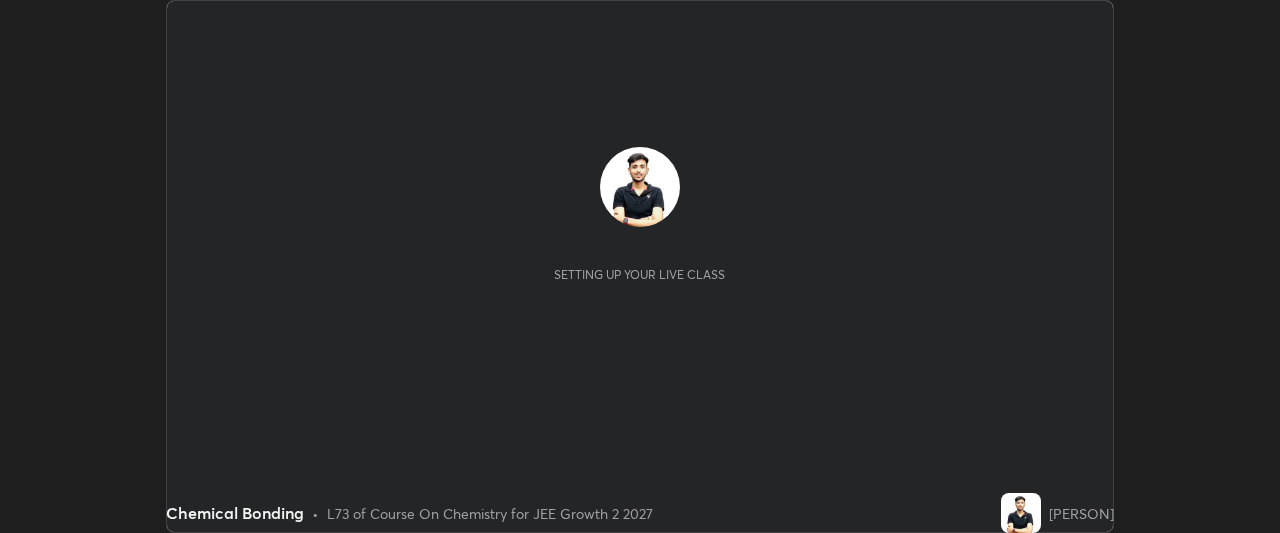 scroll, scrollTop: 0, scrollLeft: 0, axis: both 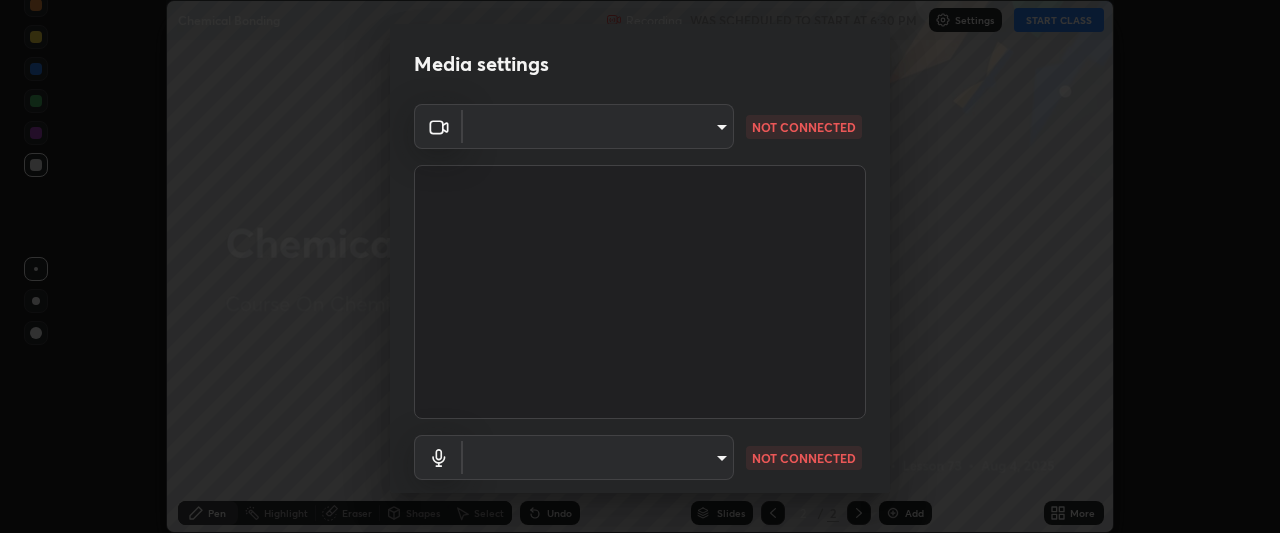 type on "ffb915138f5094fbba49c7dcbdc0b3377f3315ea980a35094b33733fc21d282d" 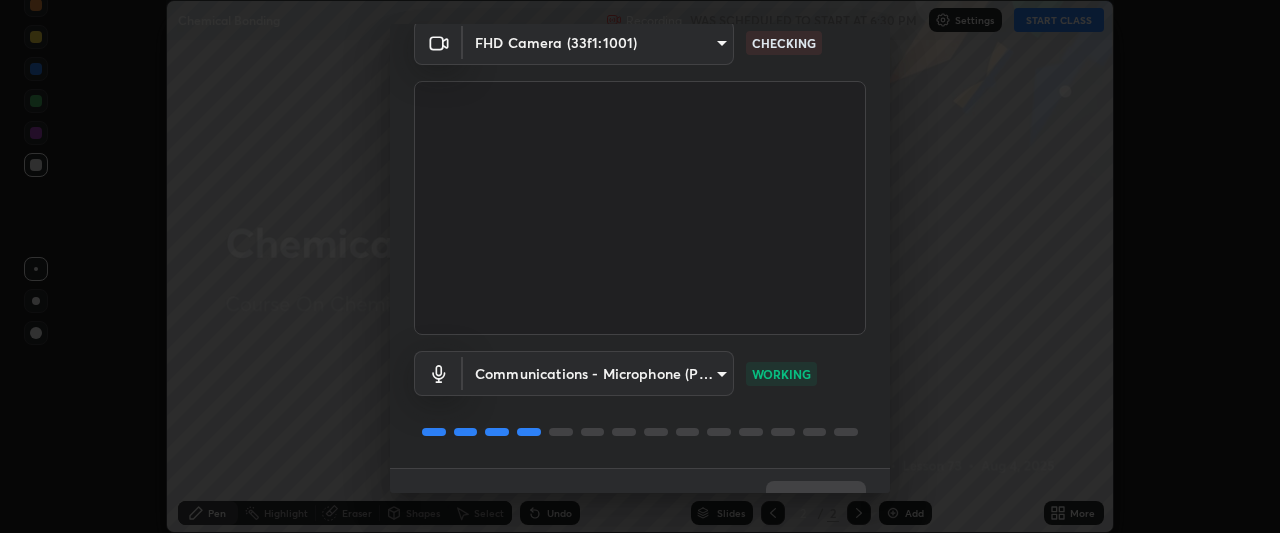 scroll, scrollTop: 123, scrollLeft: 0, axis: vertical 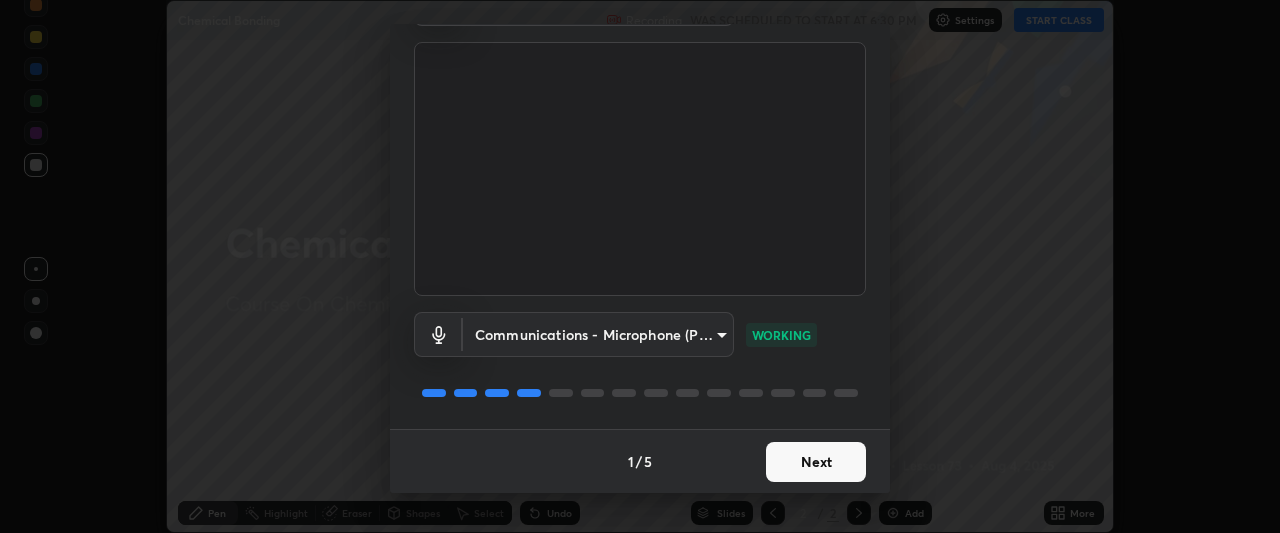 click on "Next" at bounding box center (816, 462) 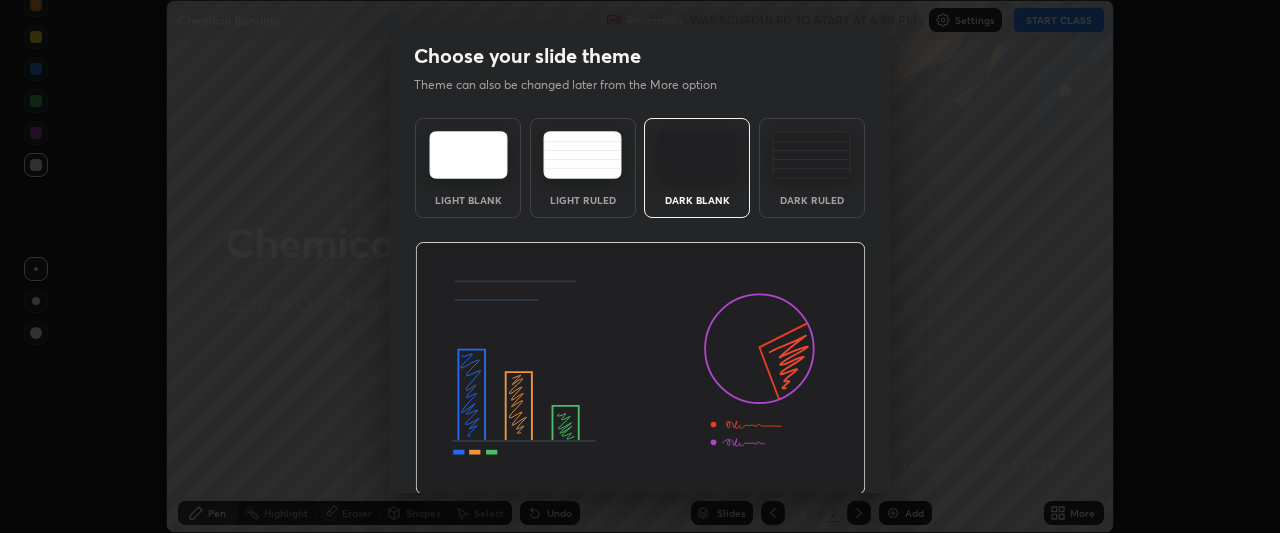 click at bounding box center (640, 369) 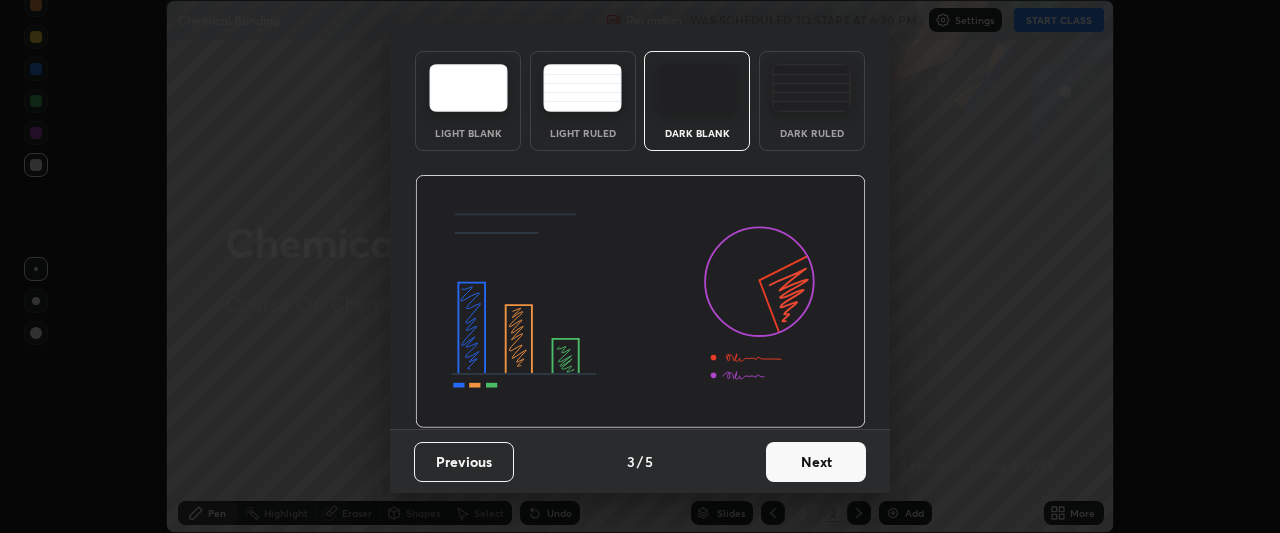 click on "Next" at bounding box center [816, 462] 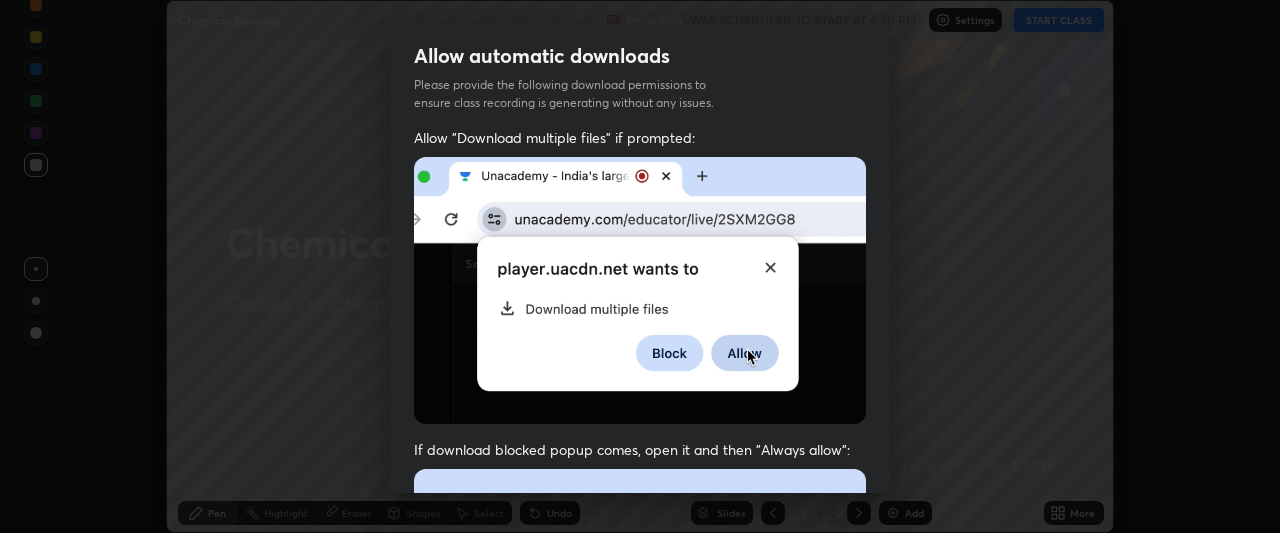 click on "If download blocked popup comes, open it and then "Always allow":" at bounding box center [640, 673] 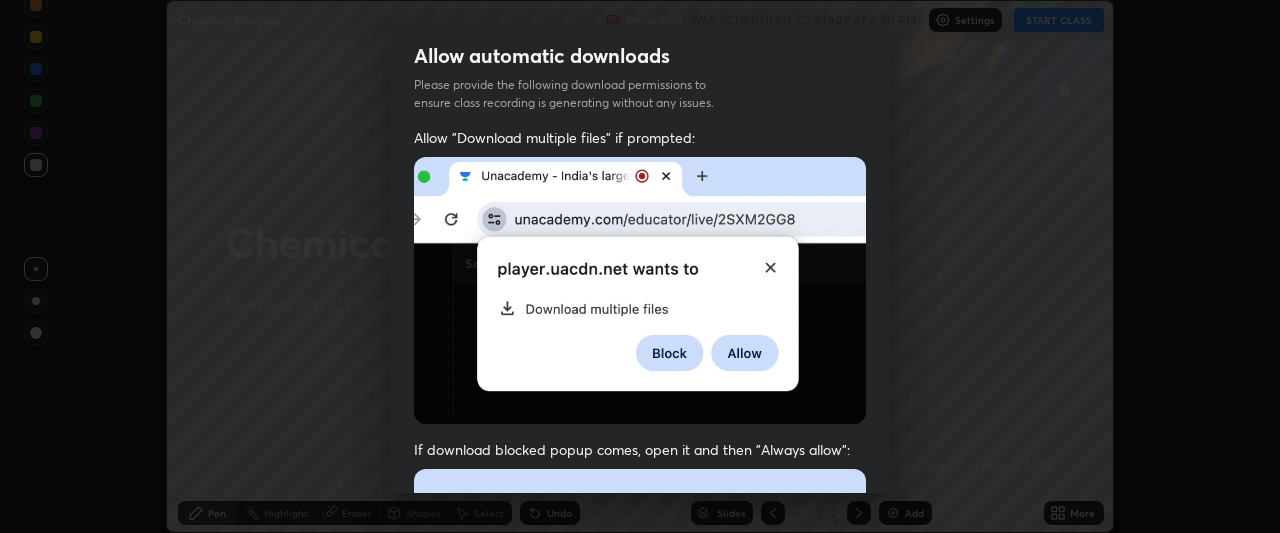 click on "If download blocked popup comes, open it and then "Always allow":" at bounding box center (640, 673) 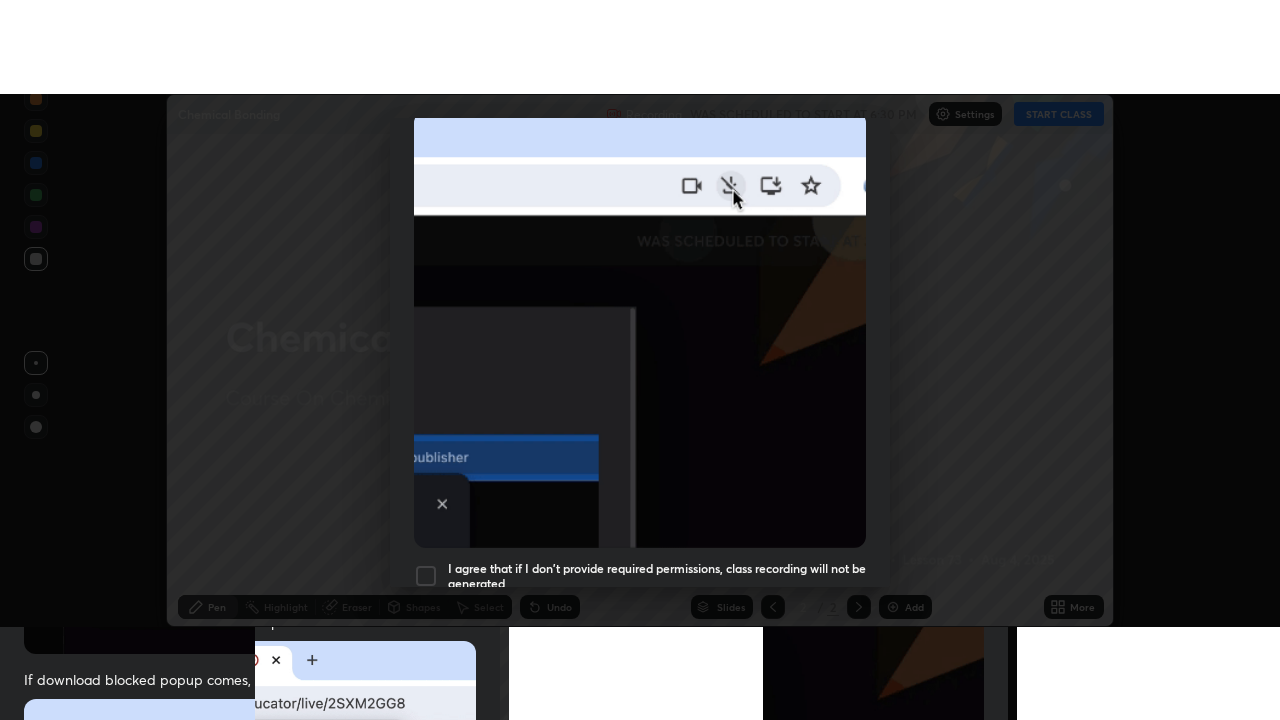 scroll, scrollTop: 531, scrollLeft: 0, axis: vertical 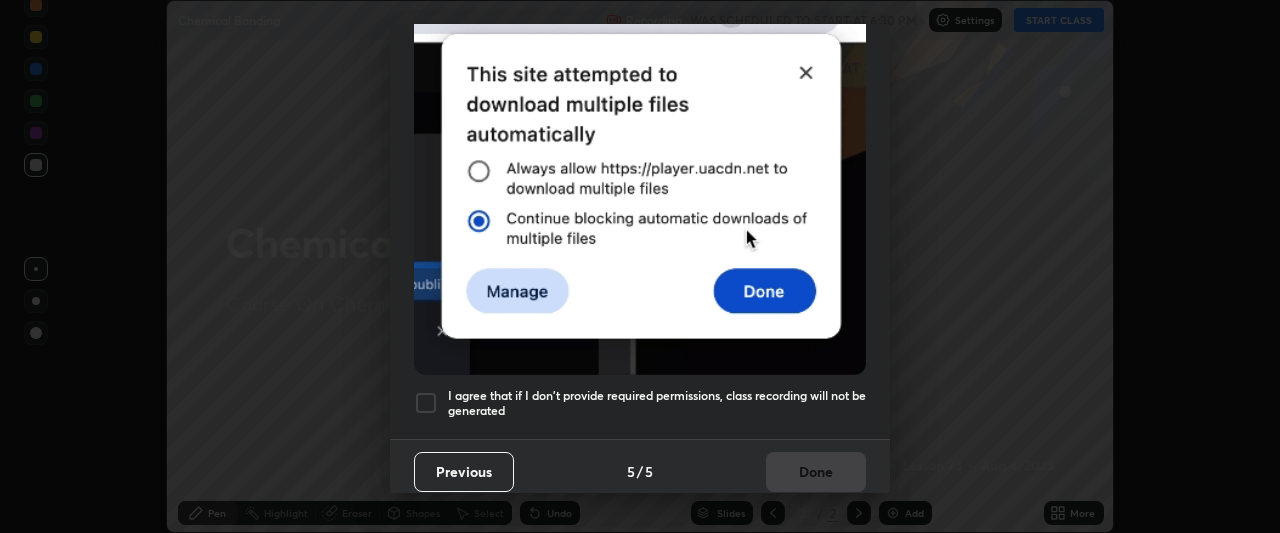click on "Previous 5 / 5 Done" at bounding box center (640, 471) 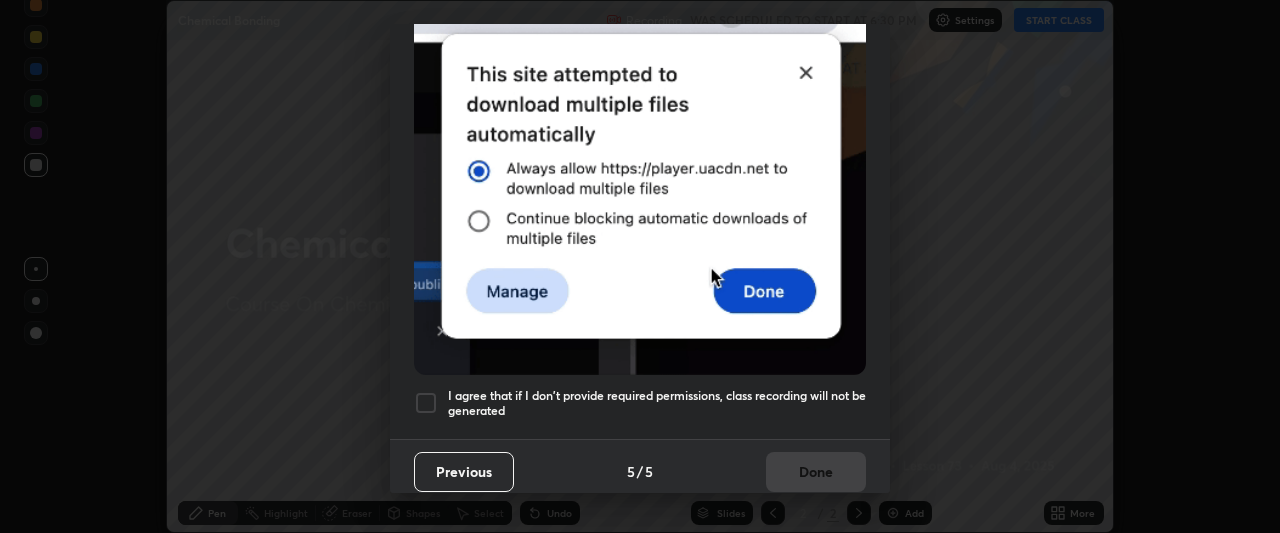 click at bounding box center (426, 403) 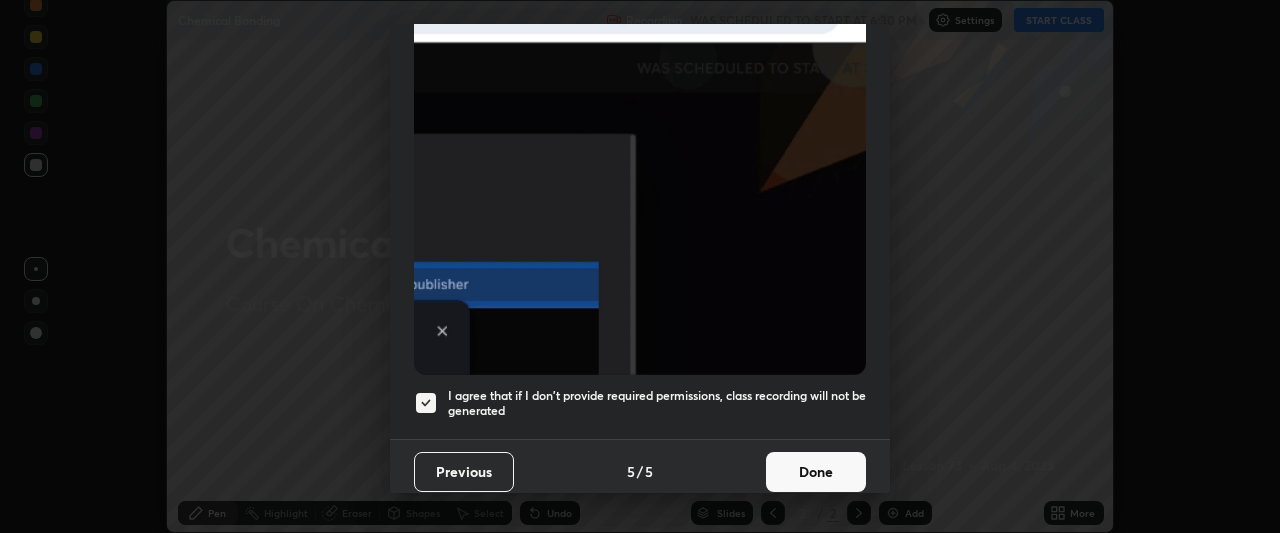 click on "Done" at bounding box center (816, 472) 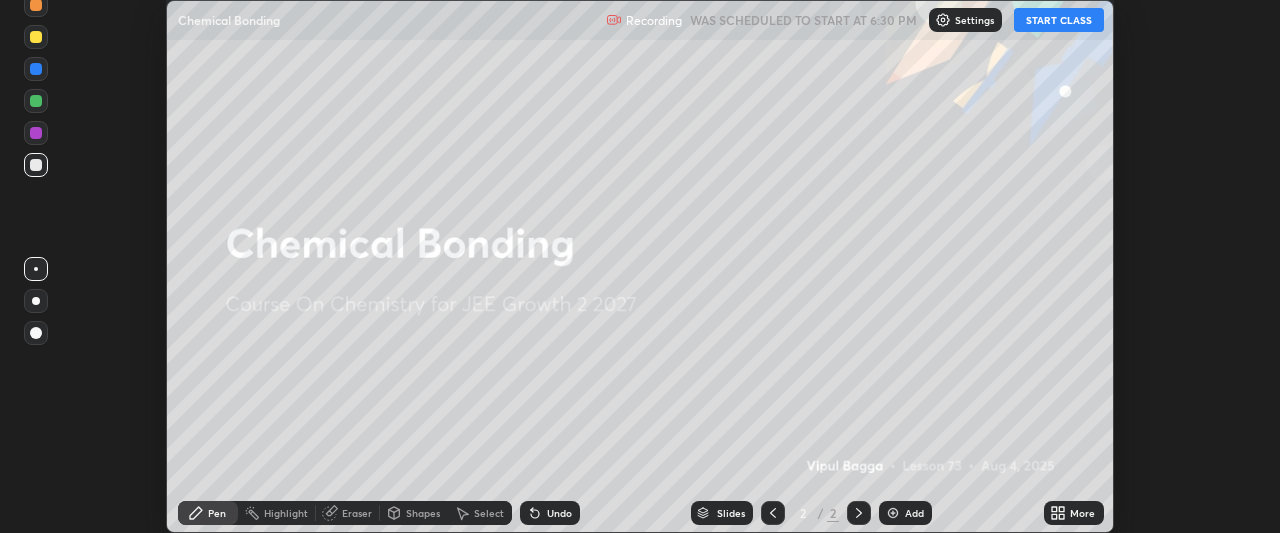click on "START CLASS" at bounding box center (1059, 20) 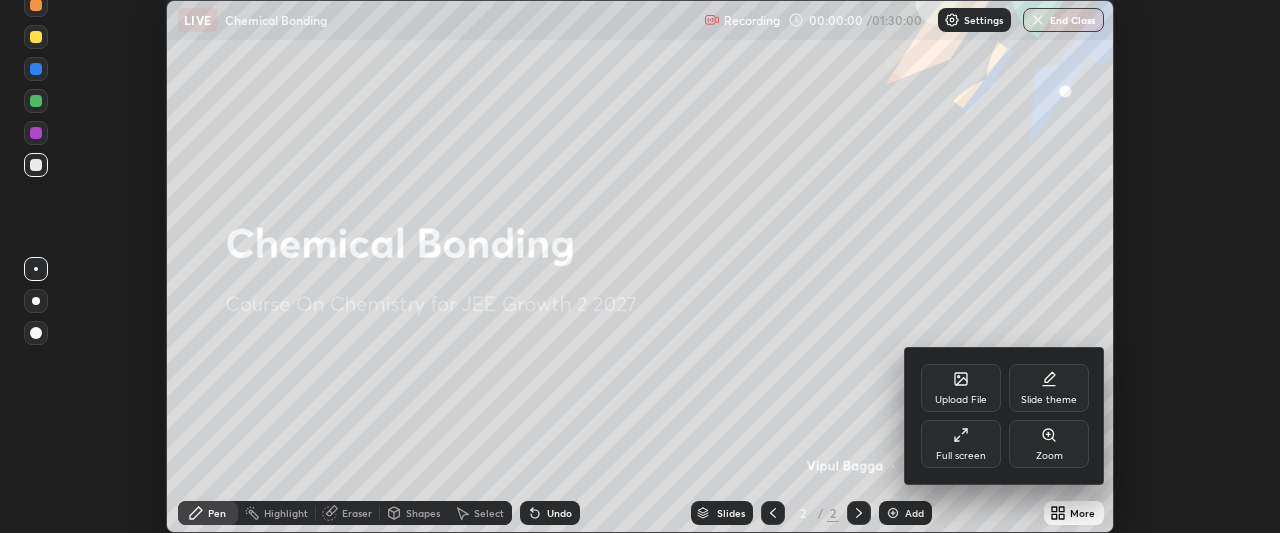 click on "Full screen" at bounding box center (961, 444) 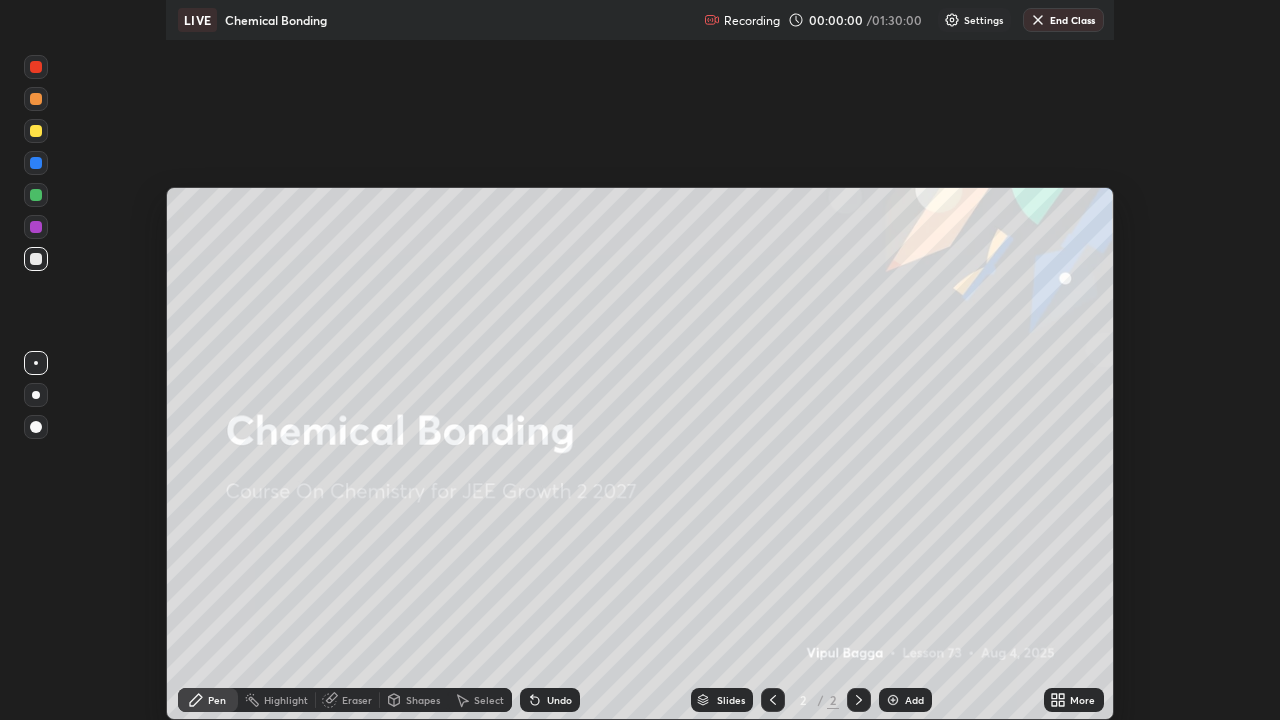 scroll, scrollTop: 99280, scrollLeft: 98720, axis: both 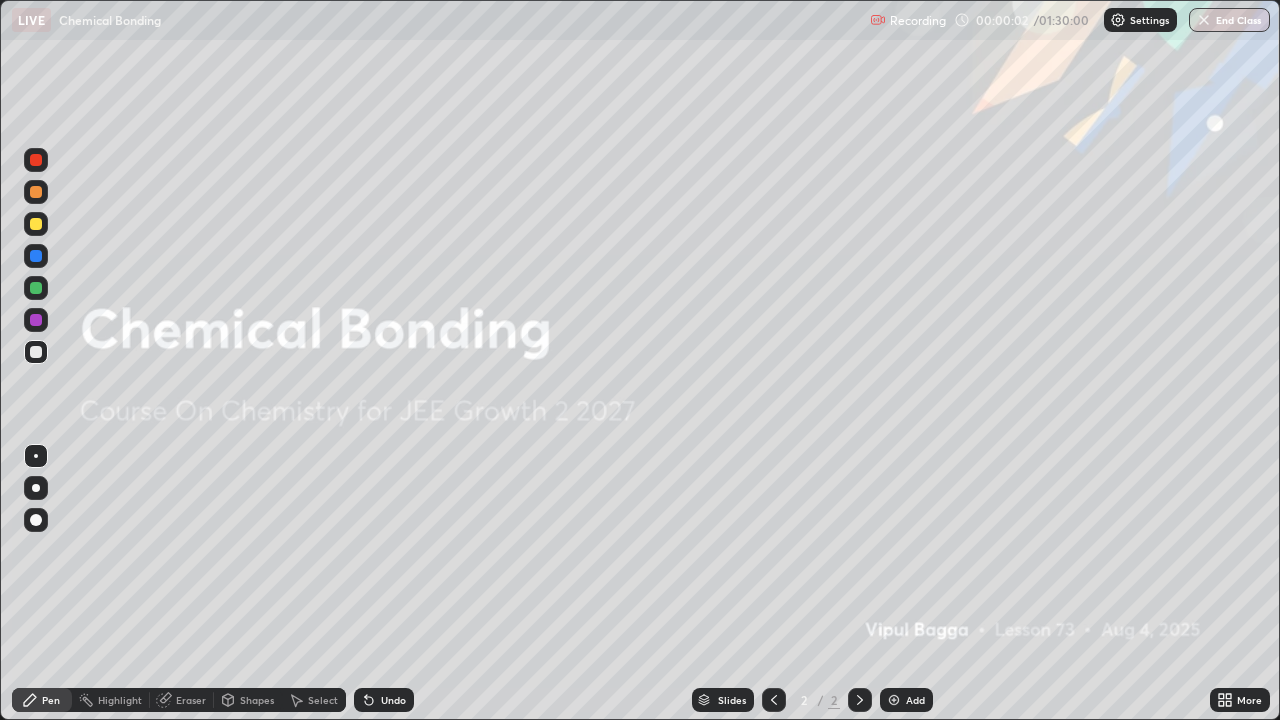 click at bounding box center (36, 224) 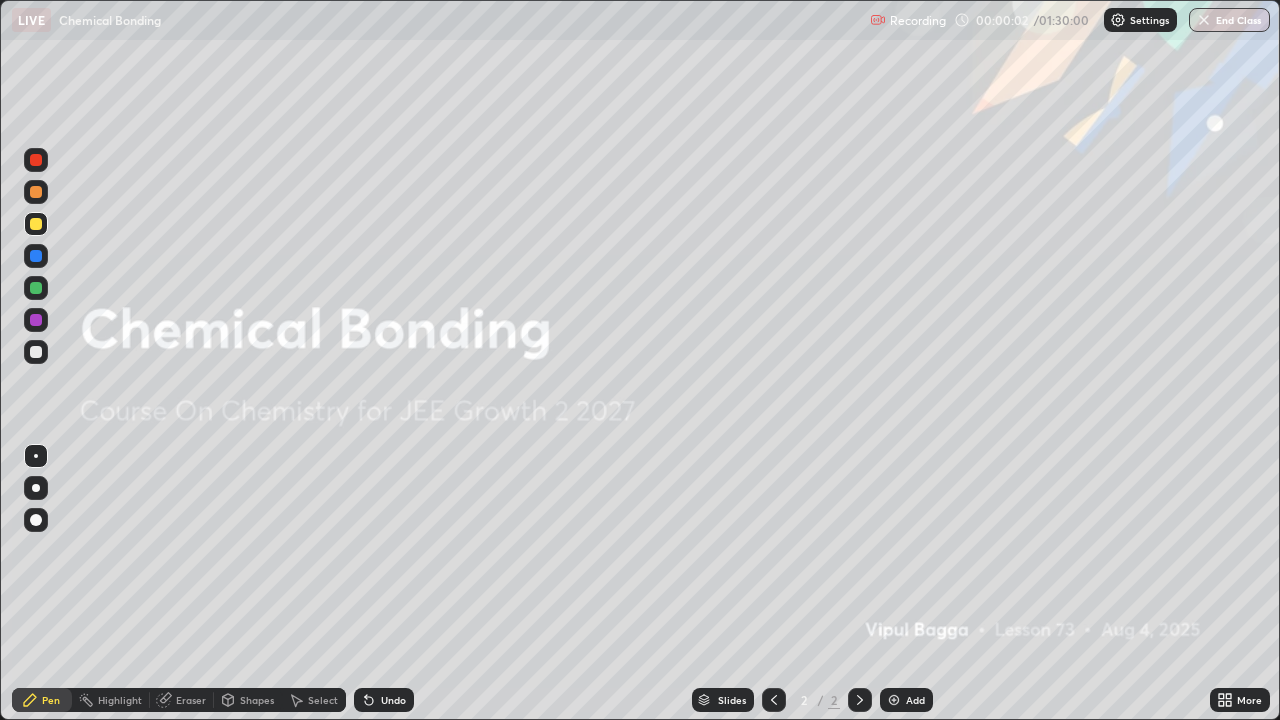 click at bounding box center [36, 520] 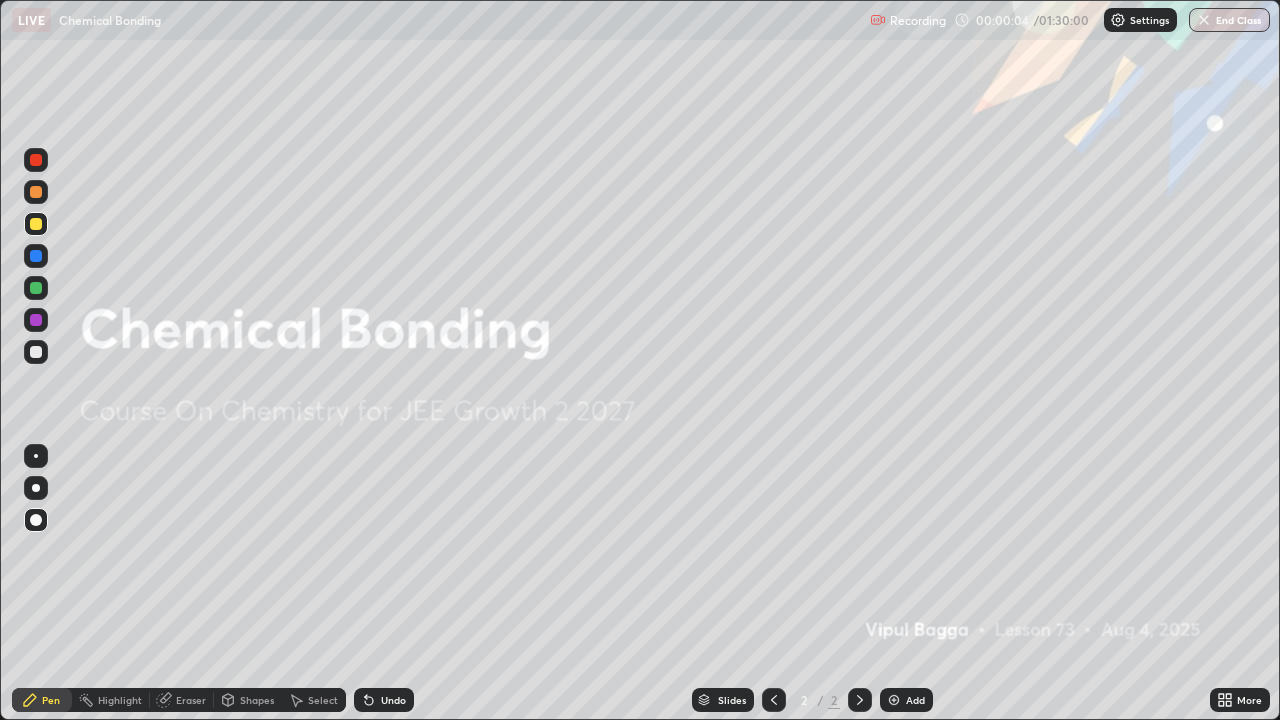 click at bounding box center [894, 700] 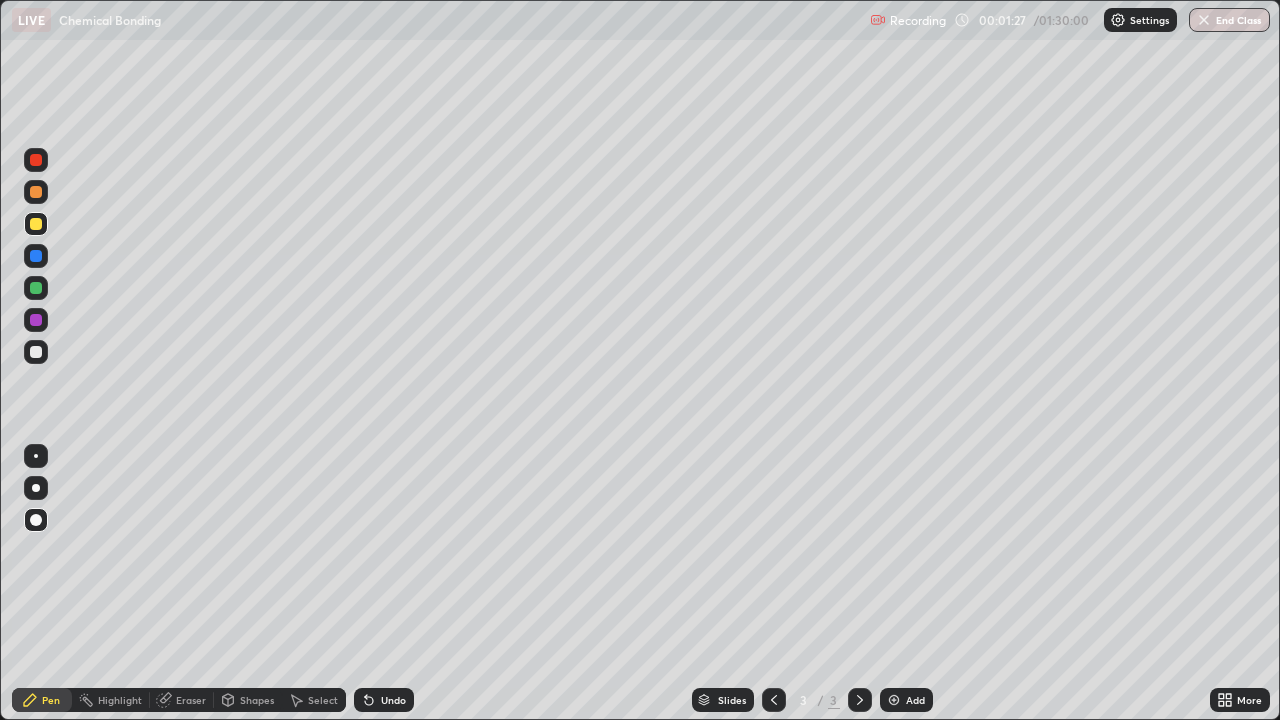 click at bounding box center (36, 352) 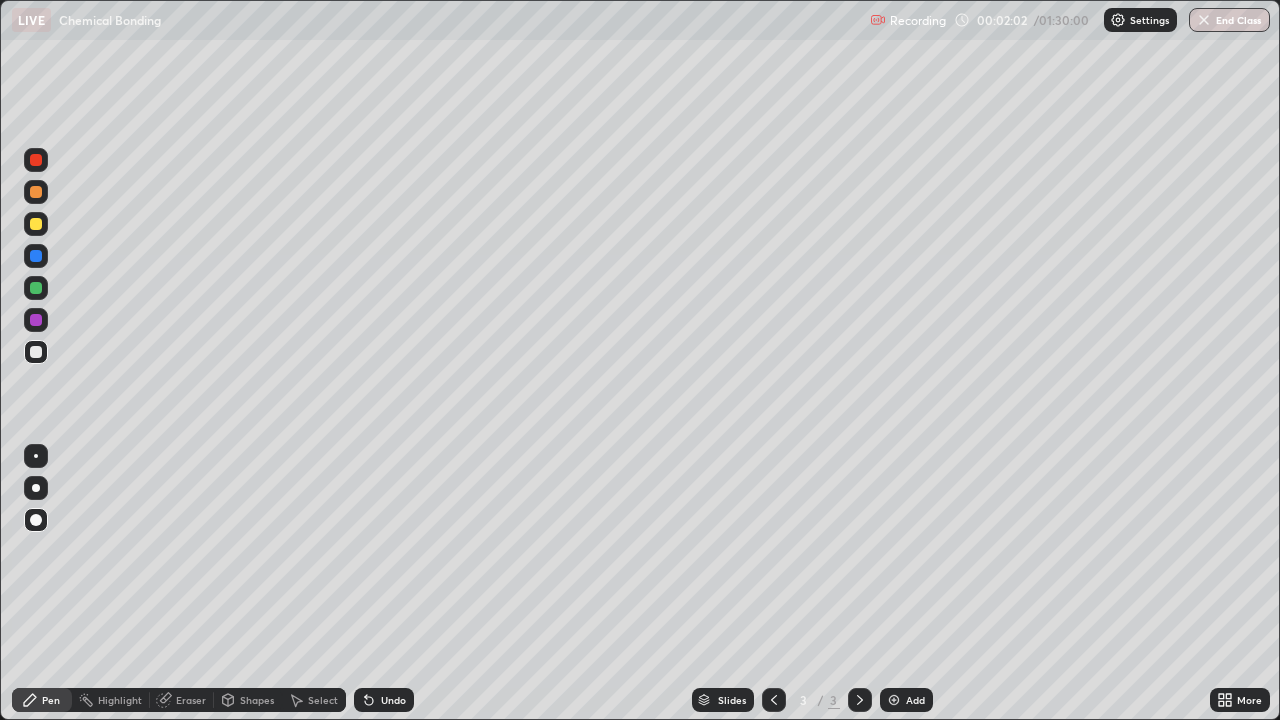 click on "Undo" at bounding box center (384, 700) 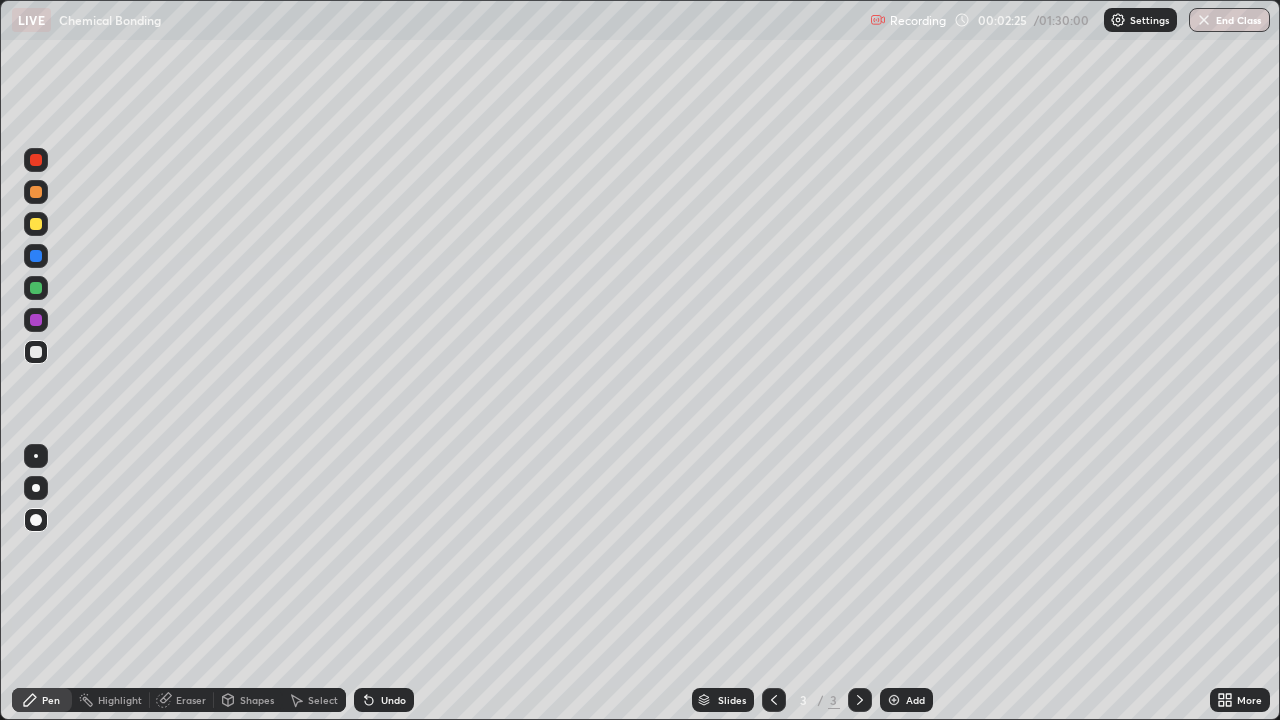 click on "Eraser" at bounding box center (191, 700) 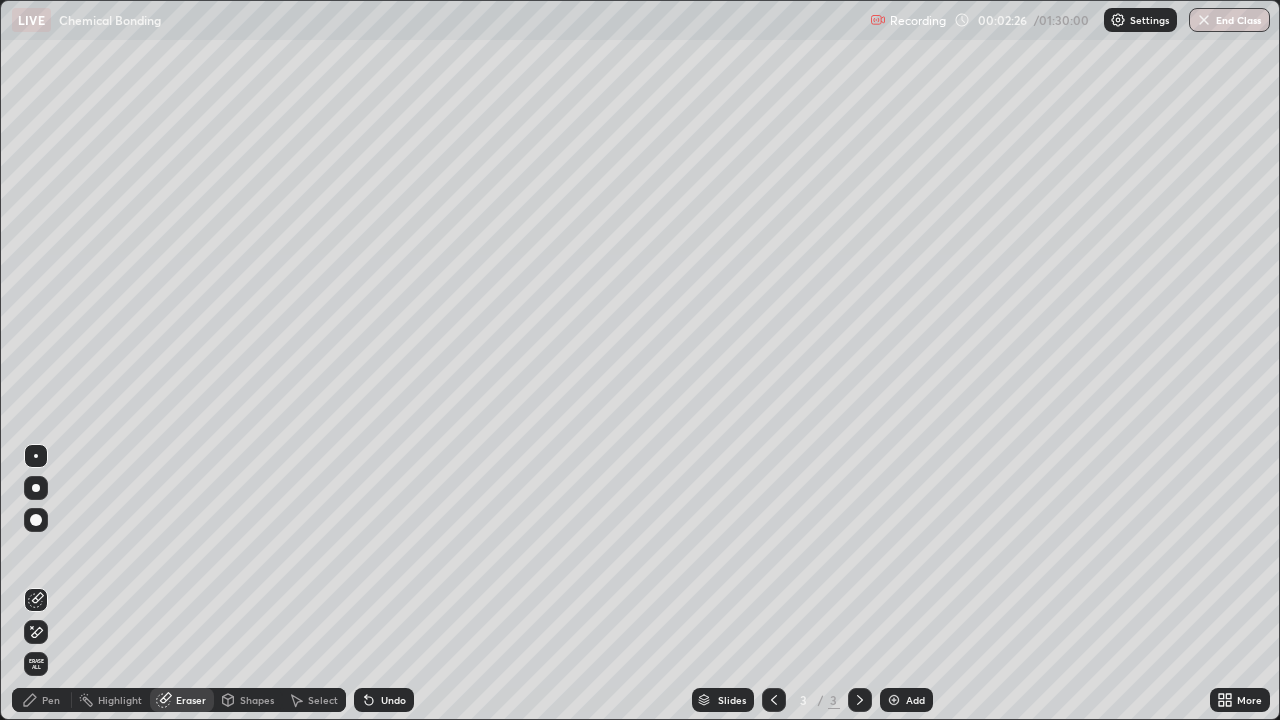 click 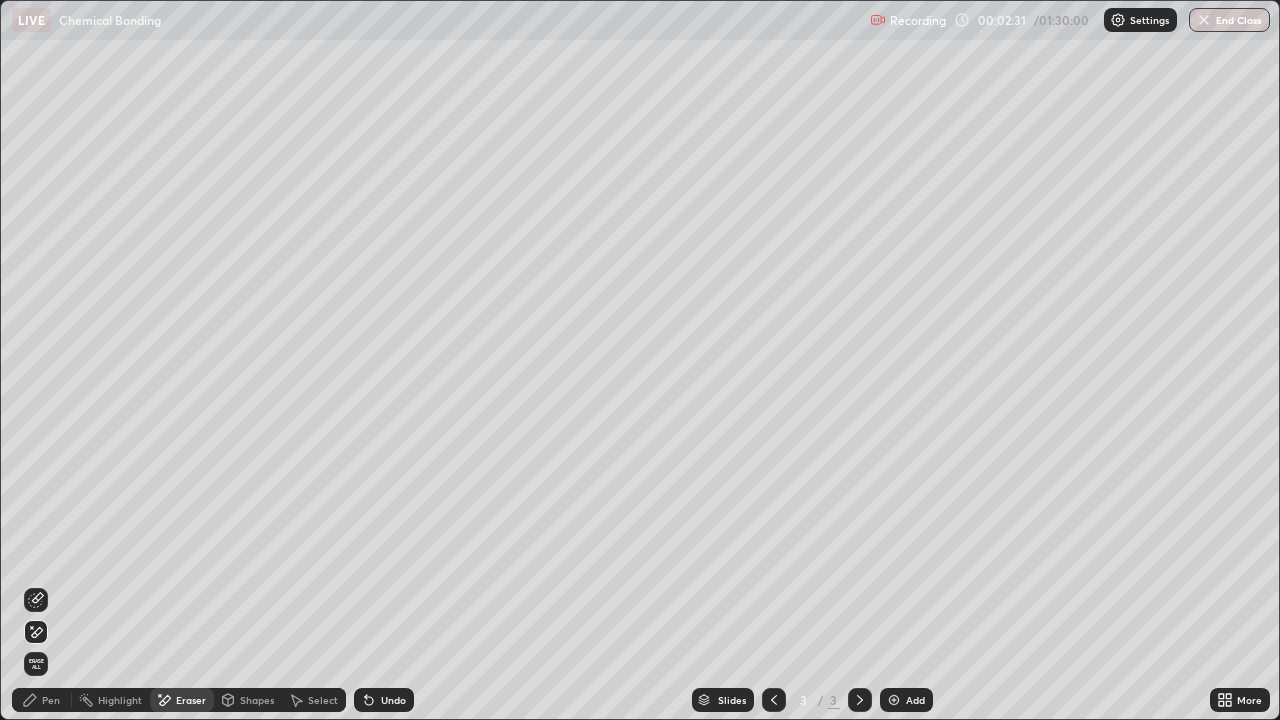 click on "Pen" at bounding box center [51, 700] 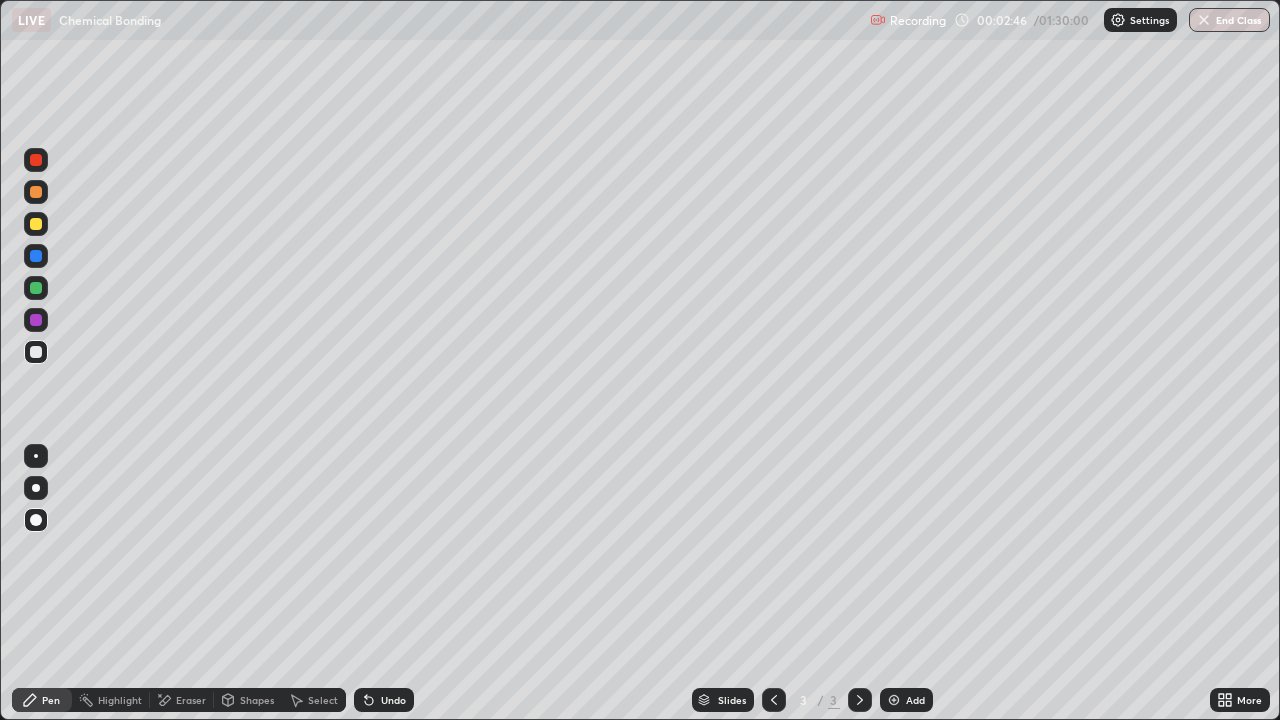 click on "Undo" at bounding box center (393, 700) 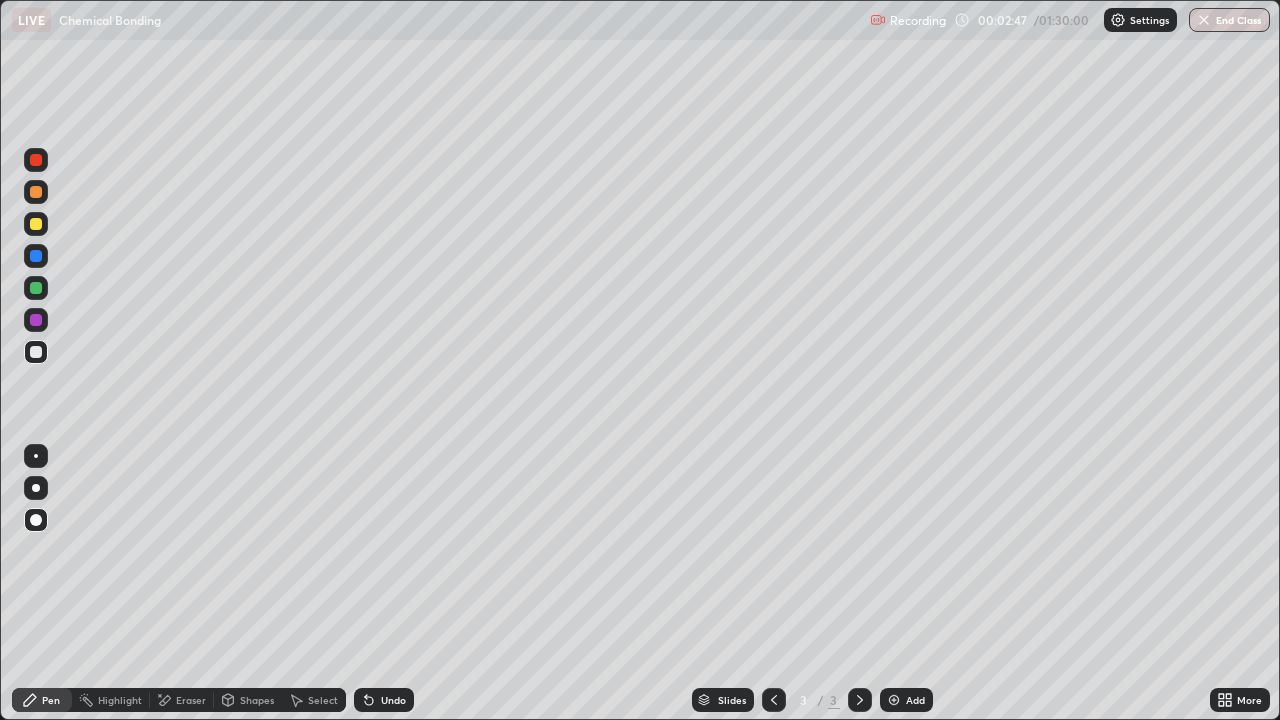 click on "Undo" at bounding box center [393, 700] 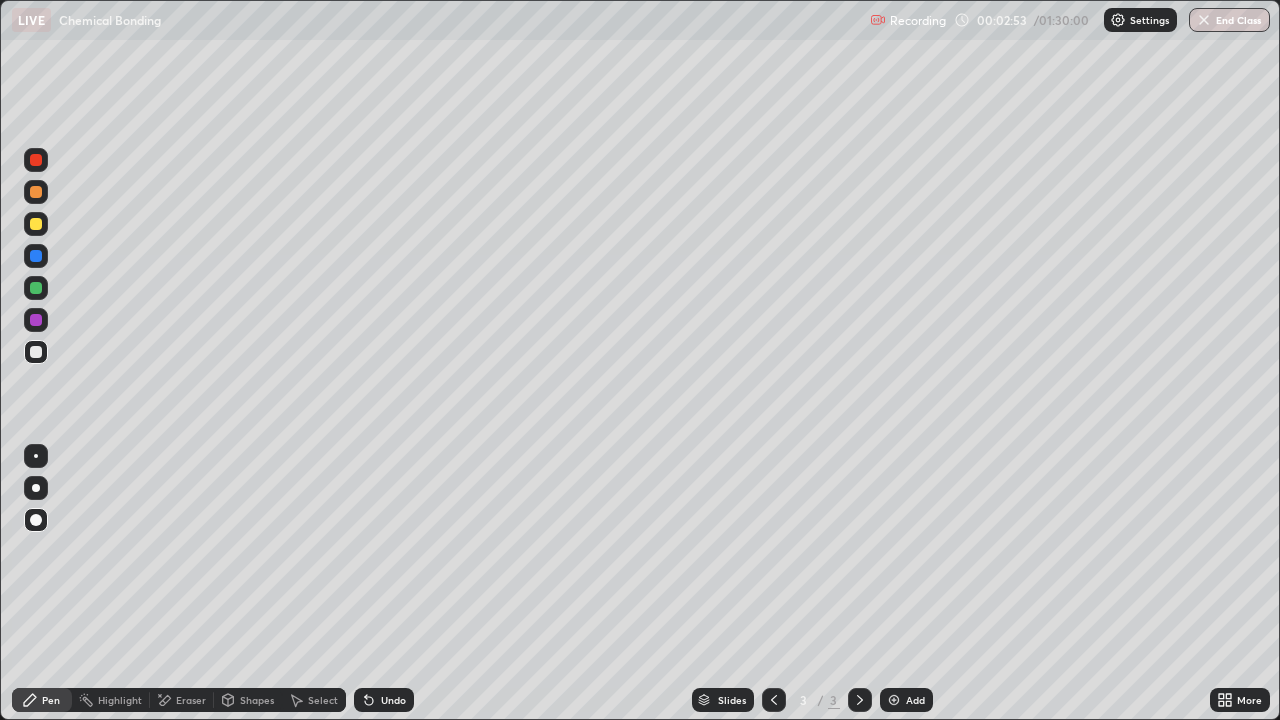 click at bounding box center [36, 352] 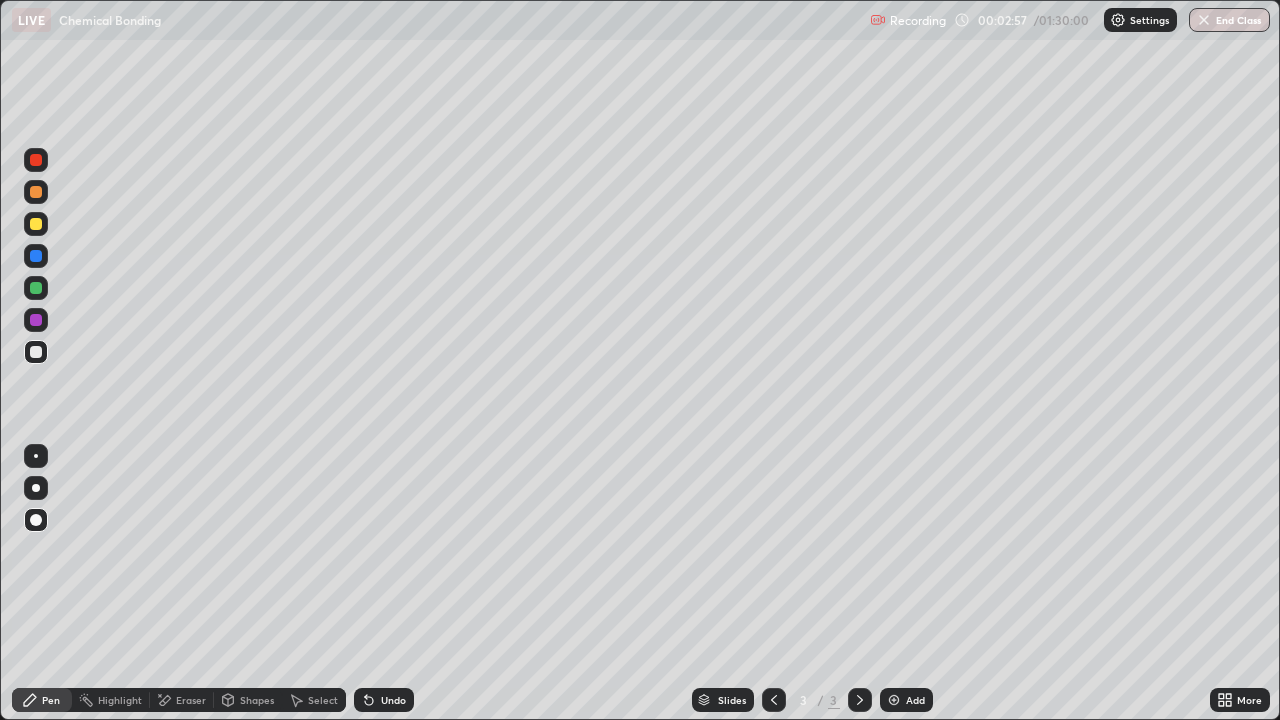 click at bounding box center (36, 192) 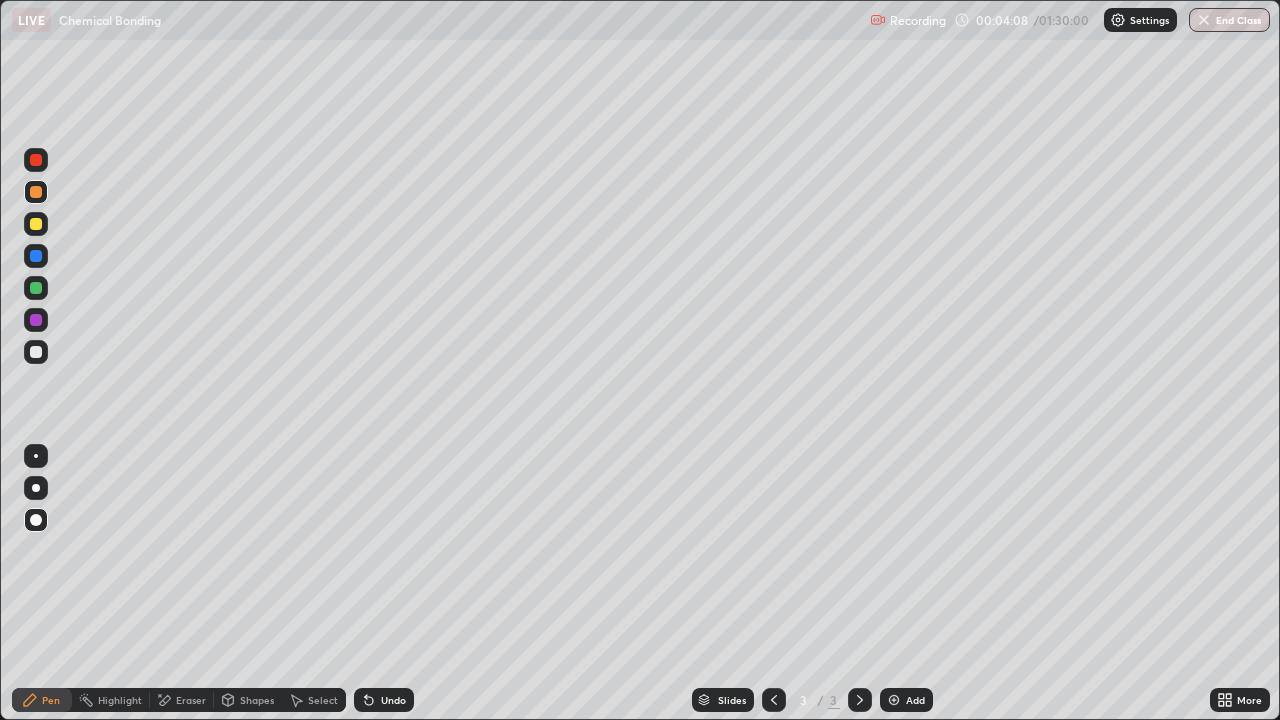 click at bounding box center (36, 320) 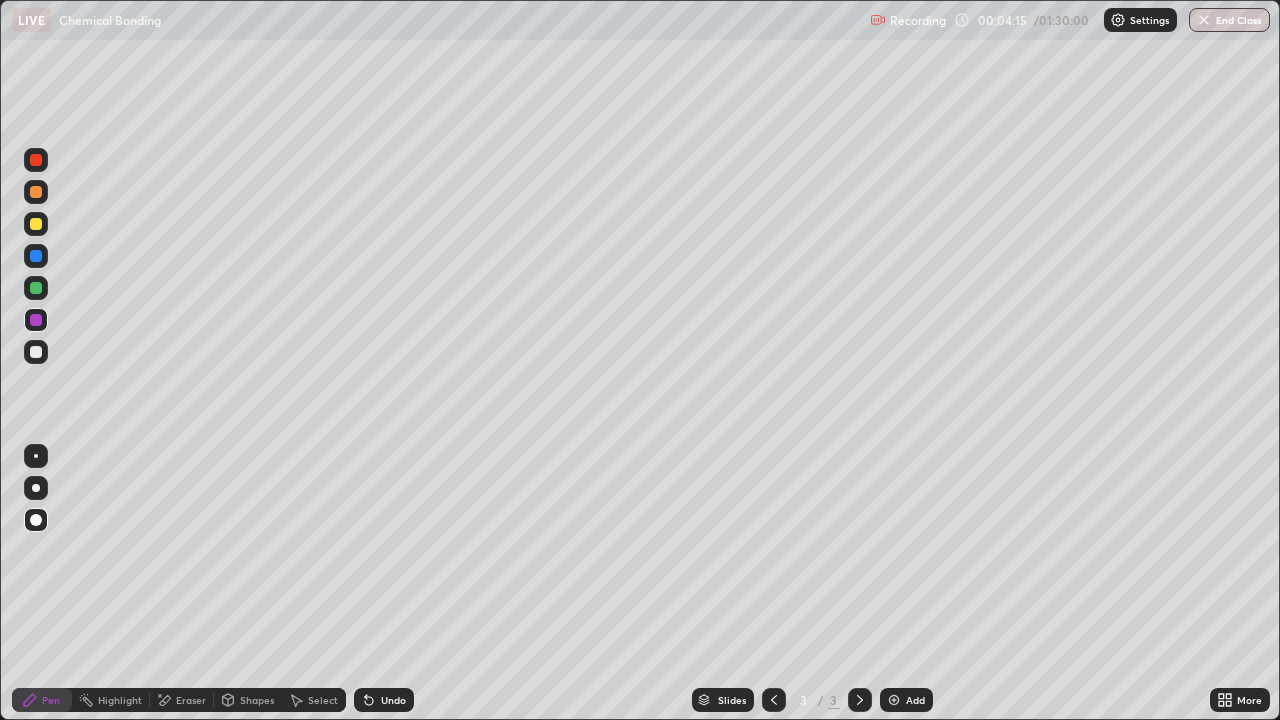 click on "Undo" at bounding box center (384, 700) 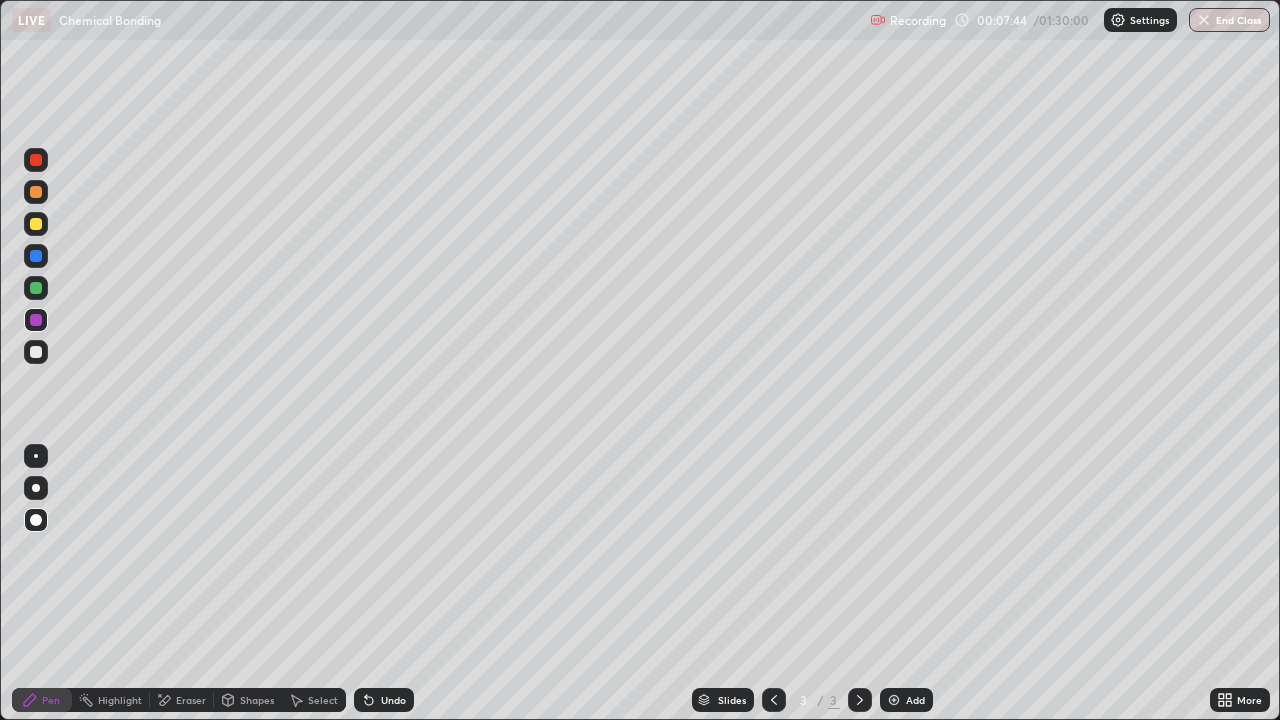 click at bounding box center (894, 700) 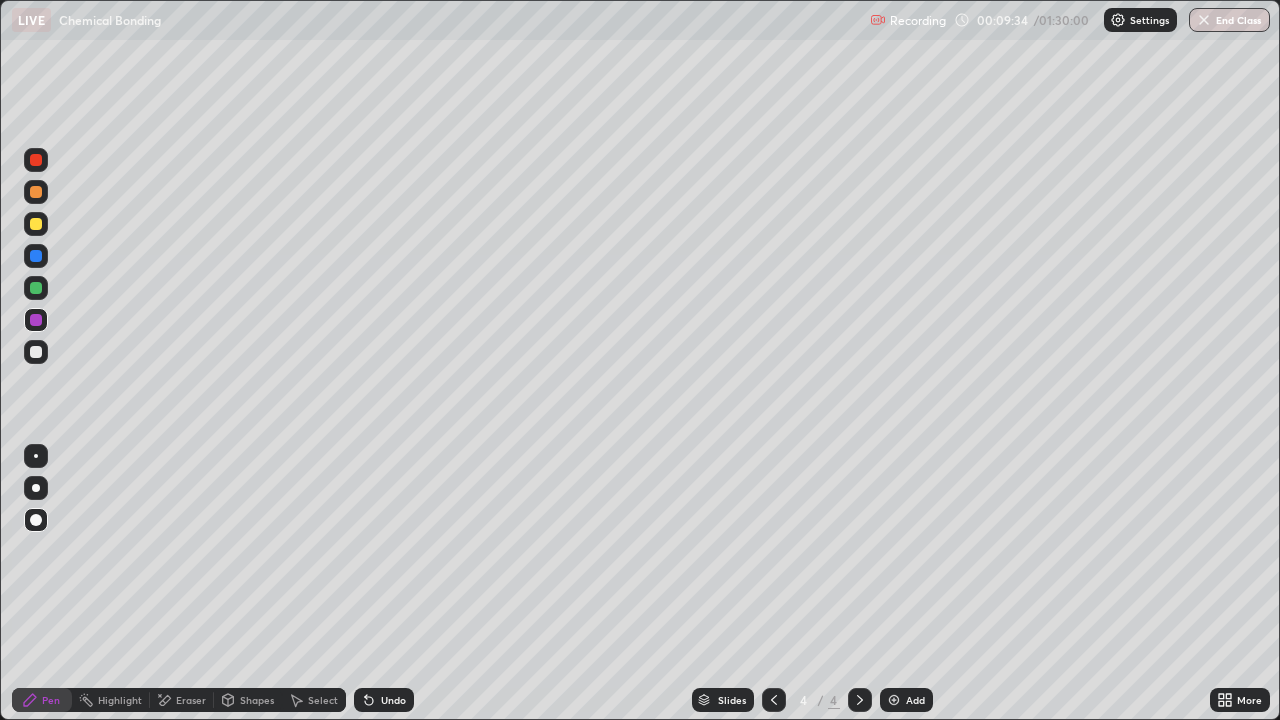 click 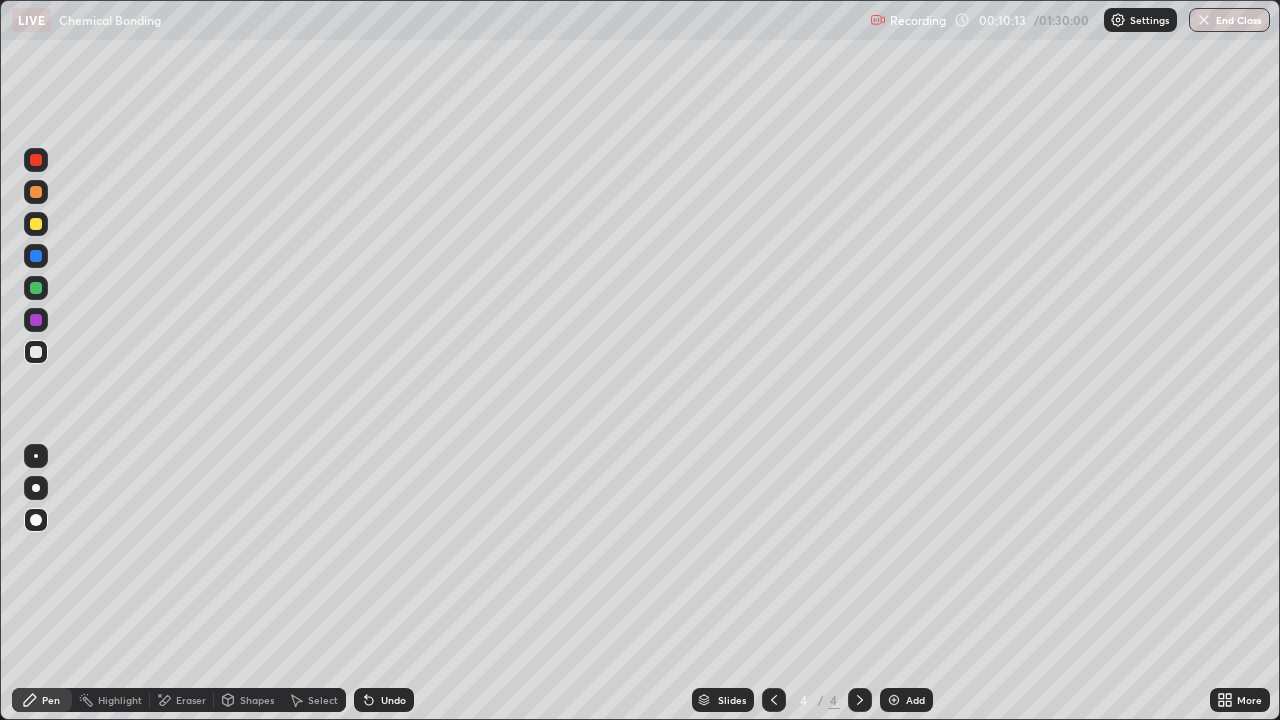 click on "Pen" at bounding box center [42, 700] 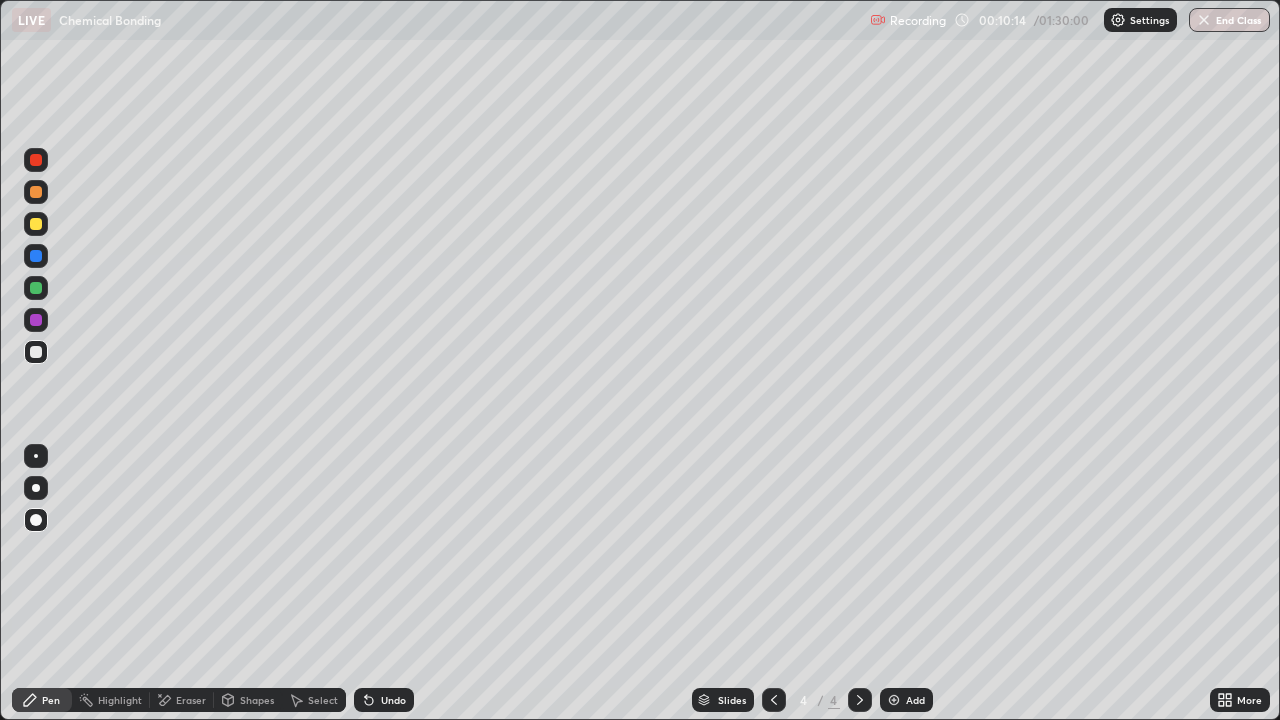 click at bounding box center [36, 224] 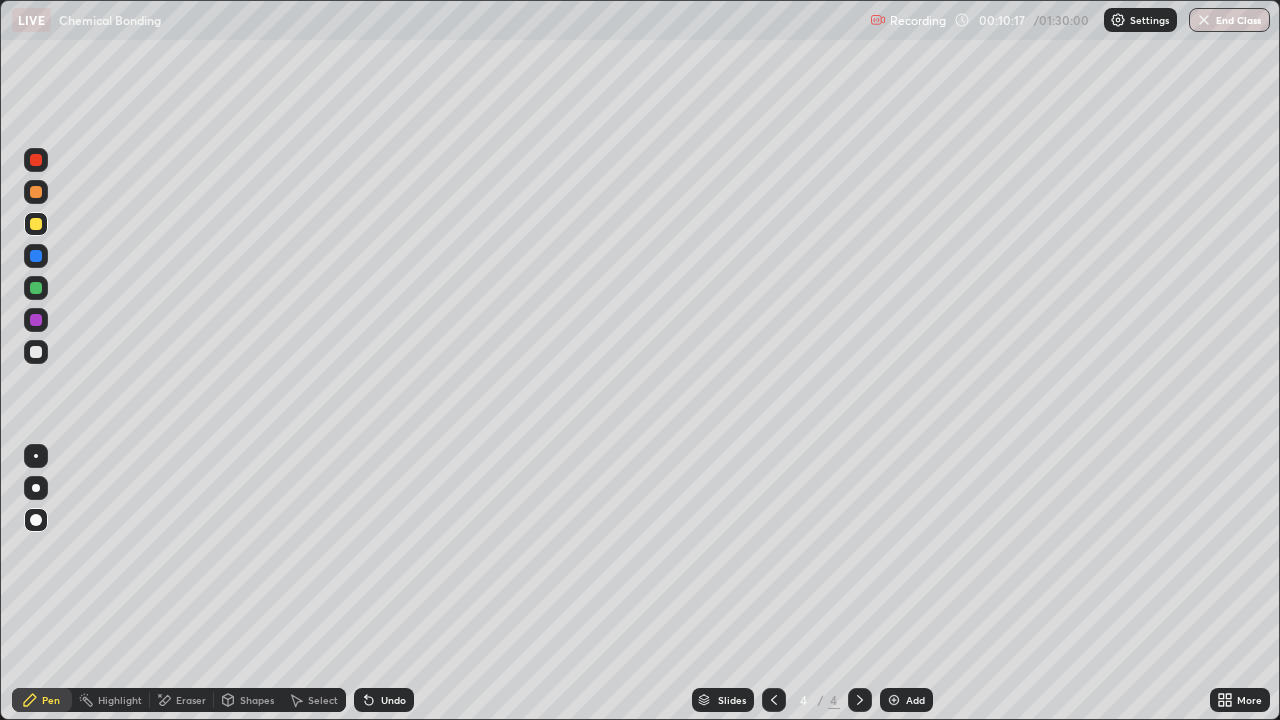 click on "Undo" at bounding box center (384, 700) 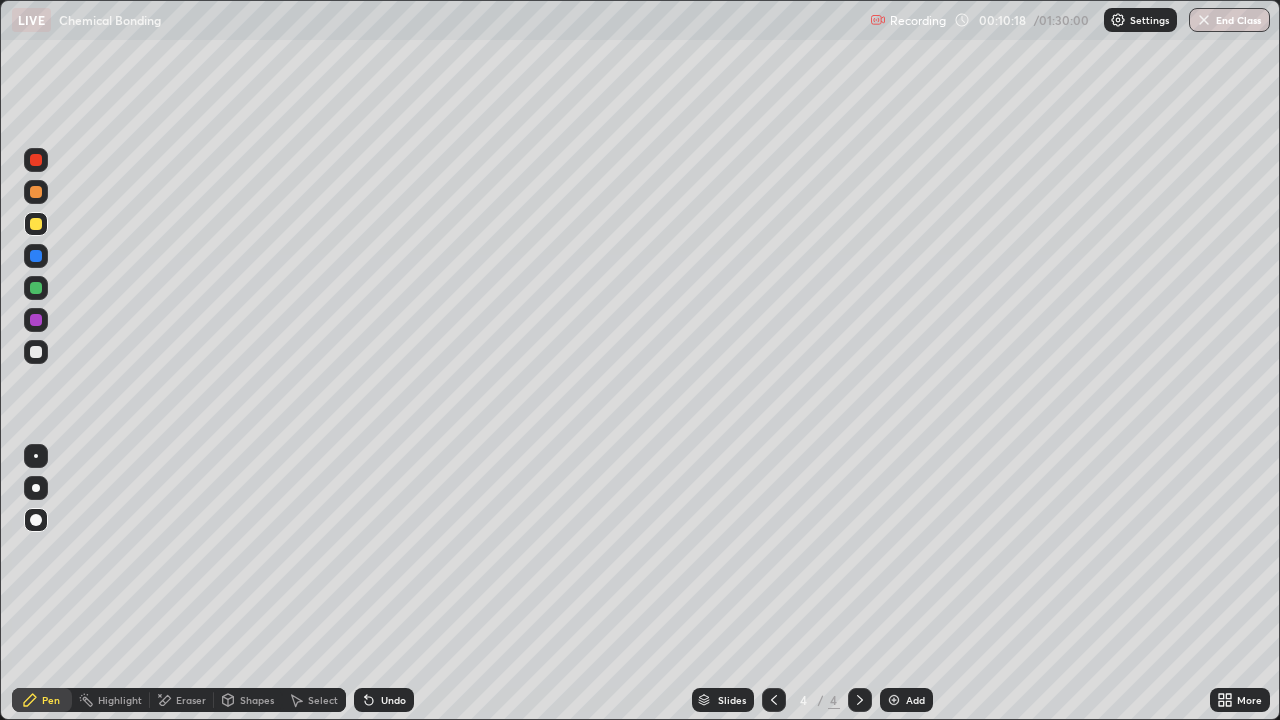 click on "Undo" at bounding box center (393, 700) 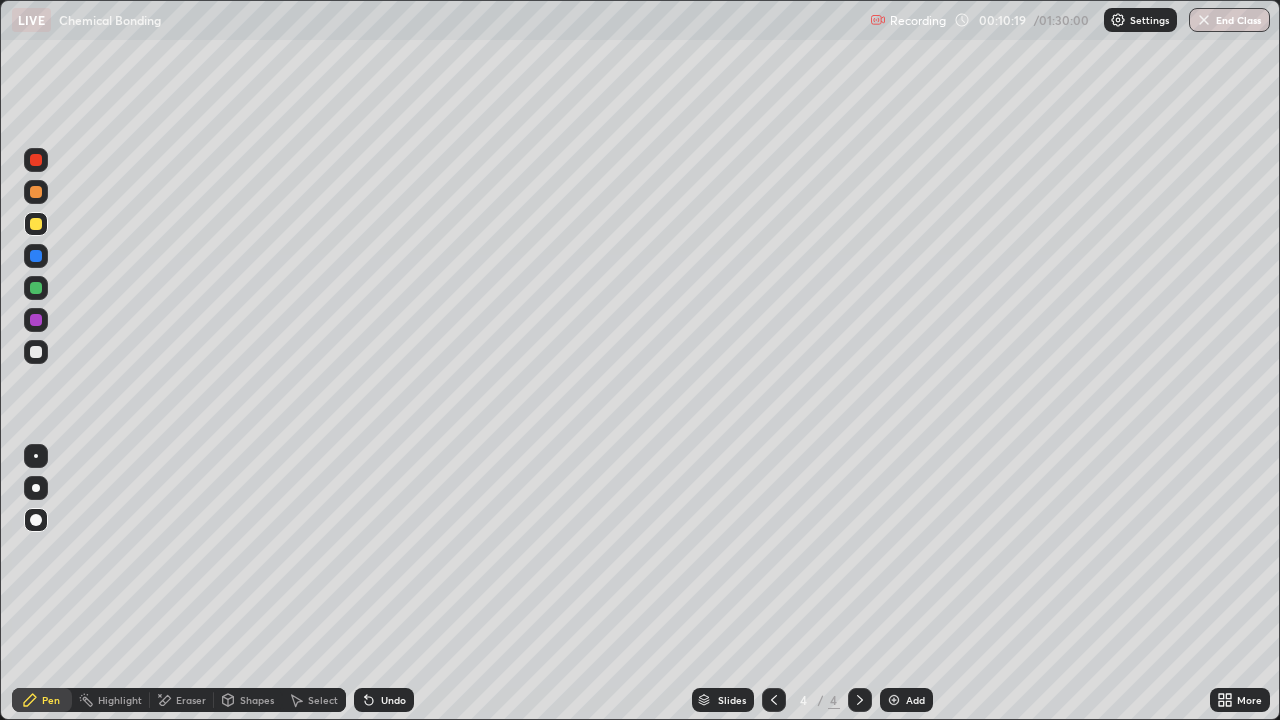 click at bounding box center [36, 352] 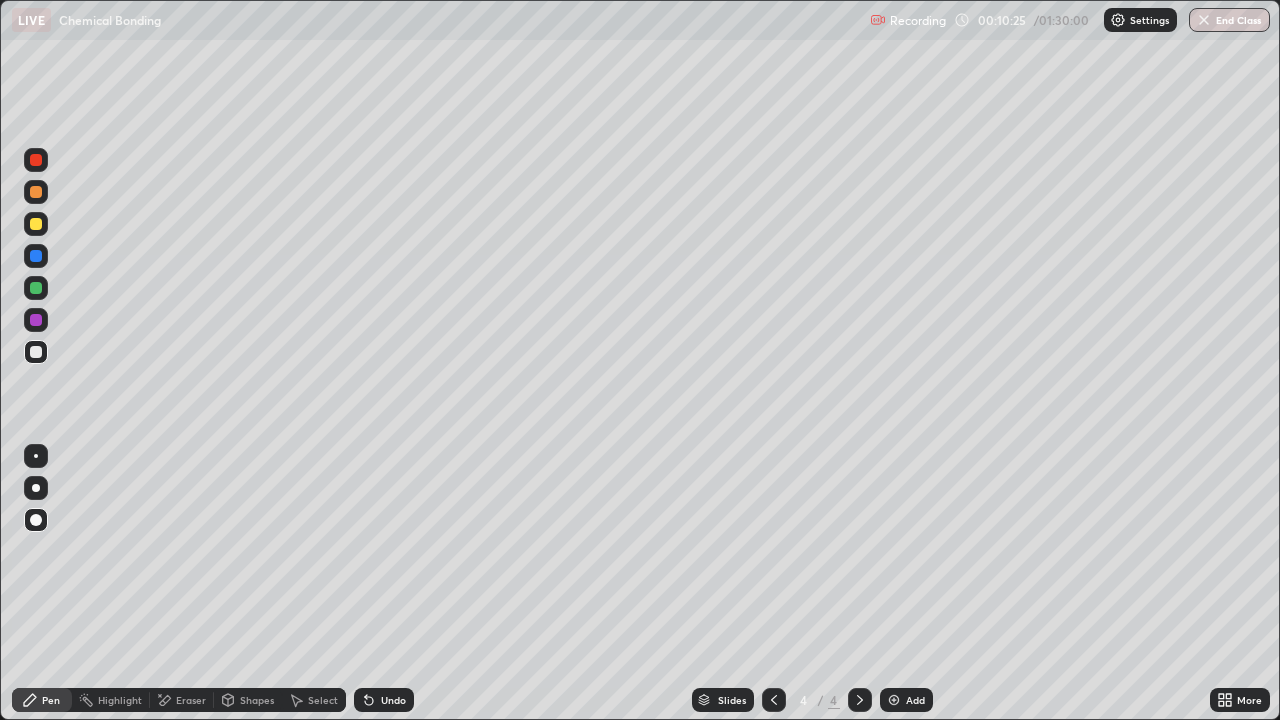 click on "Pen" at bounding box center (42, 700) 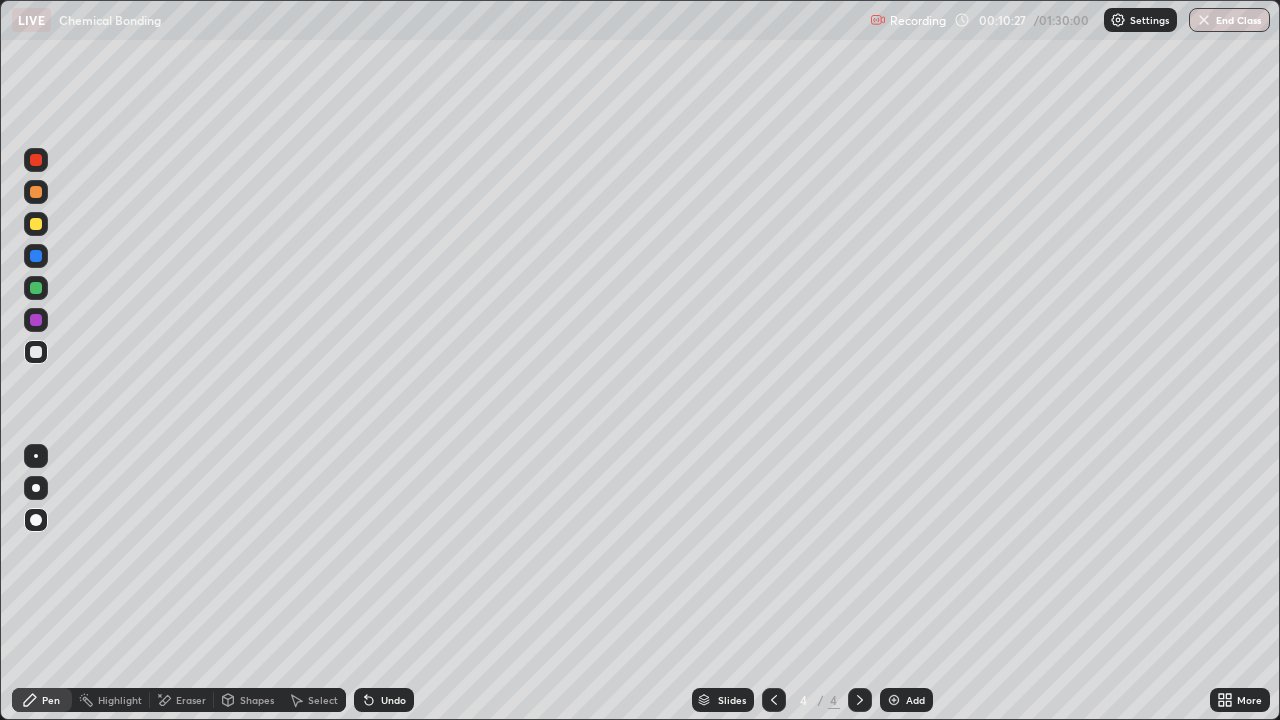 click on "Pen" at bounding box center [51, 700] 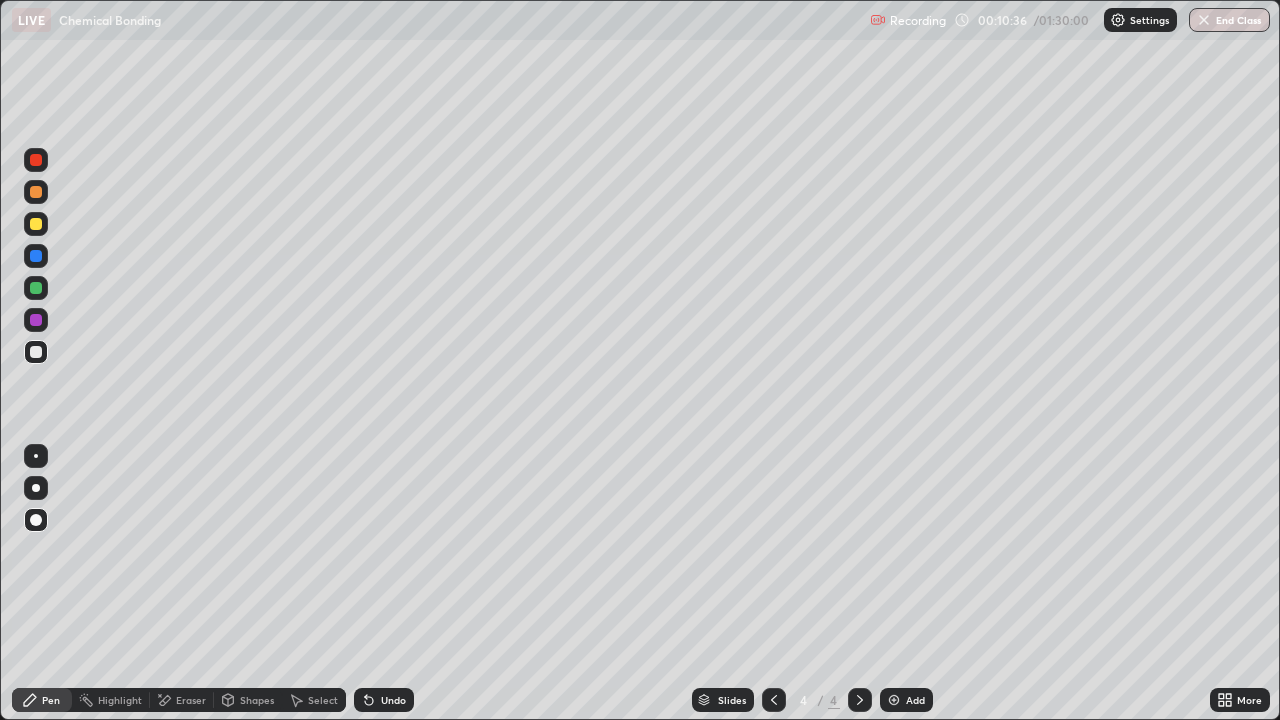 click on "Undo" at bounding box center (384, 700) 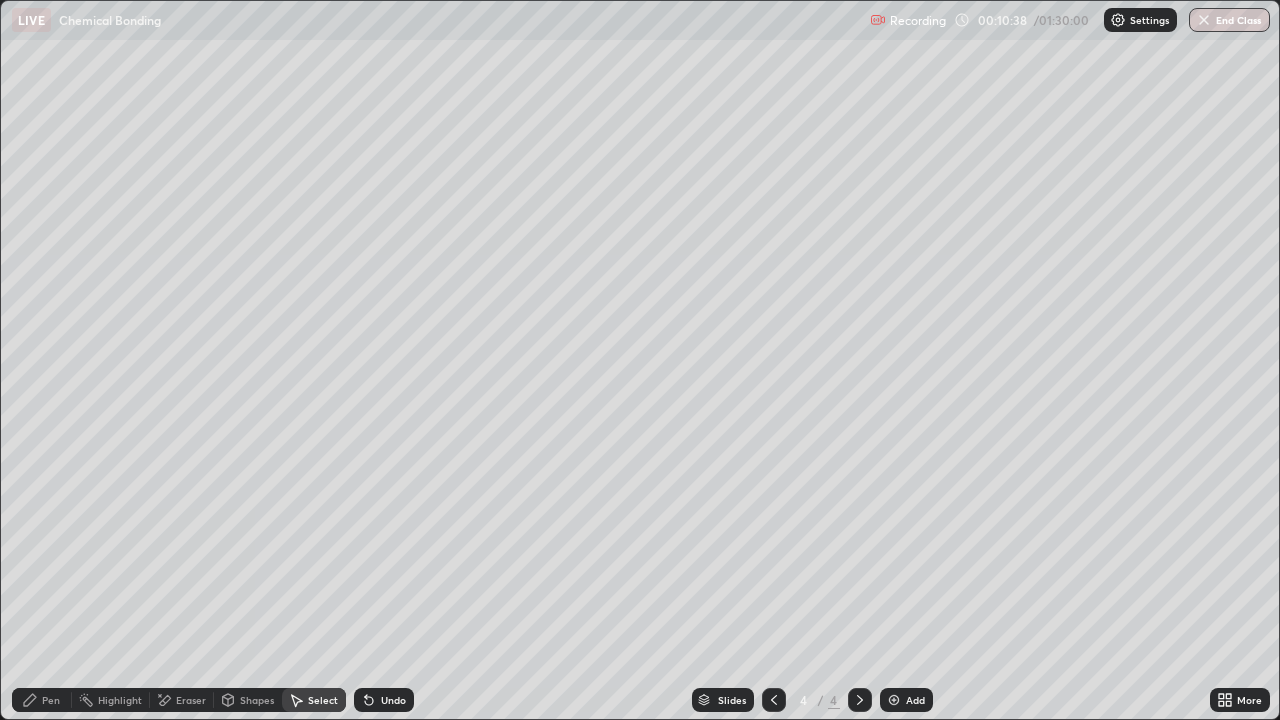 click on "Undo" at bounding box center [393, 700] 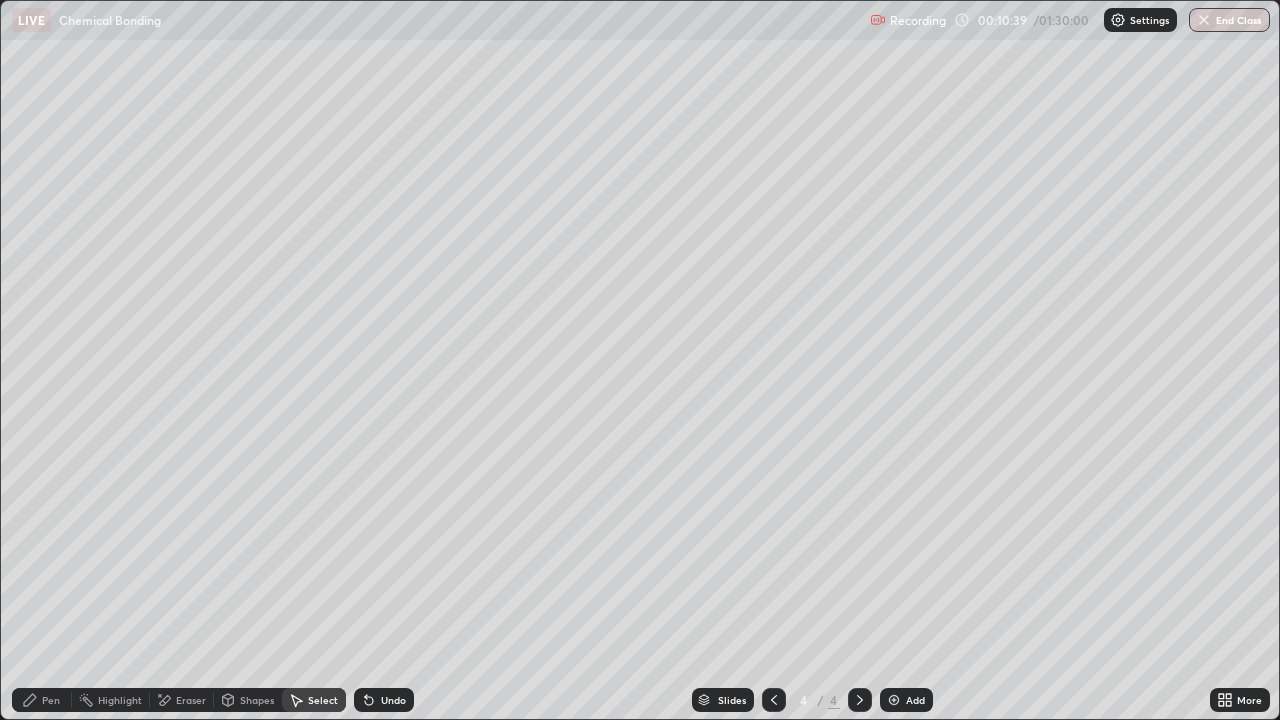 click on "Undo" at bounding box center [393, 700] 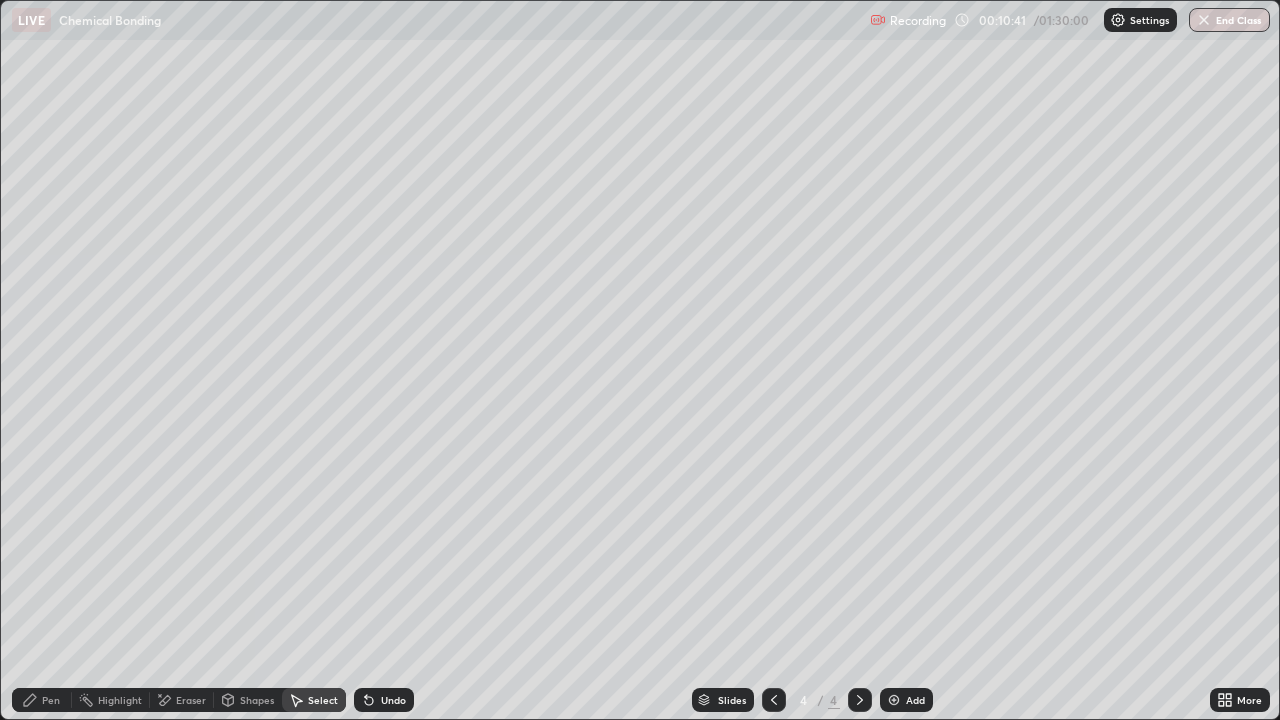click on "Pen" at bounding box center [51, 700] 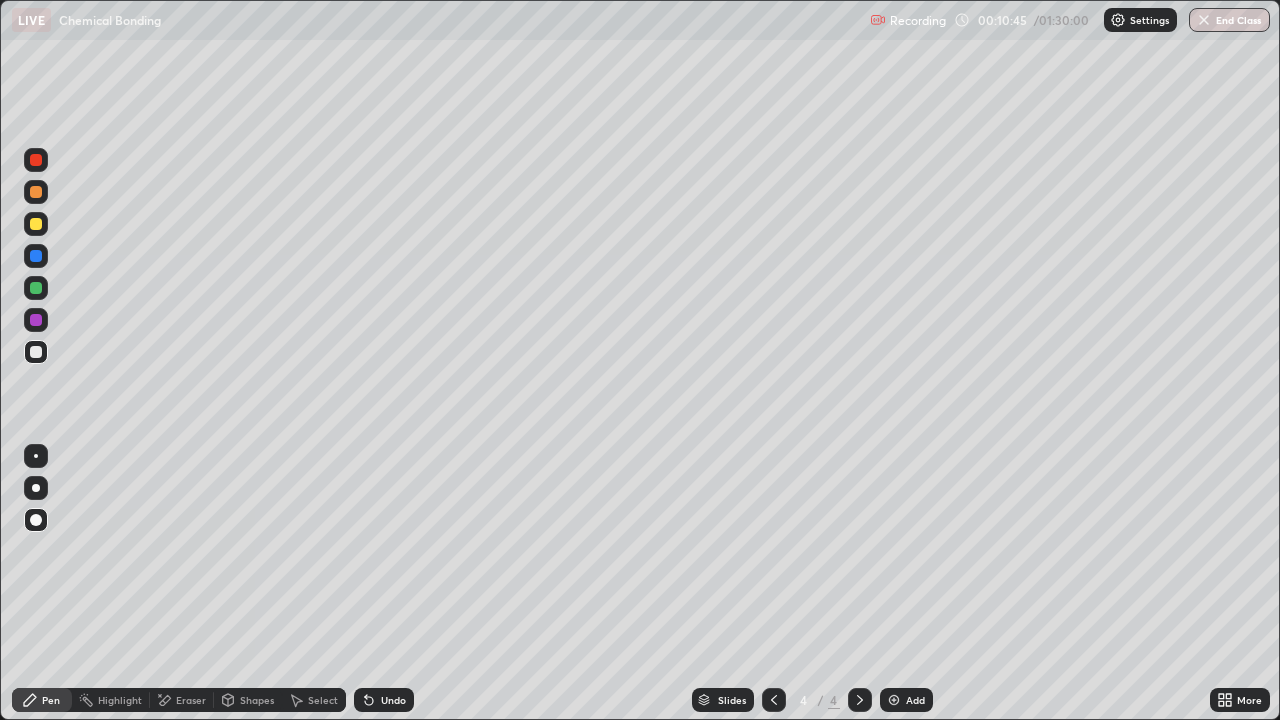 click on "Shapes" at bounding box center (257, 700) 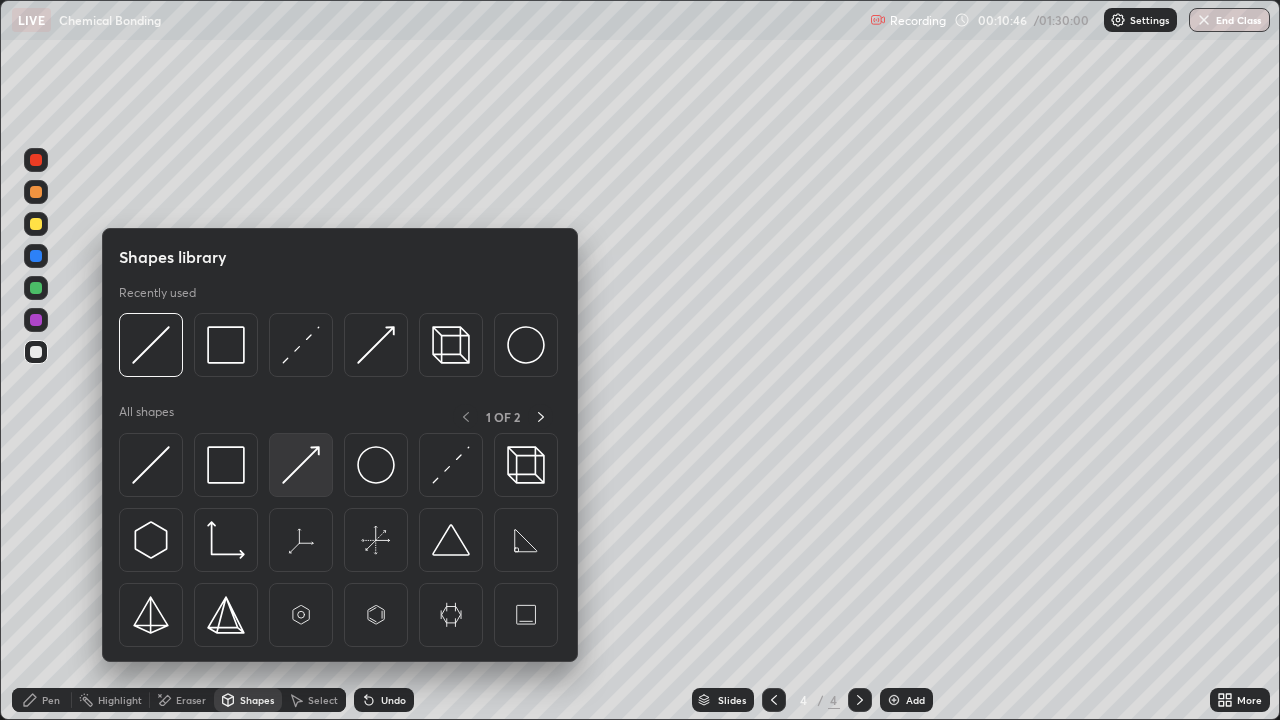 click at bounding box center (301, 465) 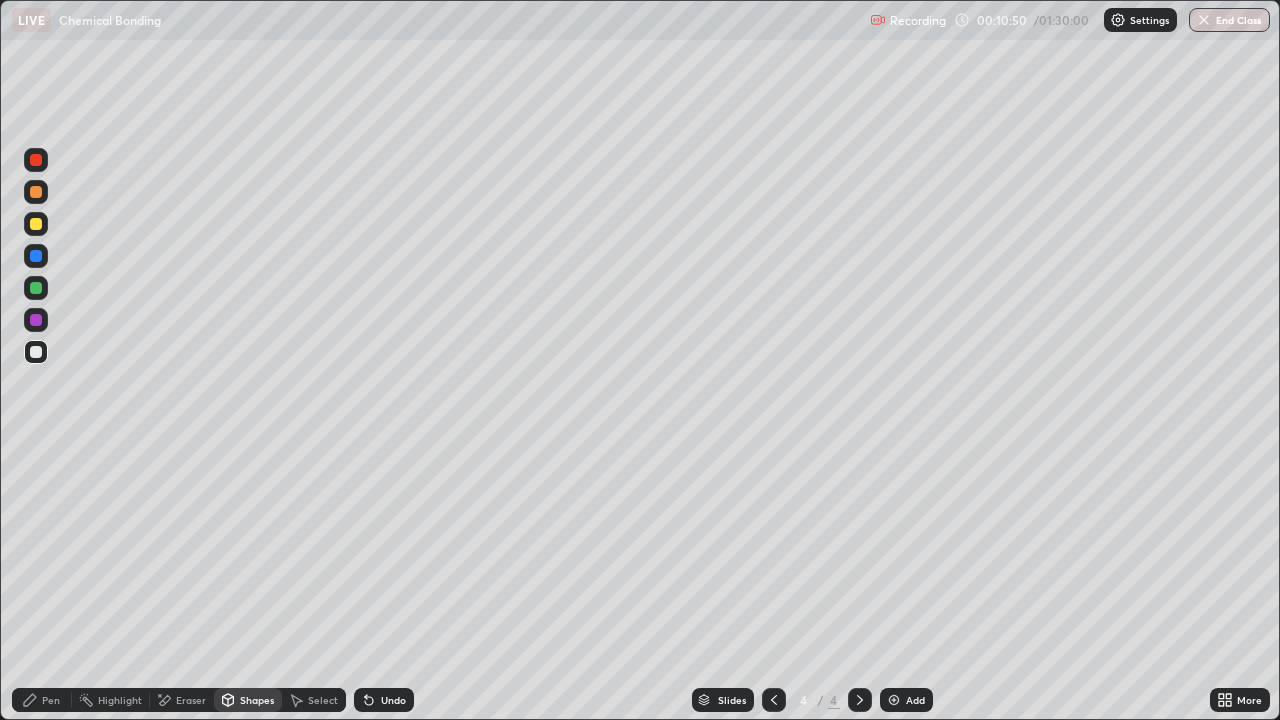 click on "Pen" at bounding box center (42, 700) 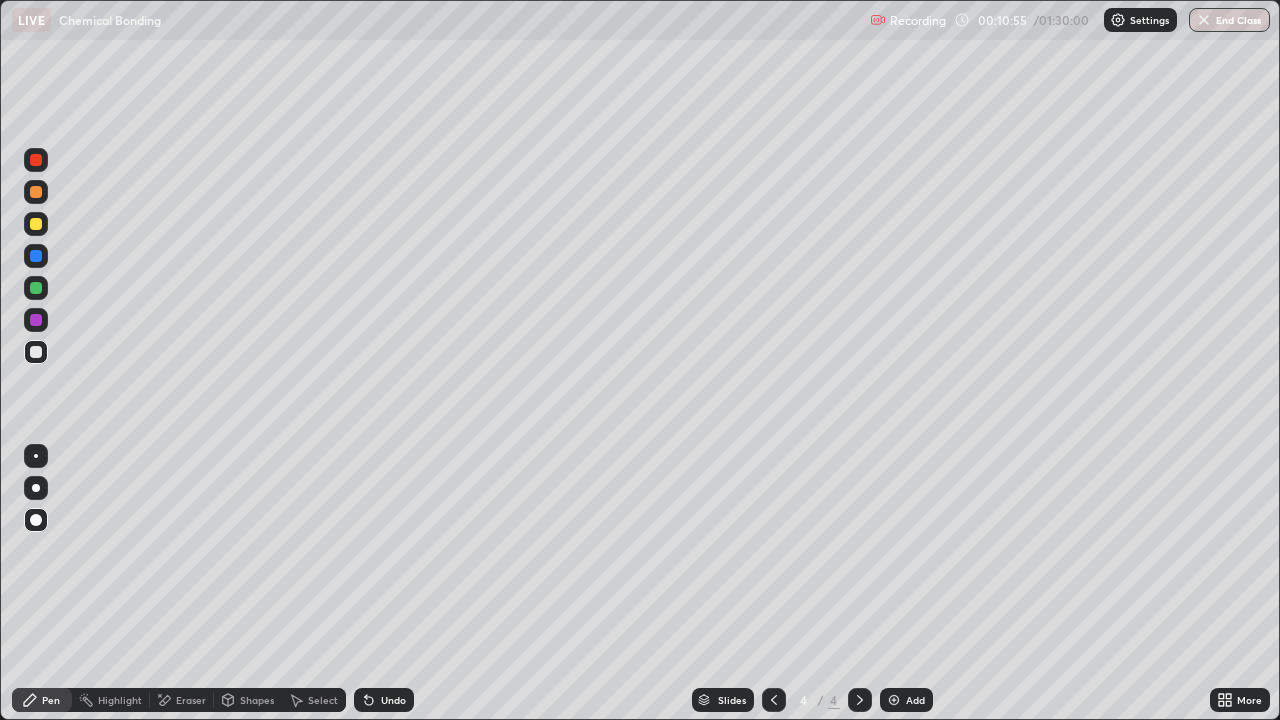 click on "Pen" at bounding box center (51, 700) 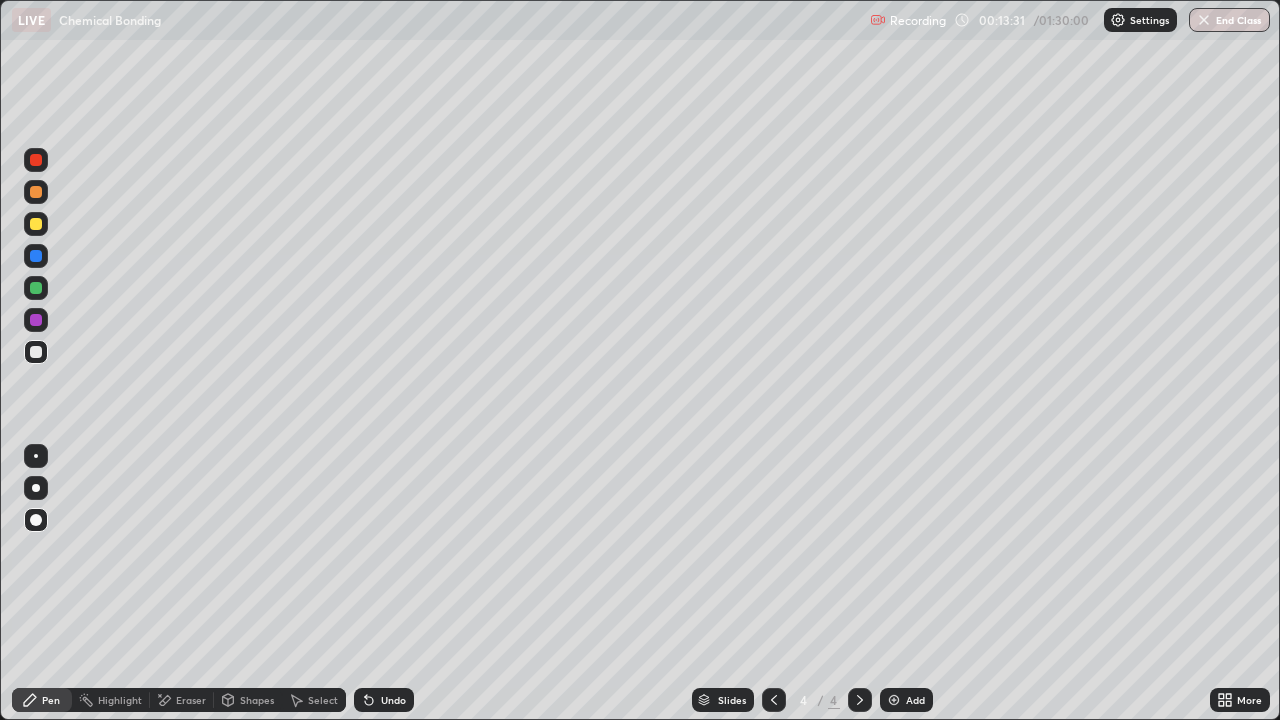 click on "Pen" at bounding box center [51, 700] 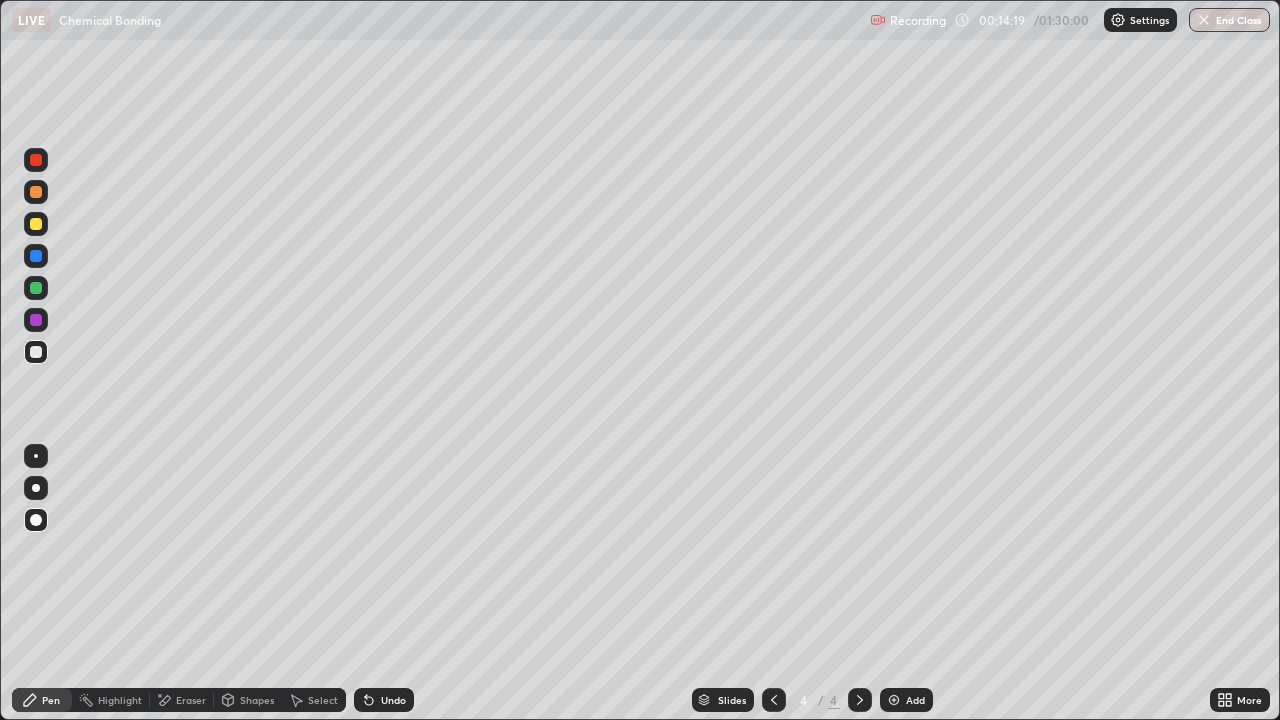 click on "Add" at bounding box center [915, 700] 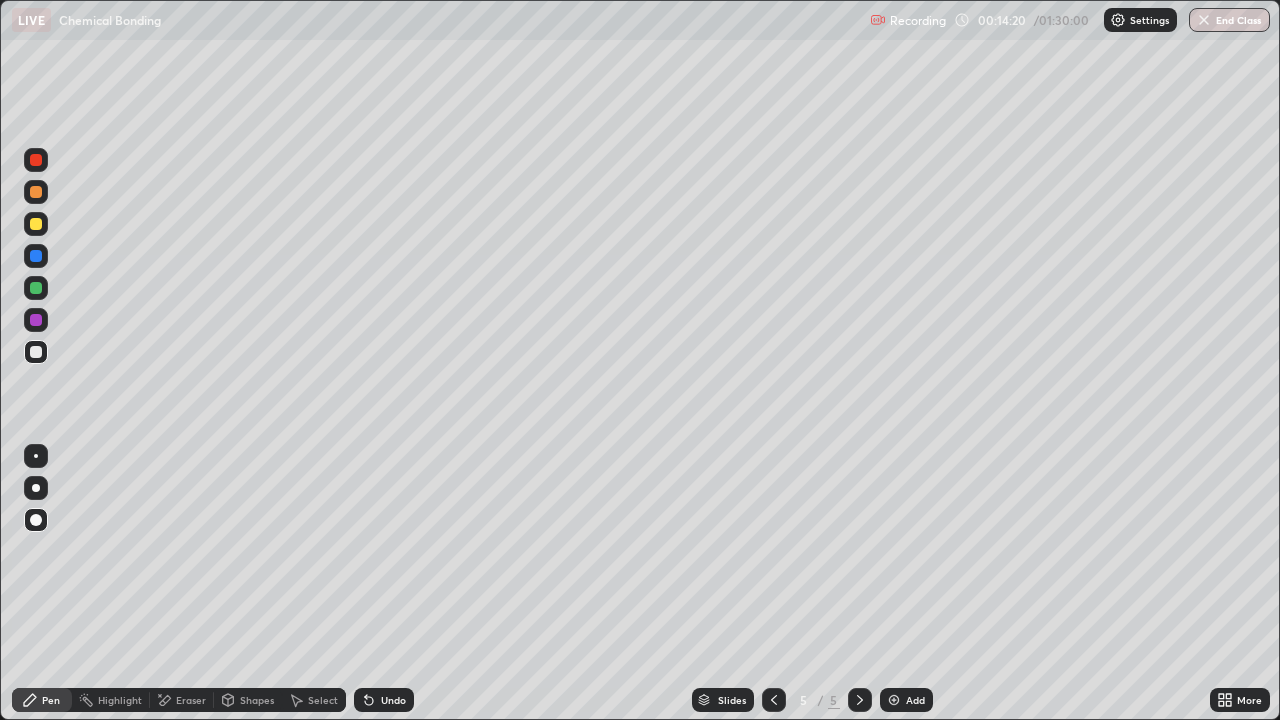 click on "Pen" at bounding box center (51, 700) 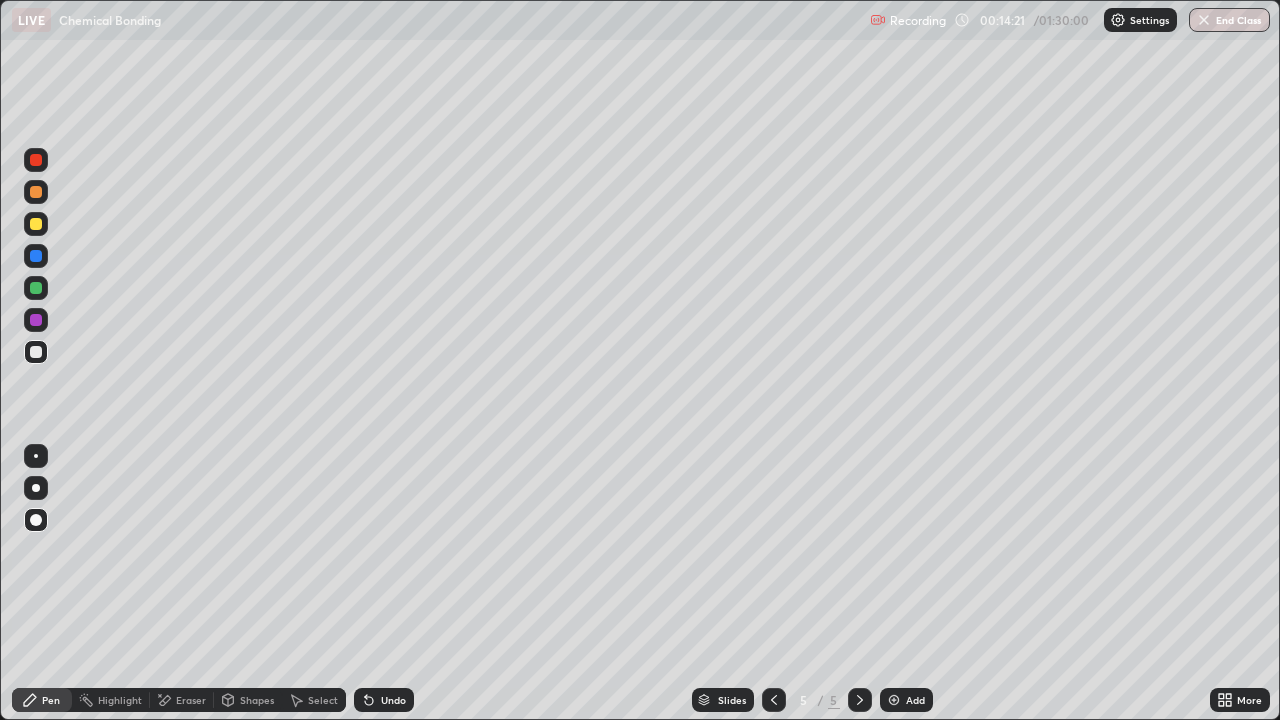 click at bounding box center (36, 224) 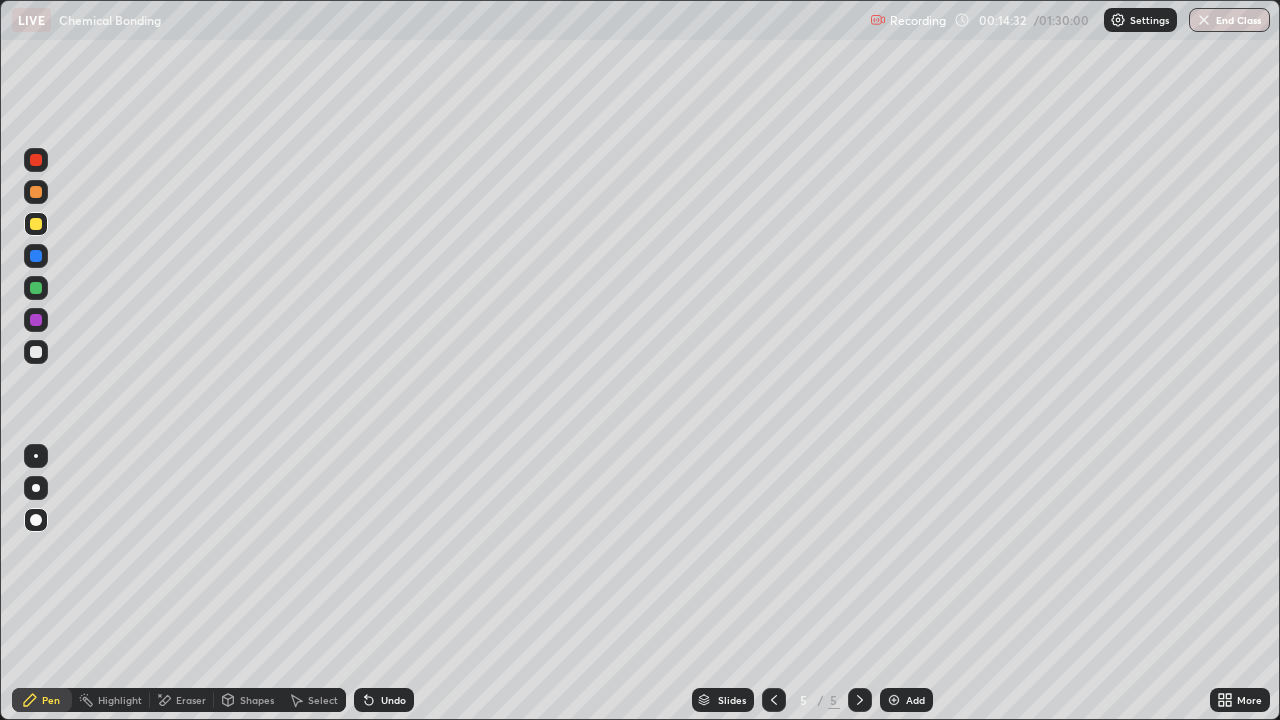 click on "Shapes" at bounding box center (257, 700) 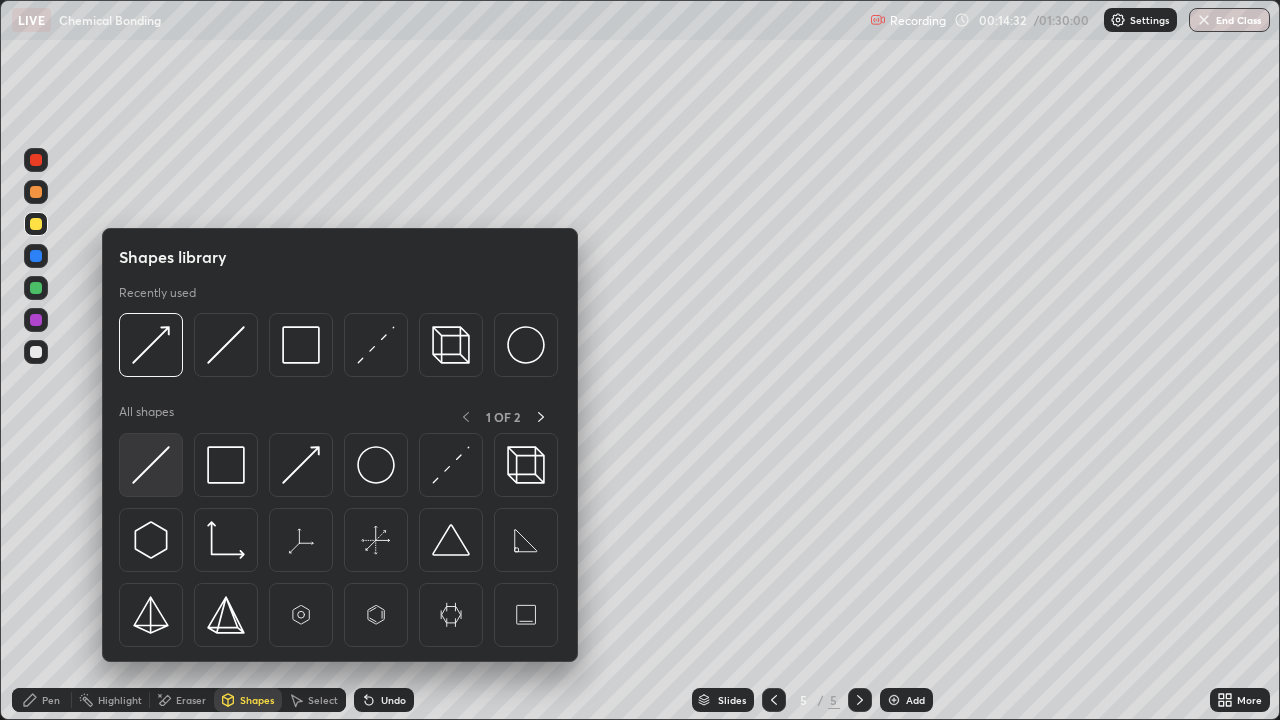 click at bounding box center (151, 465) 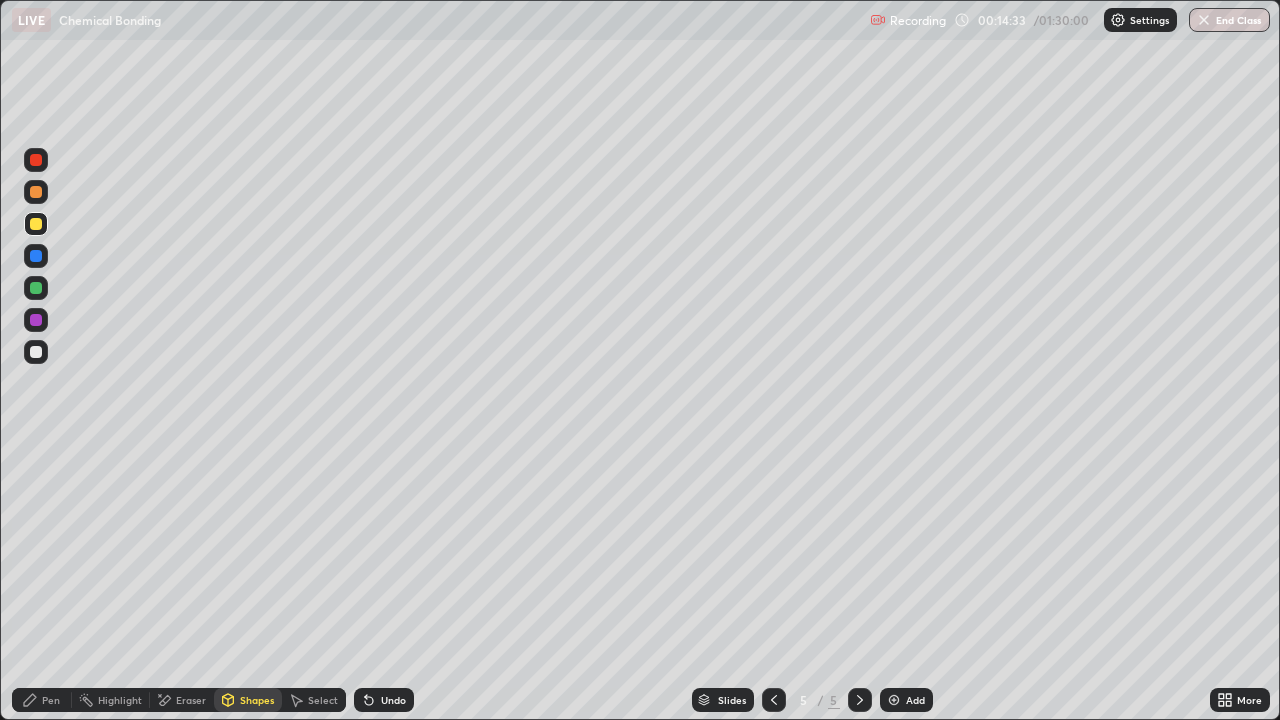 click at bounding box center (36, 352) 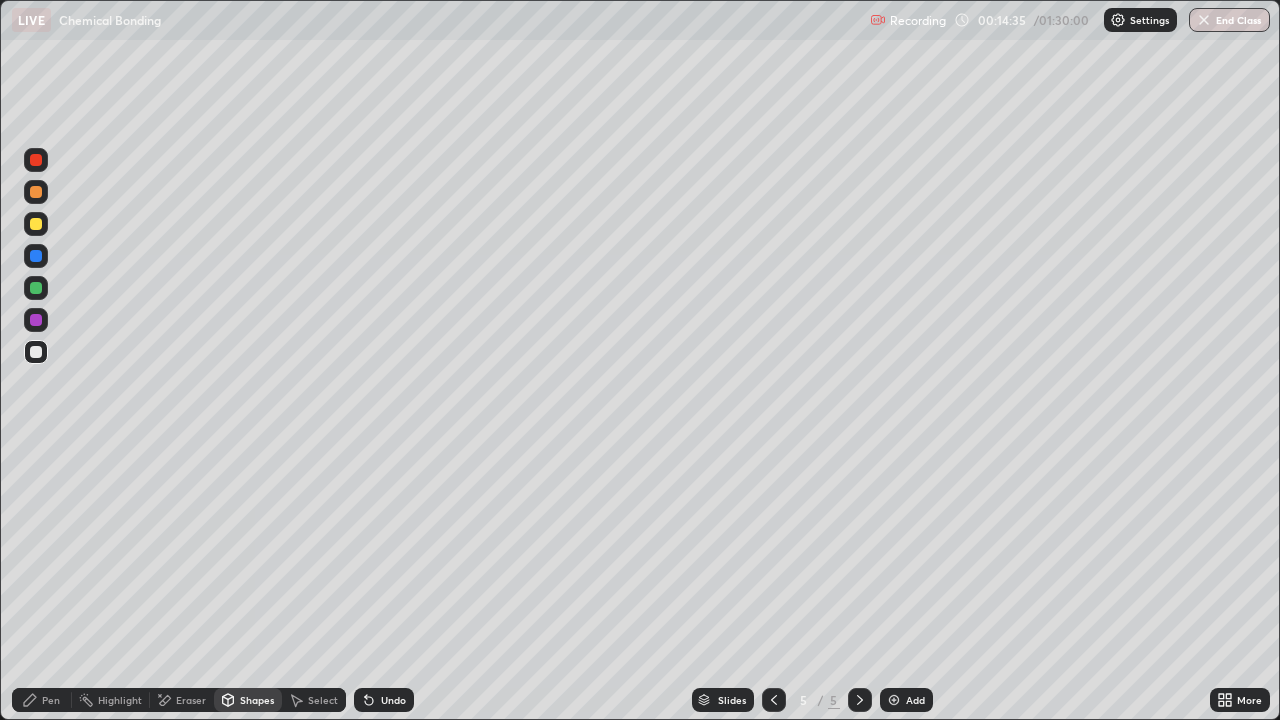 click on "Pen" at bounding box center [51, 700] 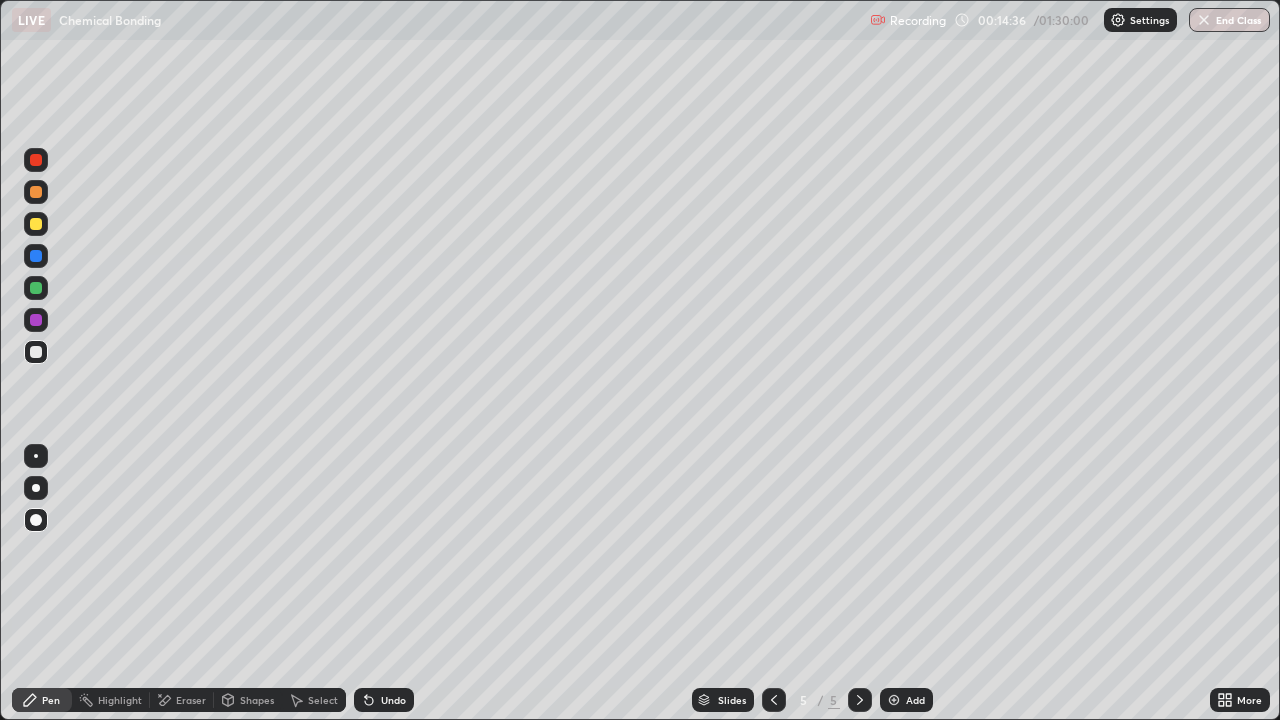 click at bounding box center [36, 352] 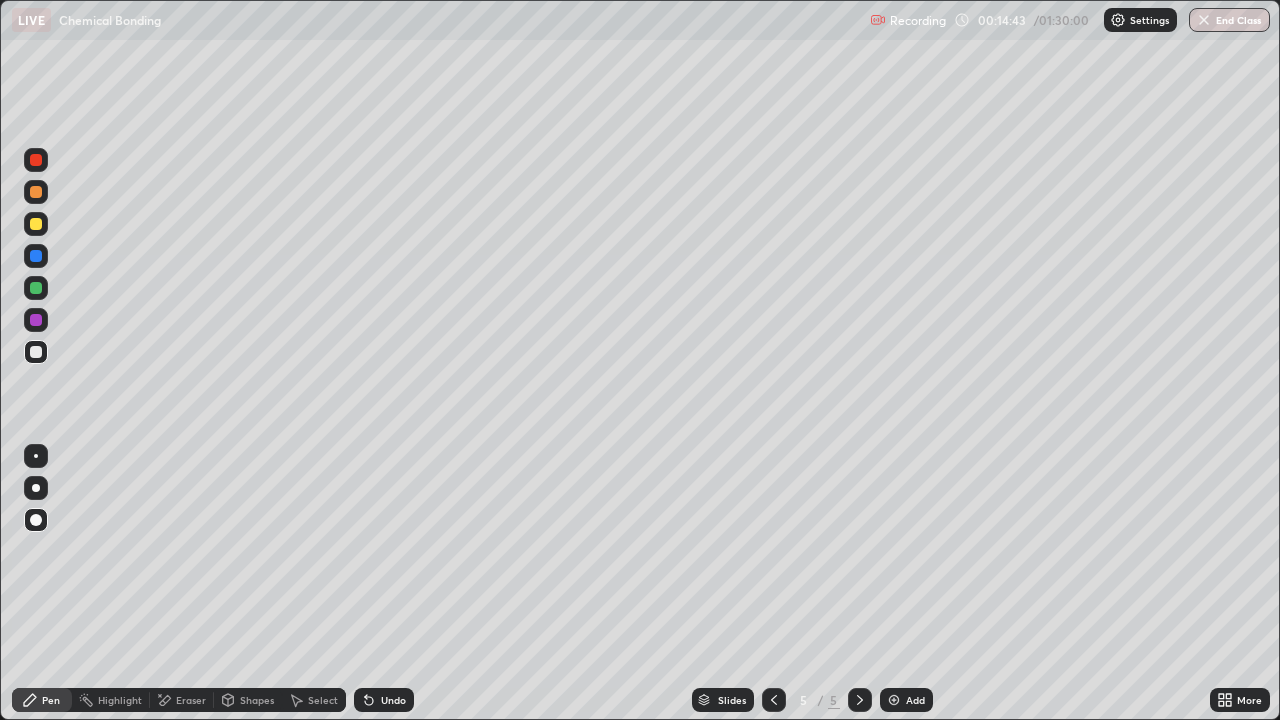 click on "Shapes" at bounding box center (248, 700) 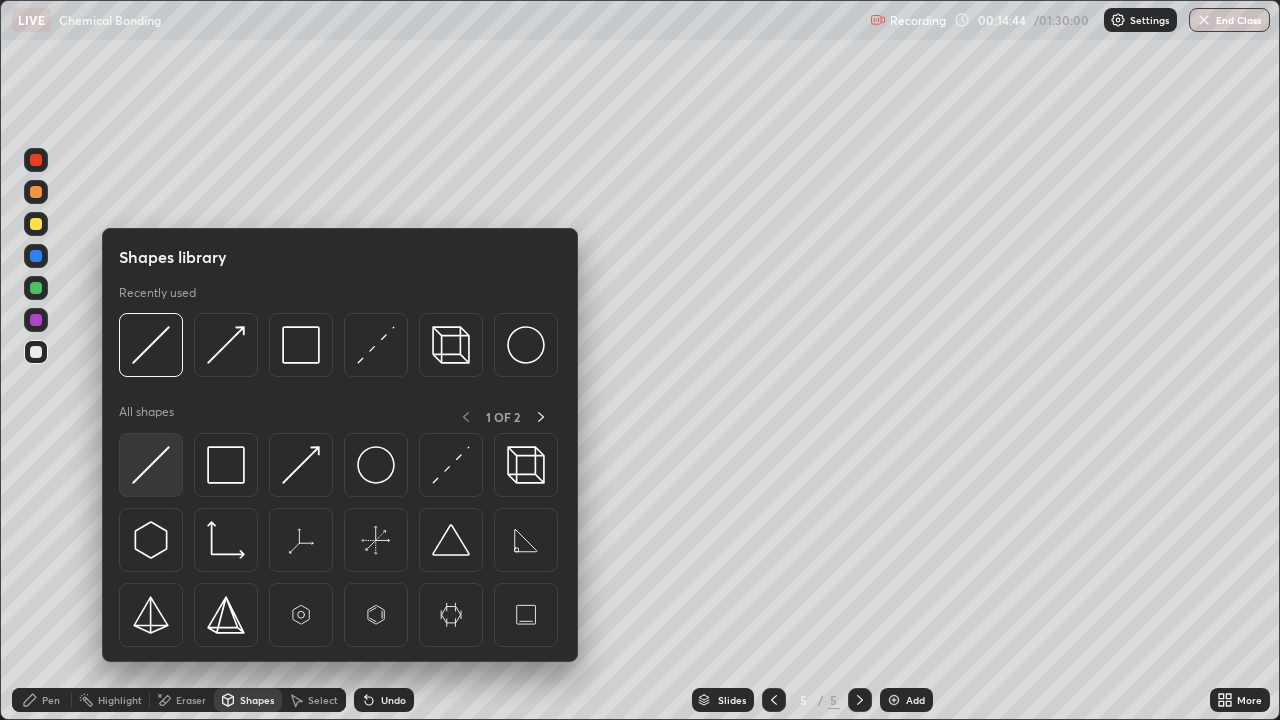 click at bounding box center [151, 465] 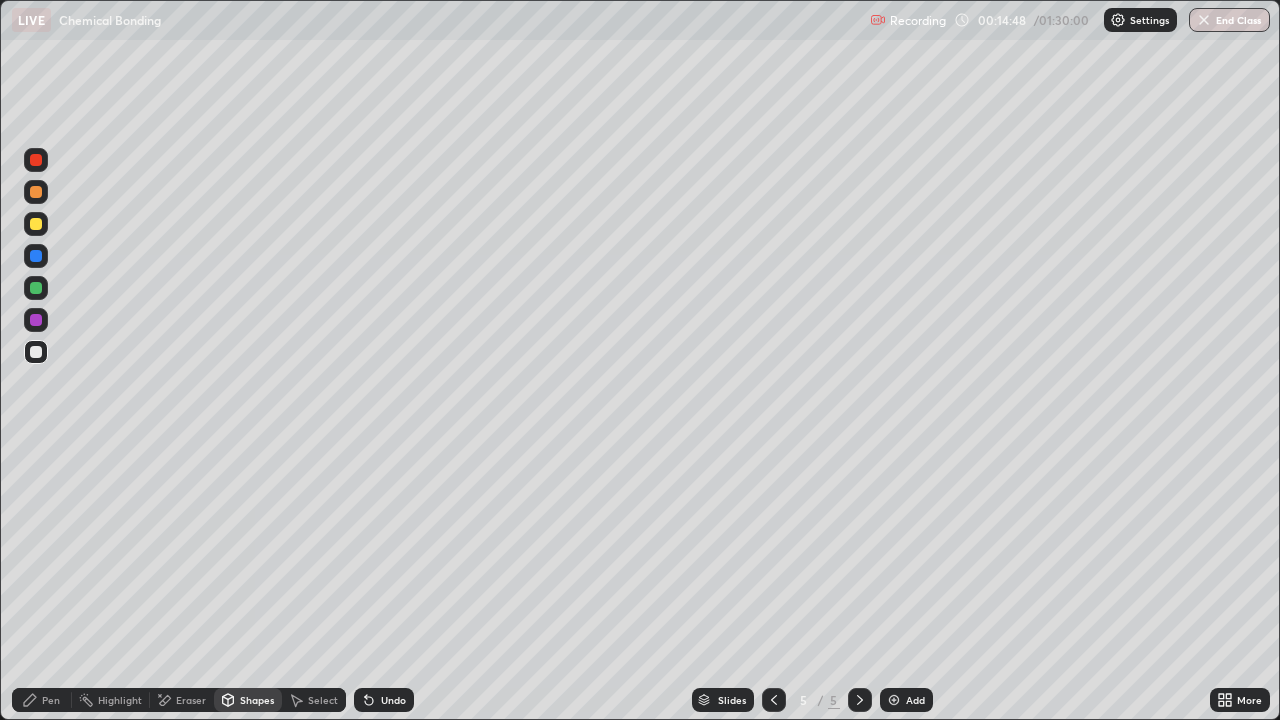 click on "Pen" at bounding box center [51, 700] 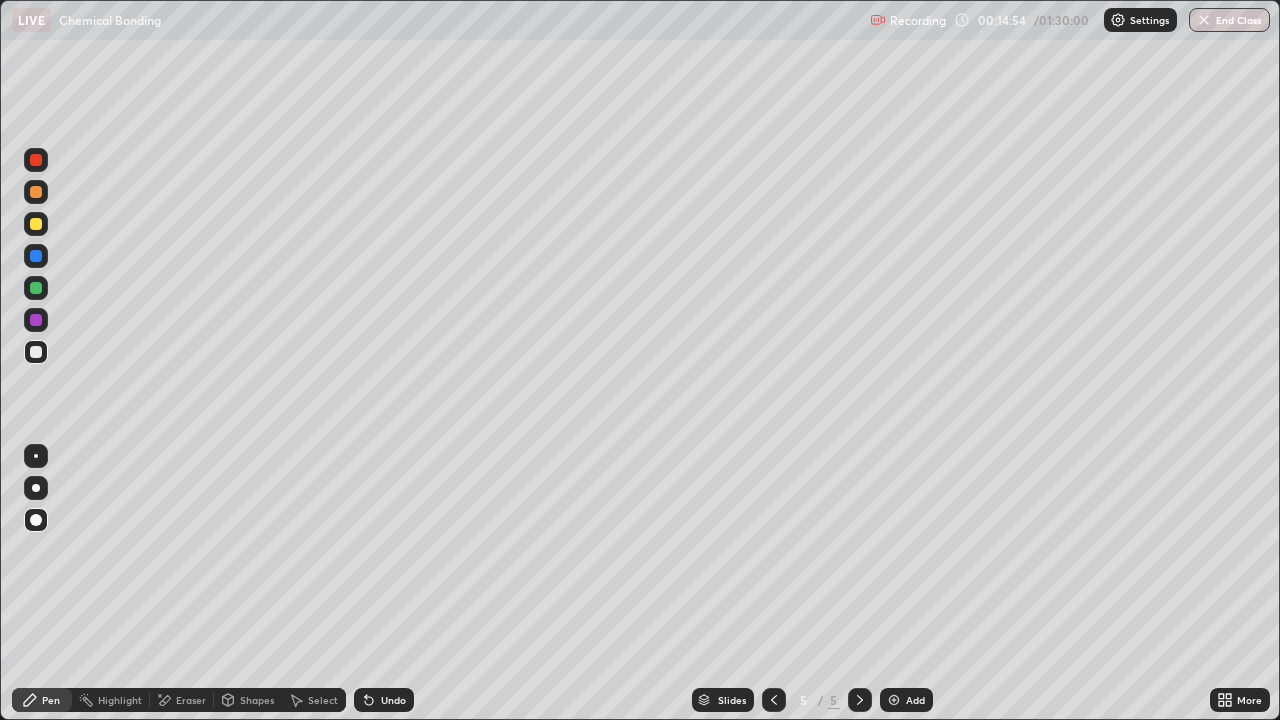 click at bounding box center (36, 224) 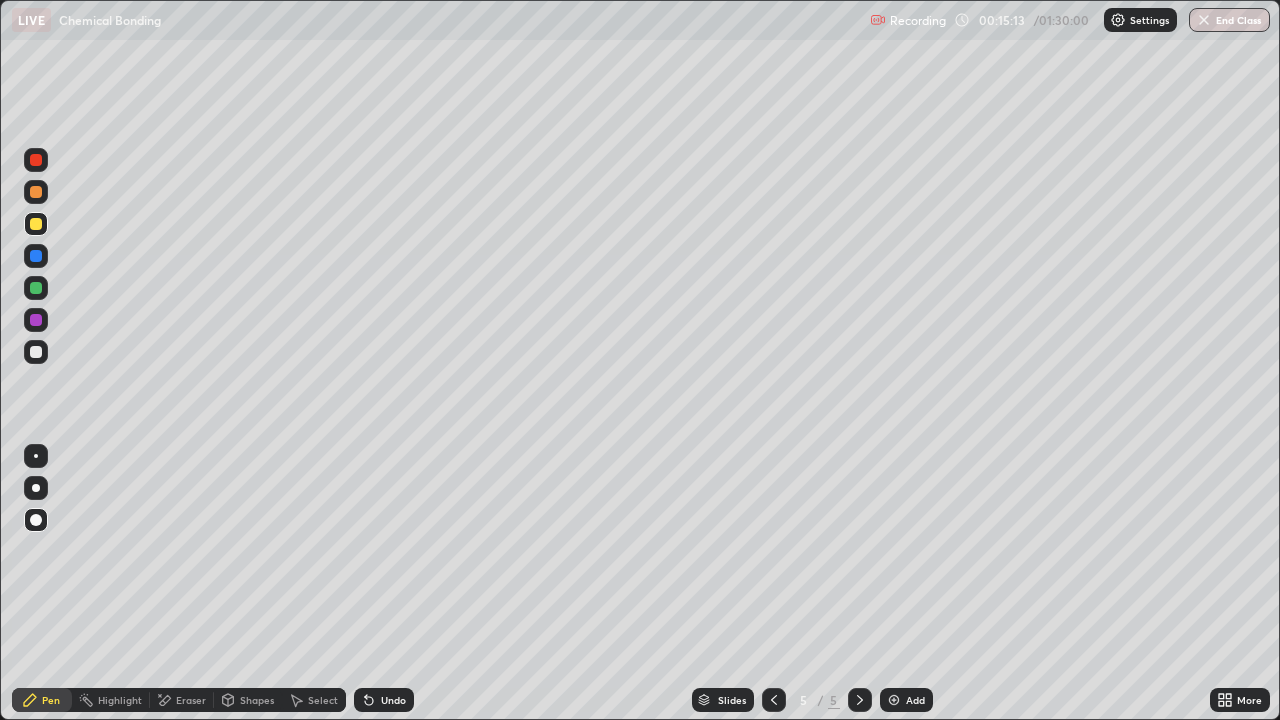 click on "Shapes" at bounding box center [257, 700] 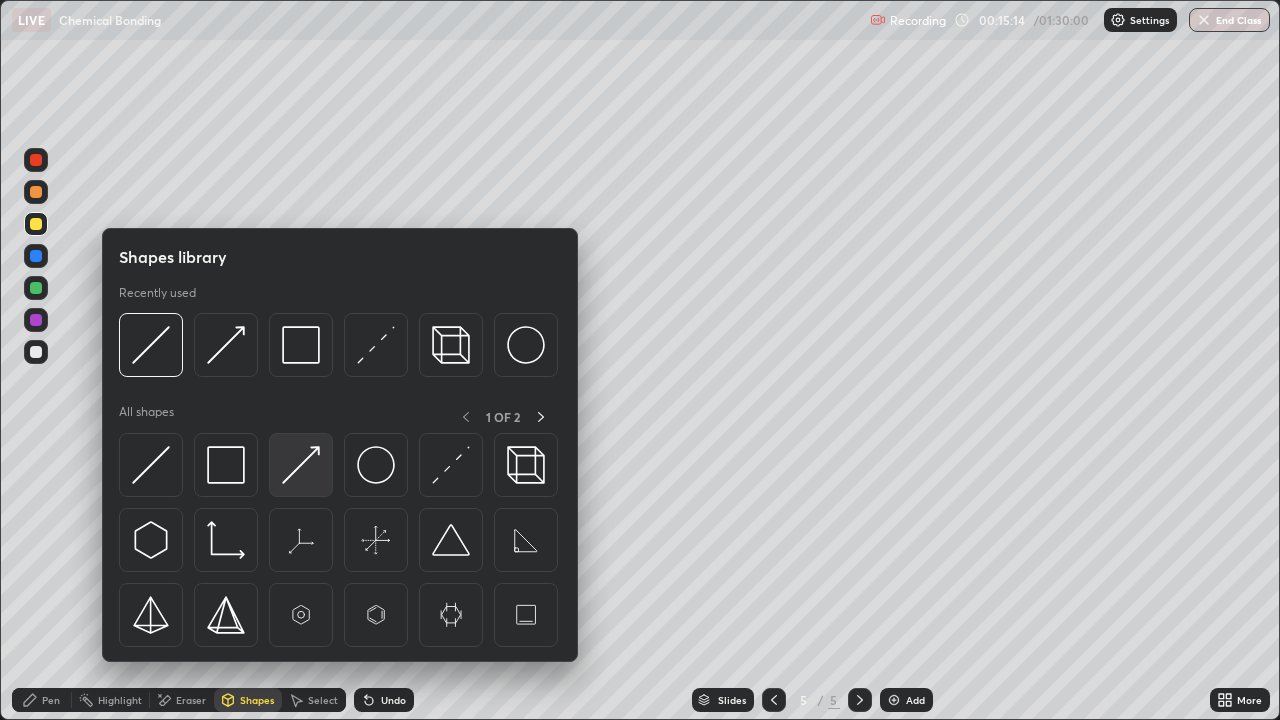 click at bounding box center [301, 465] 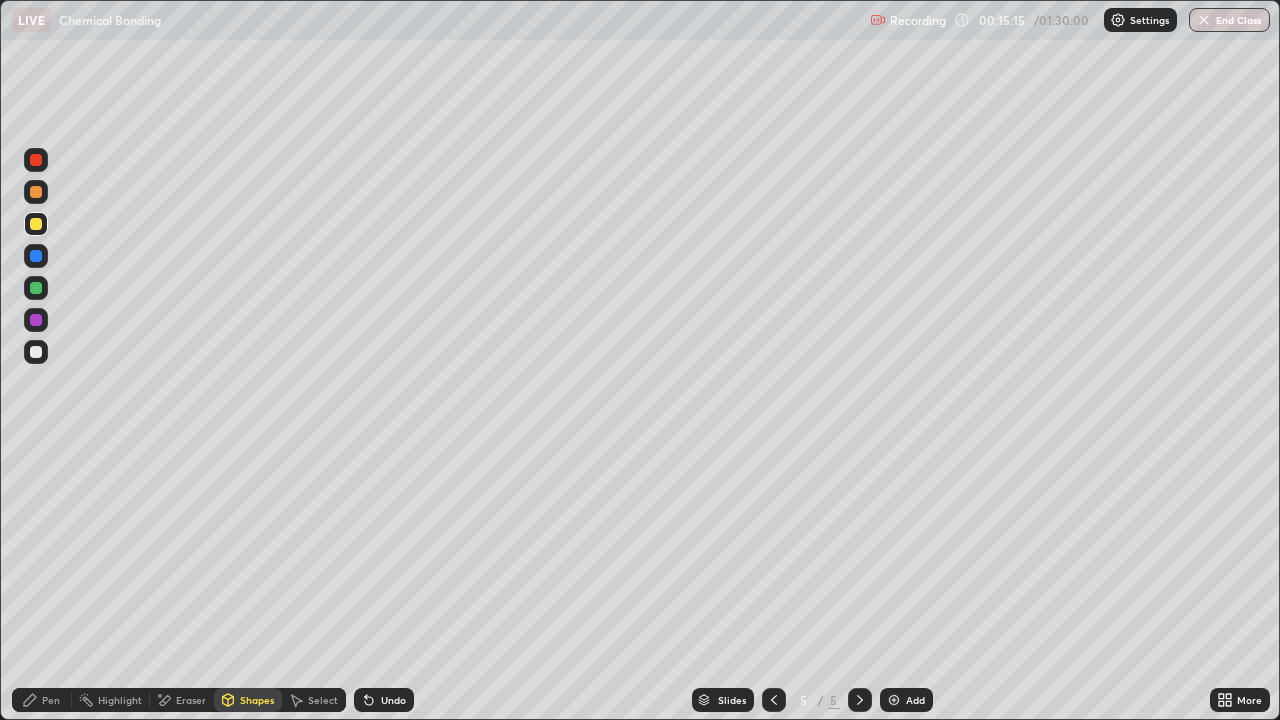 click at bounding box center (36, 352) 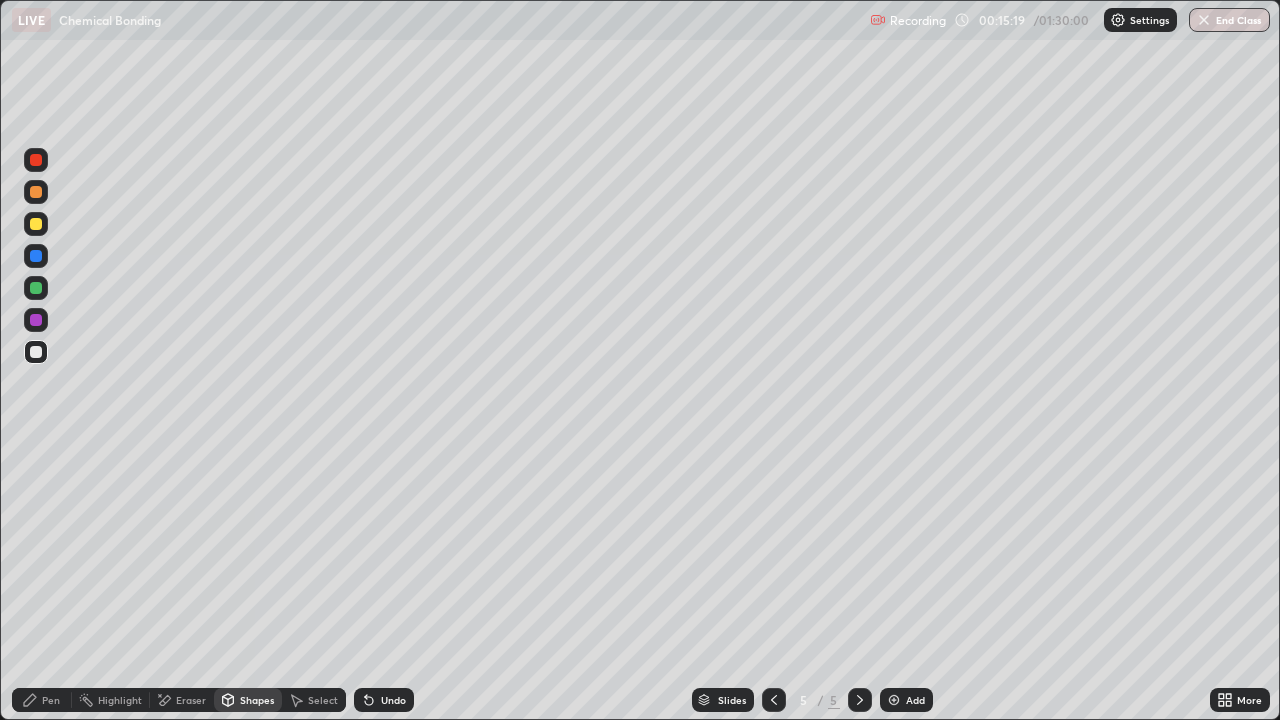 click on "Pen" at bounding box center [42, 700] 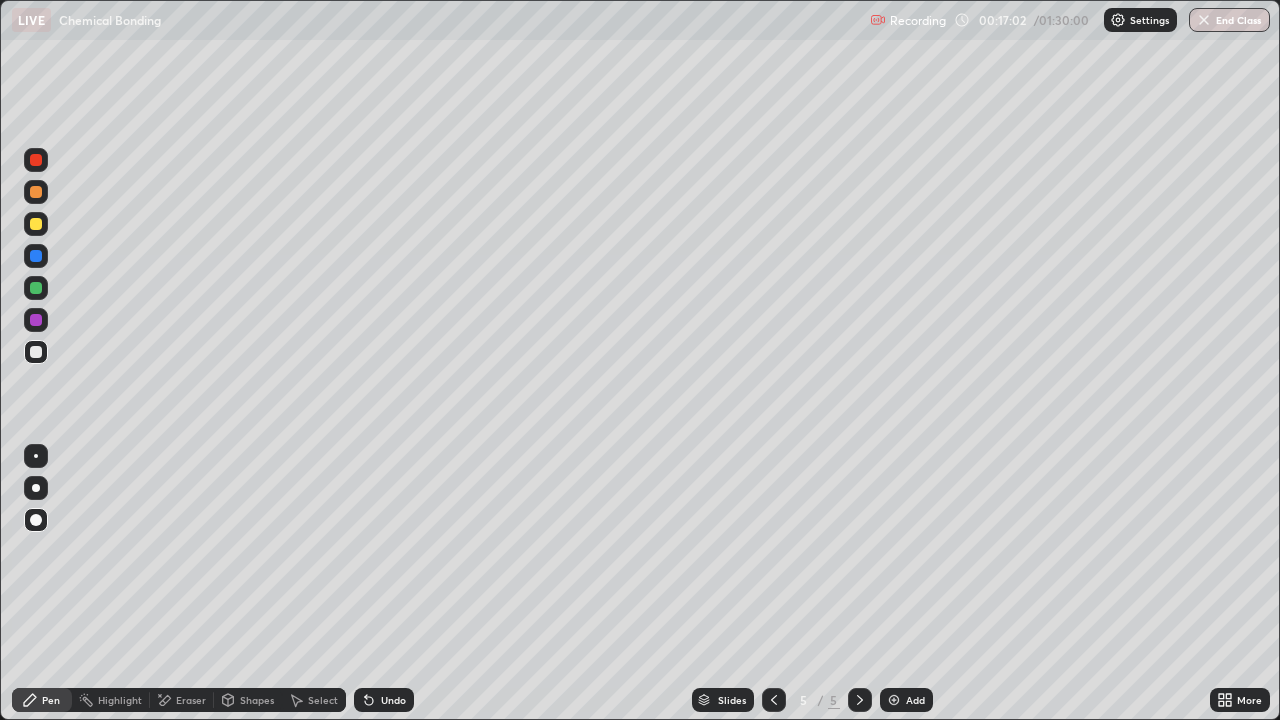 click on "Shapes" at bounding box center [248, 700] 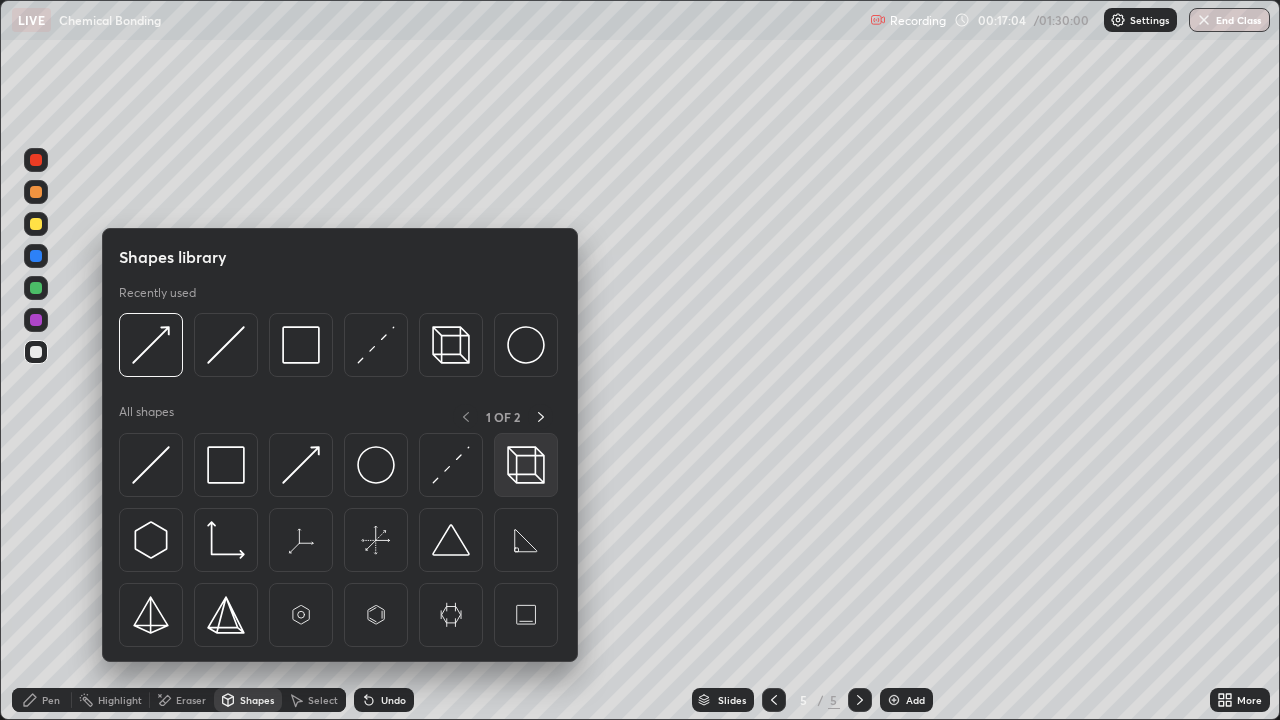click at bounding box center [526, 465] 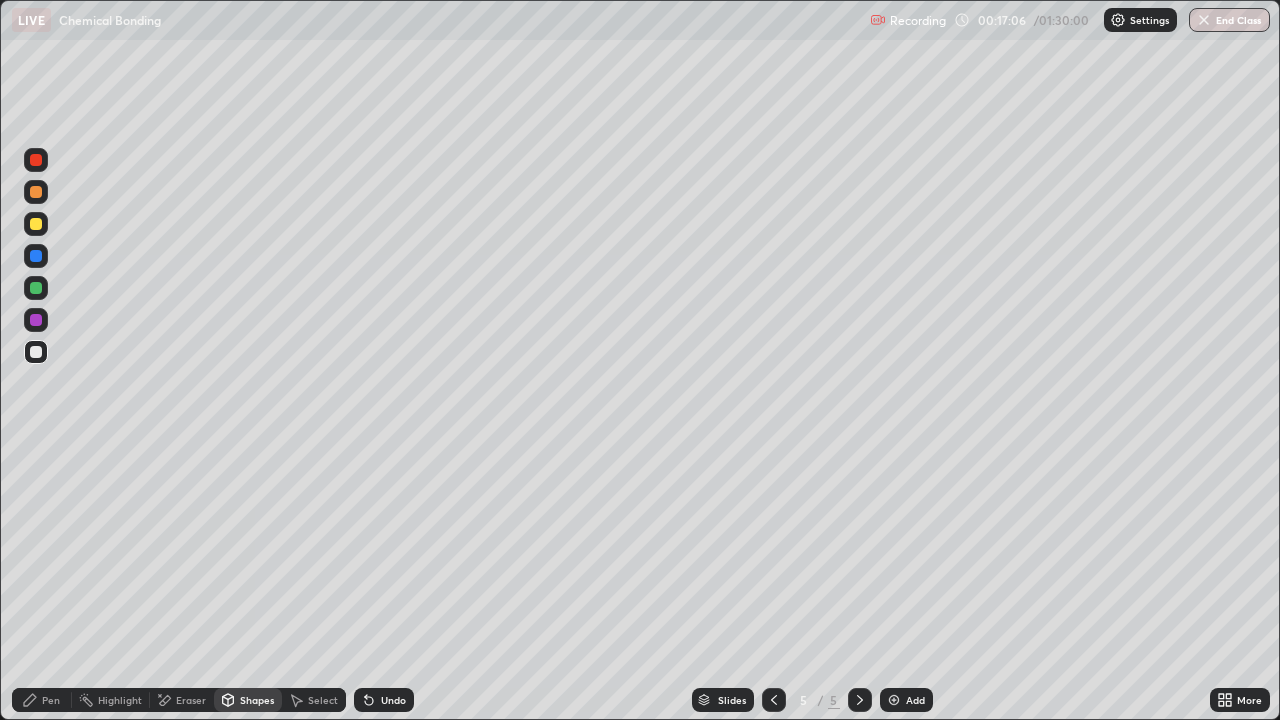 click at bounding box center (36, 352) 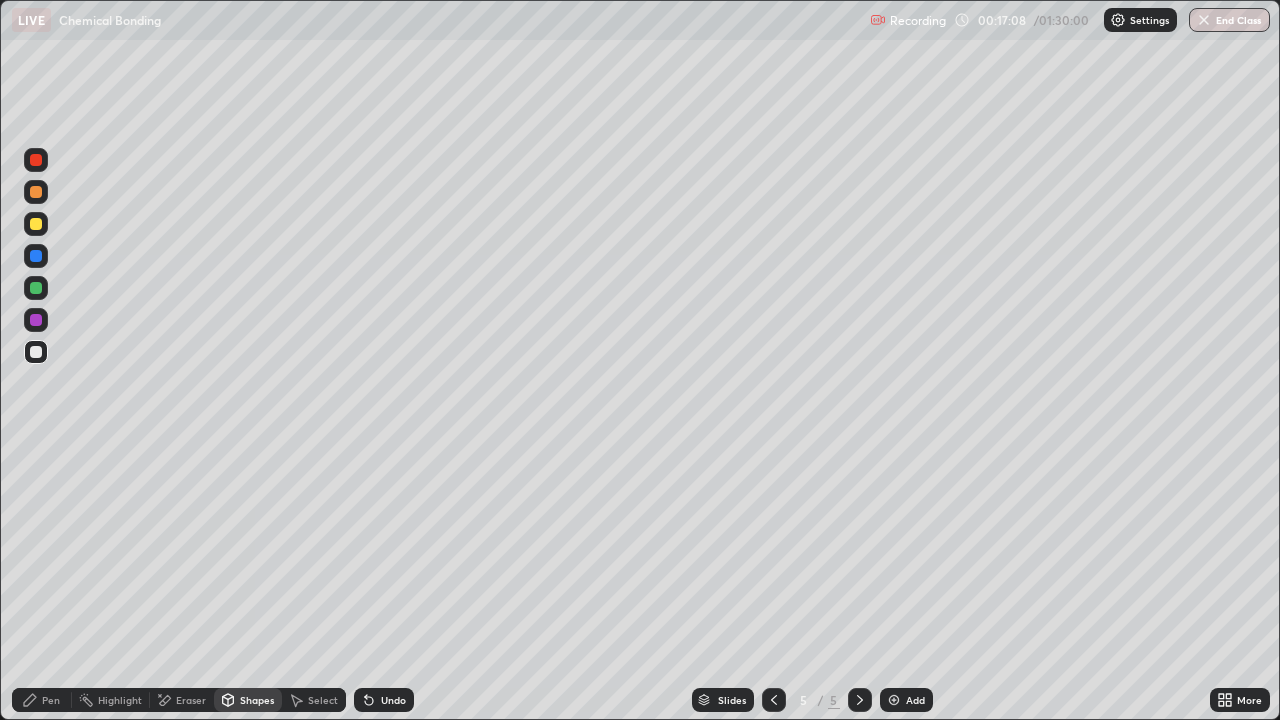 click on "Pen" at bounding box center (51, 700) 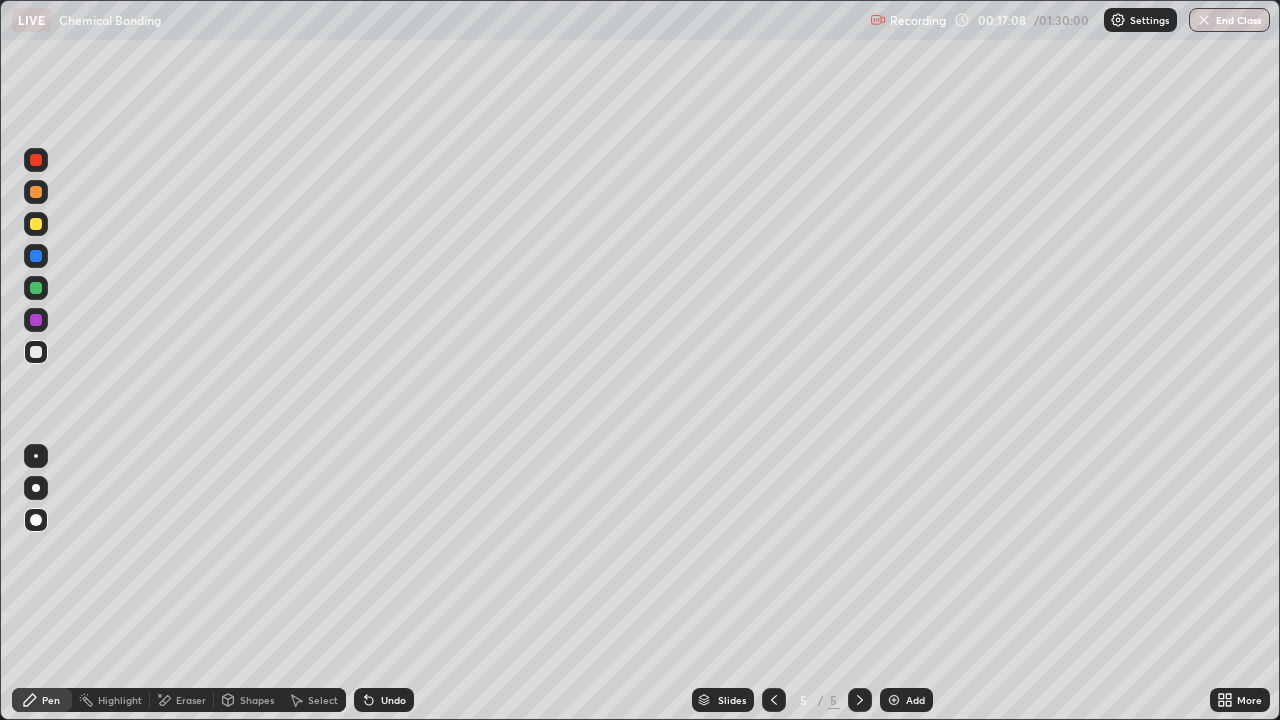 click at bounding box center [36, 456] 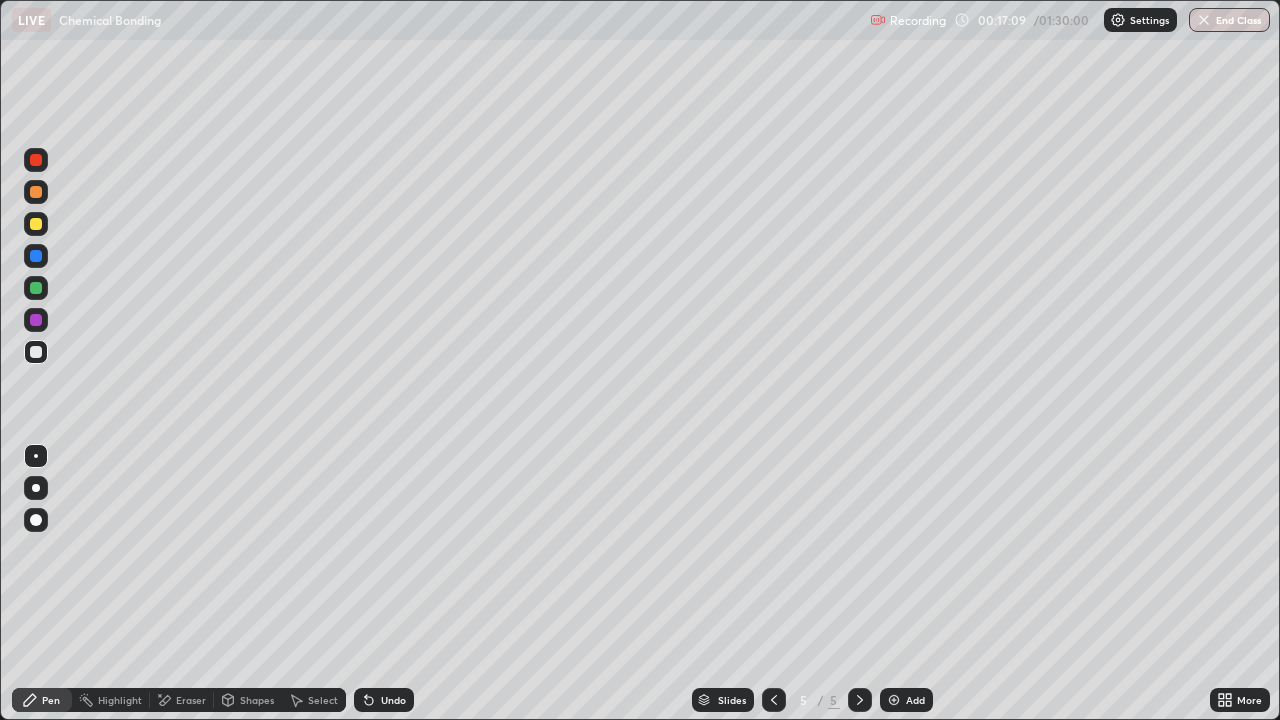 click on "Shapes" at bounding box center [257, 700] 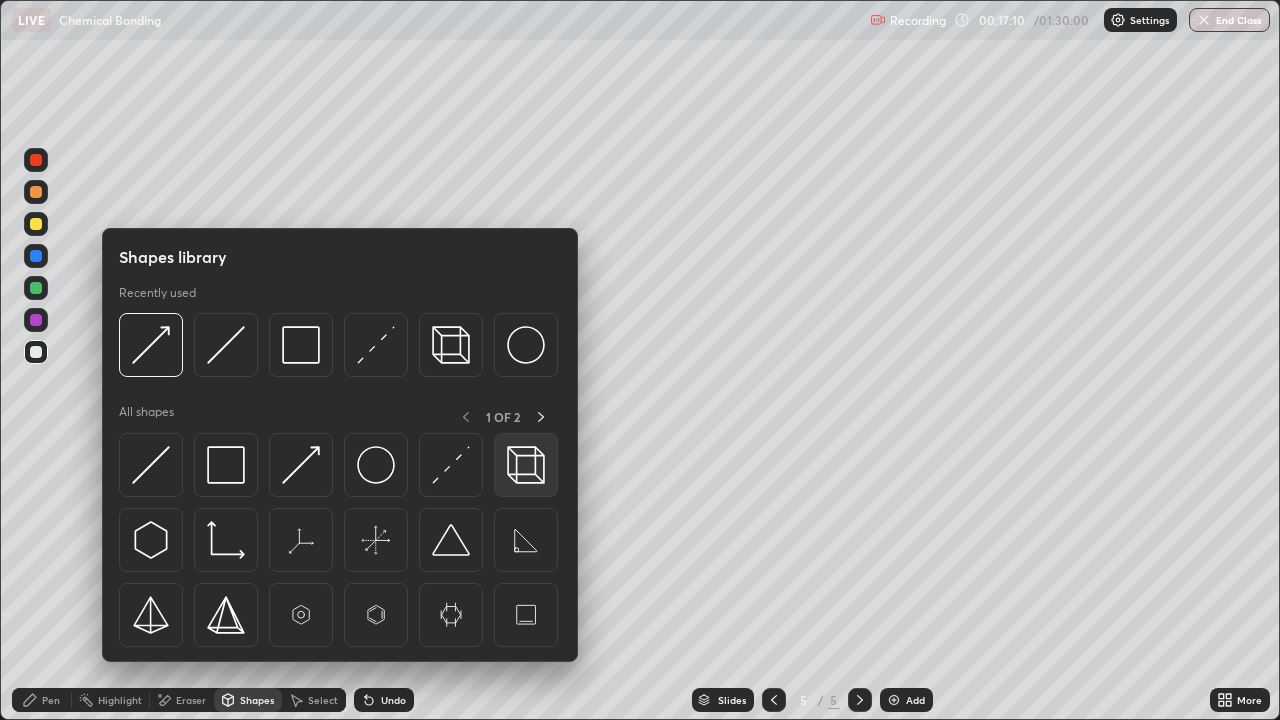 click at bounding box center [526, 465] 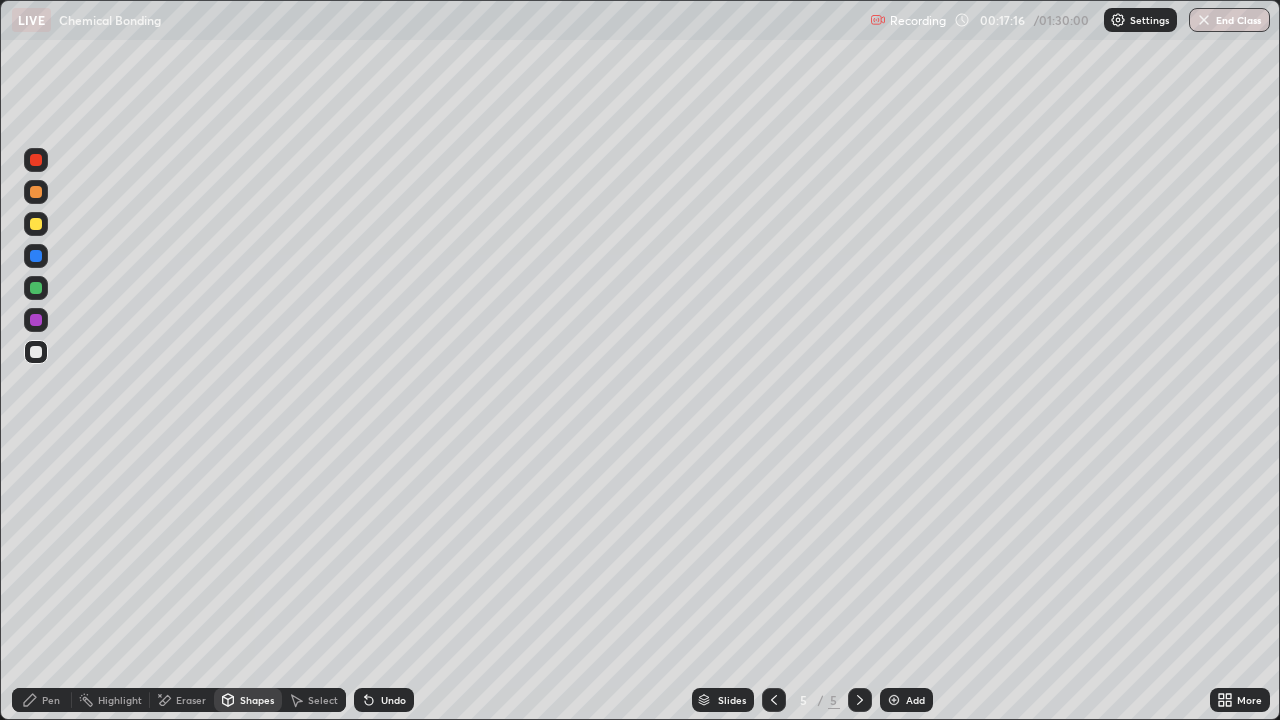 click on "Pen" at bounding box center (51, 700) 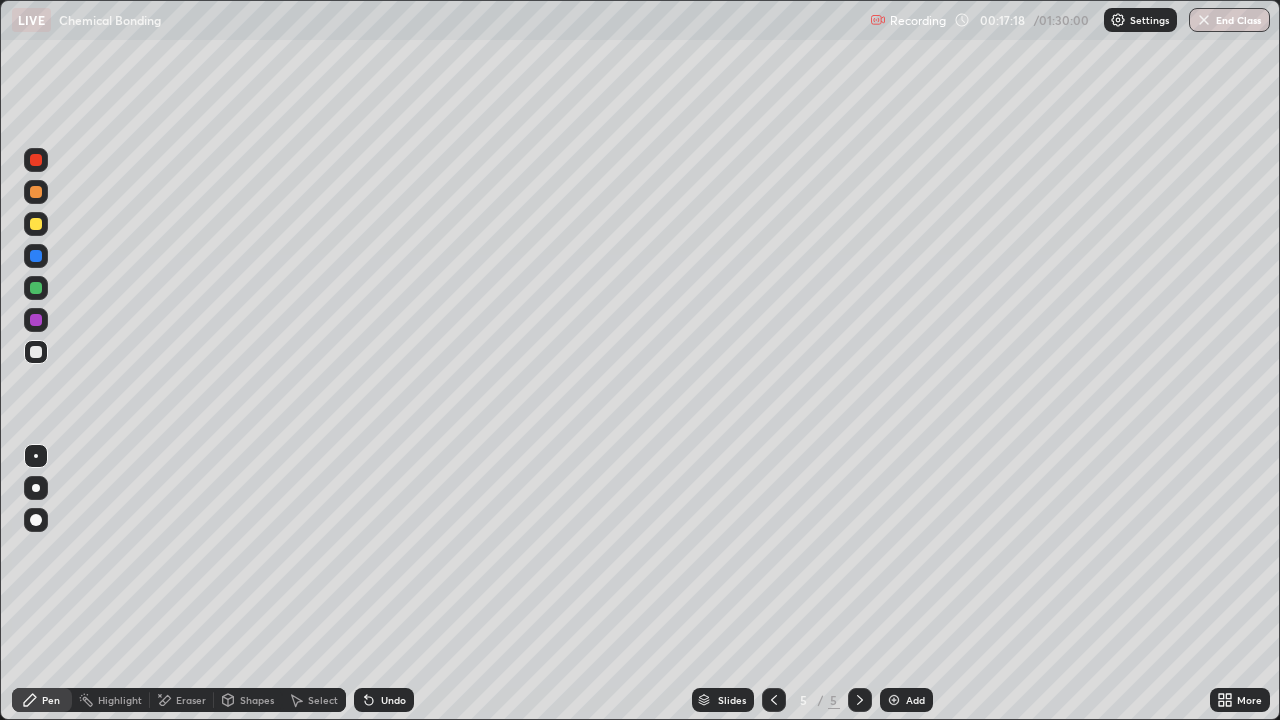 click at bounding box center (36, 288) 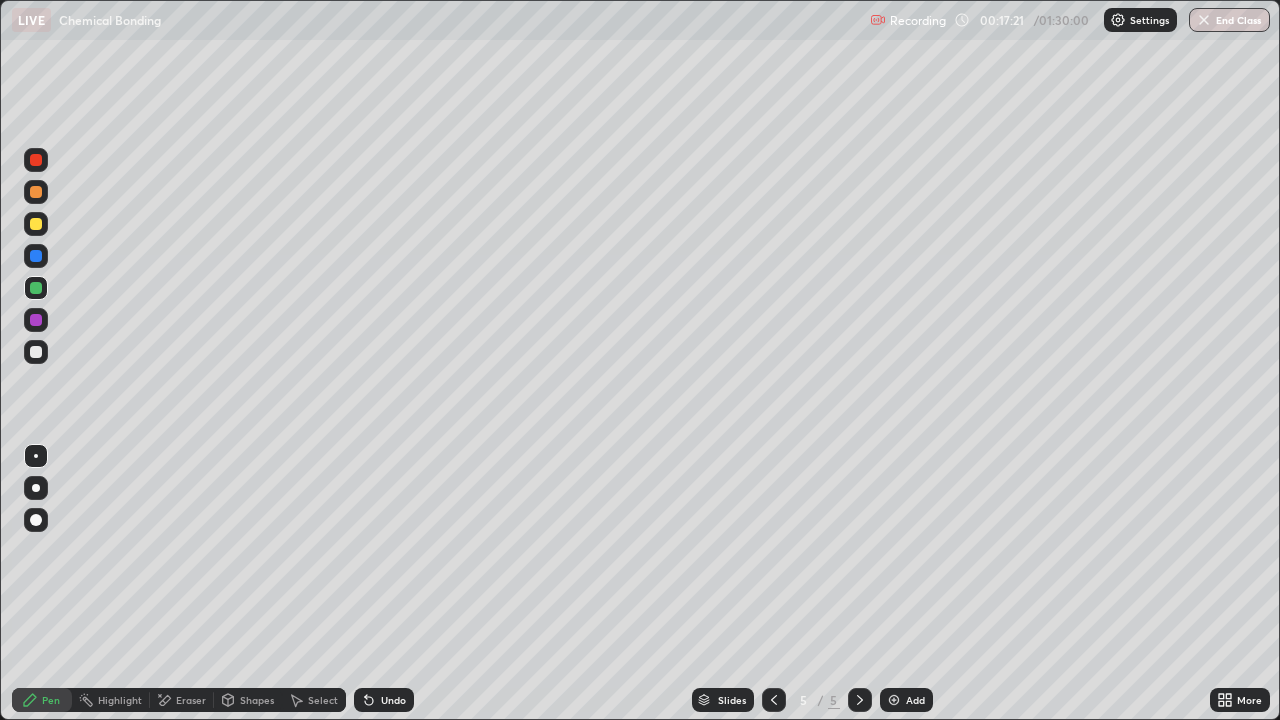 click on "Shapes" at bounding box center [257, 700] 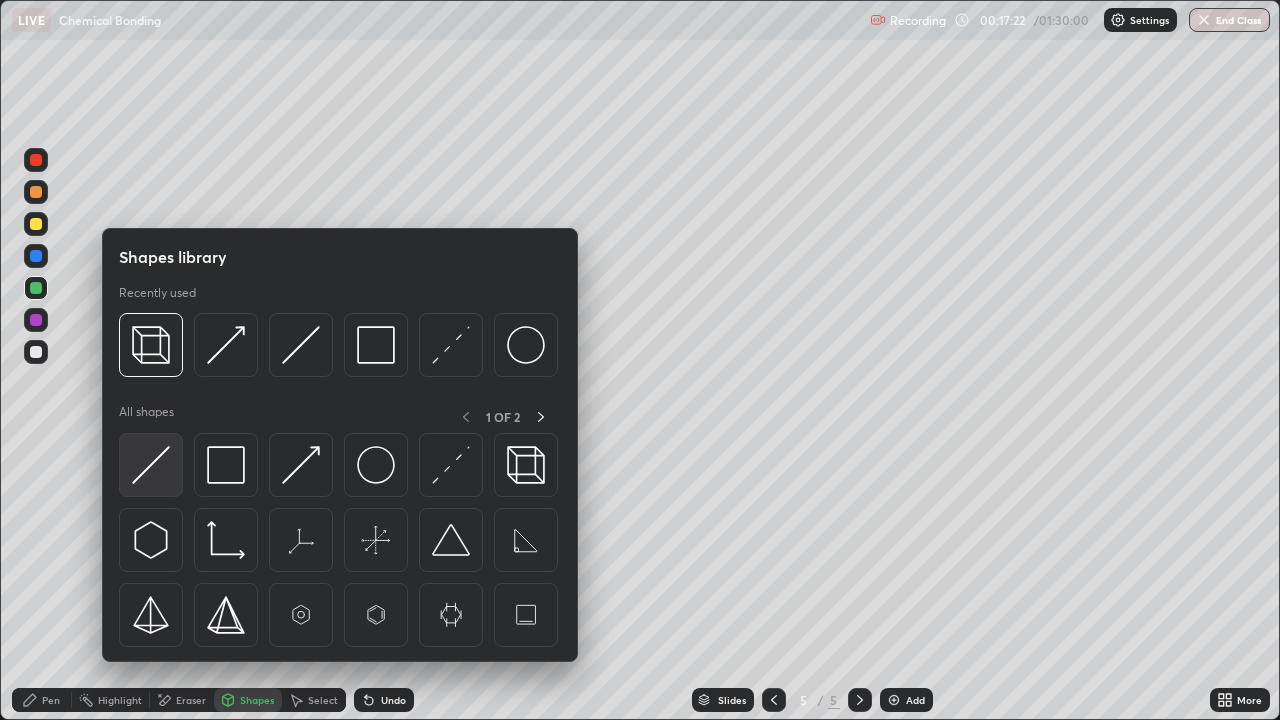 click at bounding box center [151, 465] 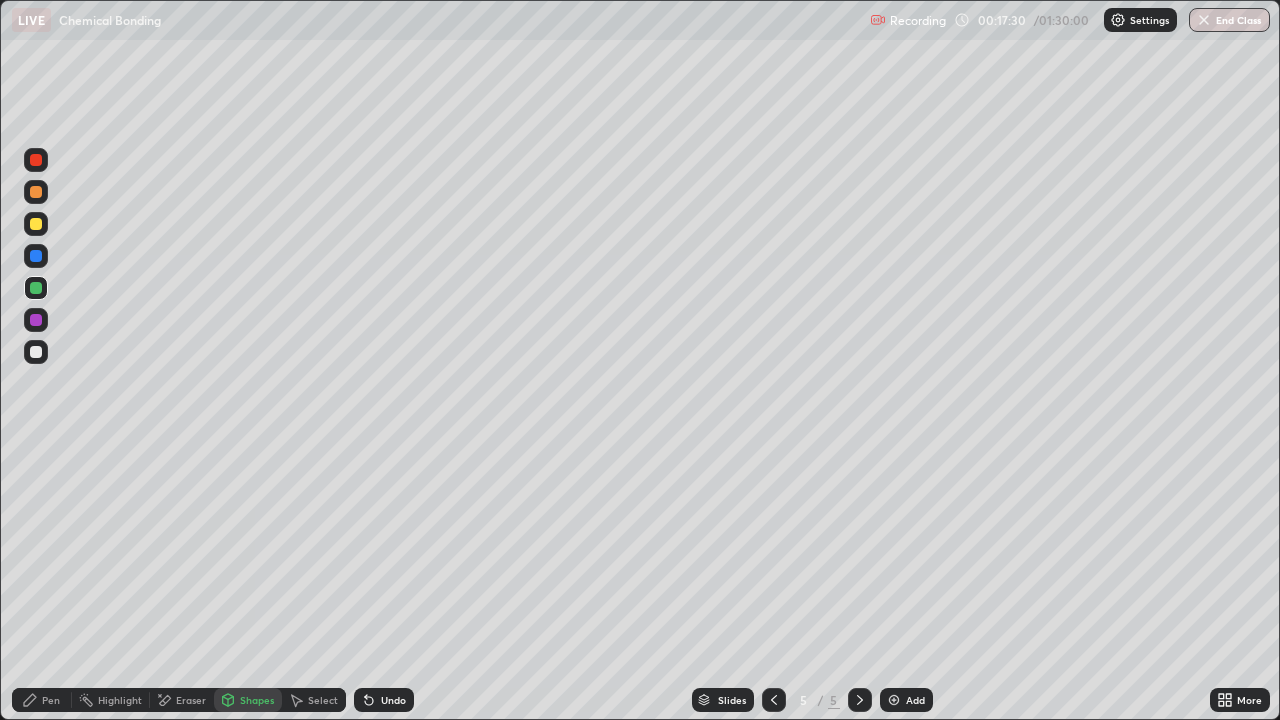 click 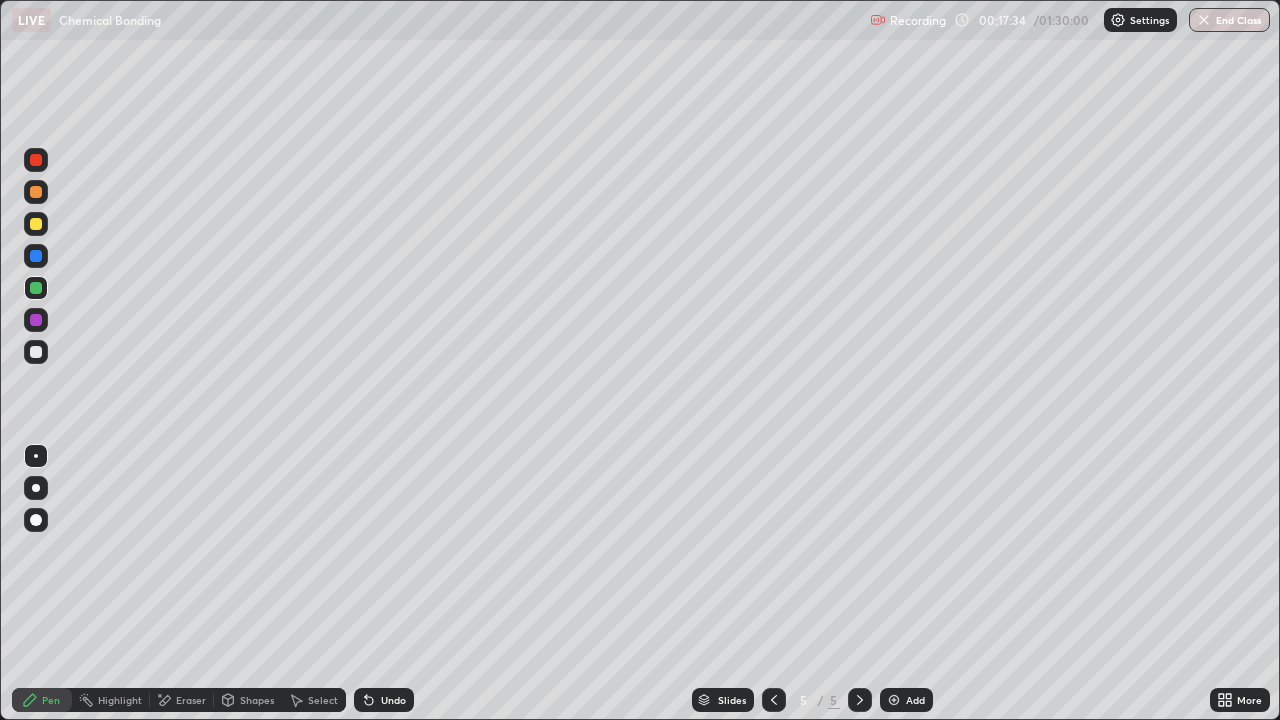 click at bounding box center [36, 320] 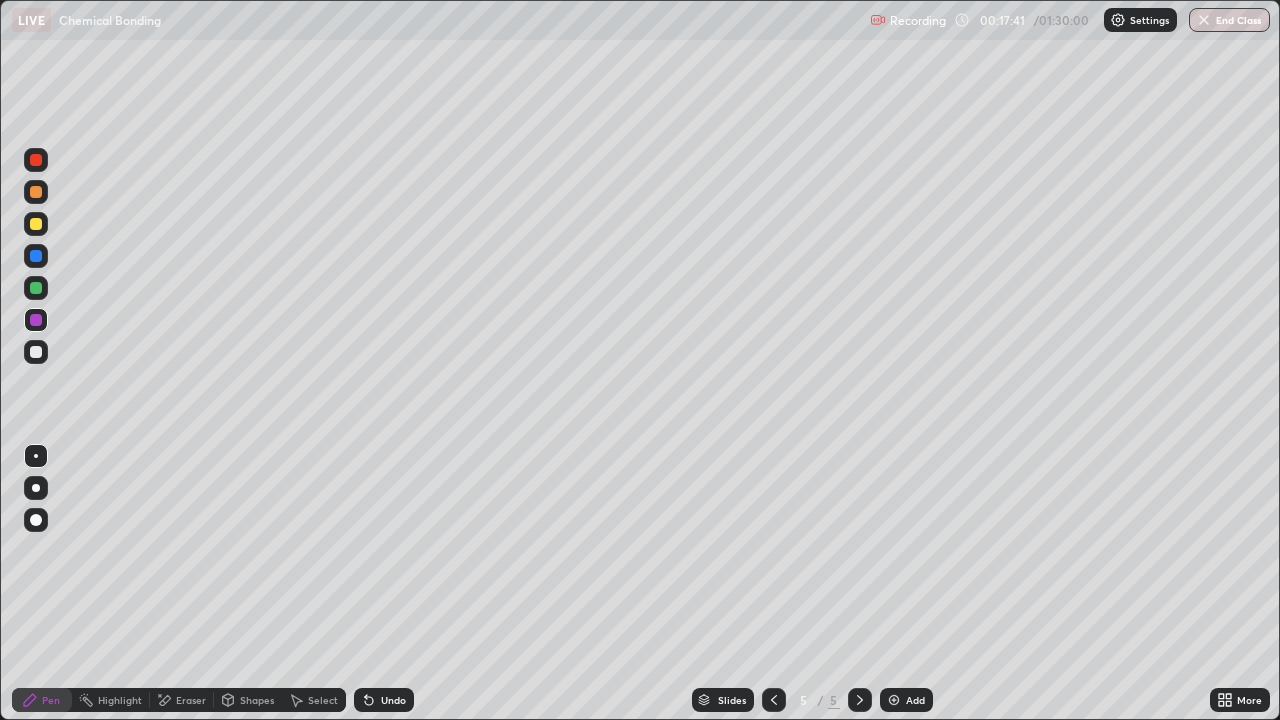 click on "Undo" at bounding box center (384, 700) 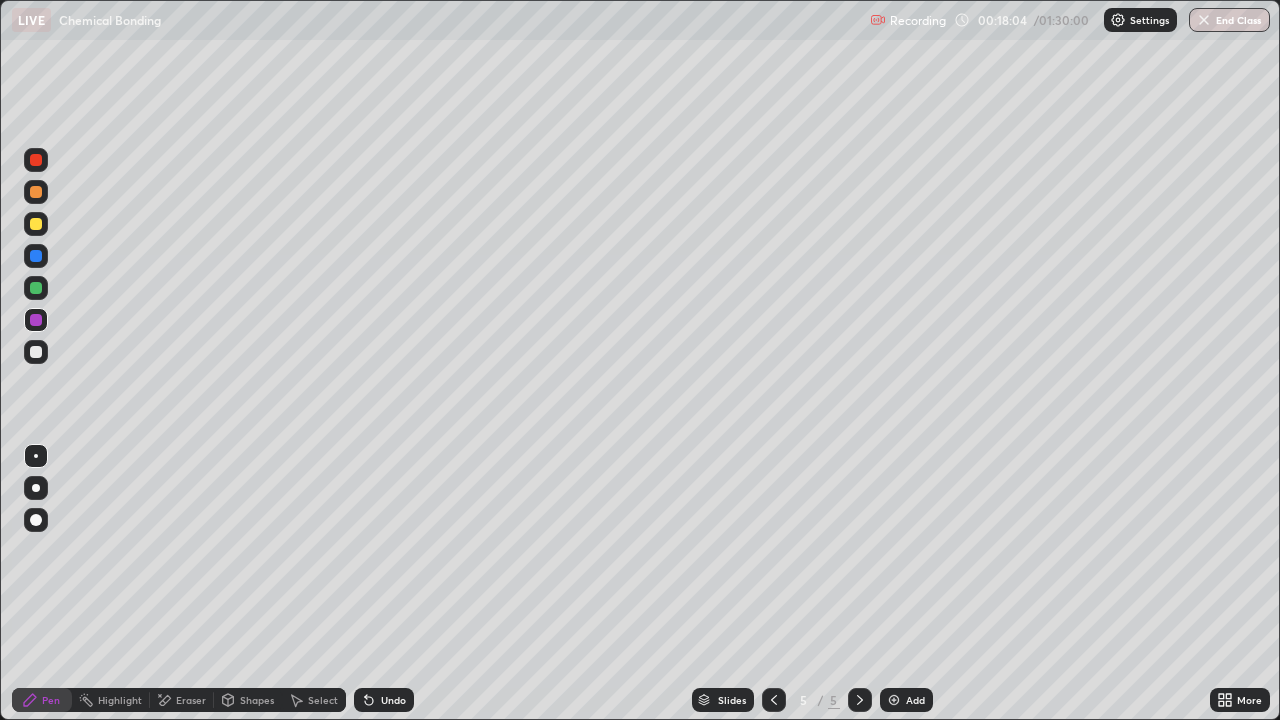 click on "Undo" at bounding box center [393, 700] 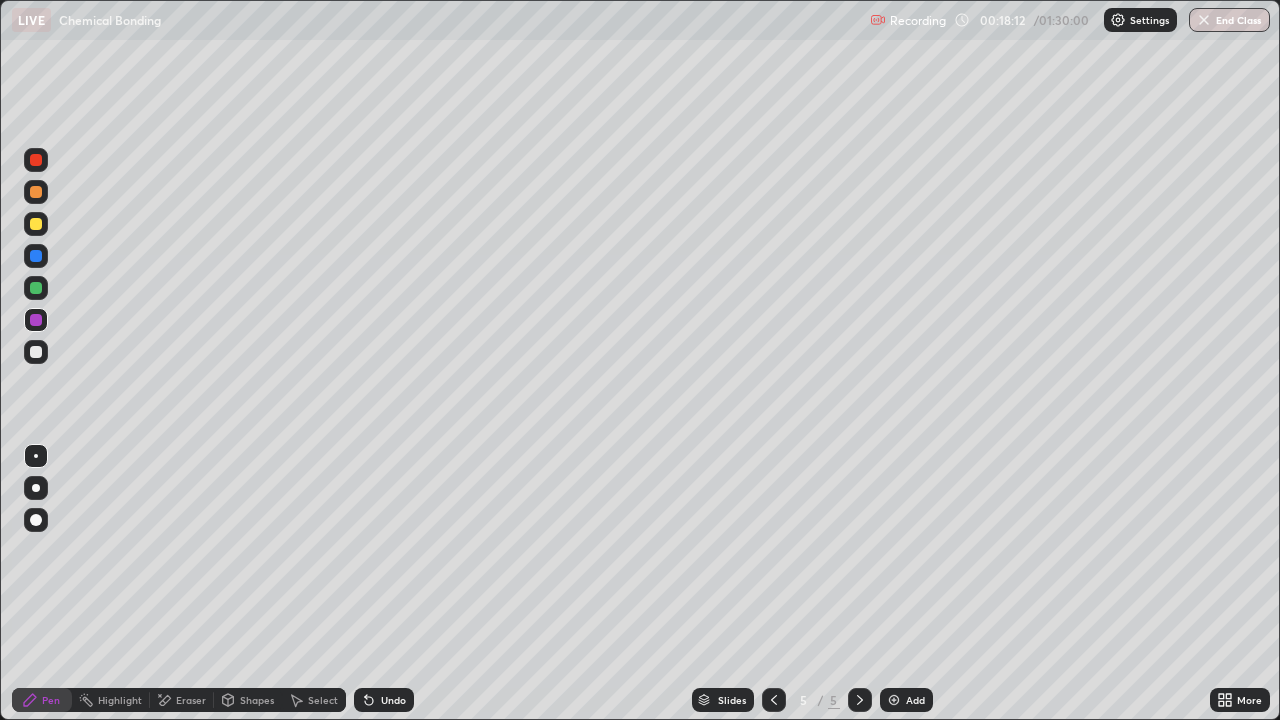 click at bounding box center (36, 288) 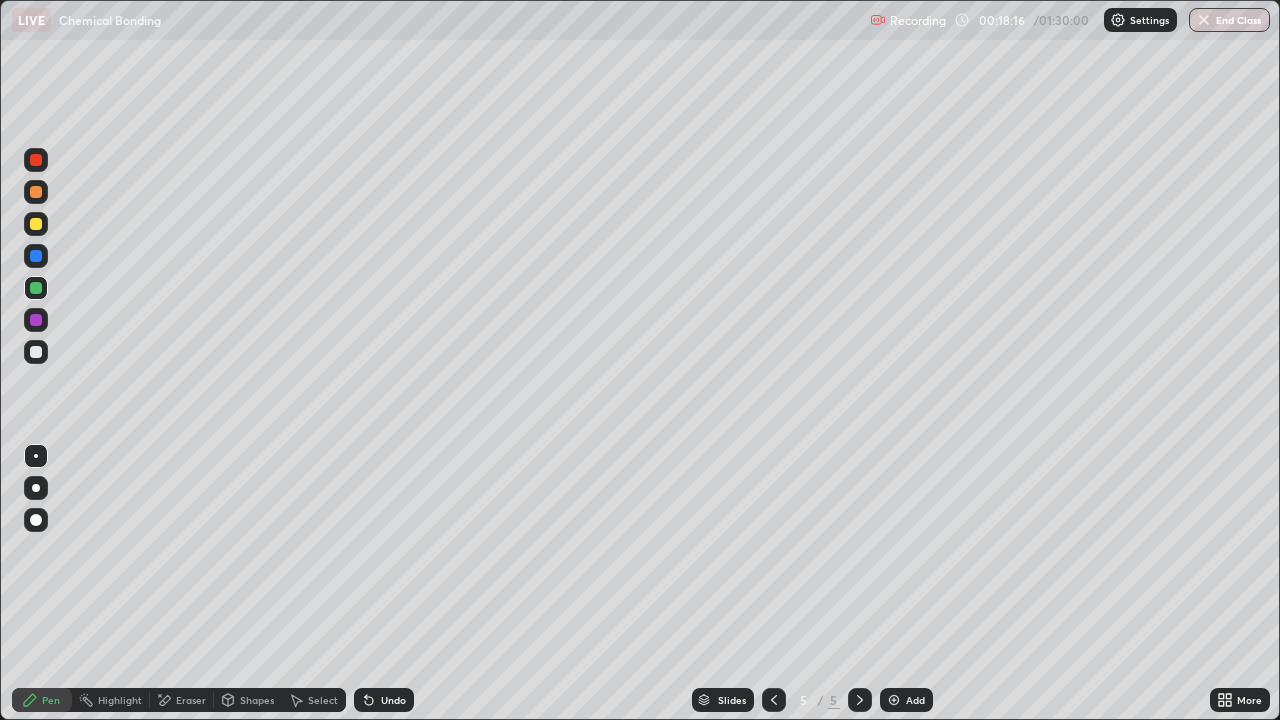 click at bounding box center (36, 160) 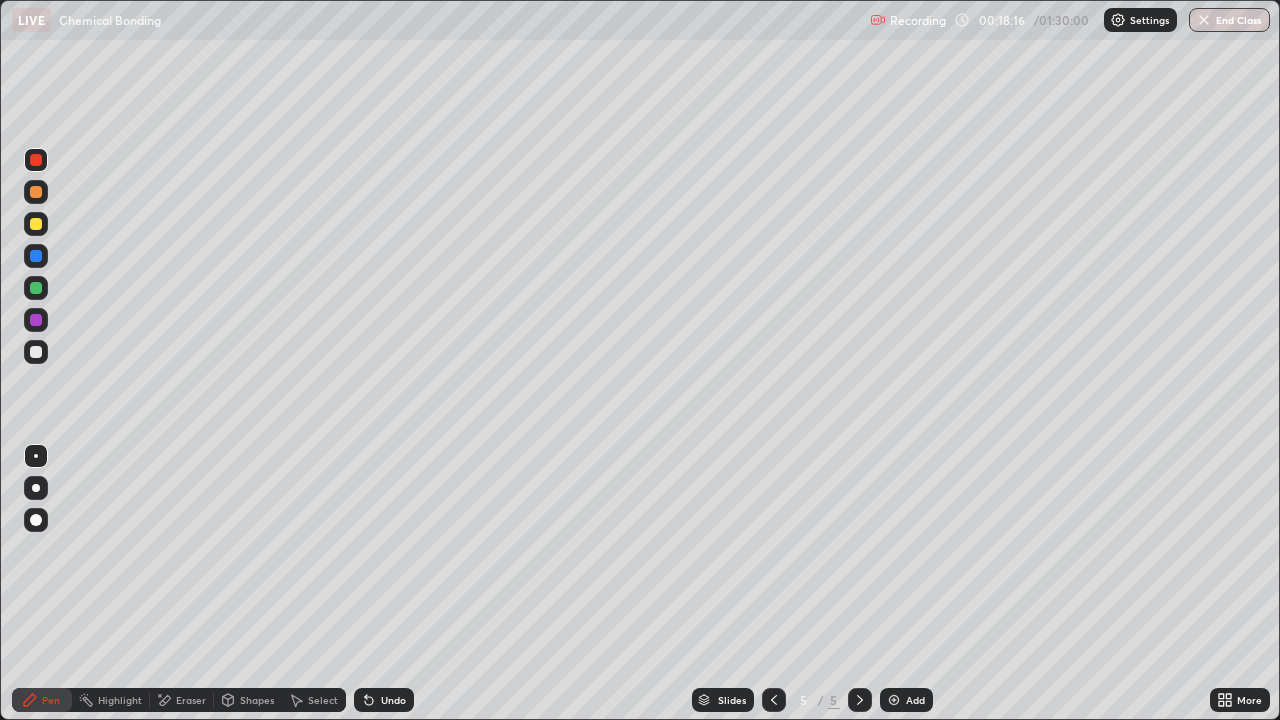 click on "Shapes" at bounding box center (257, 700) 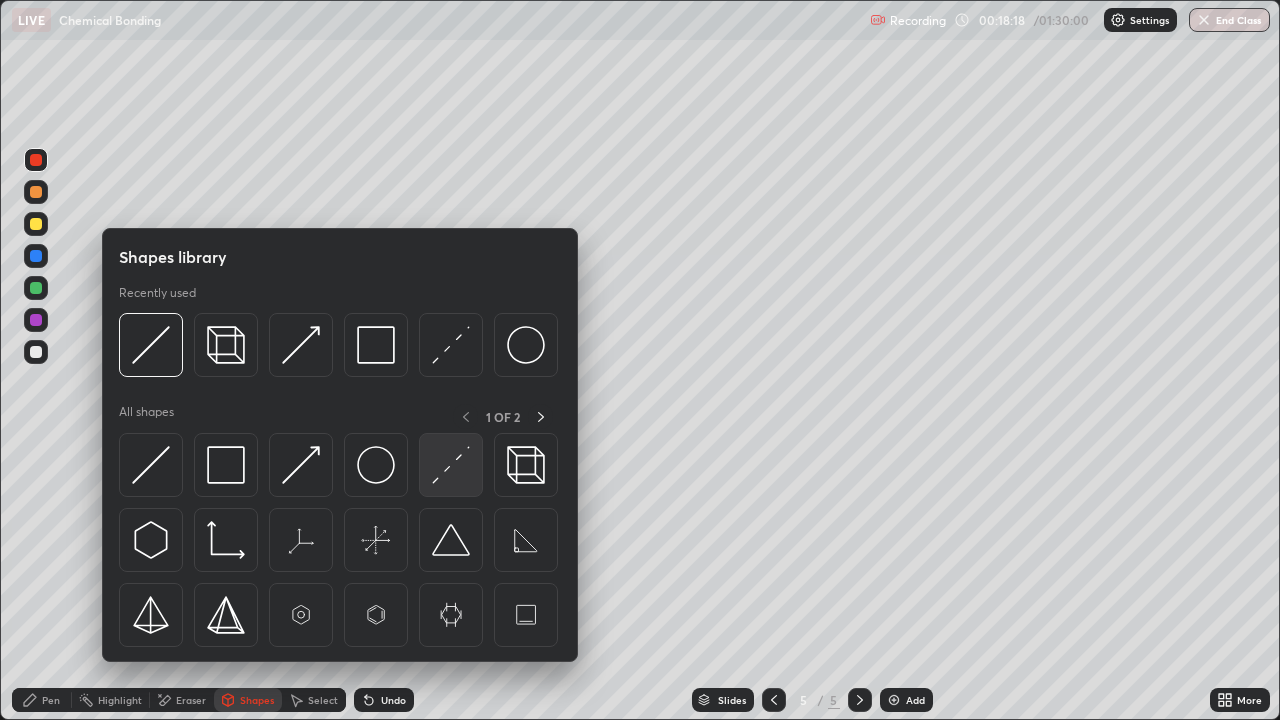 click at bounding box center [451, 465] 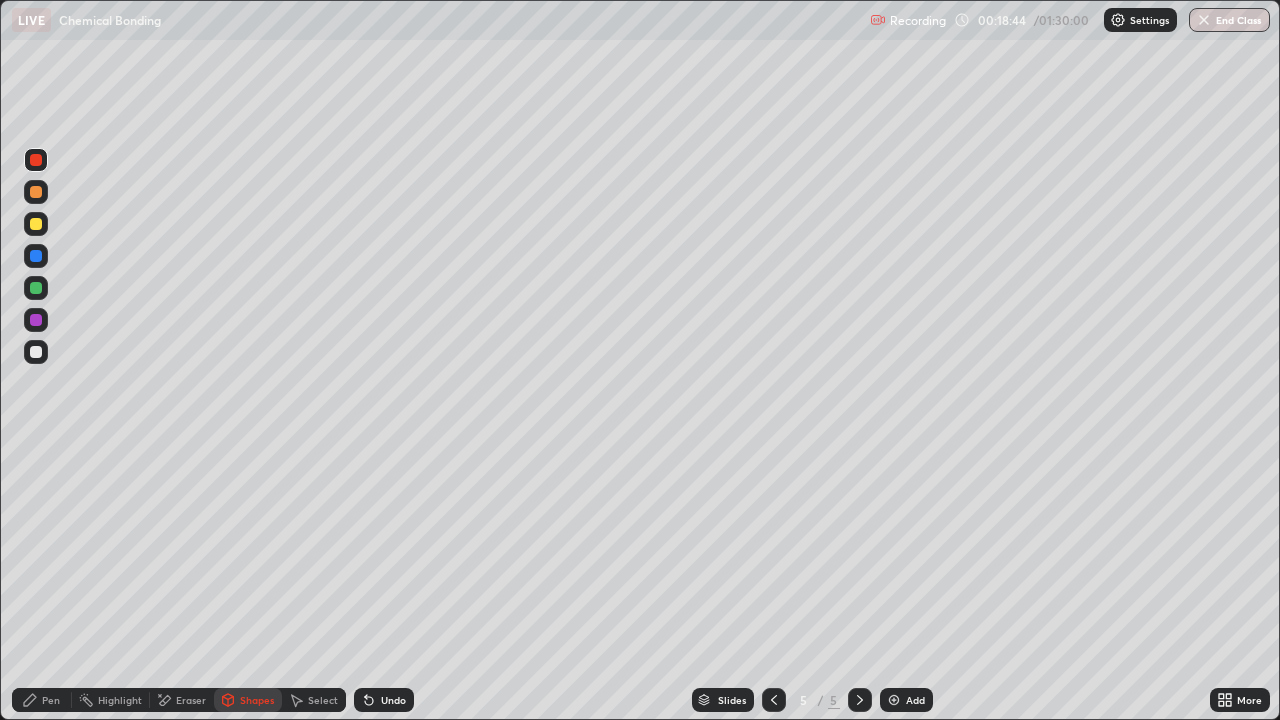click on "Pen" at bounding box center [51, 700] 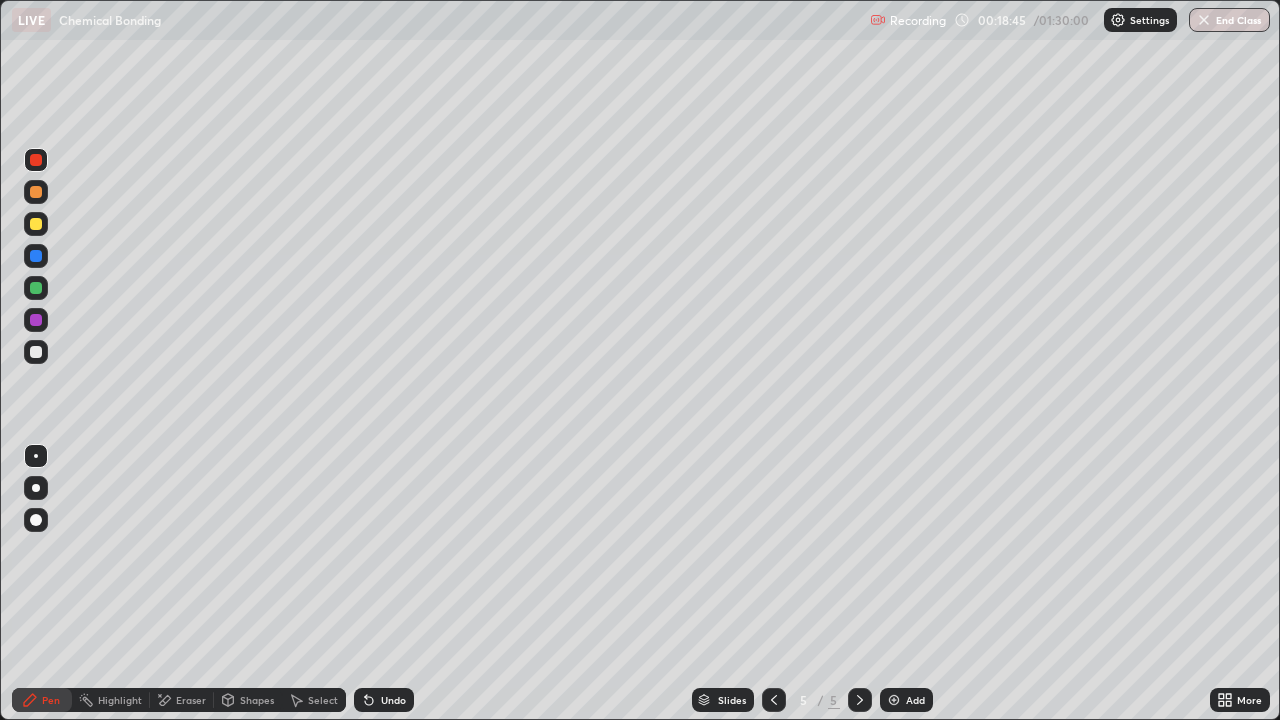 click at bounding box center [36, 520] 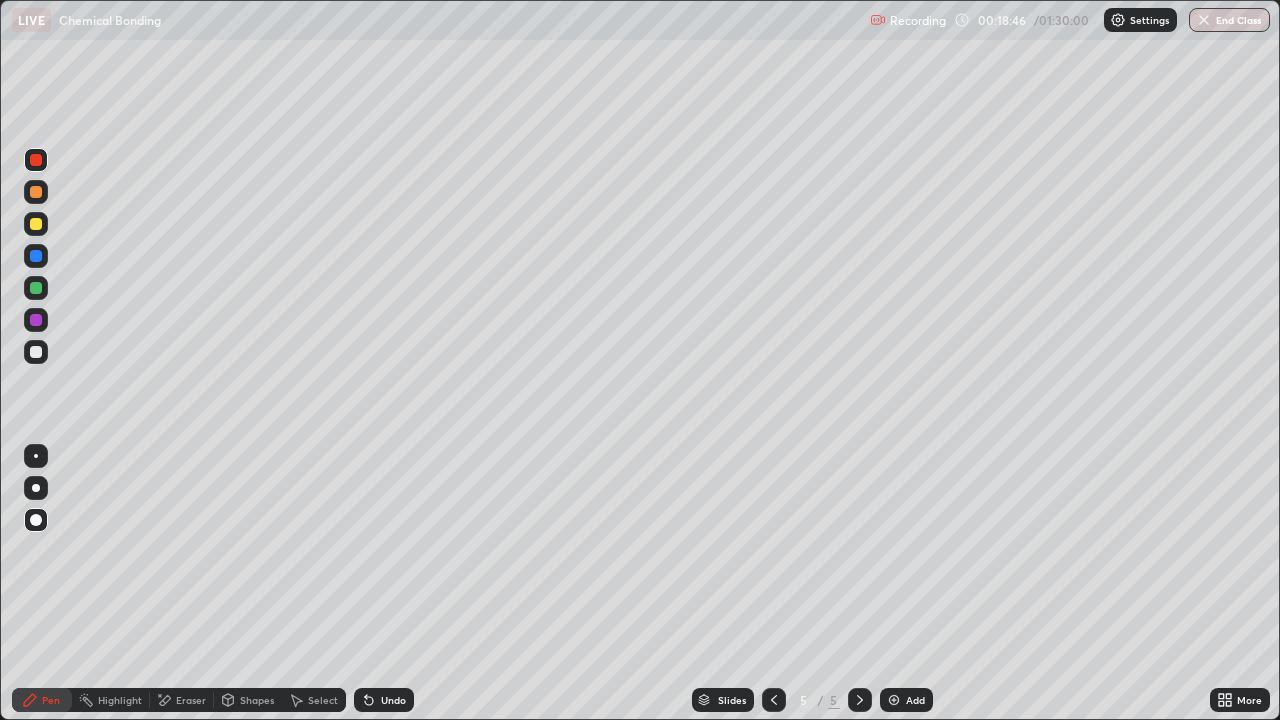 click at bounding box center [36, 256] 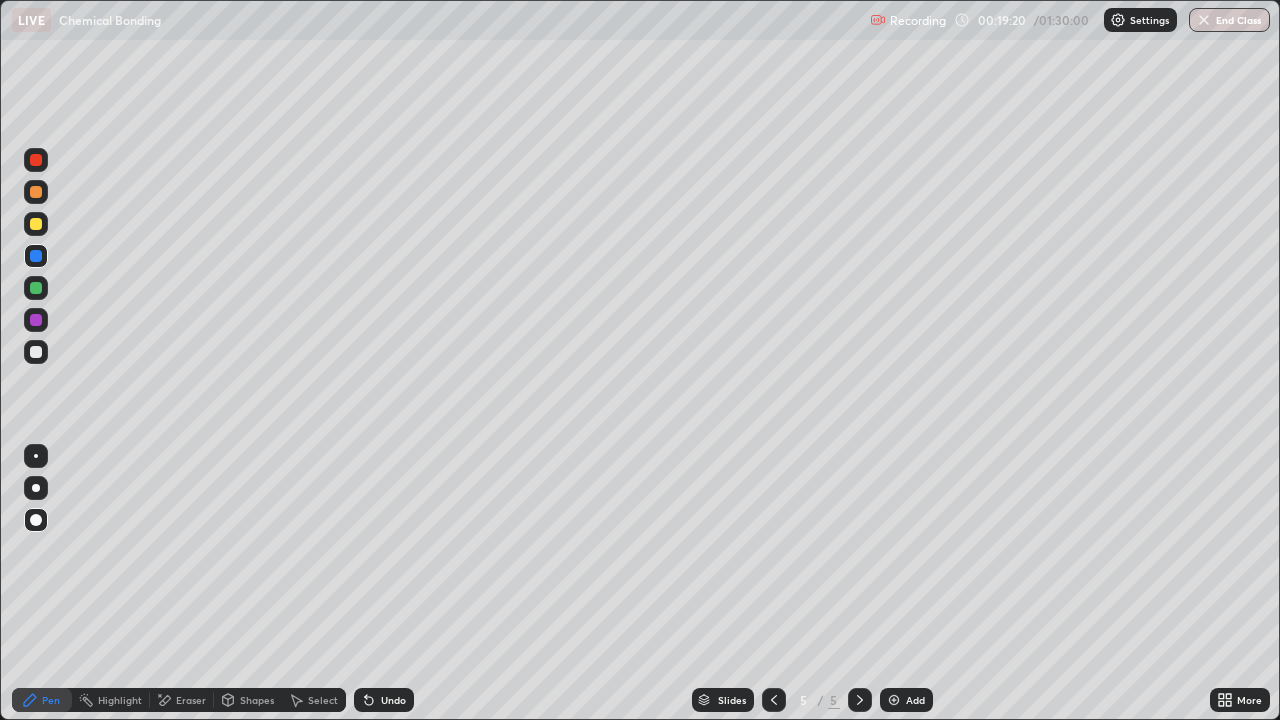 click on "Pen" at bounding box center (42, 700) 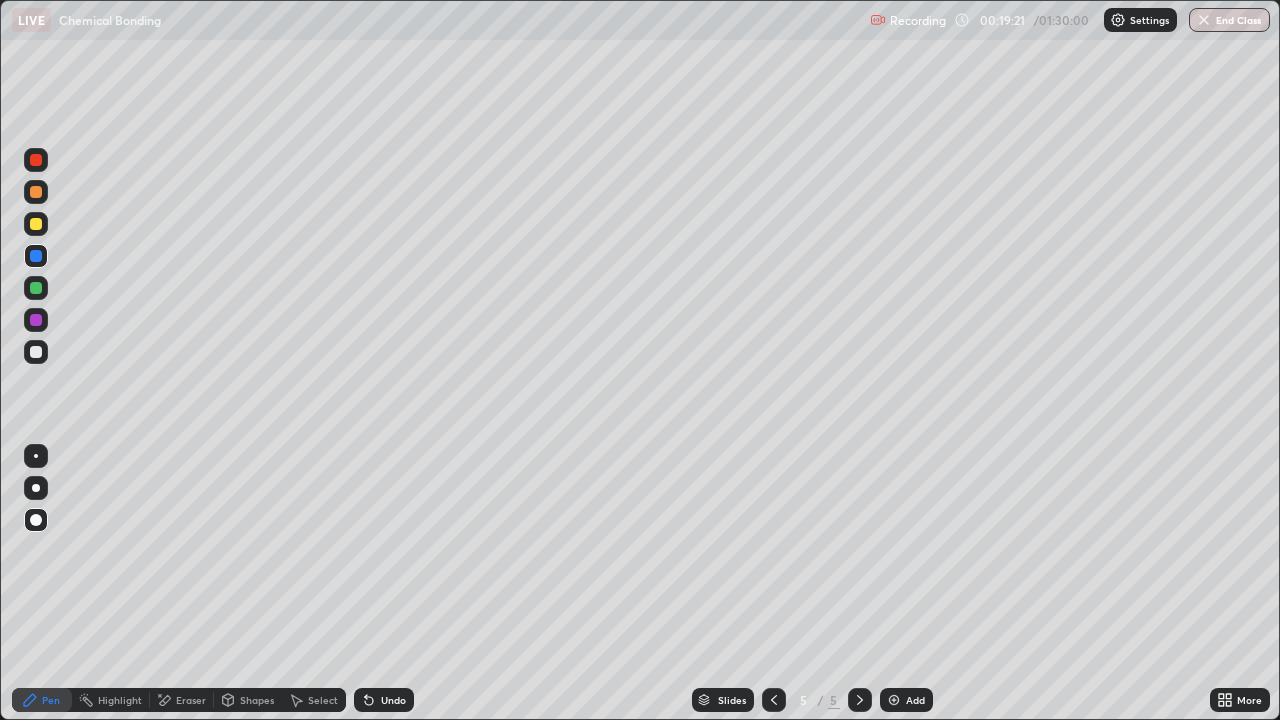 click at bounding box center (36, 352) 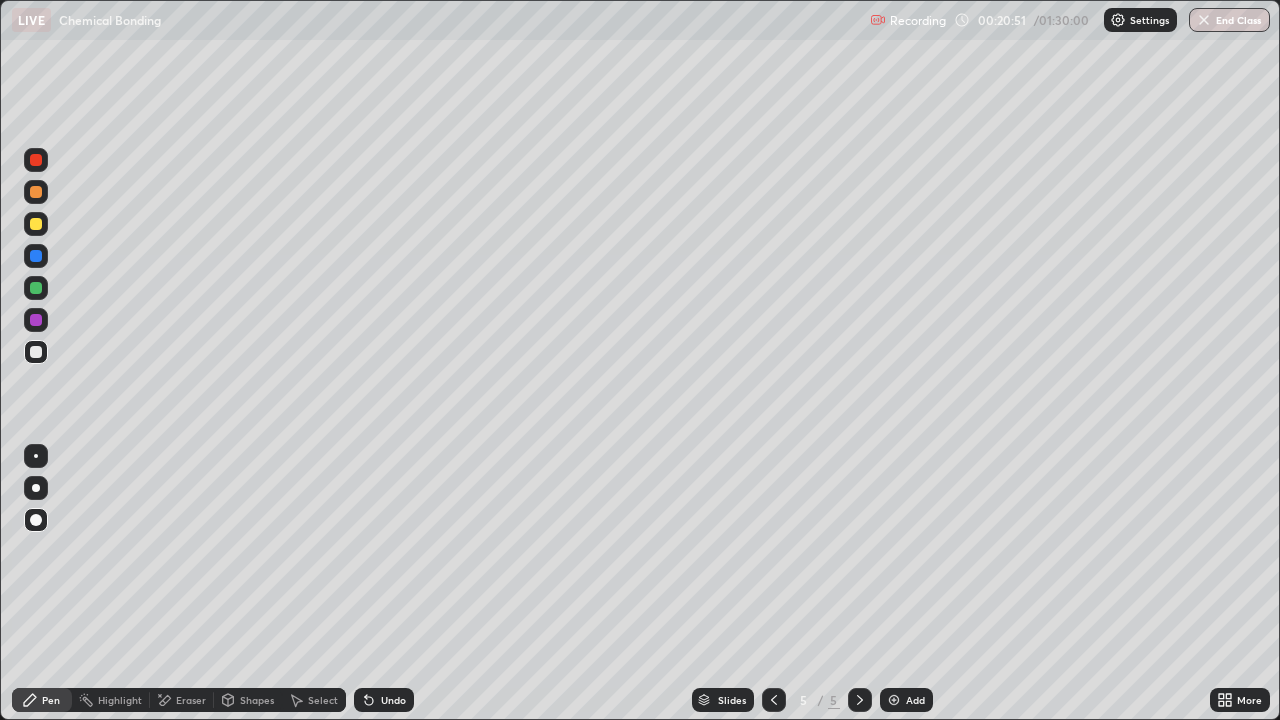 click on "Pen" at bounding box center (42, 700) 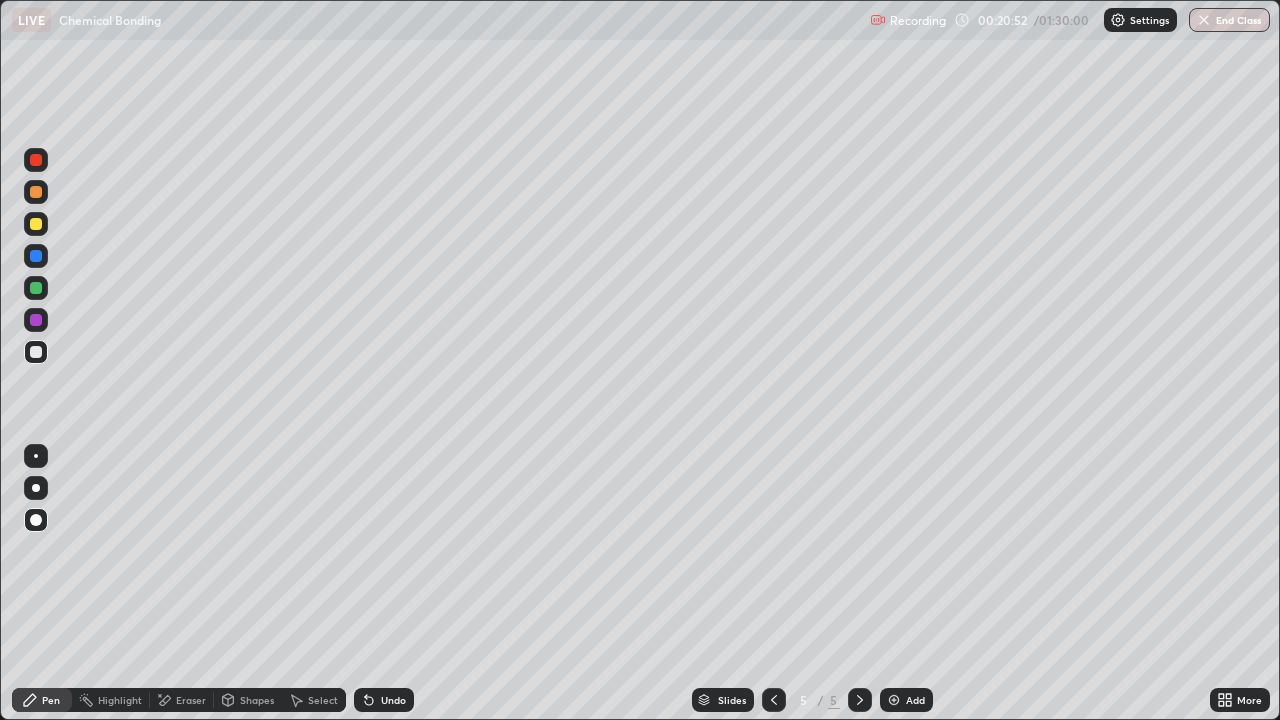 click at bounding box center [36, 352] 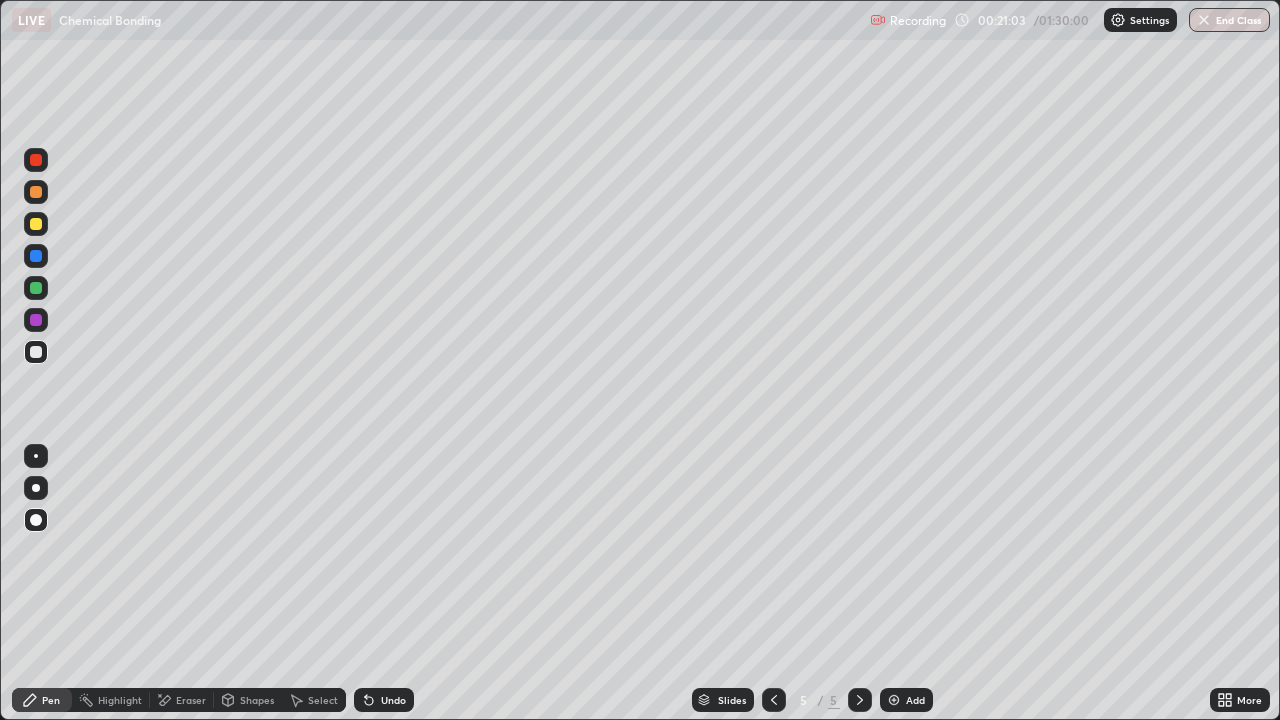 click on "More" at bounding box center [1240, 700] 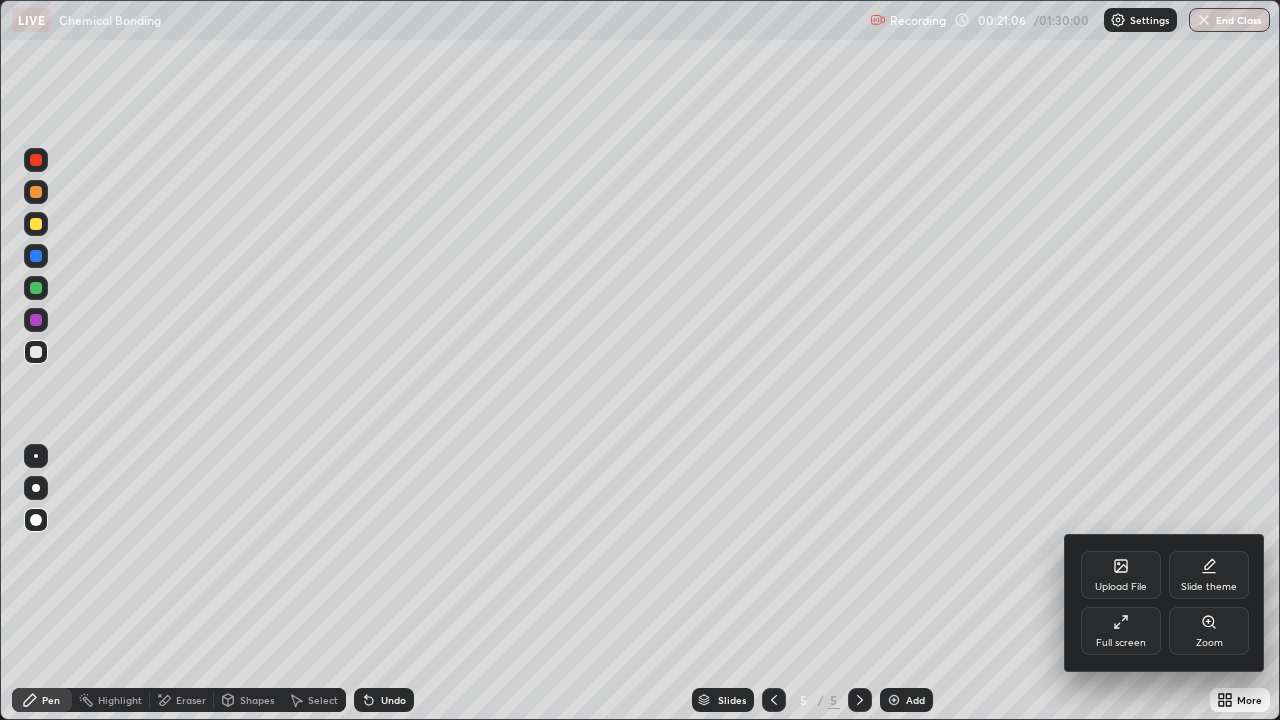 click at bounding box center (640, 360) 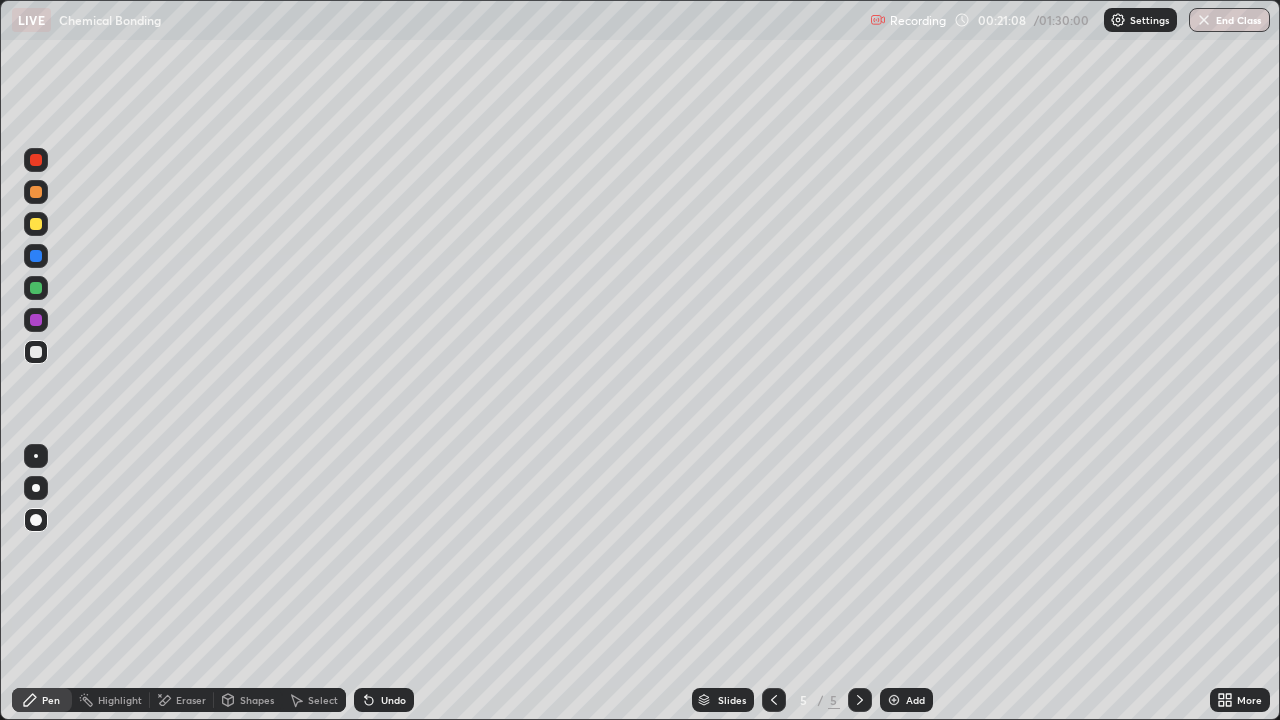 click on "Slides" at bounding box center [732, 700] 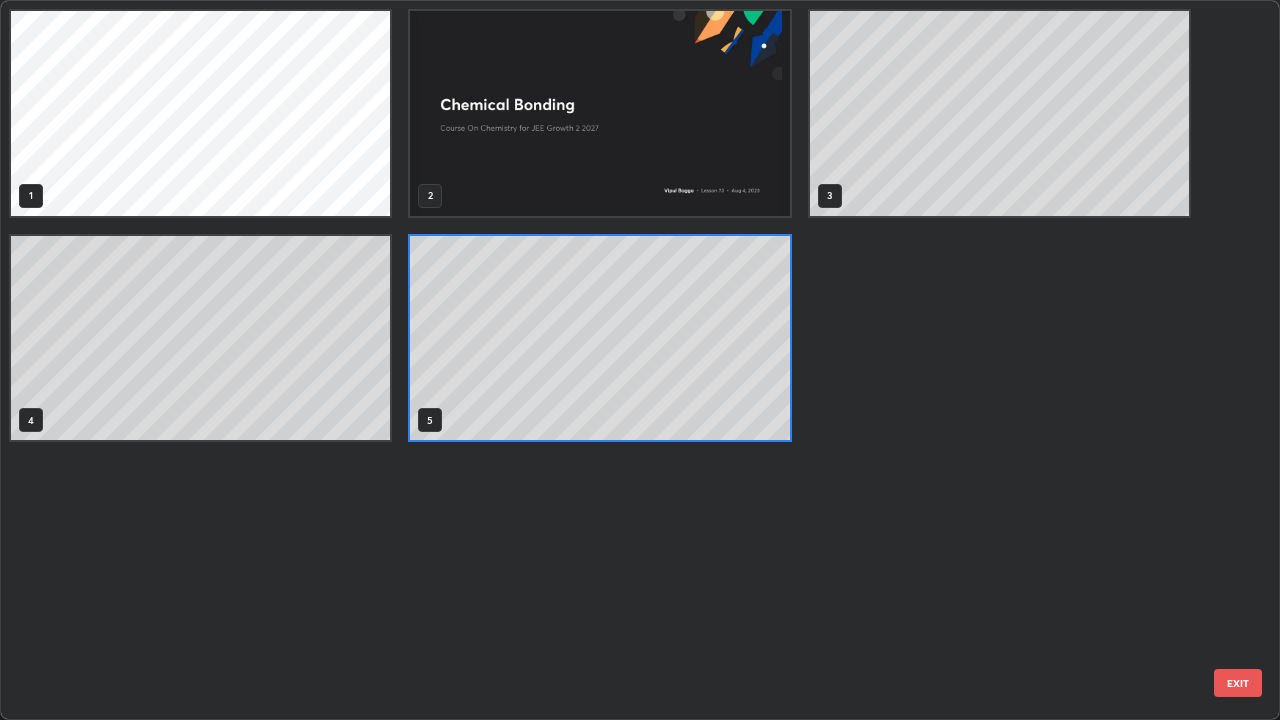 scroll, scrollTop: 7, scrollLeft: 11, axis: both 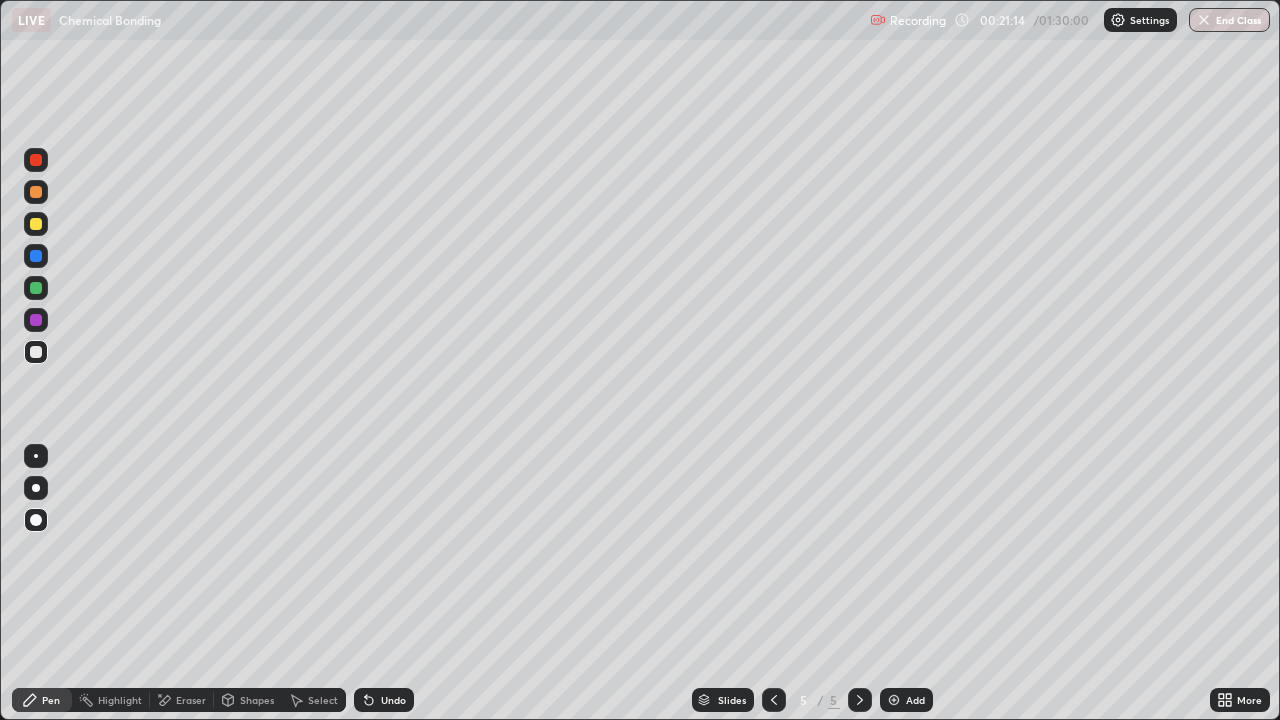 click on "Select" at bounding box center [323, 700] 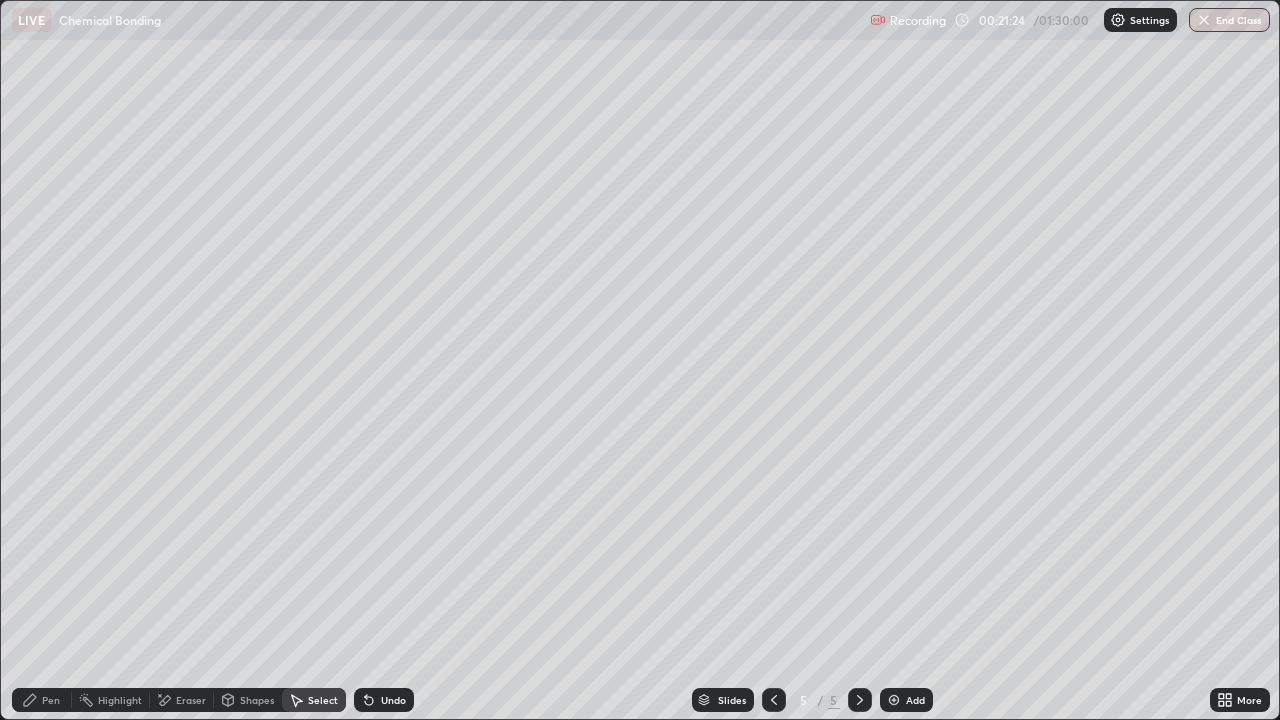 click on "Pen" at bounding box center (42, 700) 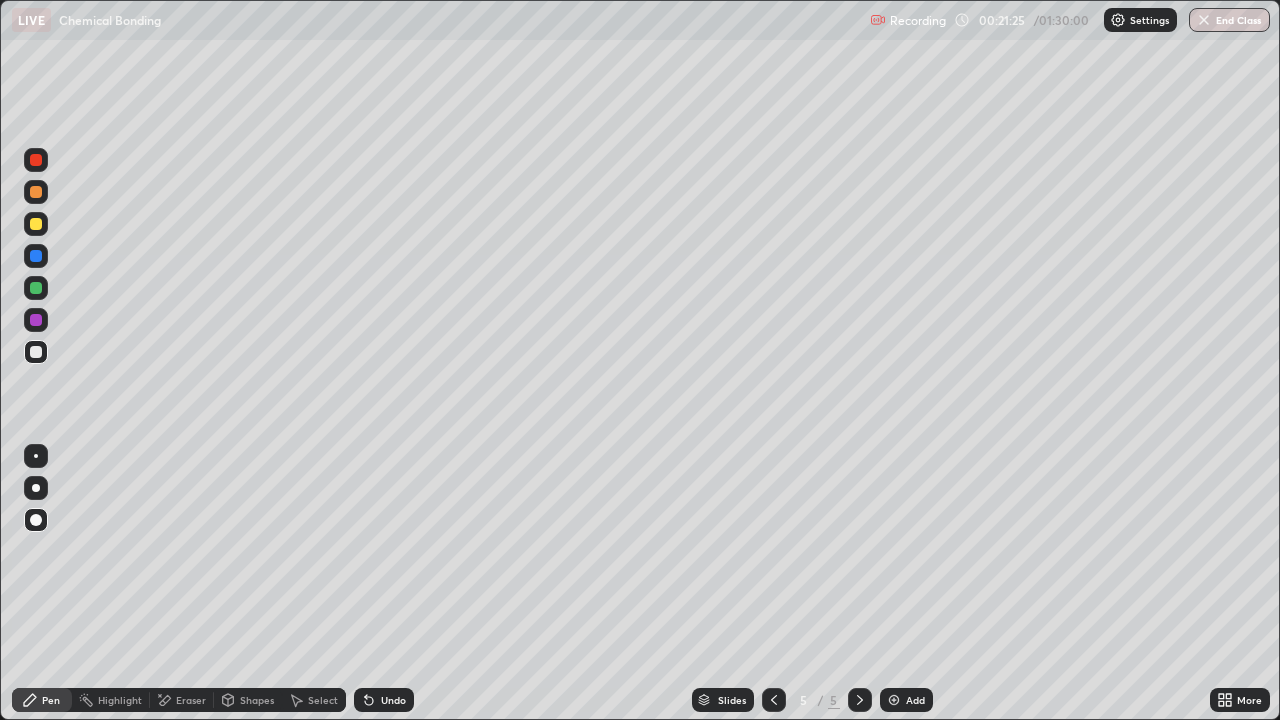 click at bounding box center (36, 352) 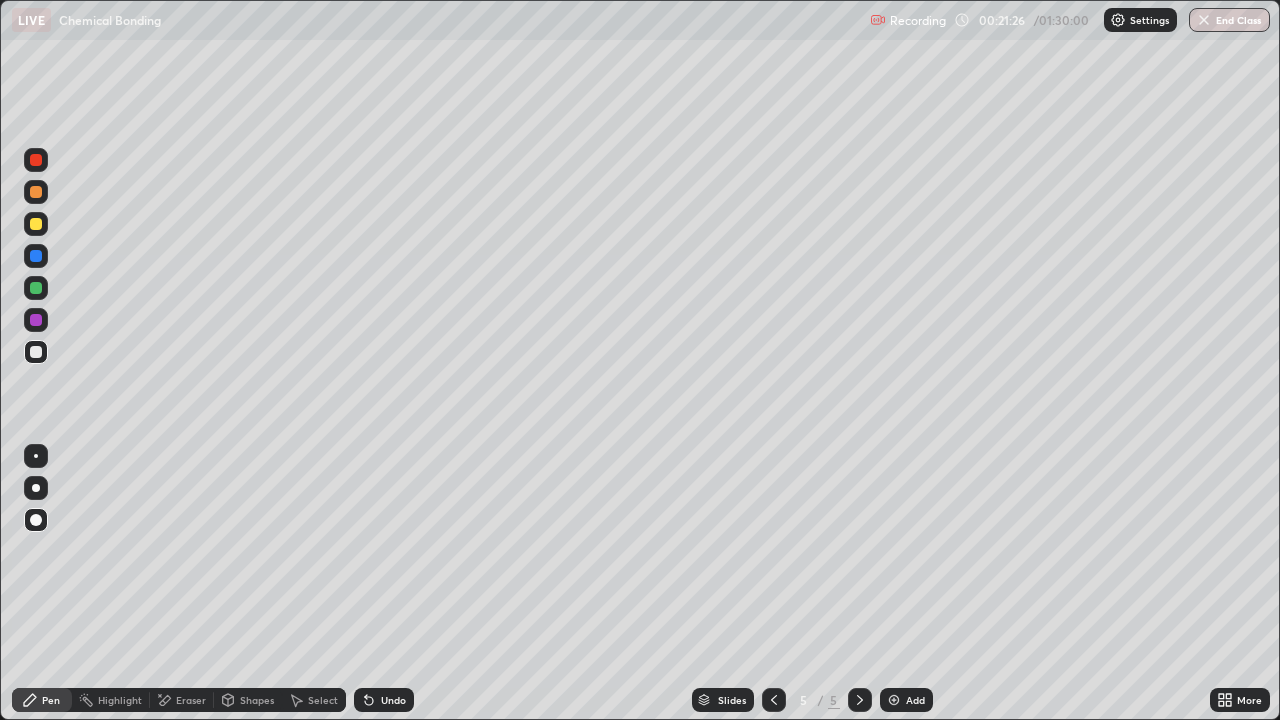 click at bounding box center (36, 352) 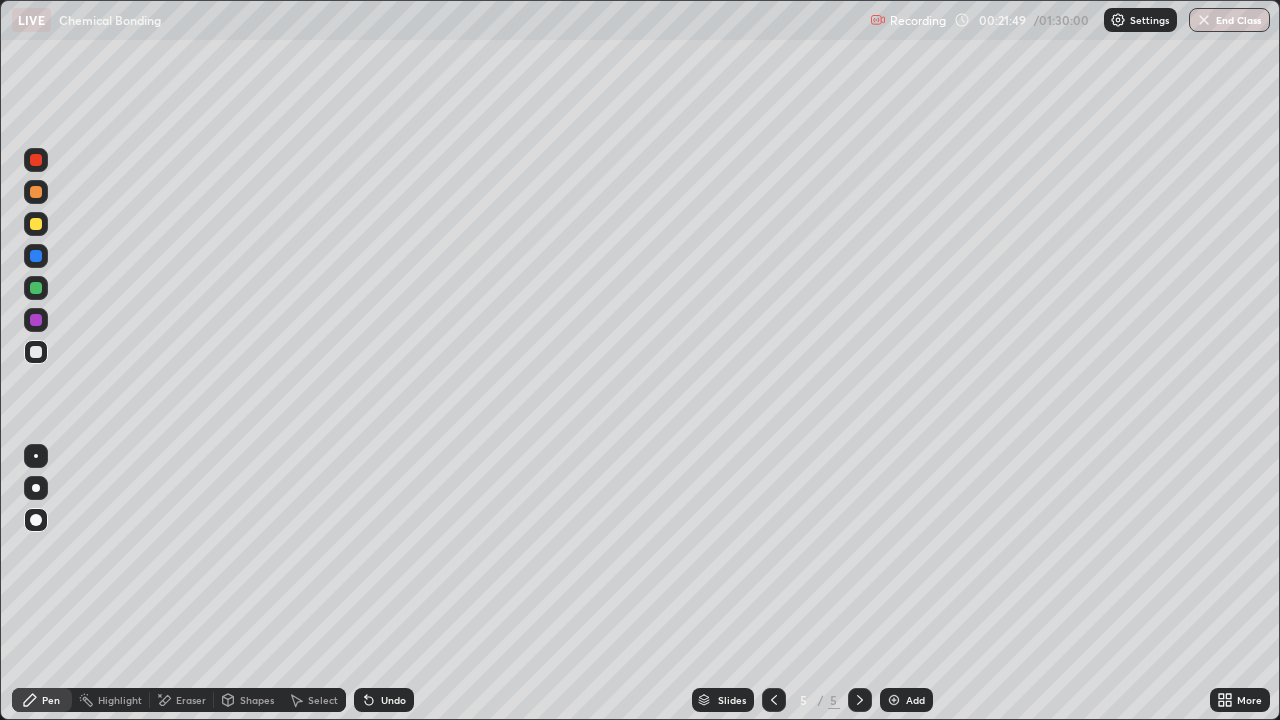 click at bounding box center (36, 352) 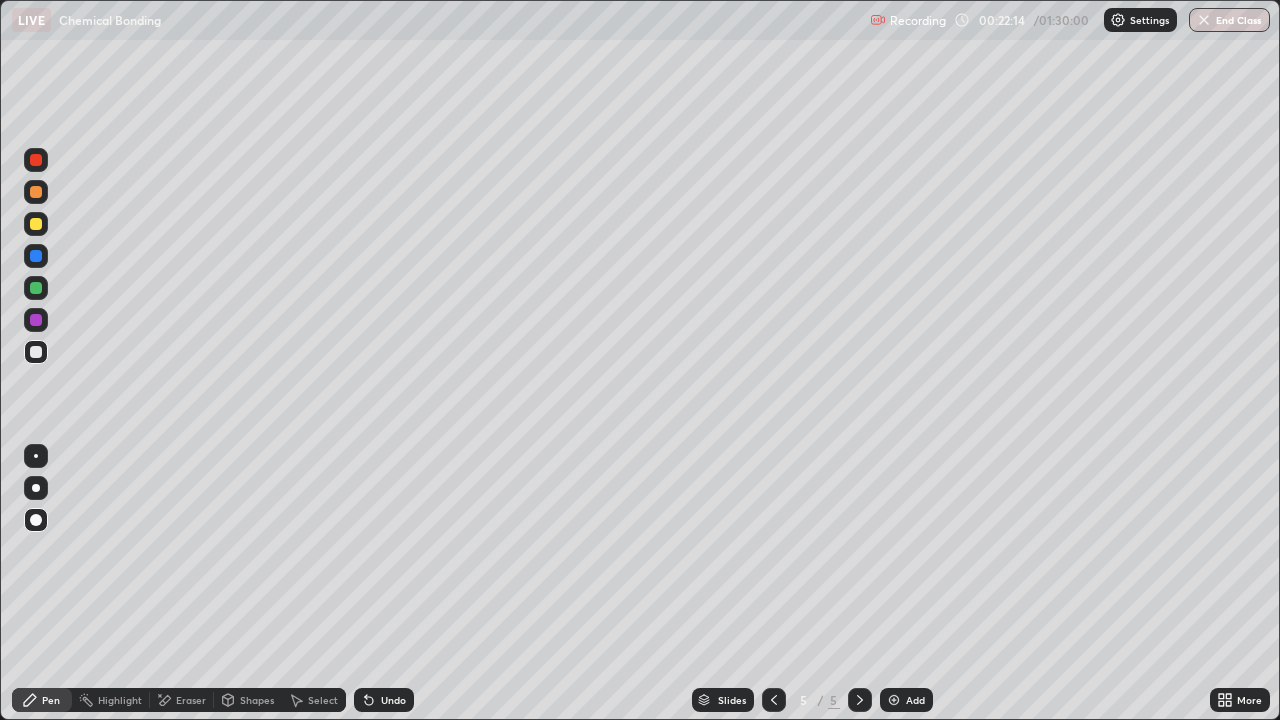 click on "Pen" at bounding box center (51, 700) 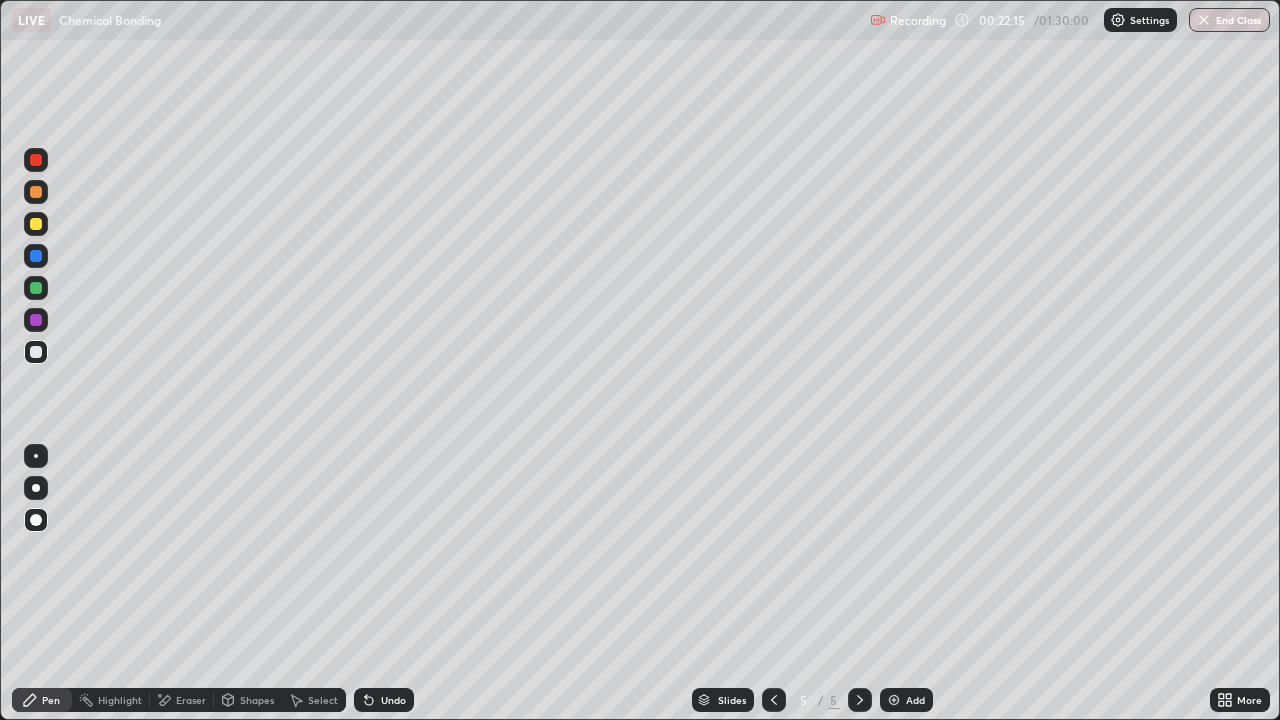 click at bounding box center [36, 352] 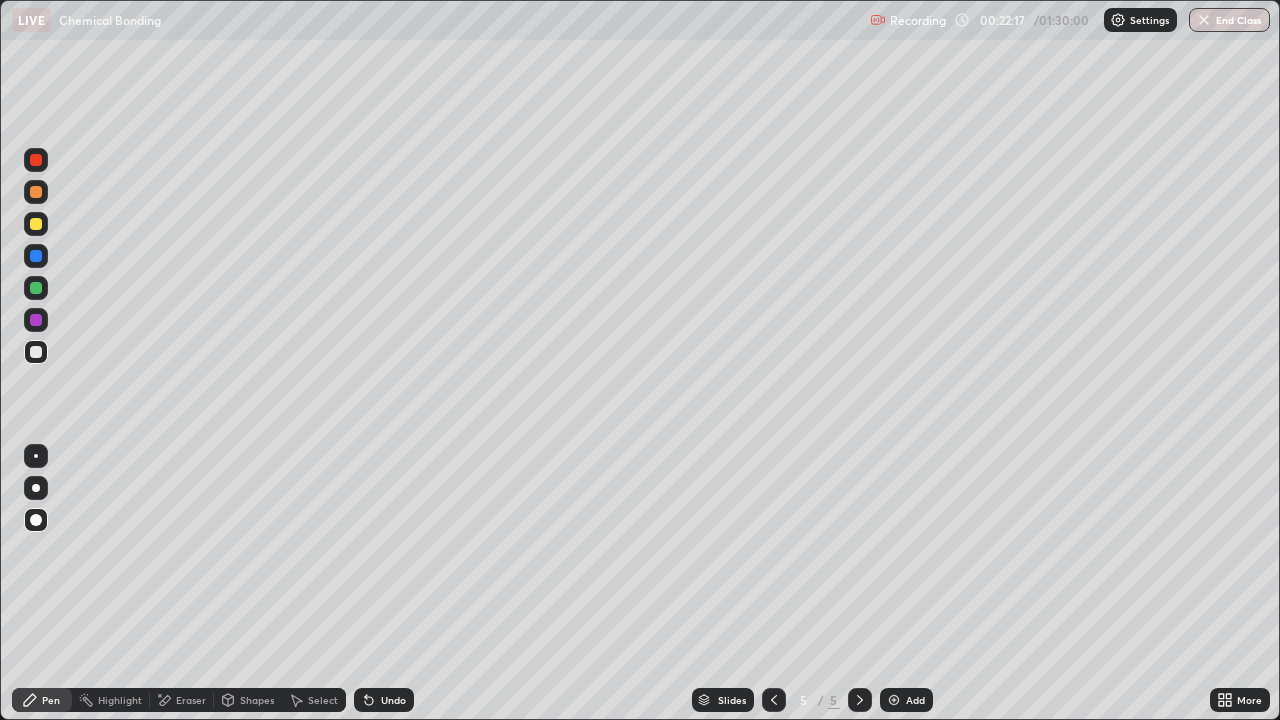 click at bounding box center (894, 700) 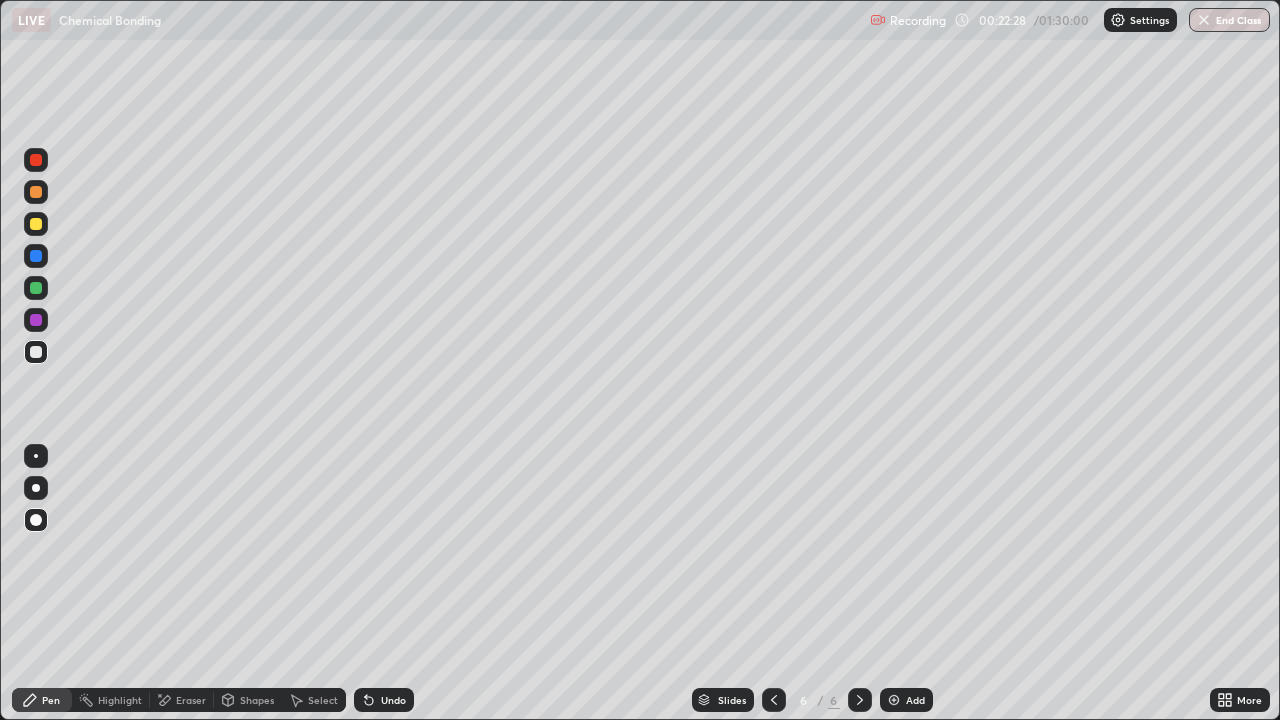 click on "Shapes" at bounding box center (257, 700) 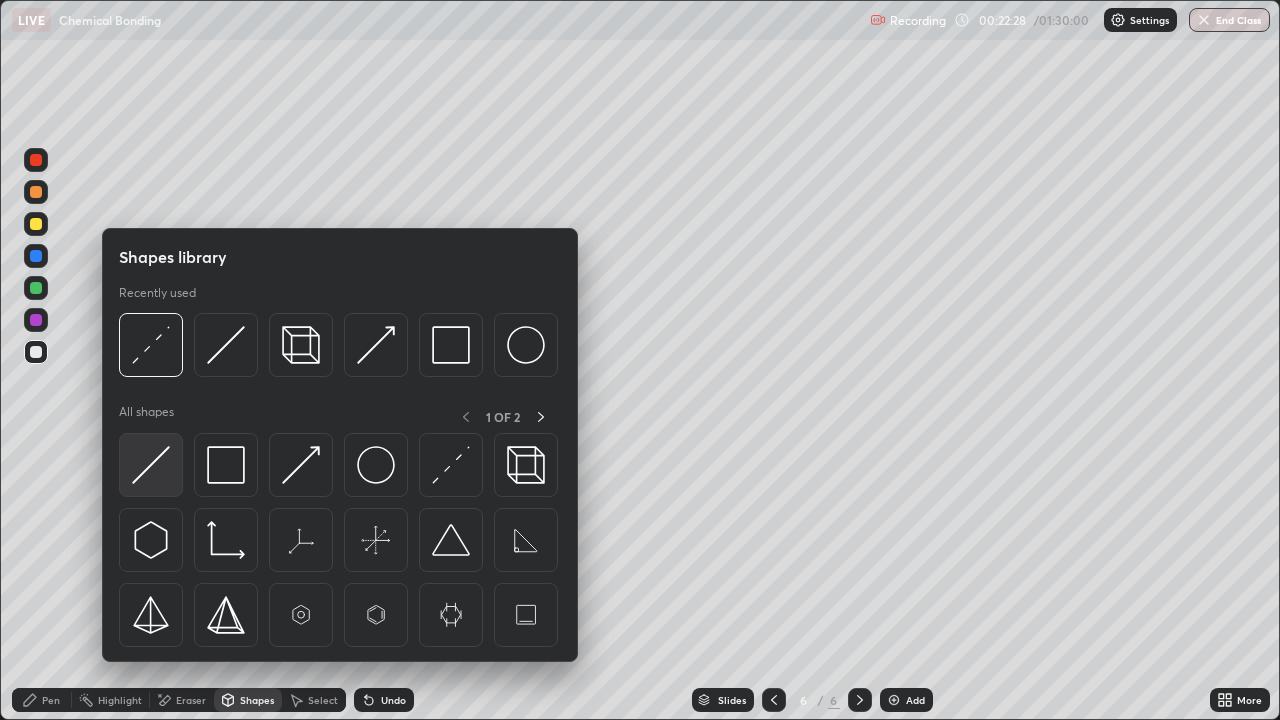 click at bounding box center [151, 465] 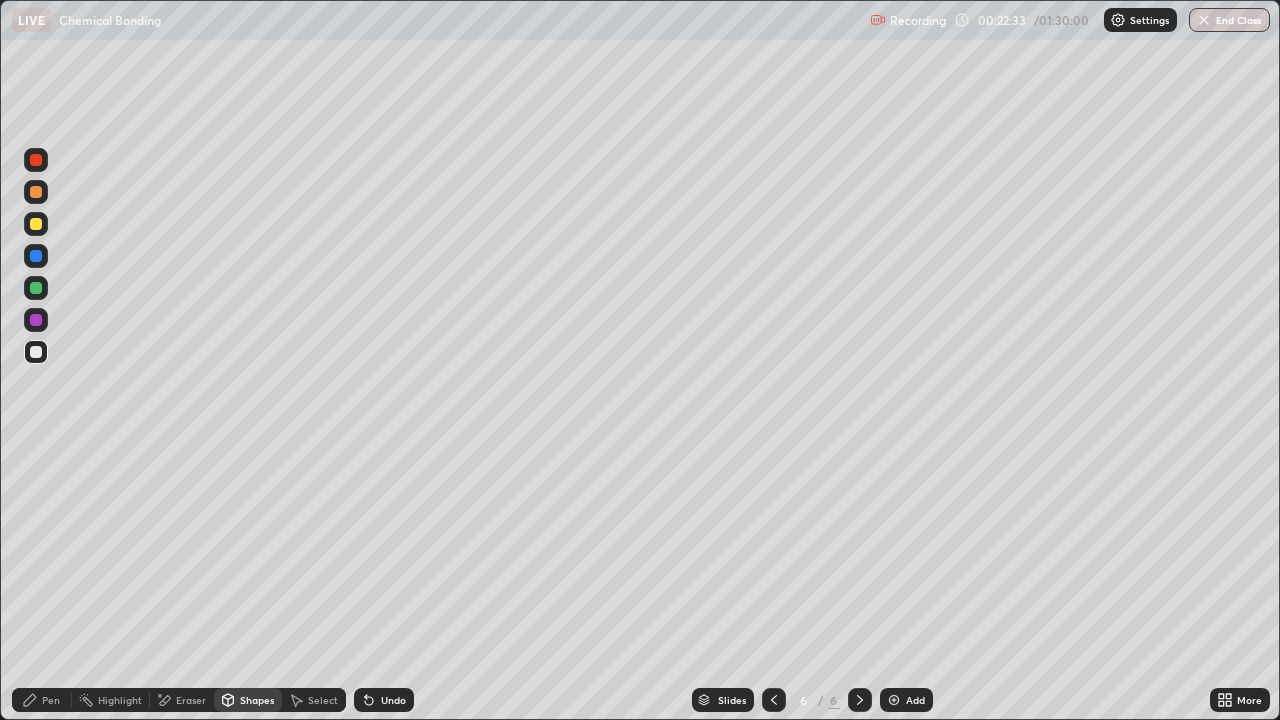 click on "Pen" at bounding box center (51, 700) 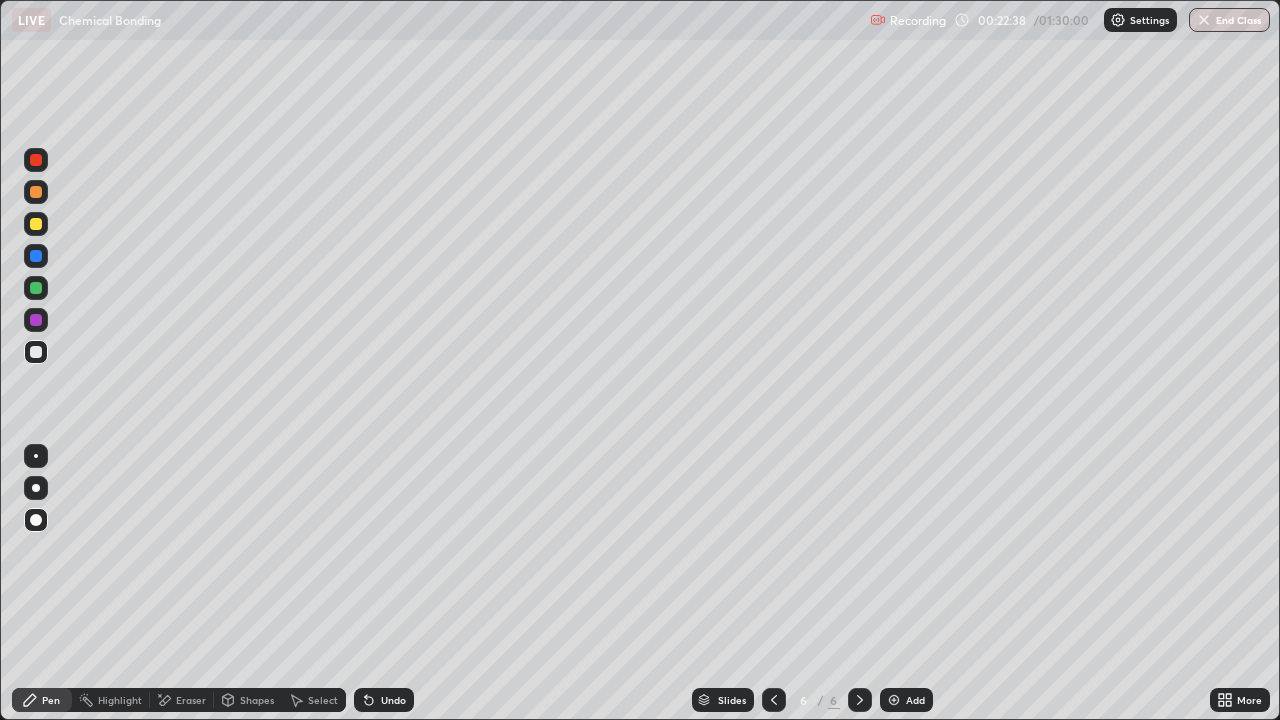 click at bounding box center [36, 224] 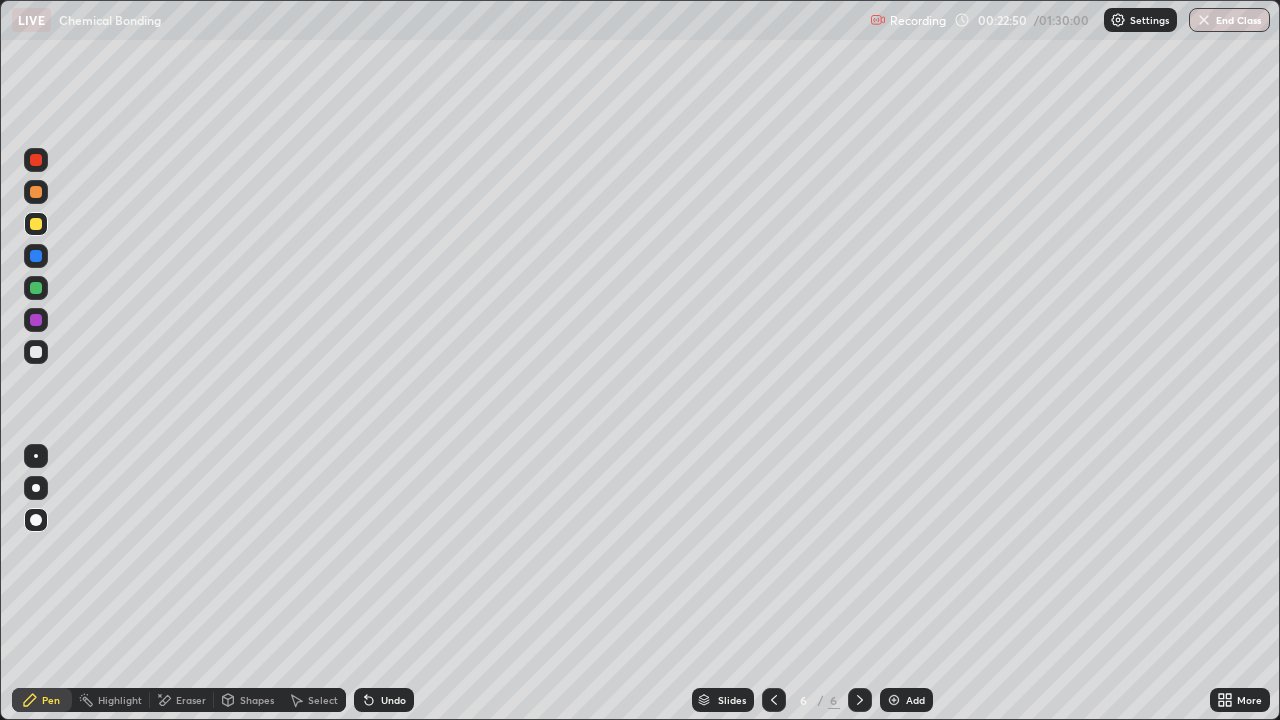 click on "Undo" at bounding box center [393, 700] 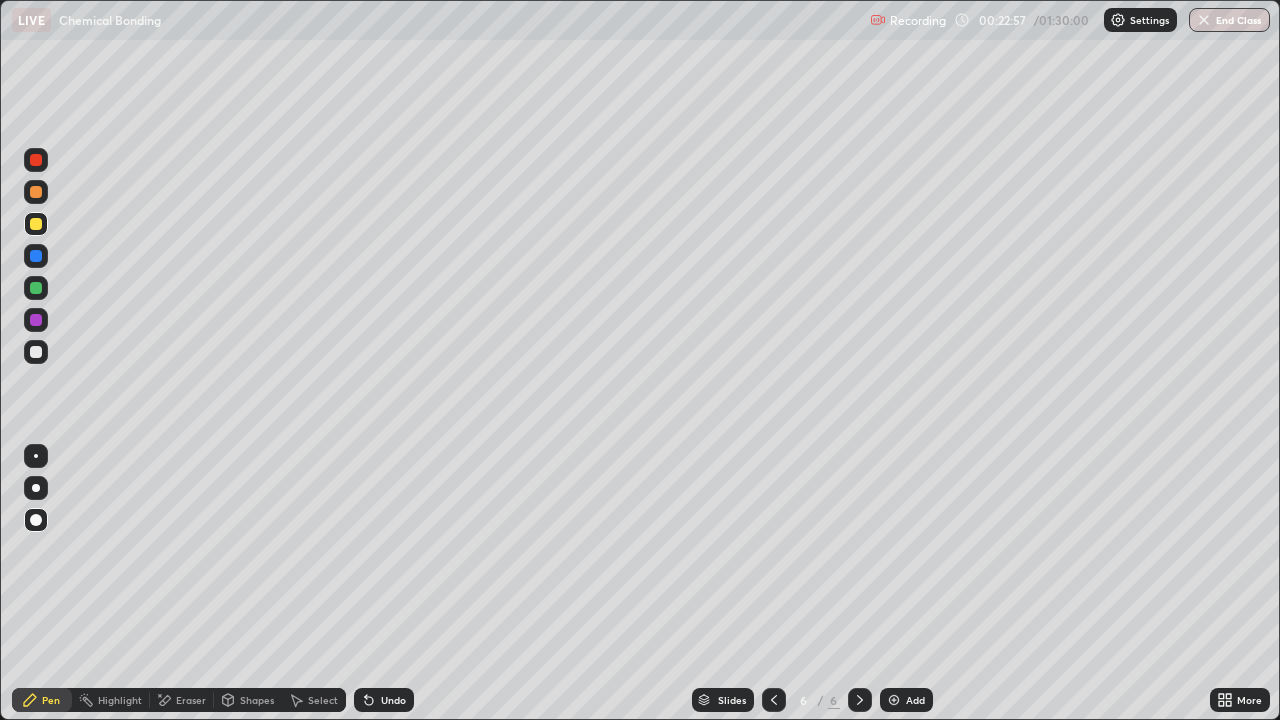 click at bounding box center (36, 352) 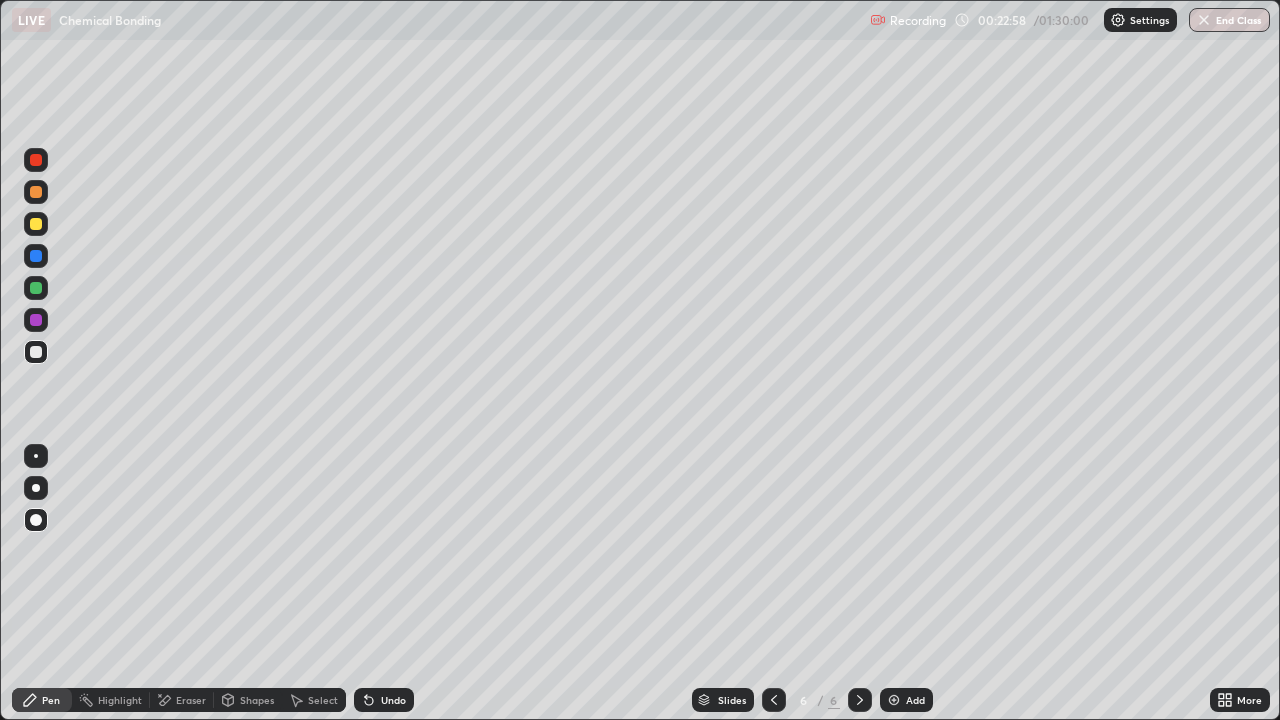 click on "Shapes" at bounding box center [257, 700] 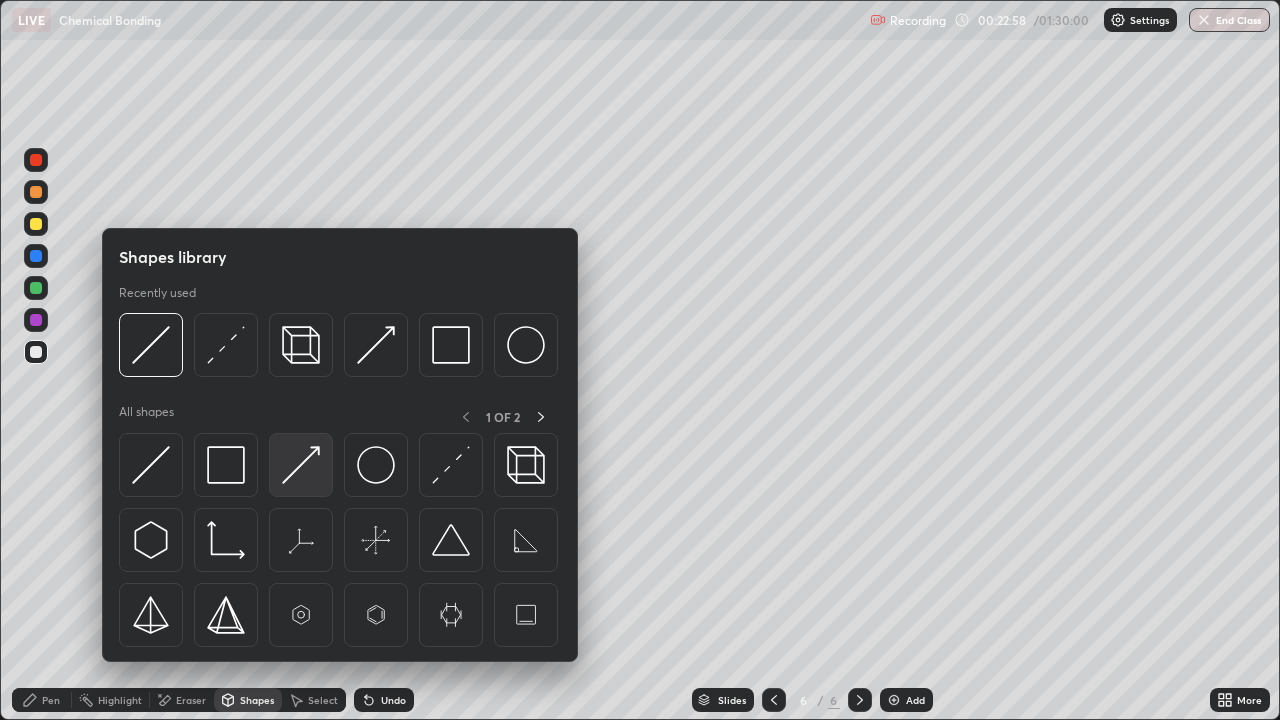 click at bounding box center [301, 465] 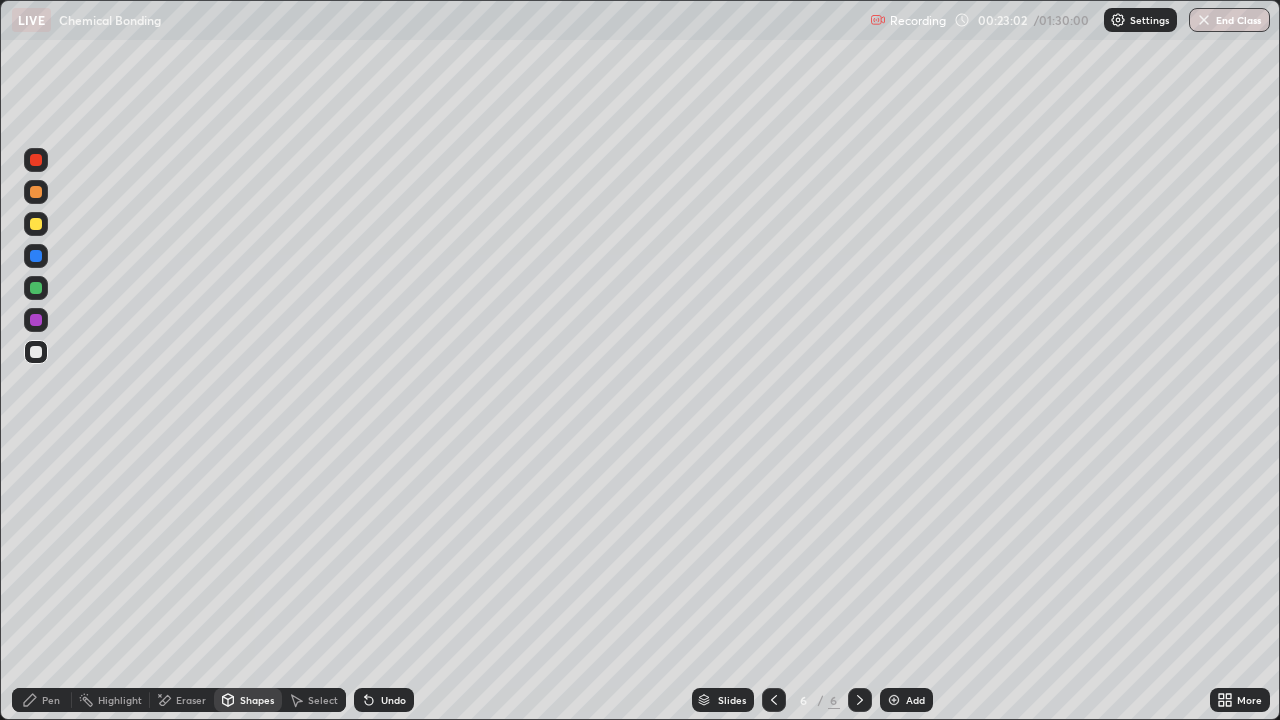 click on "Pen" at bounding box center (51, 700) 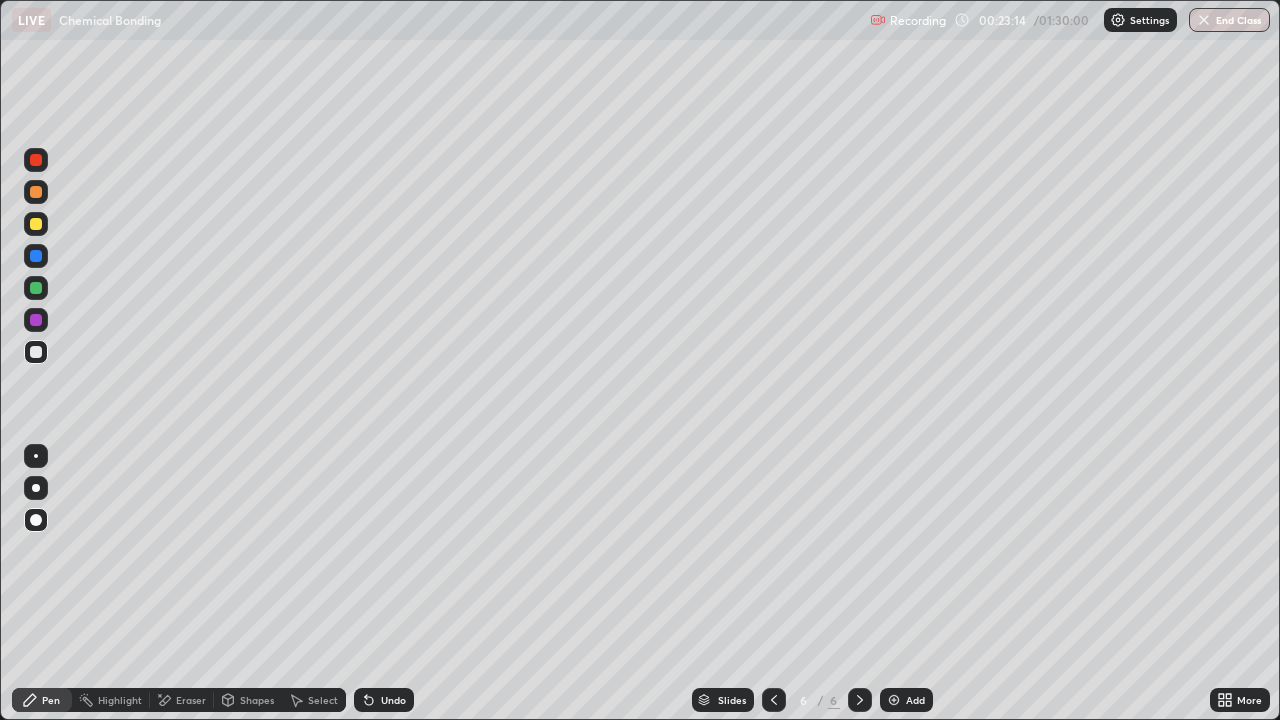click at bounding box center (36, 256) 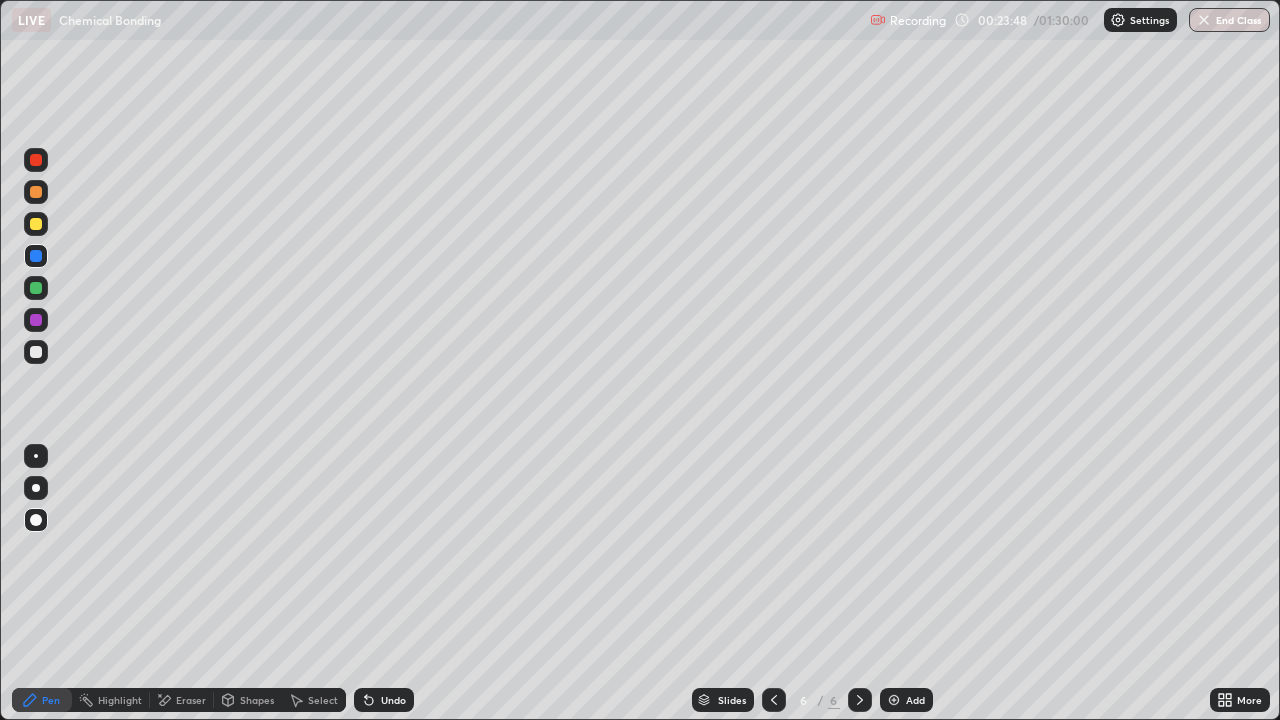 click on "Shapes" at bounding box center (248, 700) 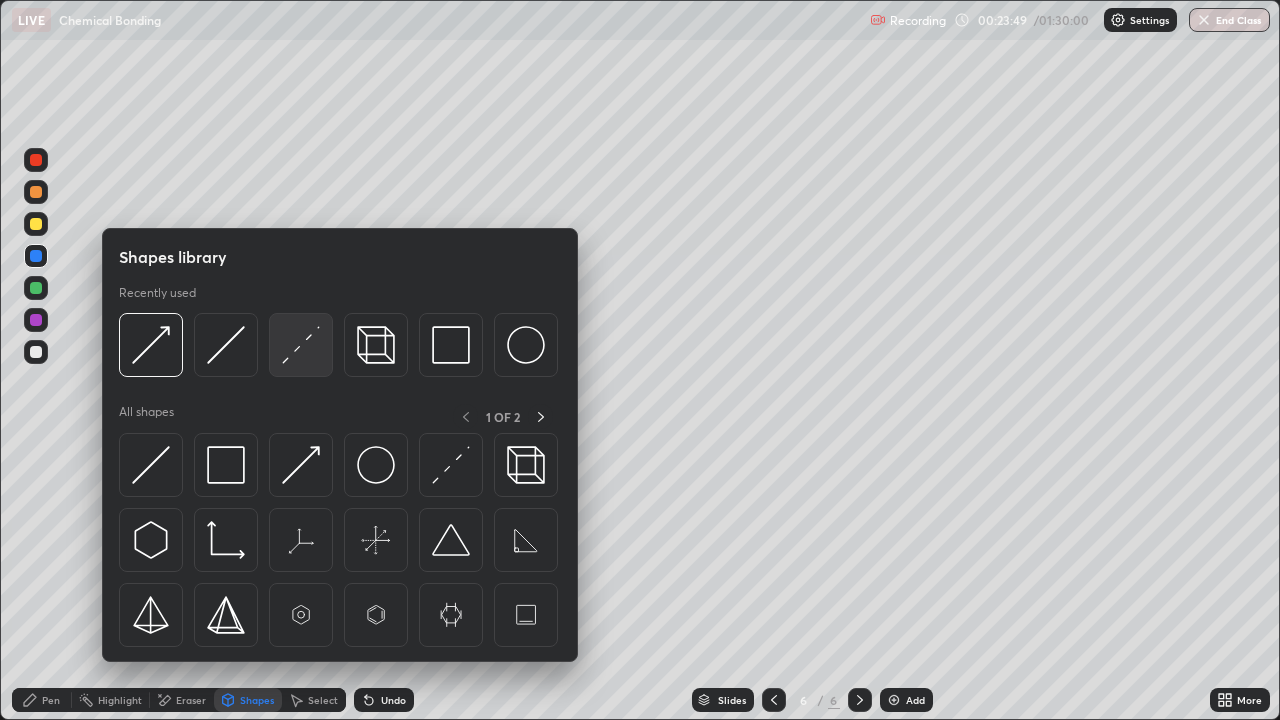 click at bounding box center [301, 345] 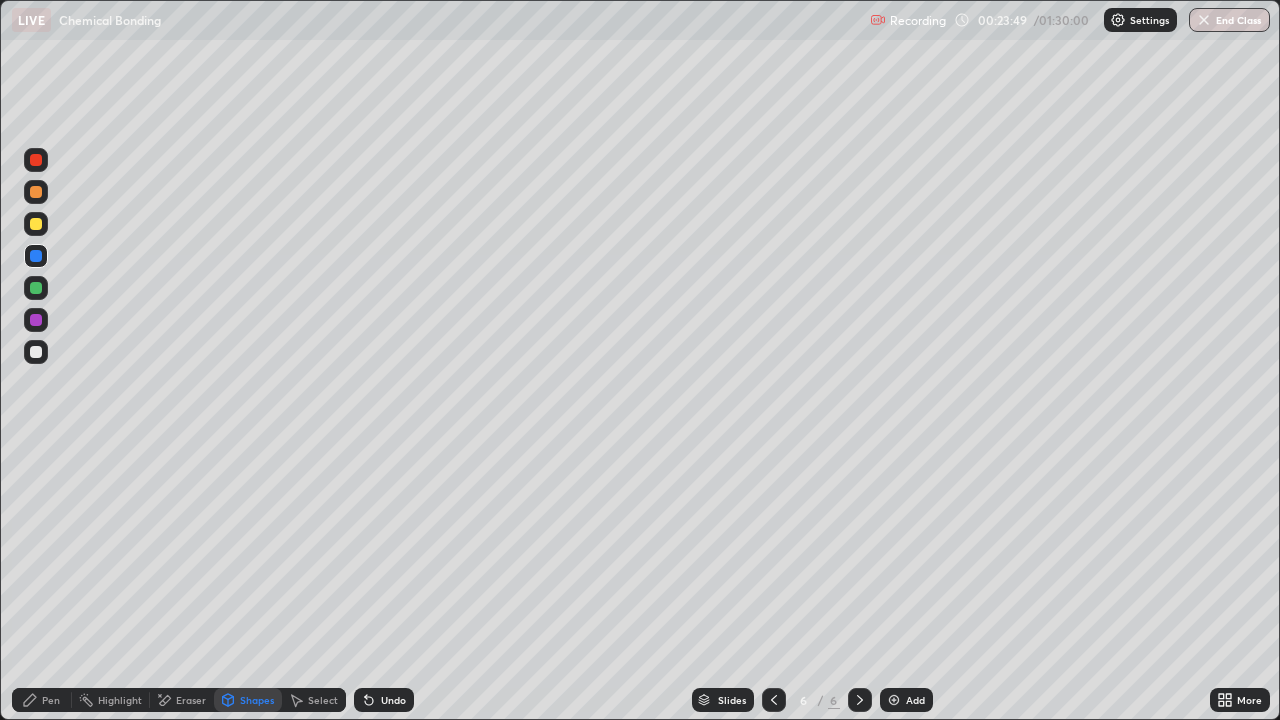 click at bounding box center [36, 160] 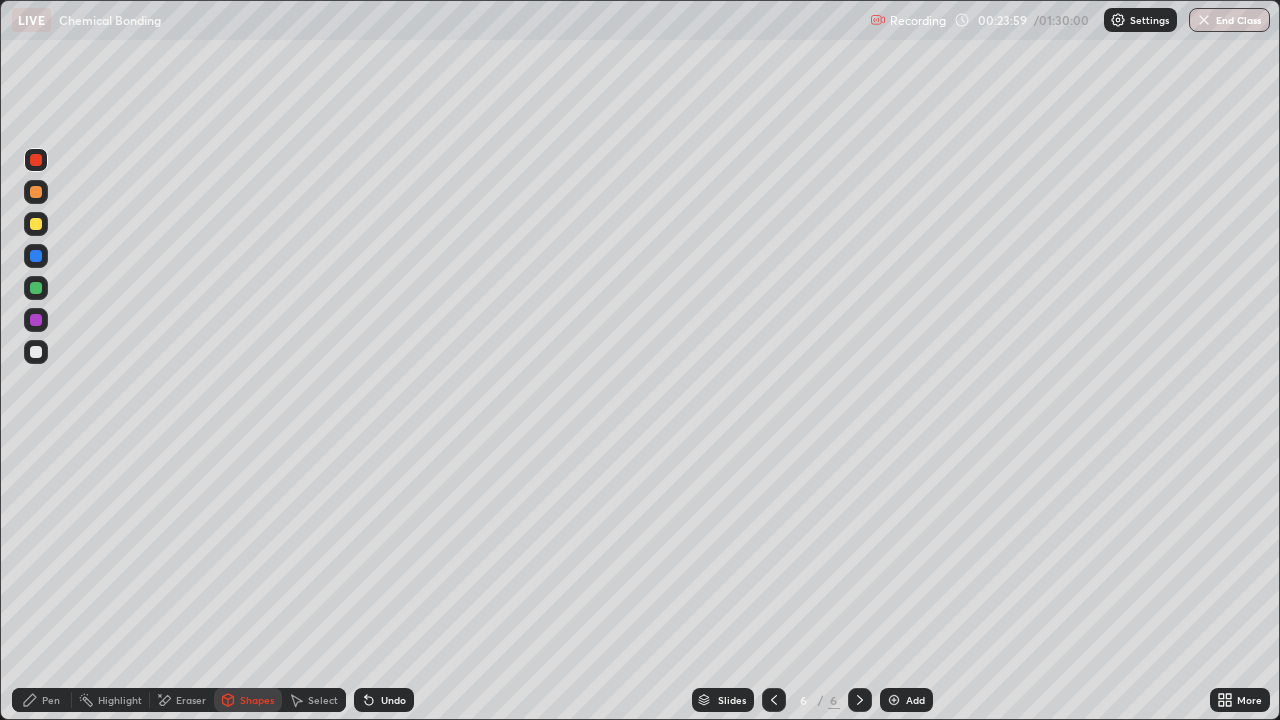 click on "Pen" at bounding box center (42, 700) 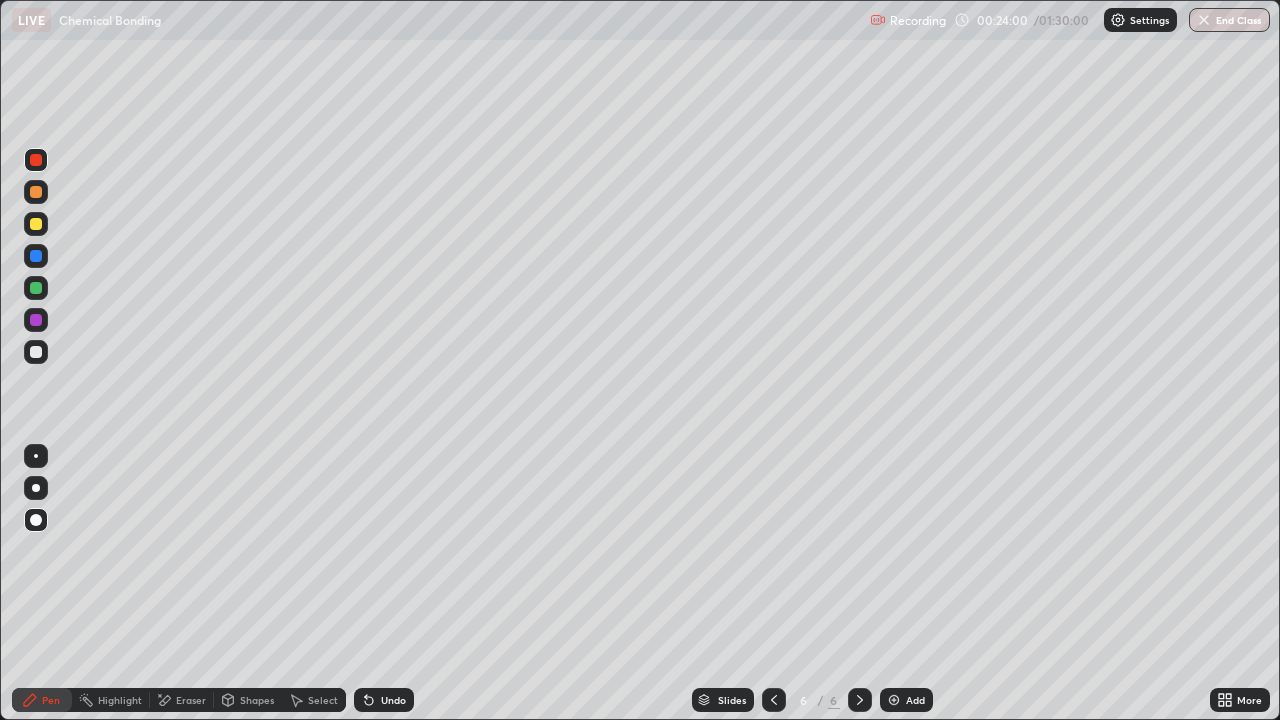 click at bounding box center [36, 352] 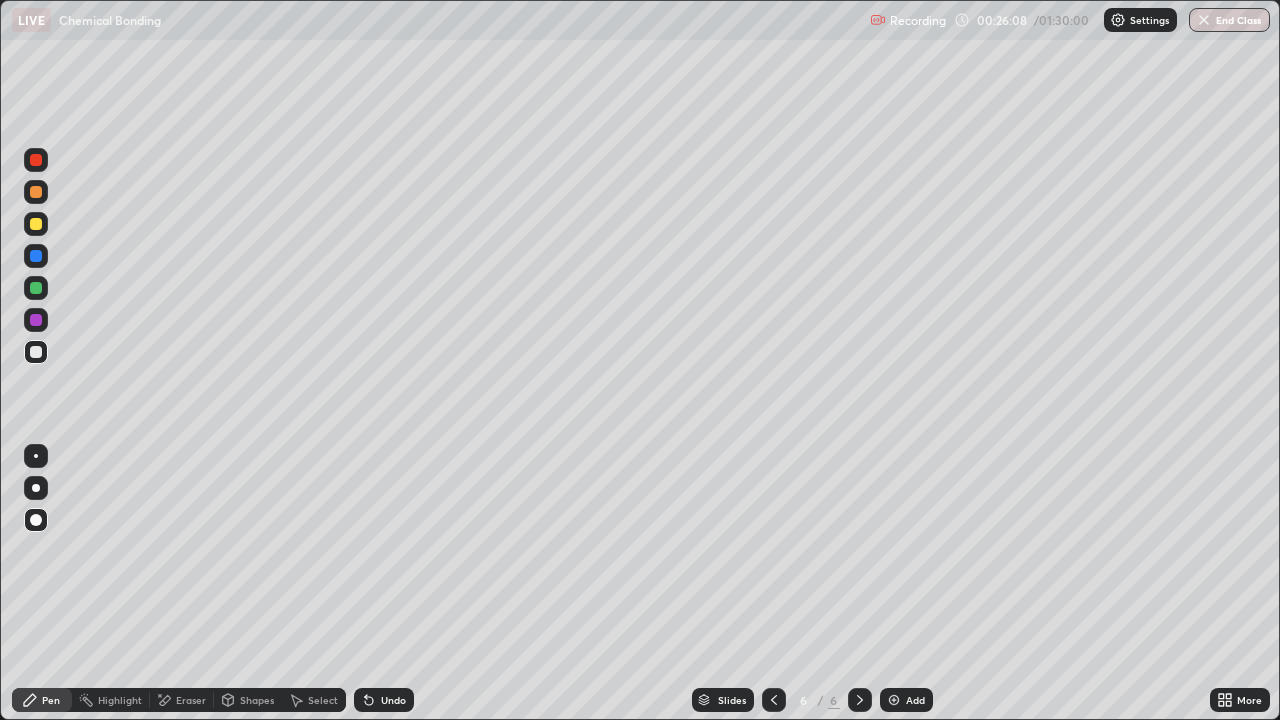 click on "Pen" at bounding box center [51, 700] 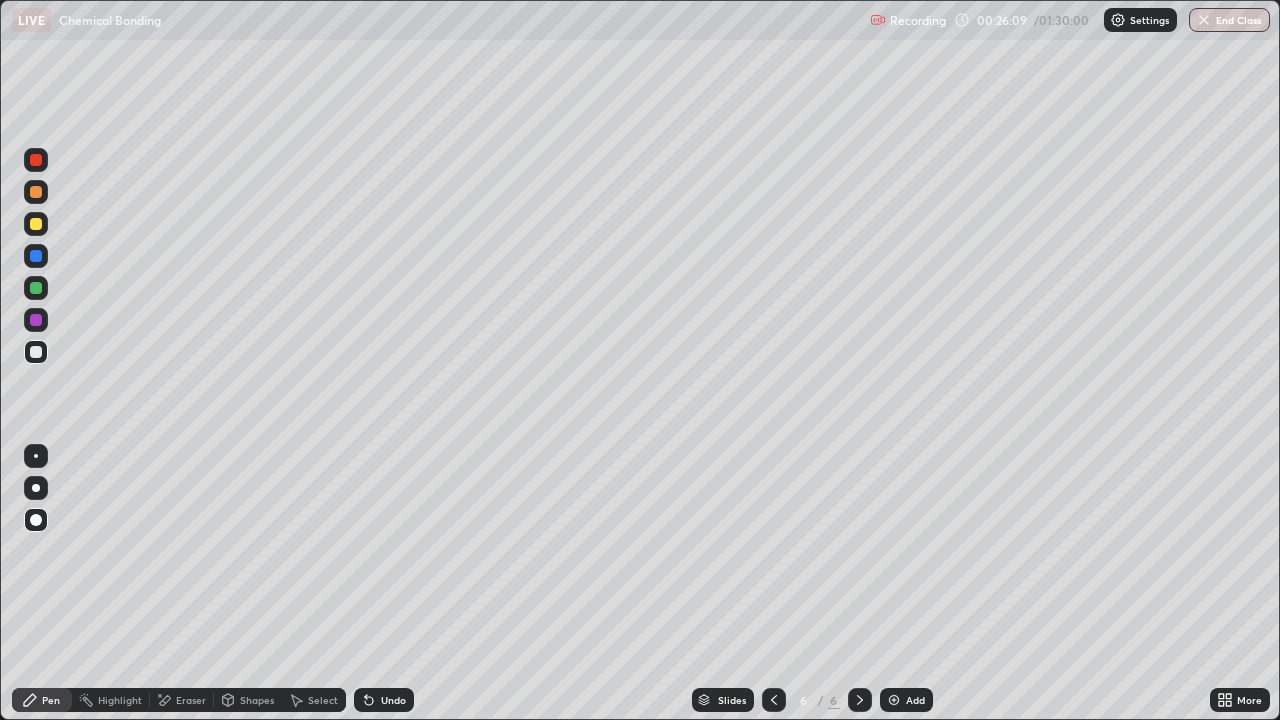 click at bounding box center (36, 352) 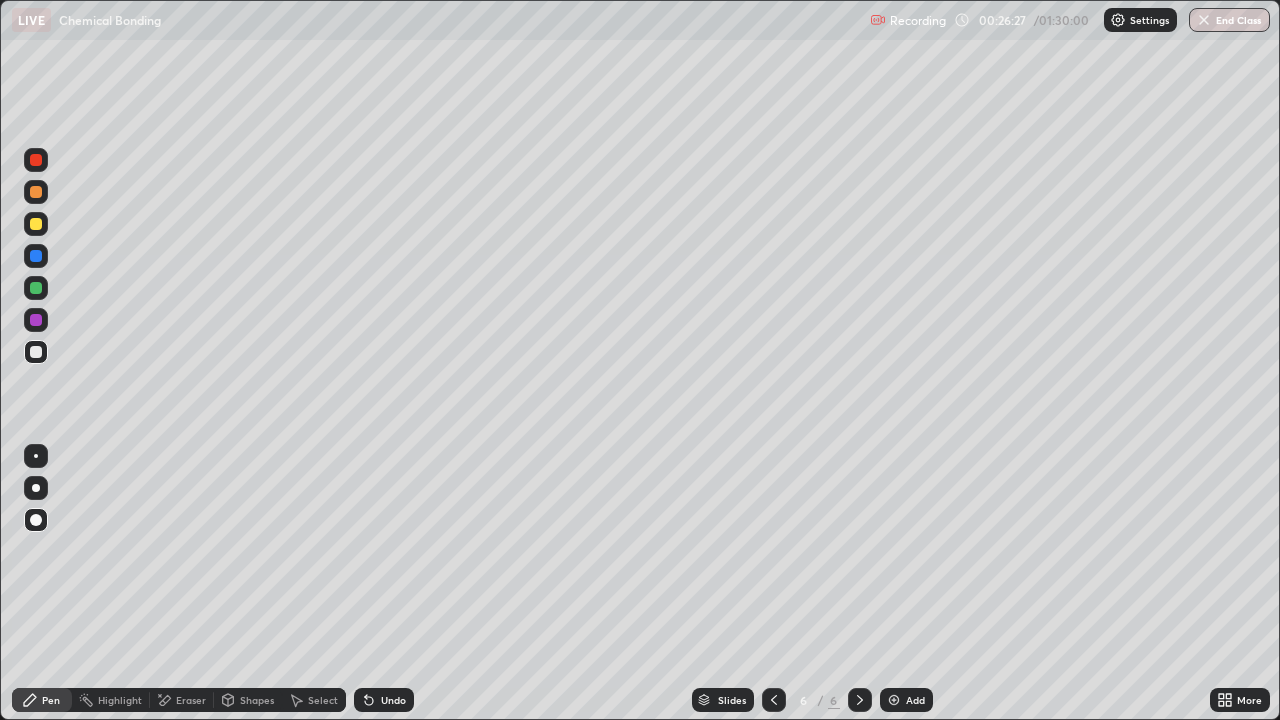 click on "Pen" at bounding box center [51, 700] 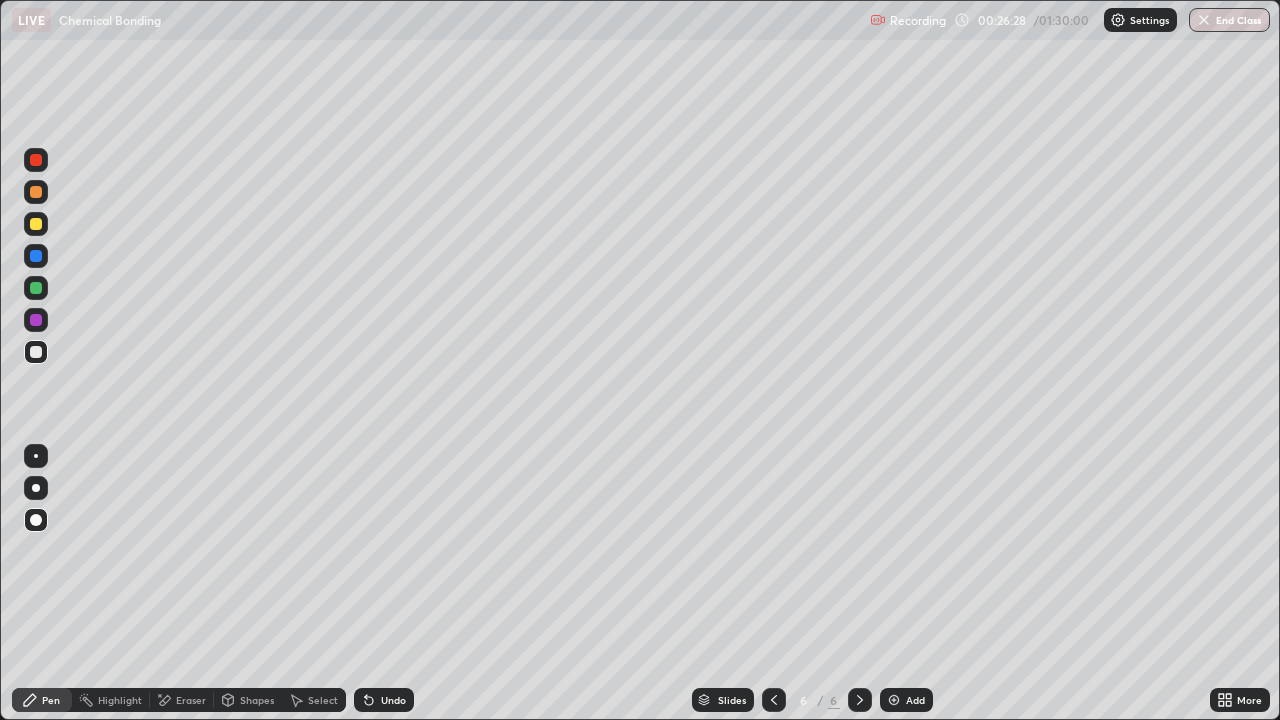 click at bounding box center [894, 700] 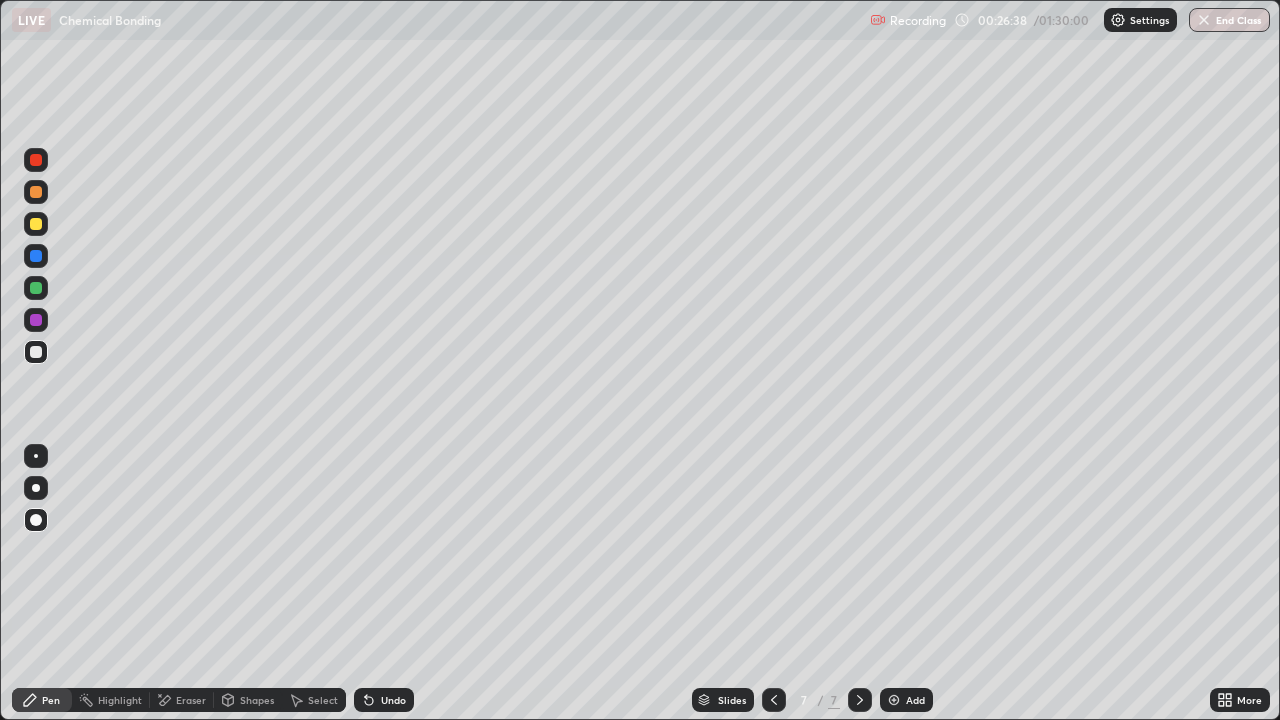 click on "Shapes" at bounding box center (257, 700) 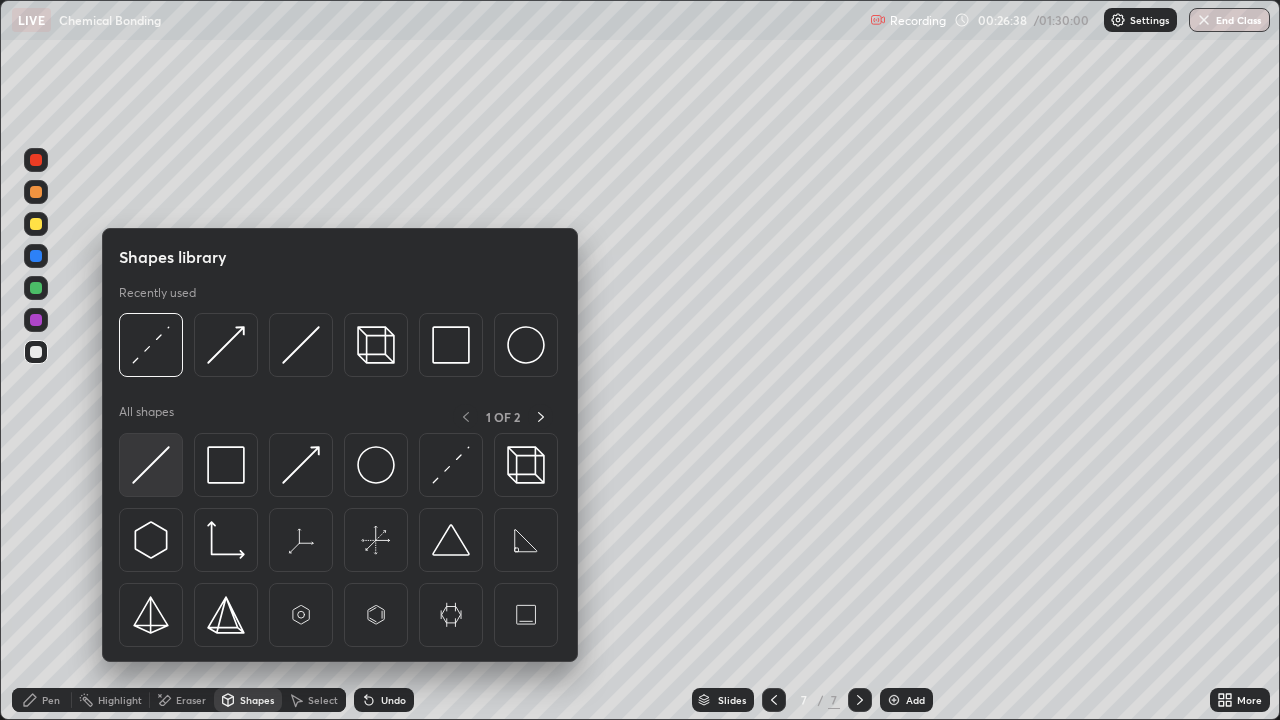 click at bounding box center [151, 465] 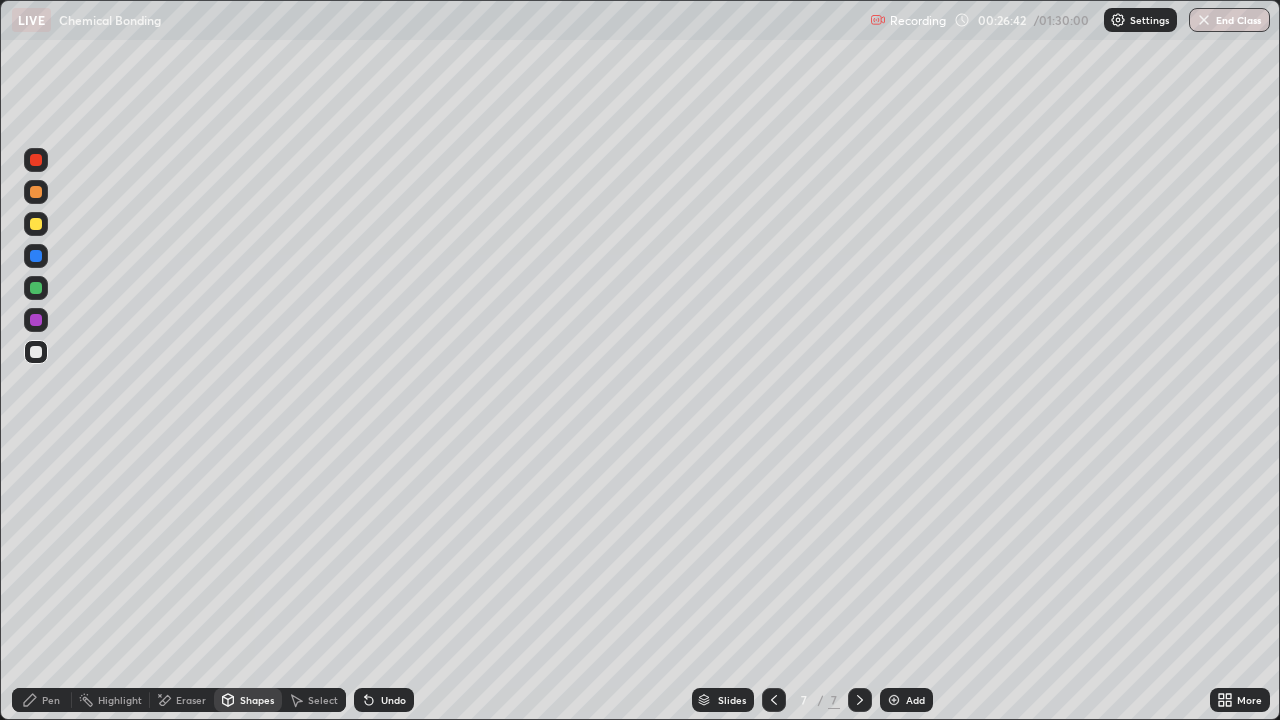 click on "Pen" at bounding box center [42, 700] 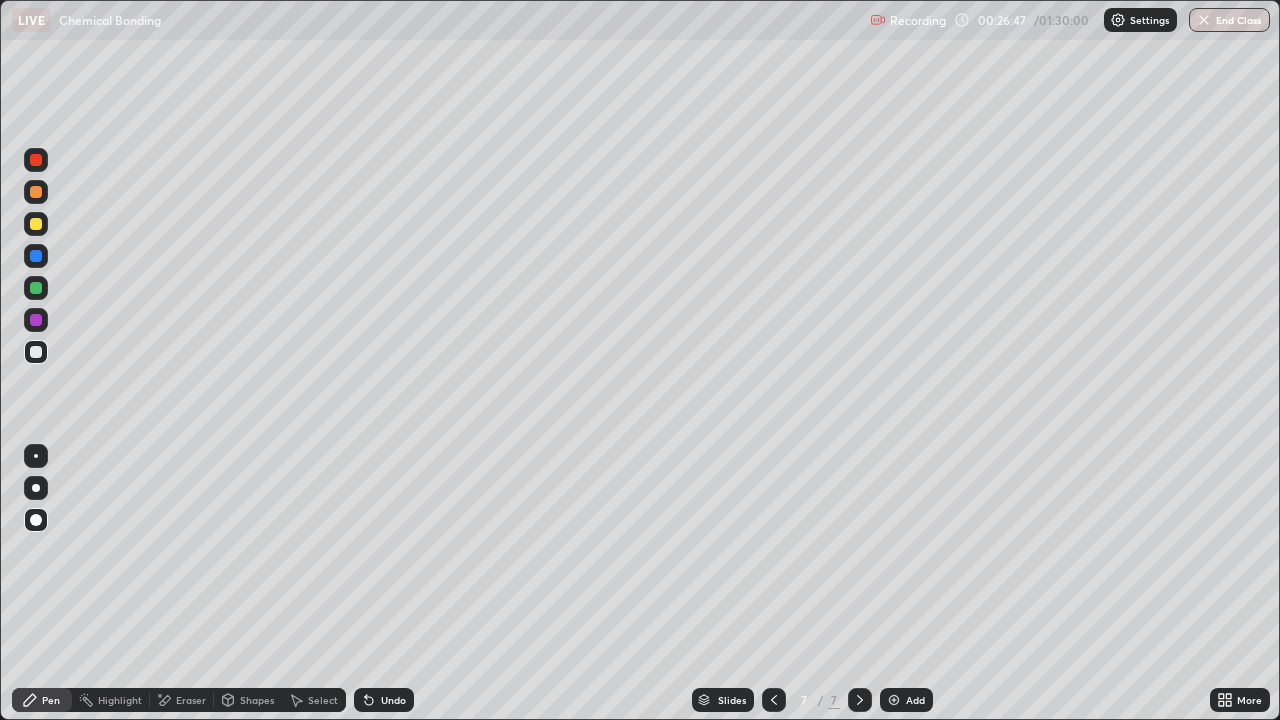 click at bounding box center [36, 224] 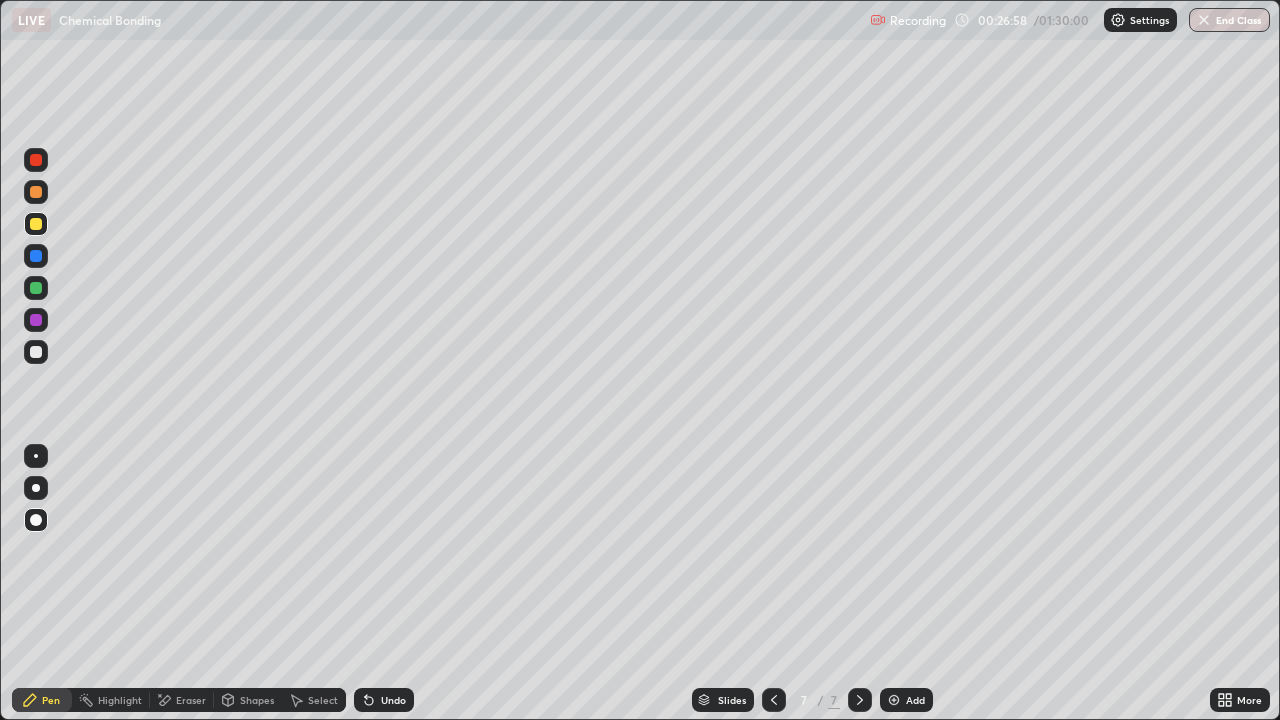 click on "Shapes" at bounding box center [257, 700] 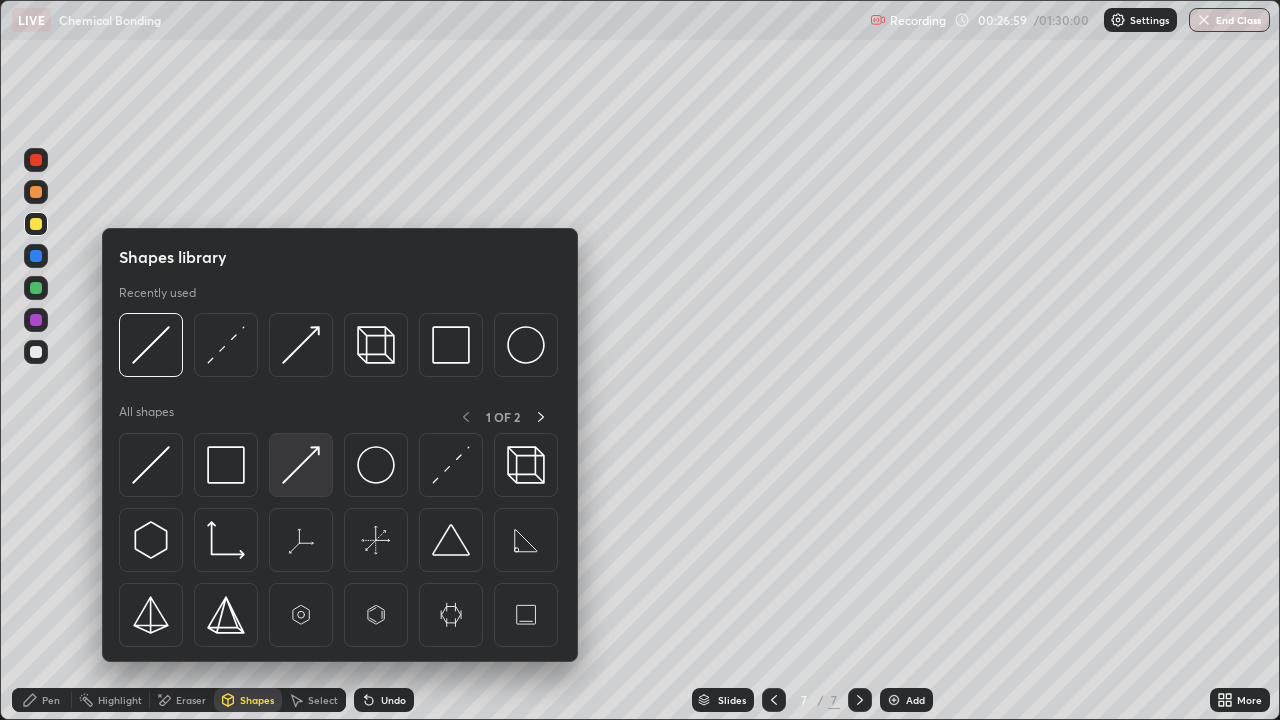 click at bounding box center (301, 465) 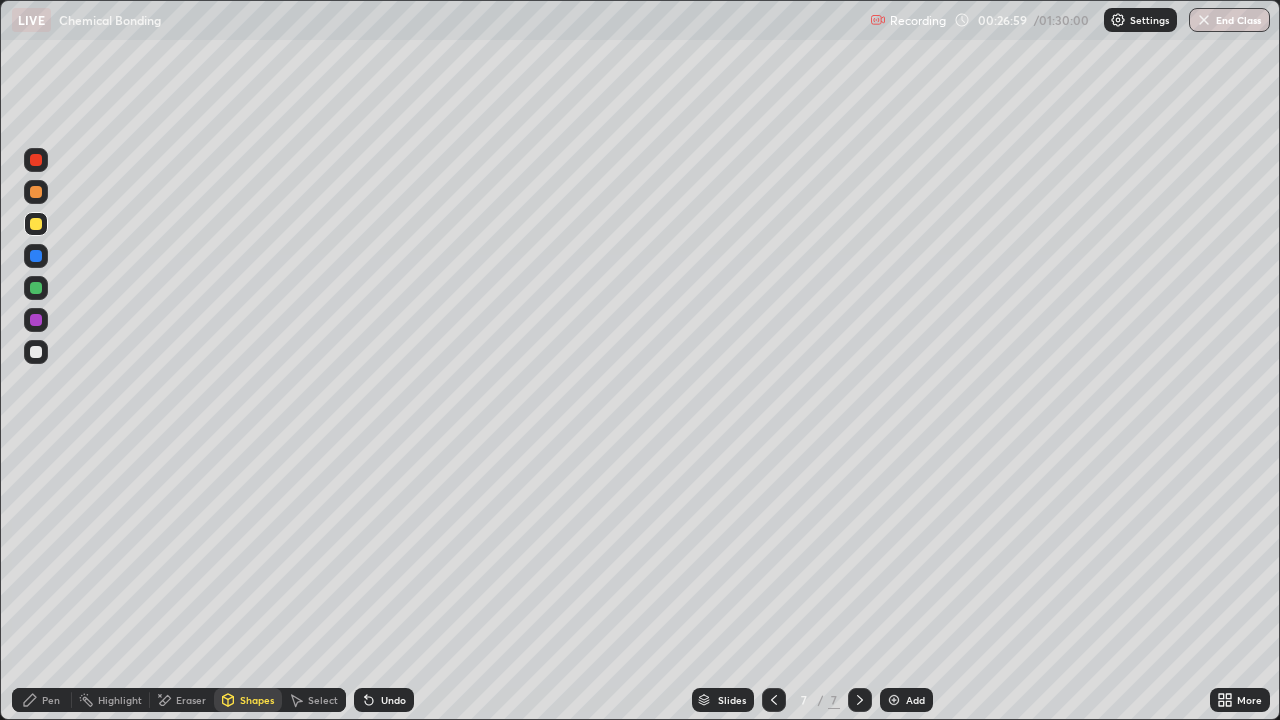 click at bounding box center (36, 352) 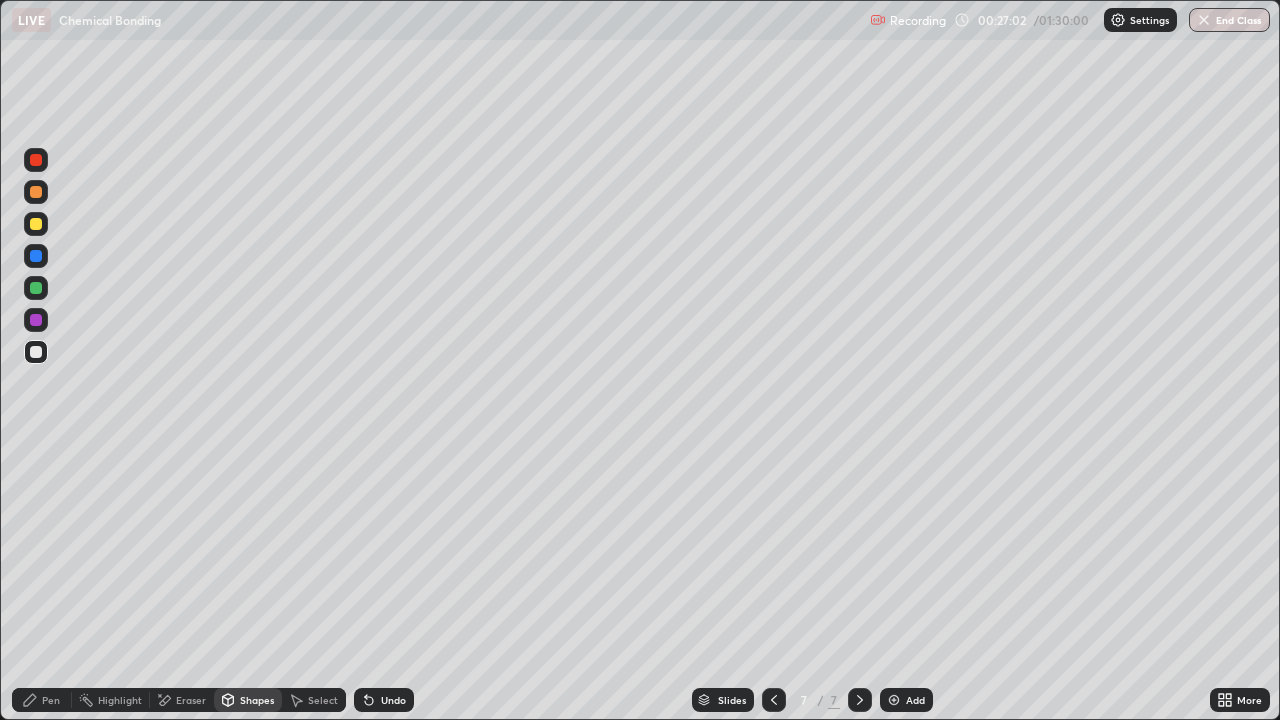 click 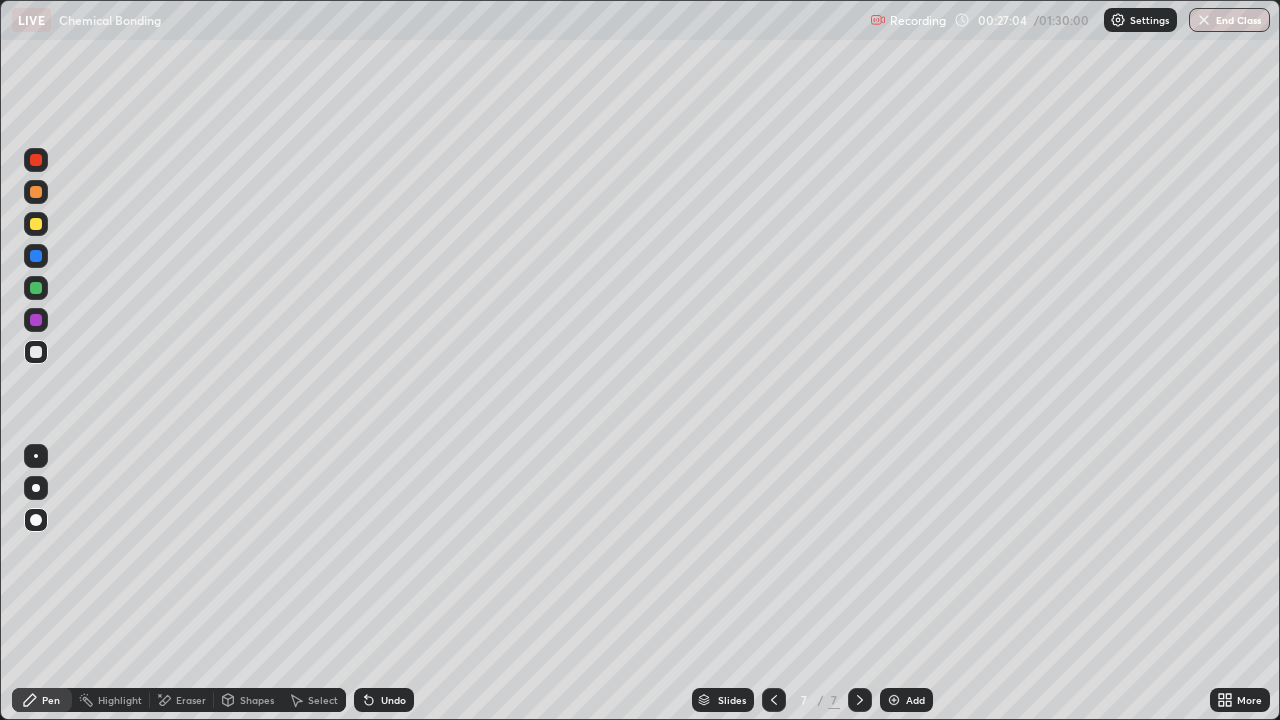 click on "Undo" at bounding box center [393, 700] 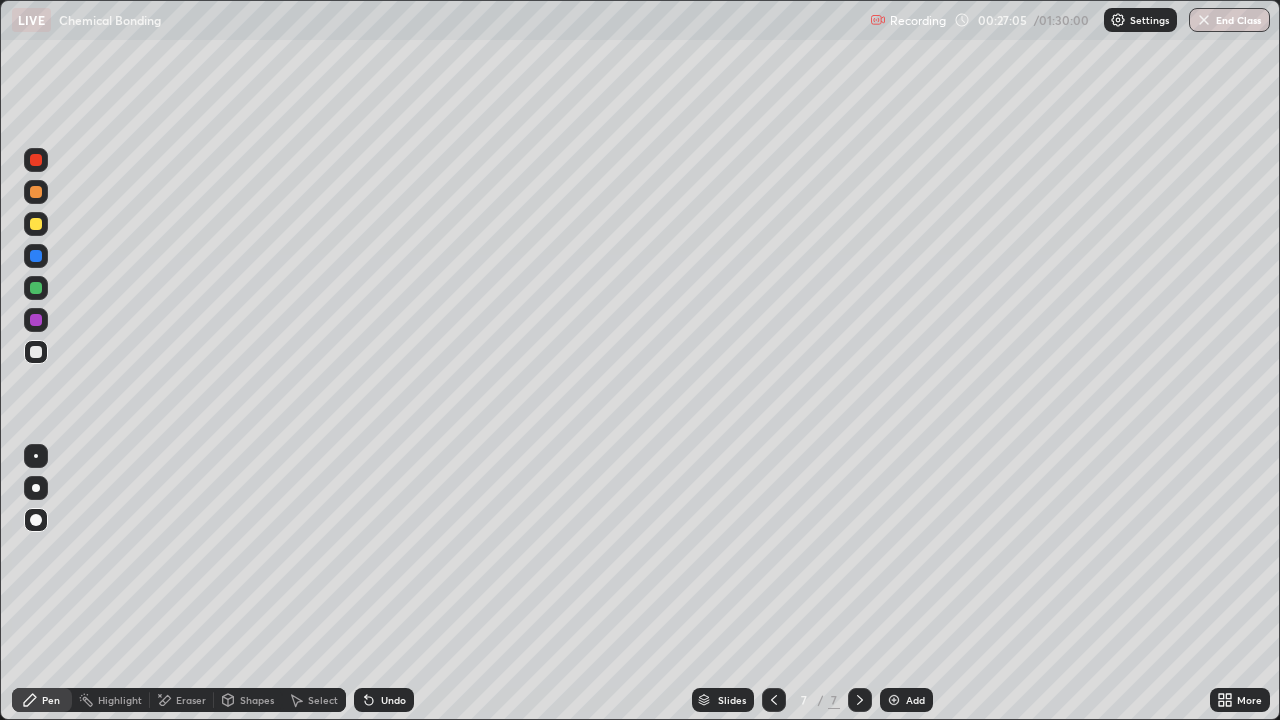 click on "Undo" at bounding box center (384, 700) 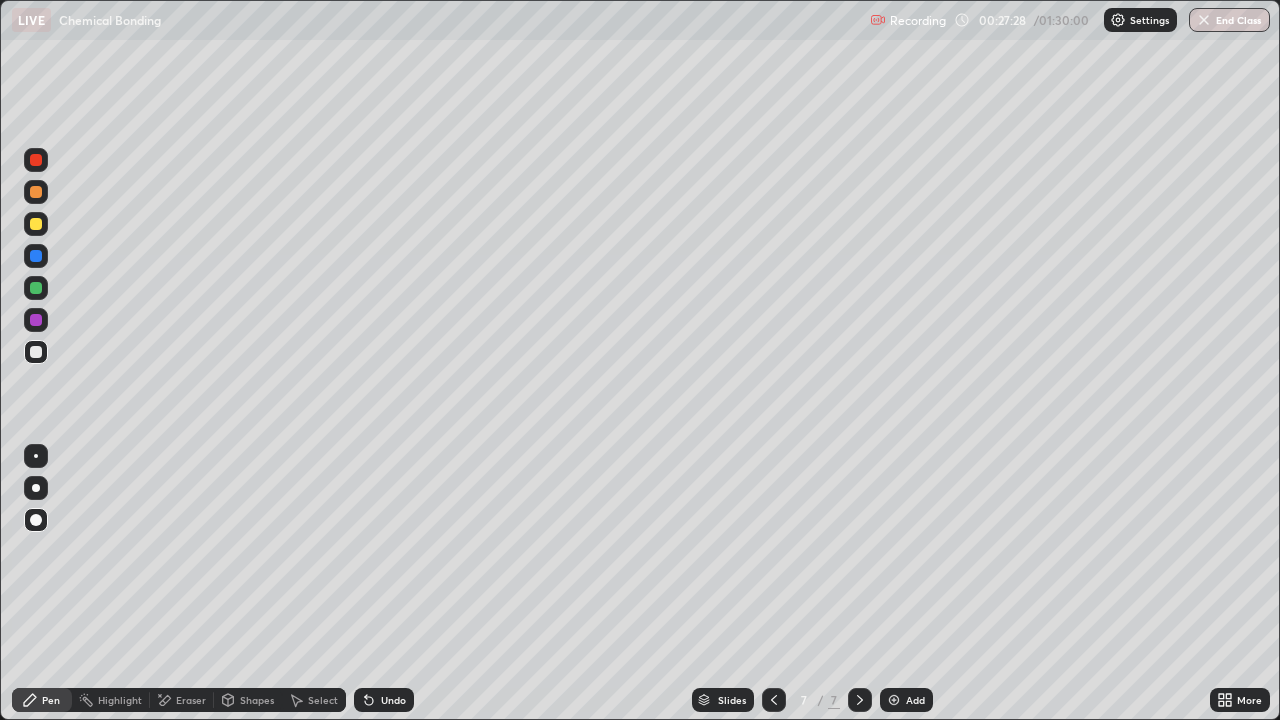 click on "Pen" at bounding box center [51, 700] 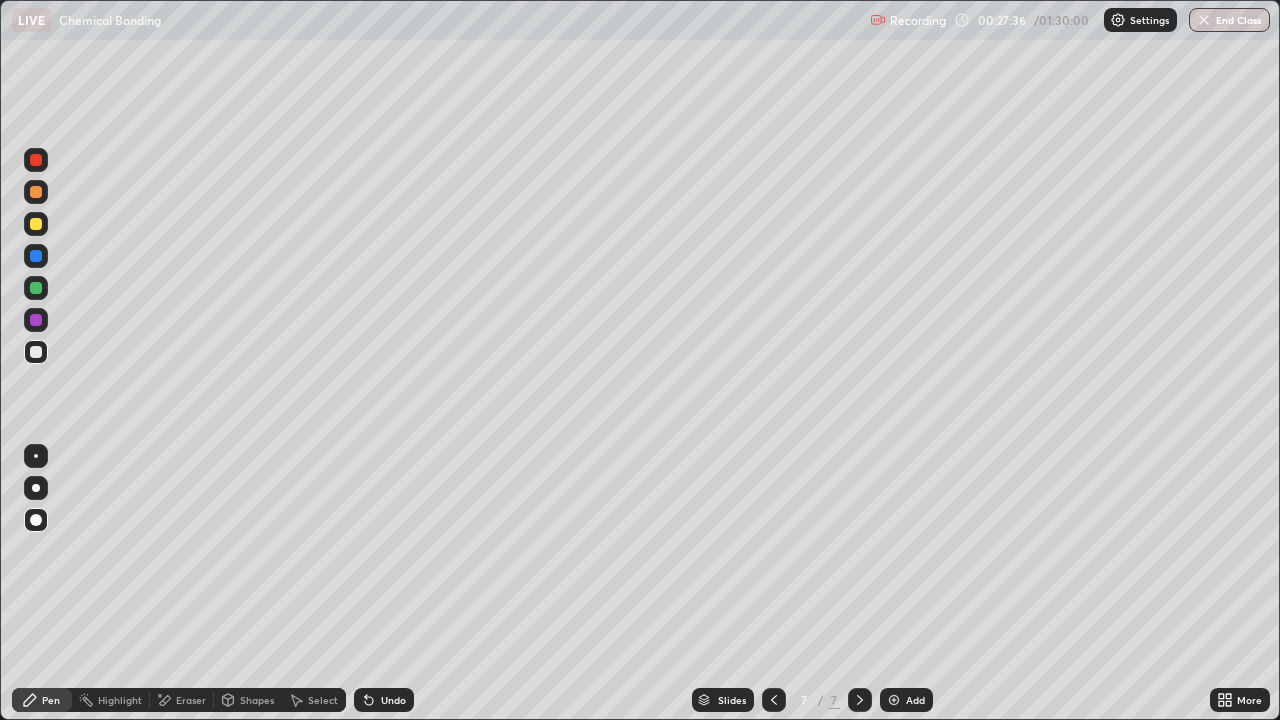 click on "Add" at bounding box center (915, 700) 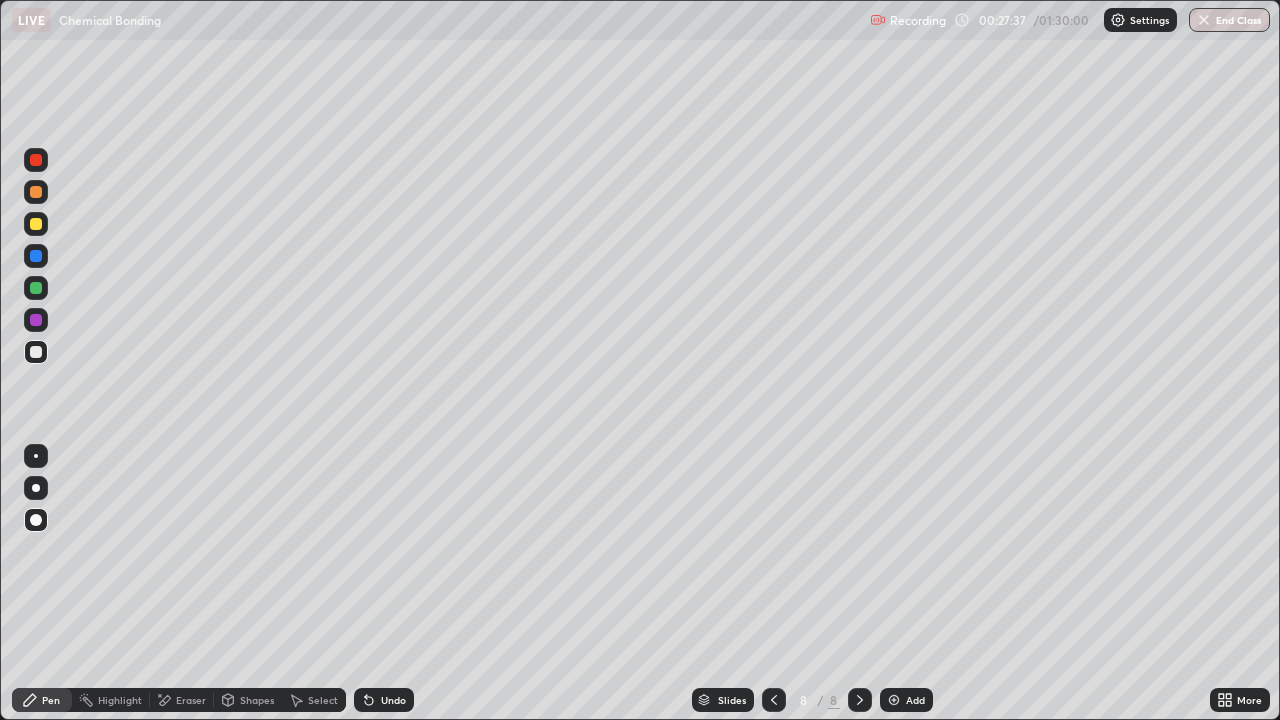 click on "Pen" at bounding box center [51, 700] 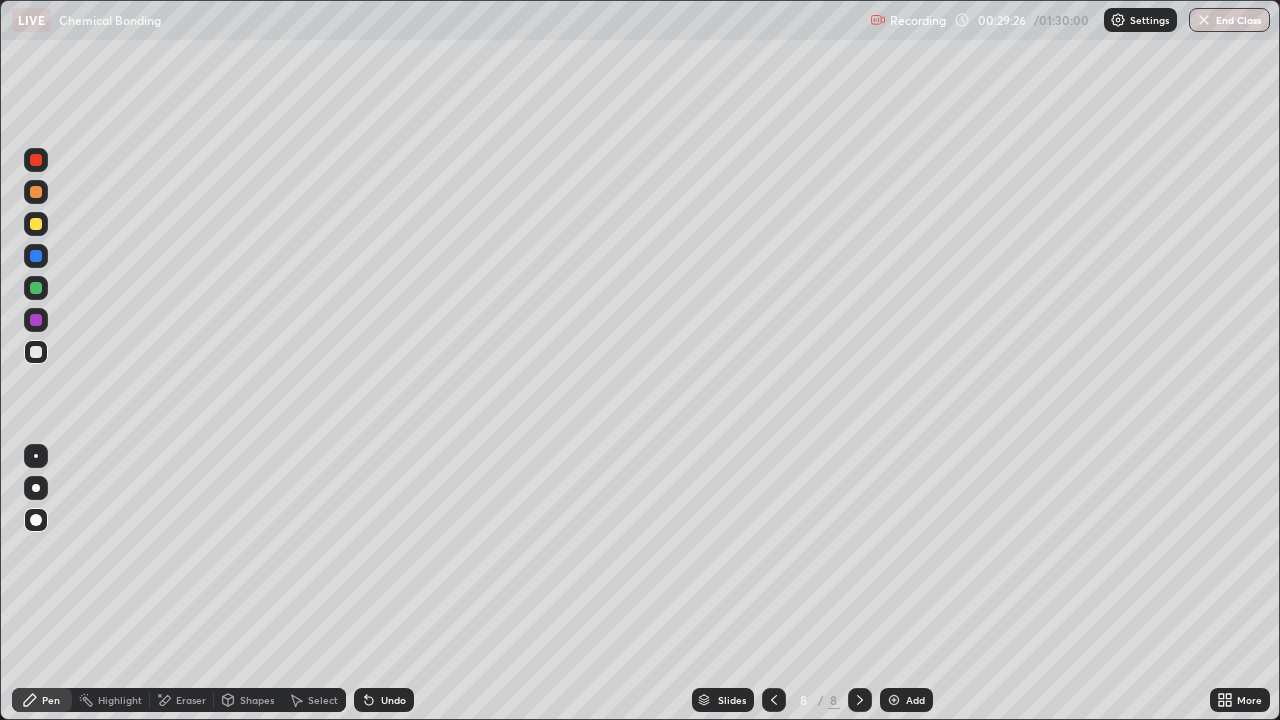 click on "Pen" at bounding box center (42, 700) 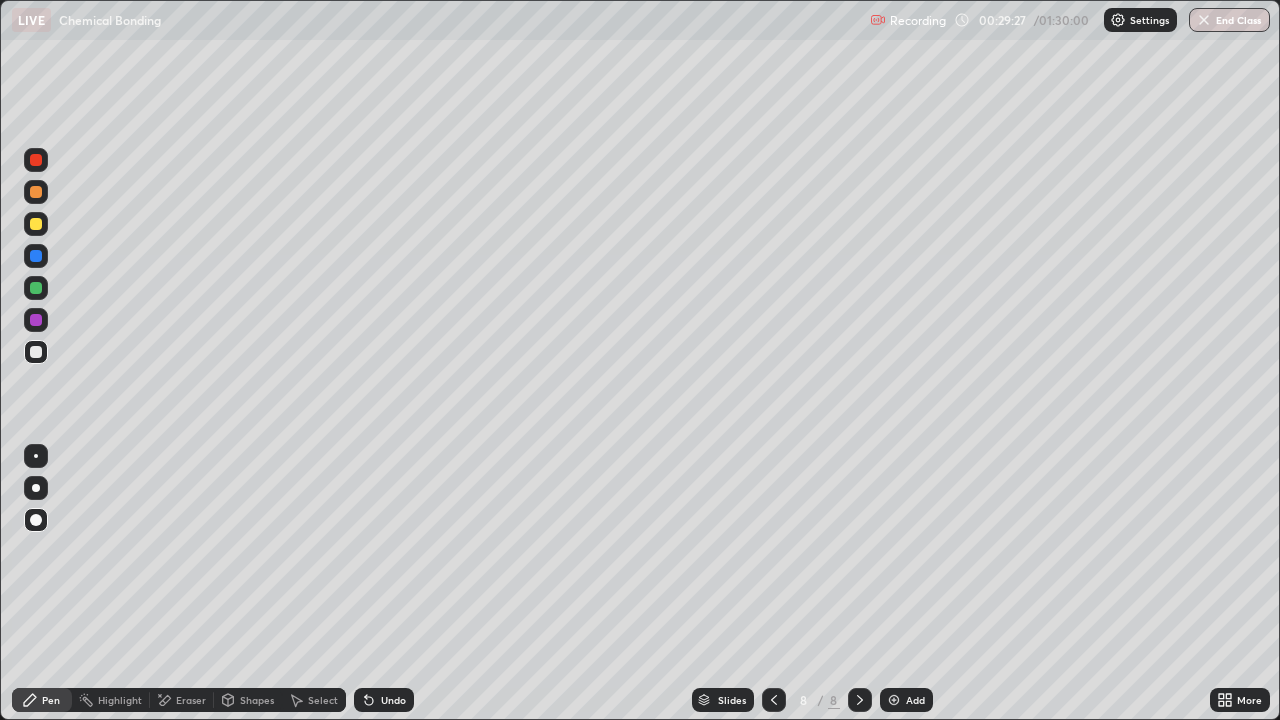 click on "Shapes" at bounding box center (257, 700) 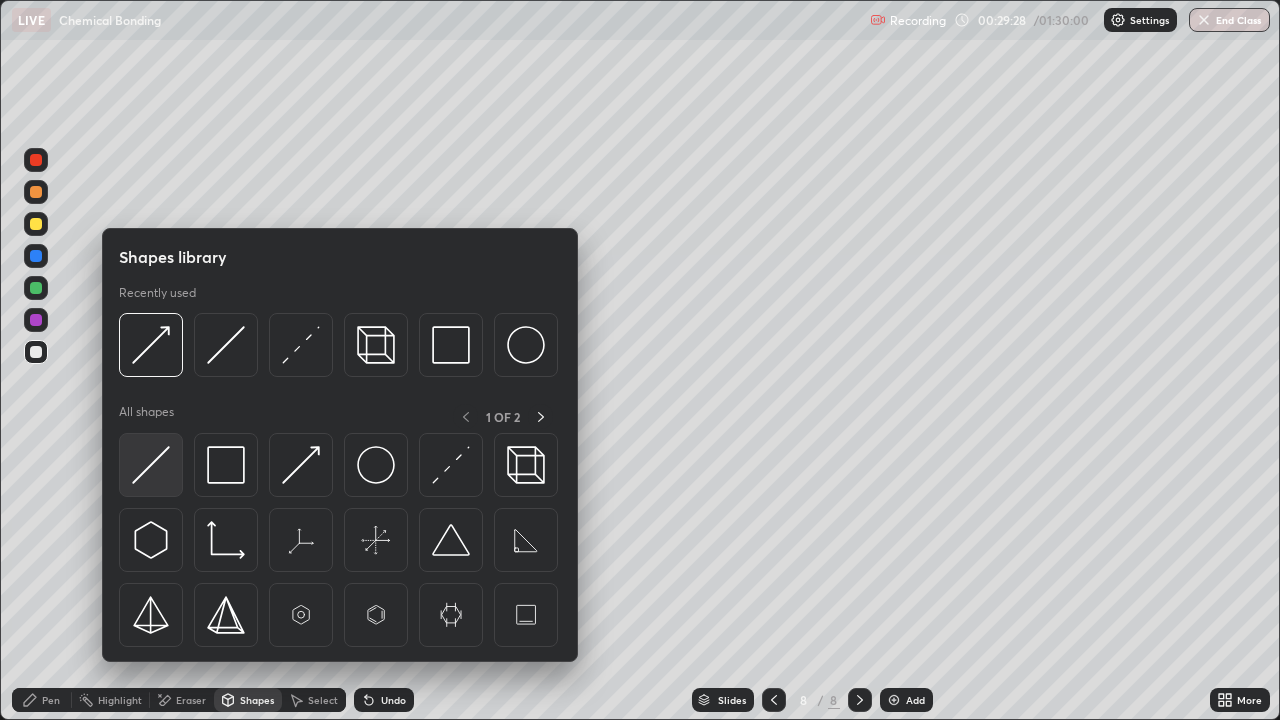 click at bounding box center [151, 465] 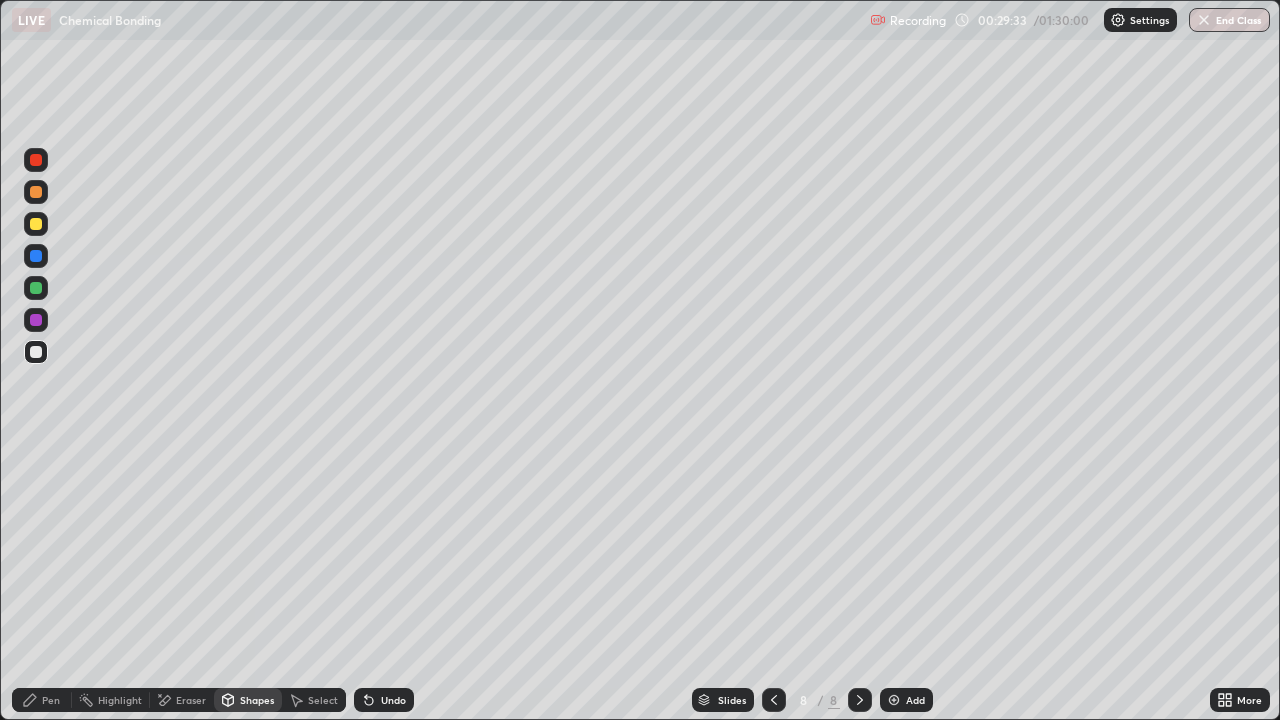 click on "Pen" at bounding box center (51, 700) 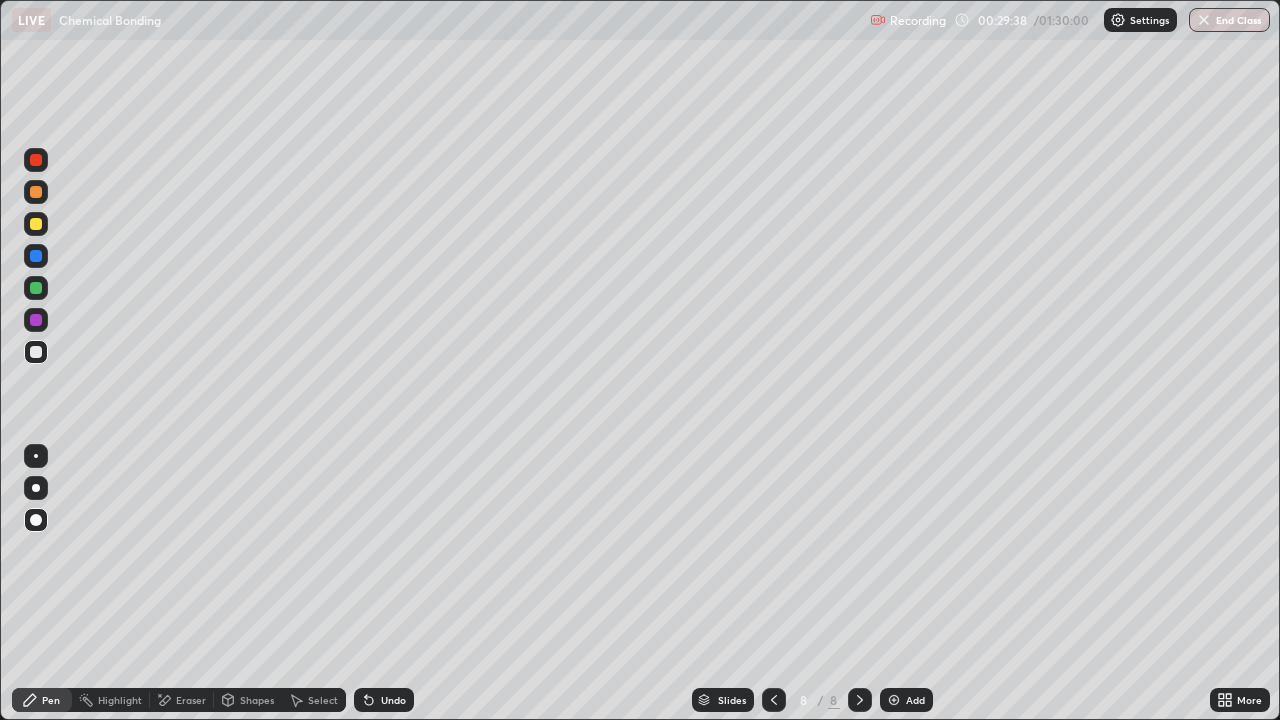 click at bounding box center [36, 224] 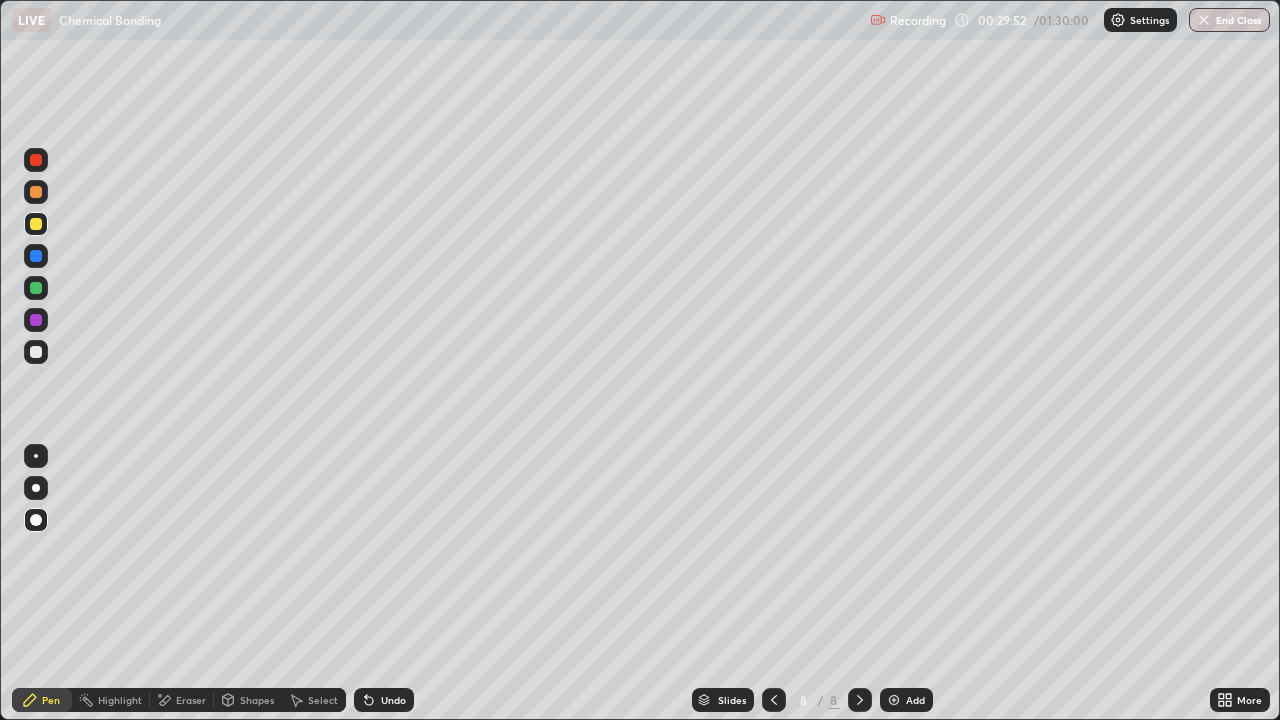 click on "Shapes" at bounding box center [248, 700] 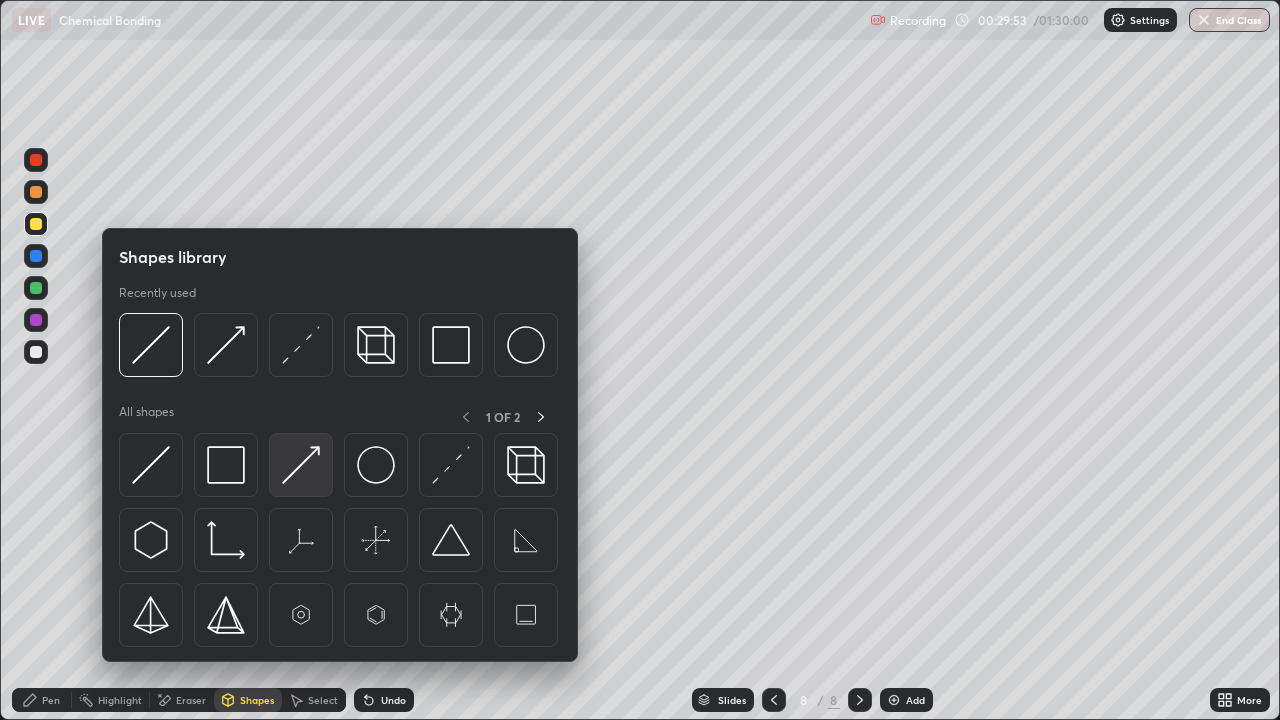 click at bounding box center [301, 465] 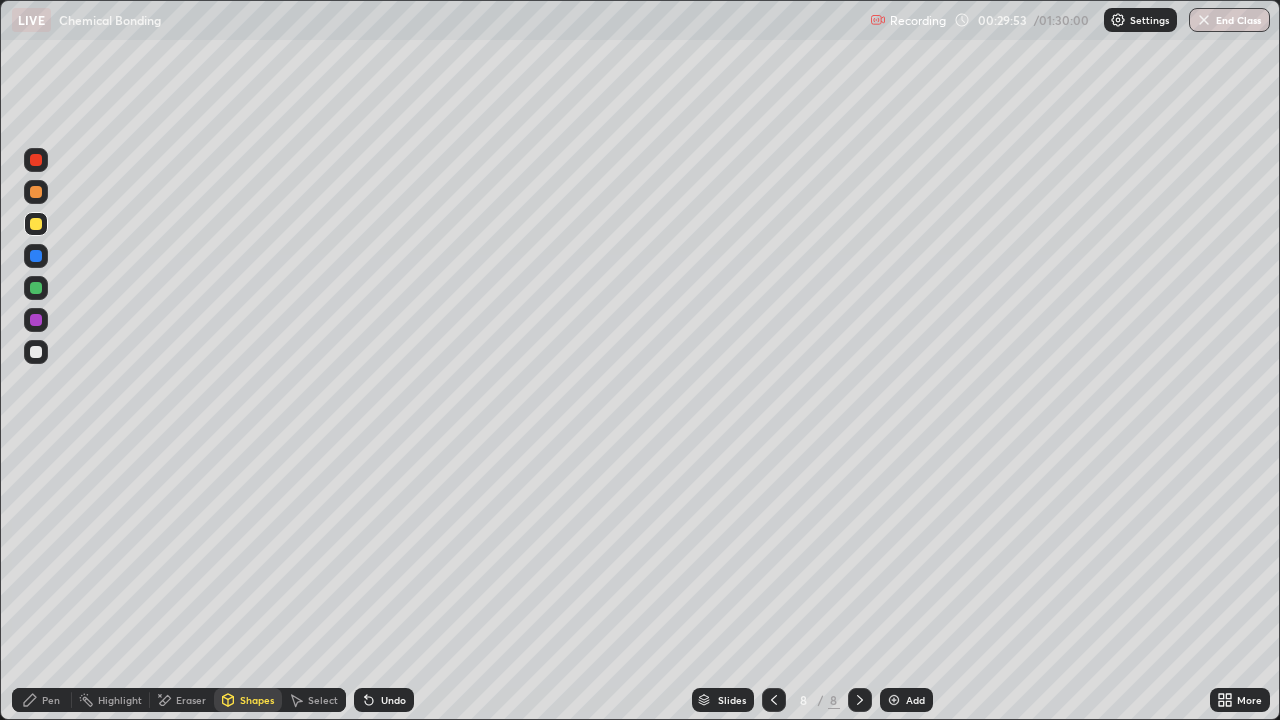 click at bounding box center [36, 352] 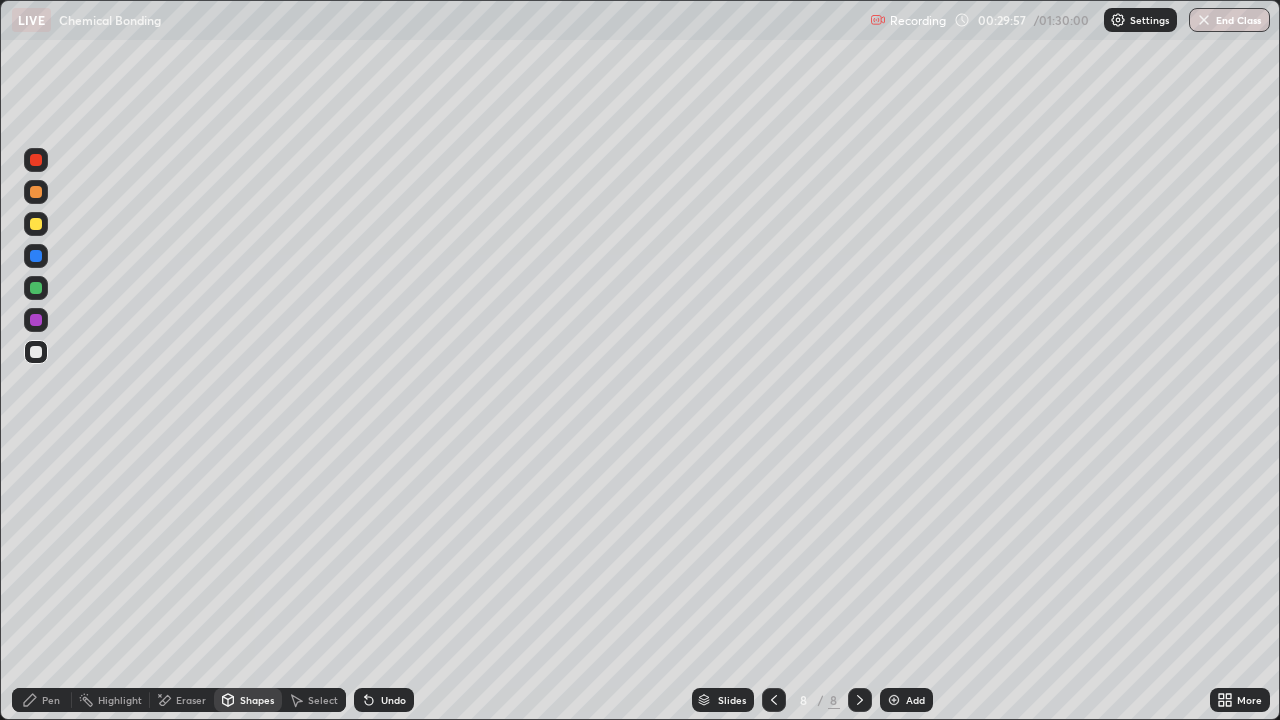 click on "Pen" at bounding box center [42, 700] 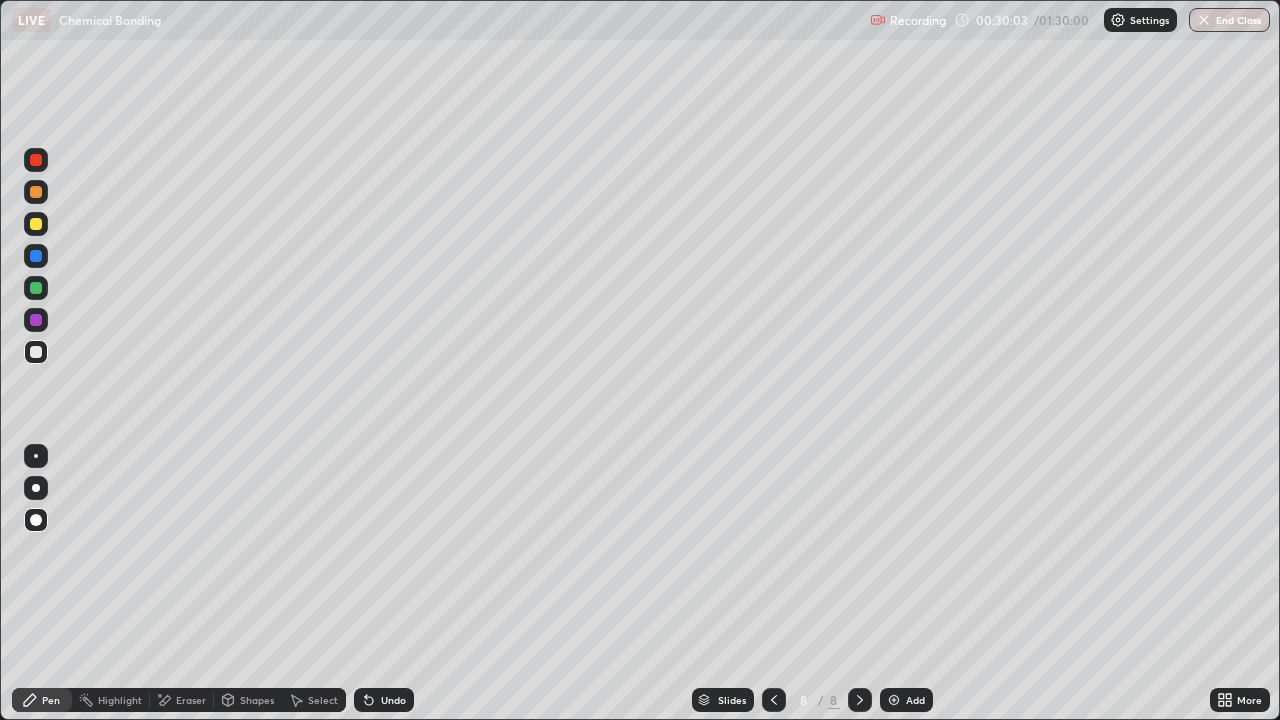 click at bounding box center (36, 352) 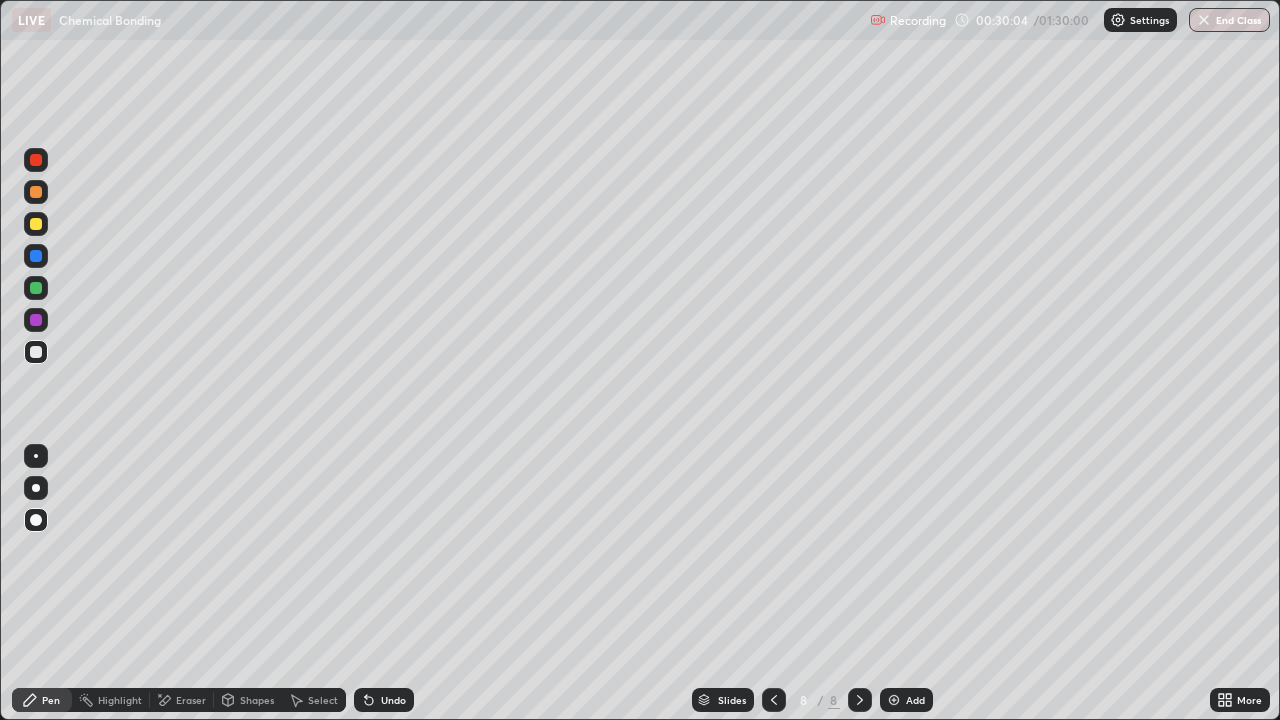 click at bounding box center (36, 256) 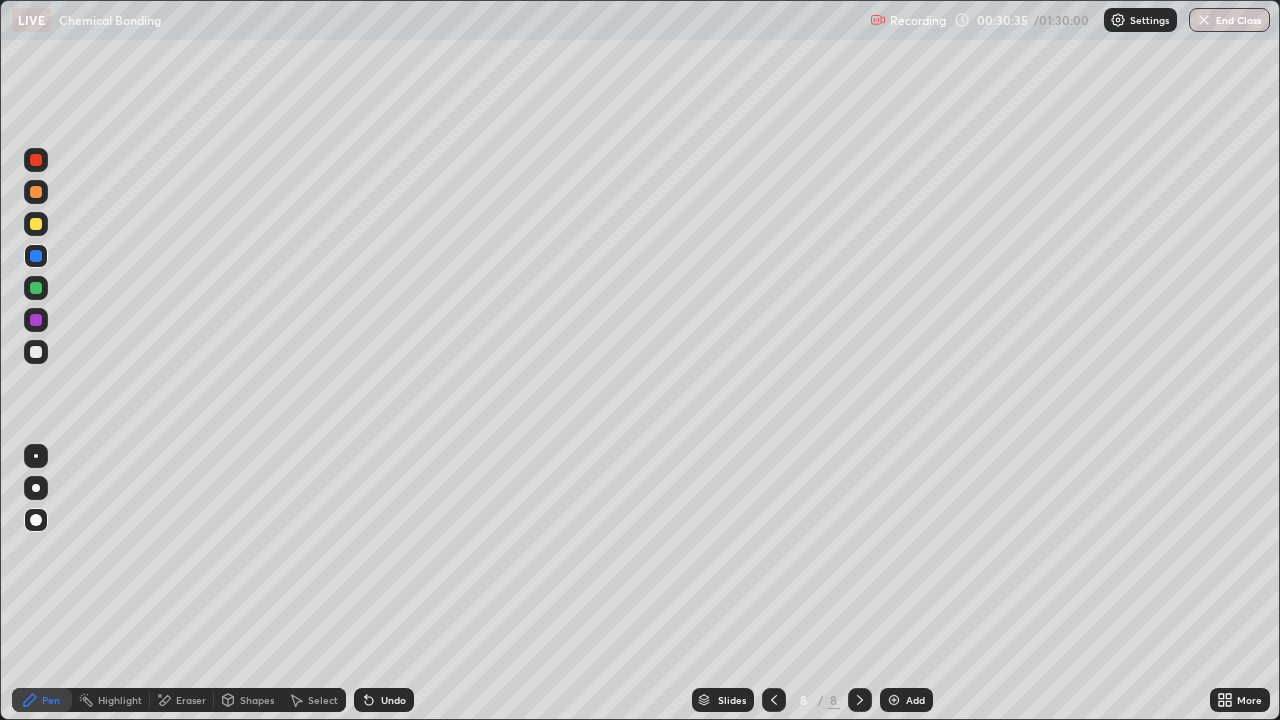 click on "Undo" at bounding box center [393, 700] 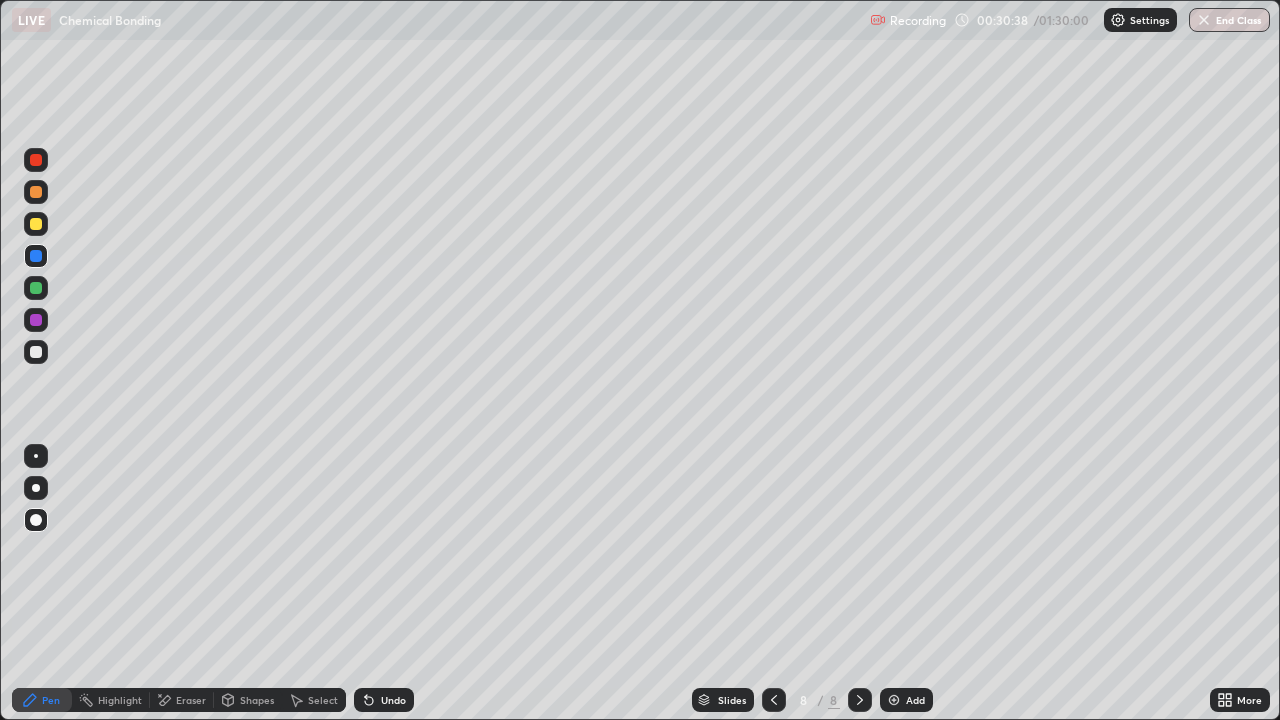 click on "Undo" at bounding box center [393, 700] 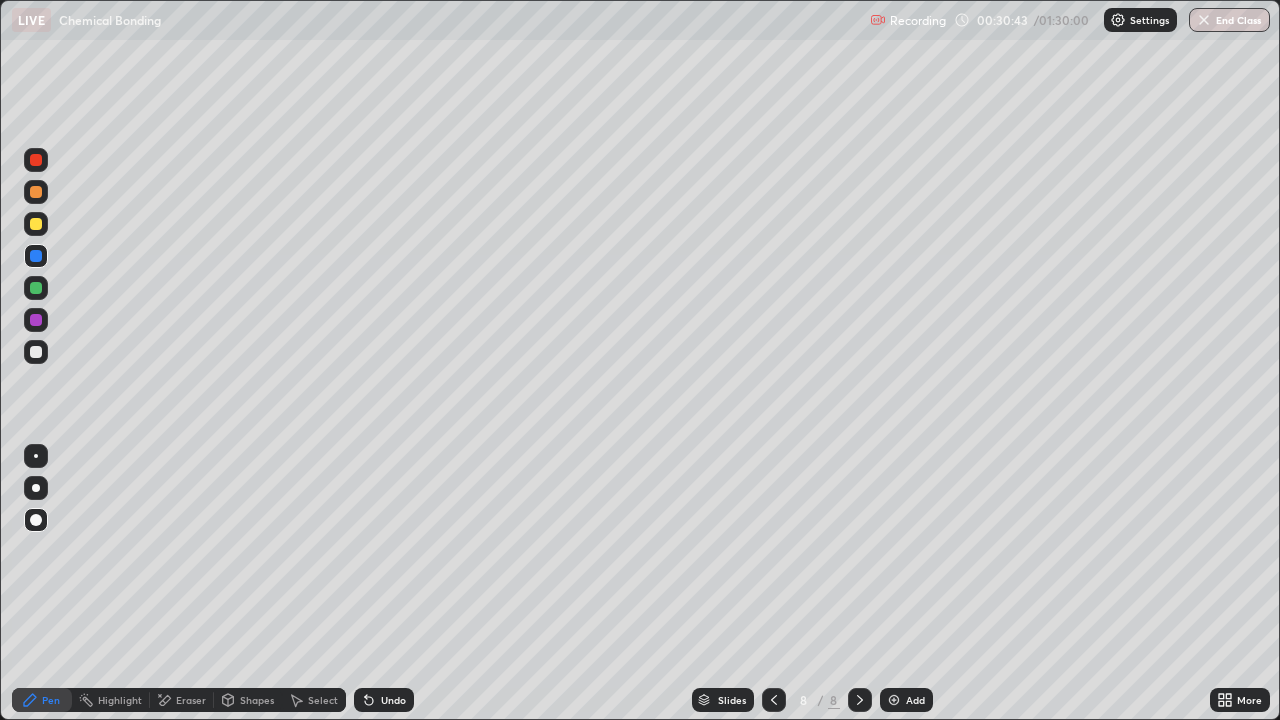 click on "Shapes" at bounding box center (257, 700) 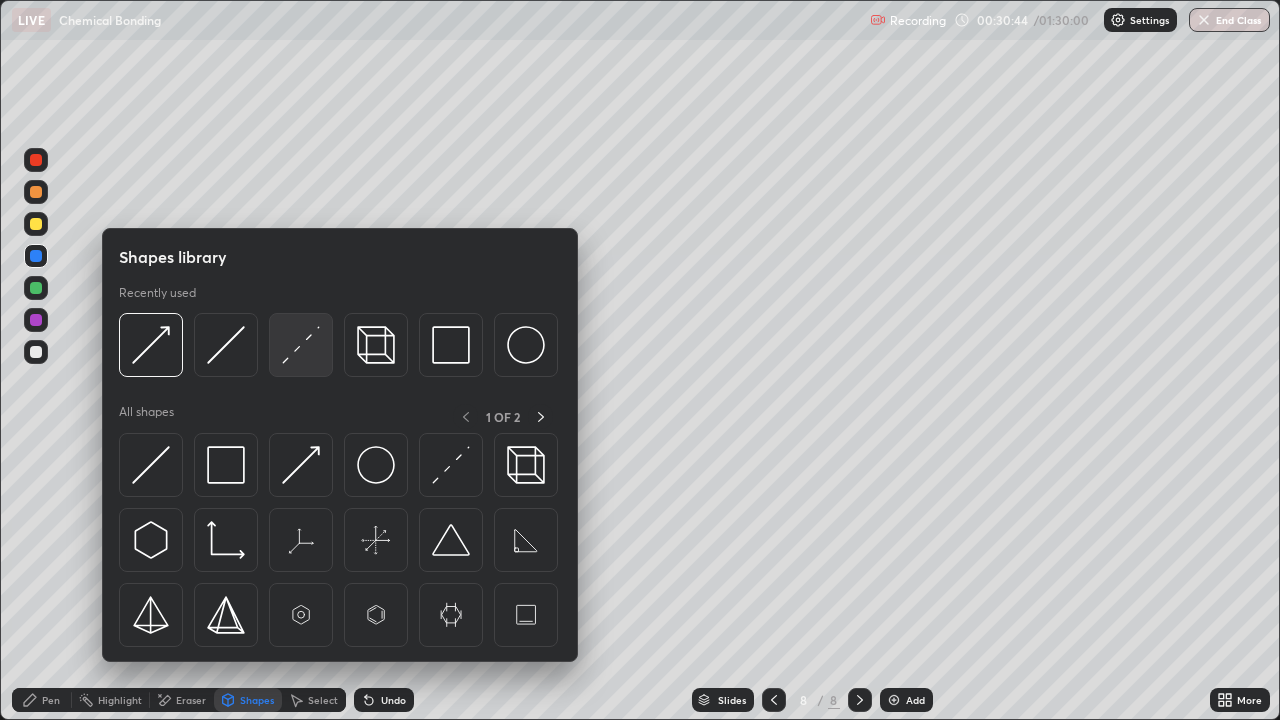 click at bounding box center (301, 345) 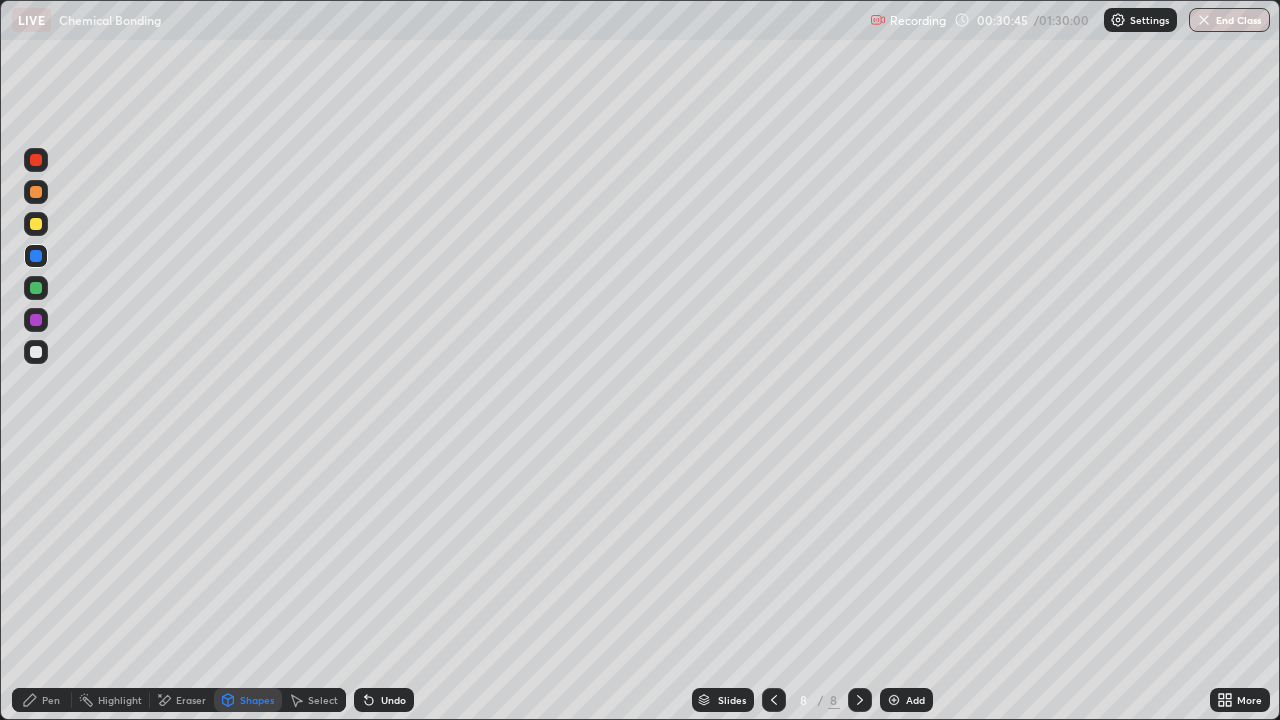 click at bounding box center (36, 160) 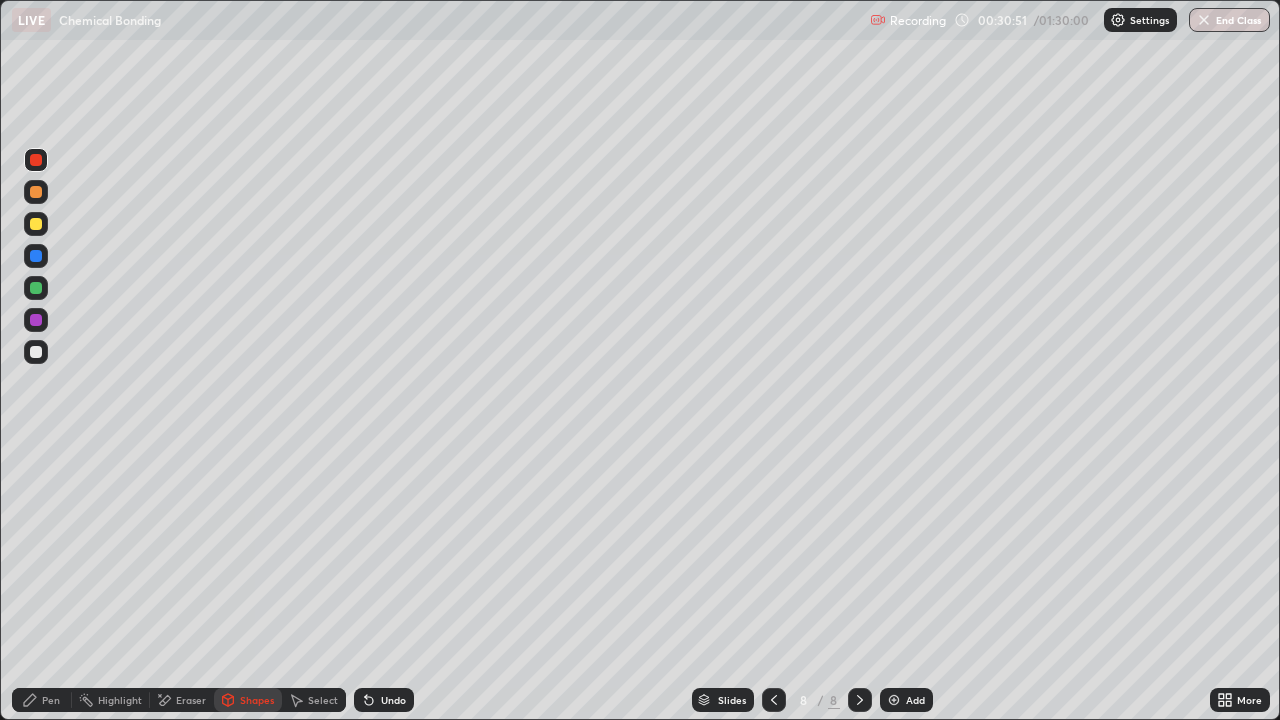 click on "Undo" at bounding box center (393, 700) 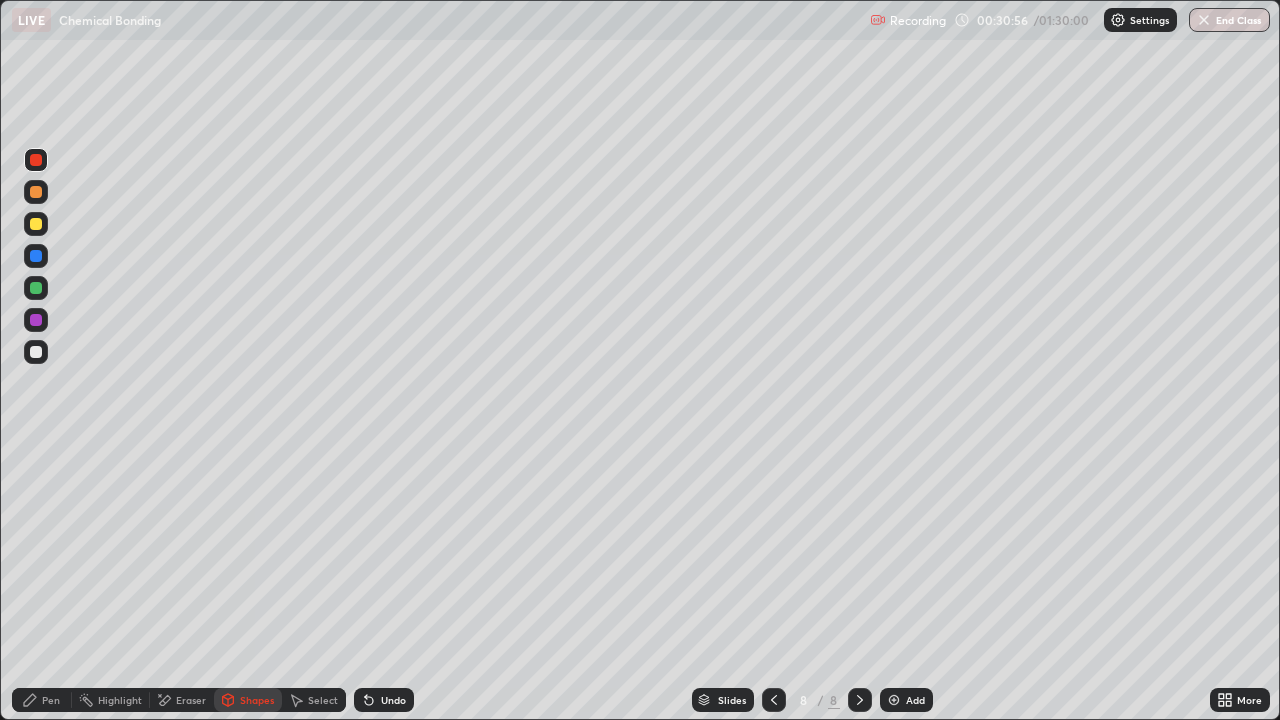 click on "Pen" at bounding box center [51, 700] 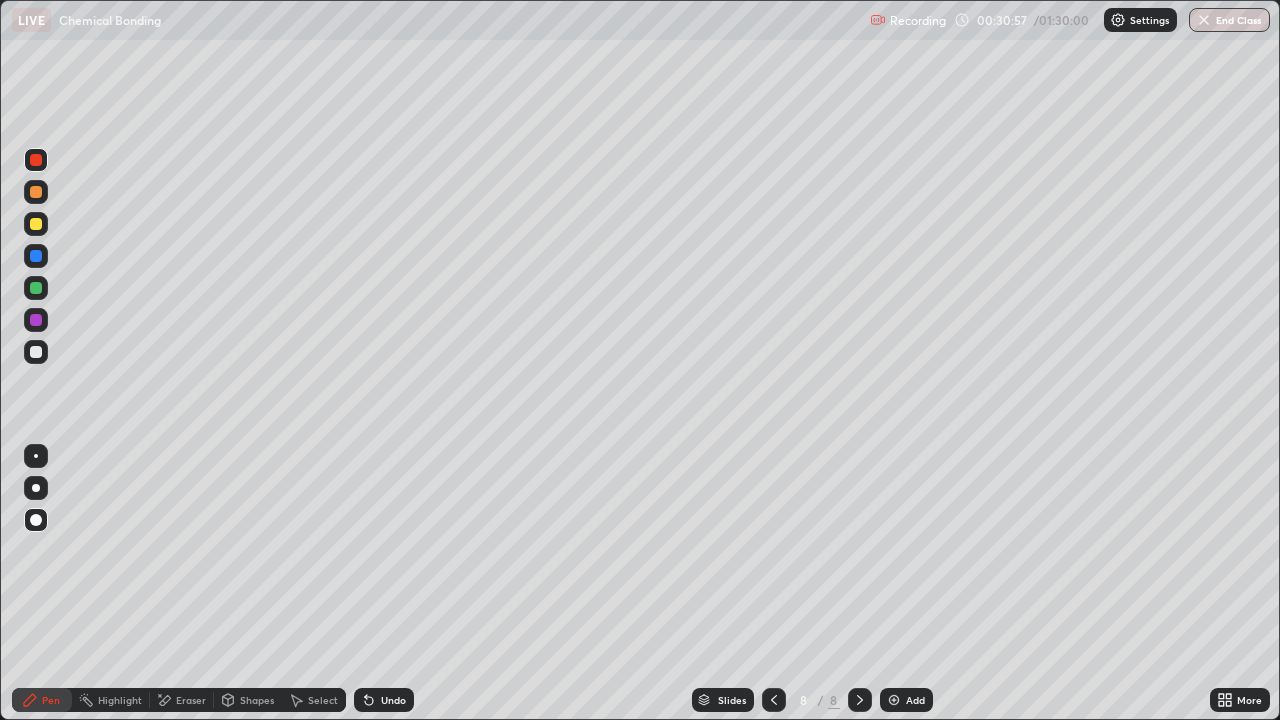 click at bounding box center (36, 352) 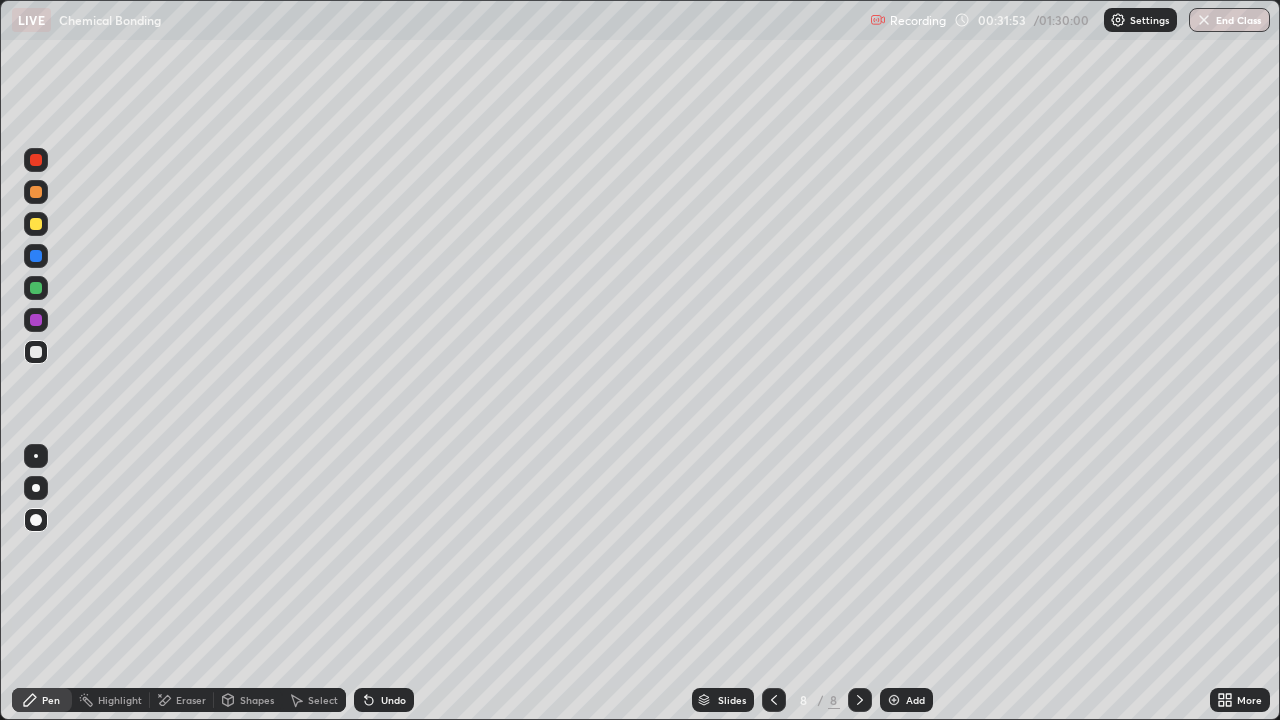 click on "Pen" at bounding box center (51, 700) 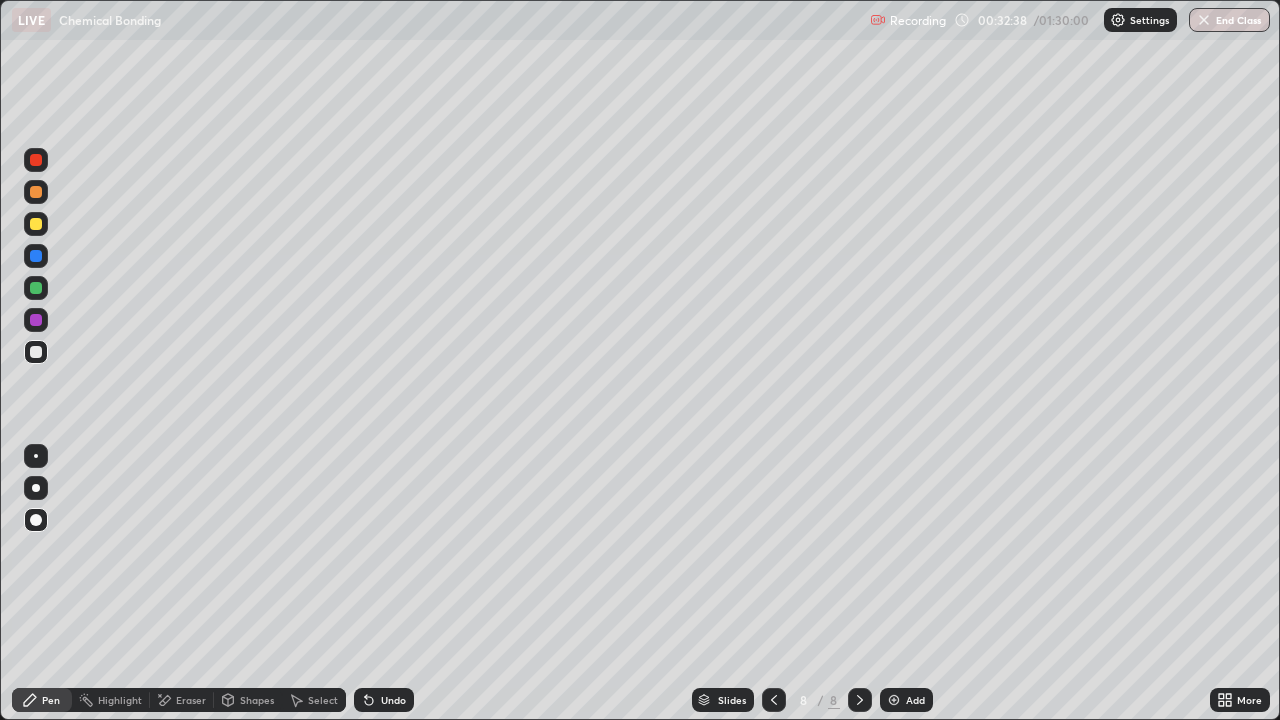 click on "Pen" at bounding box center [51, 700] 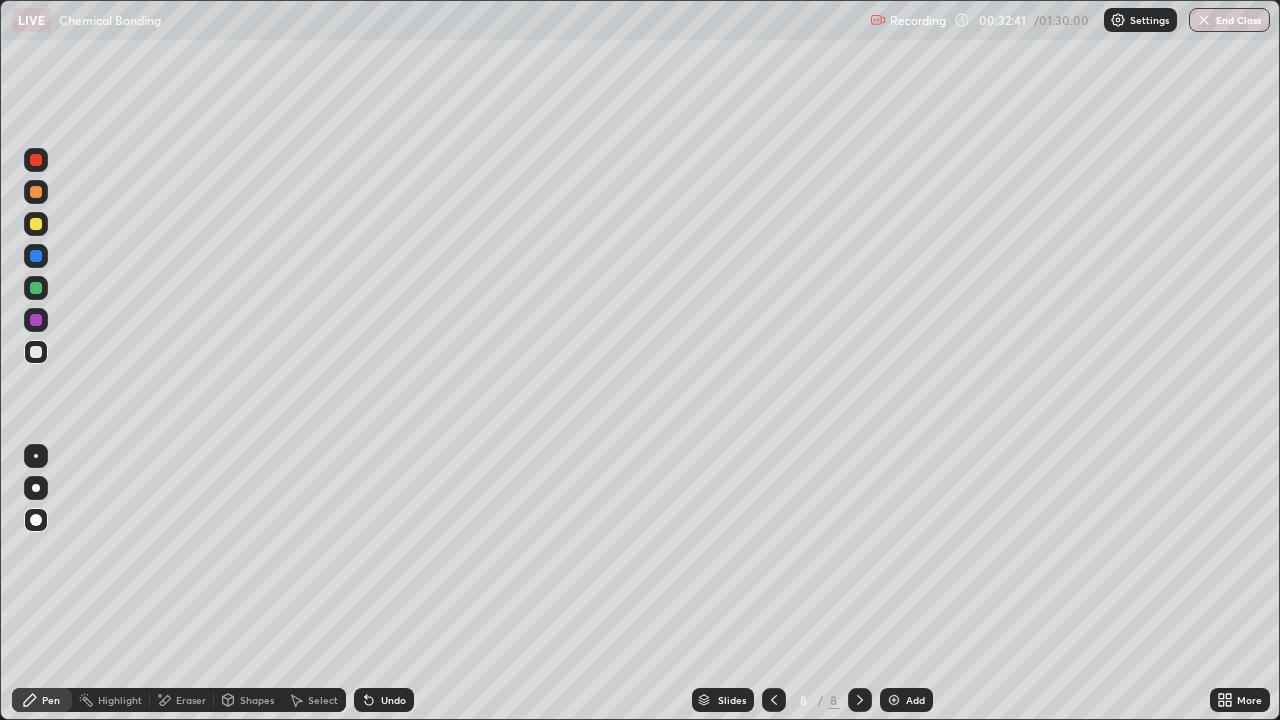 click on "Pen" at bounding box center [42, 700] 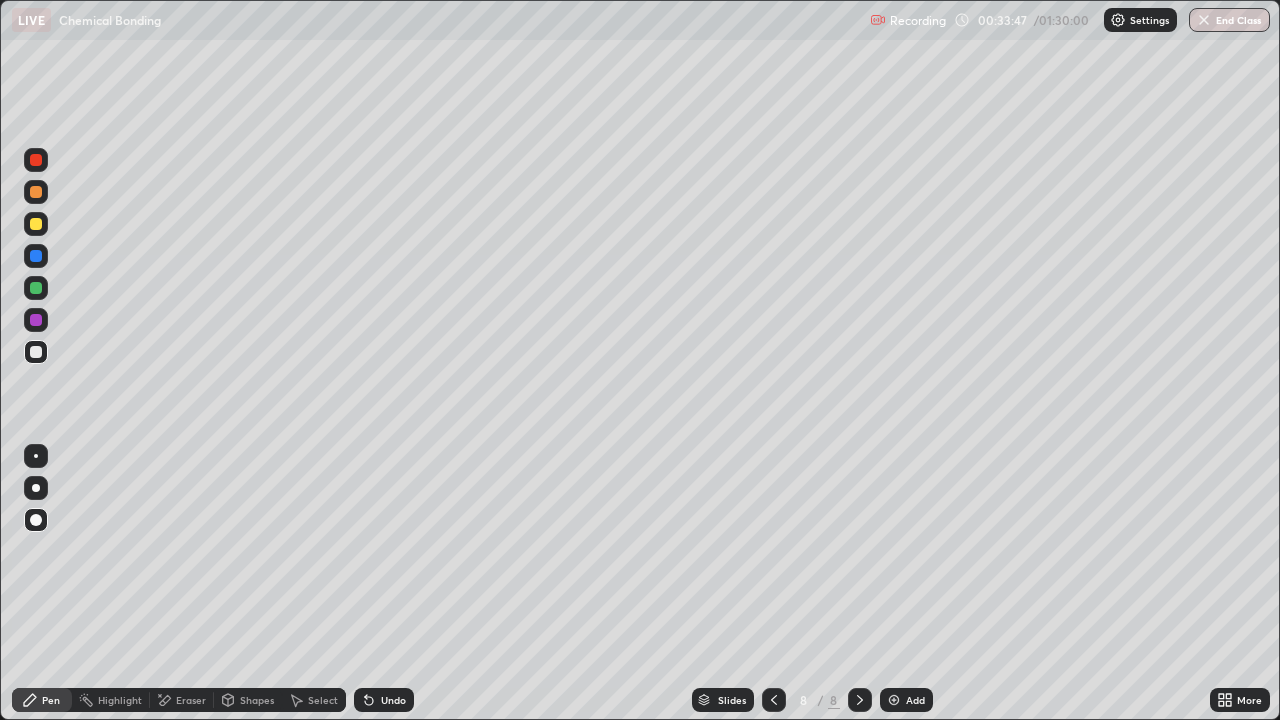 click at bounding box center (36, 352) 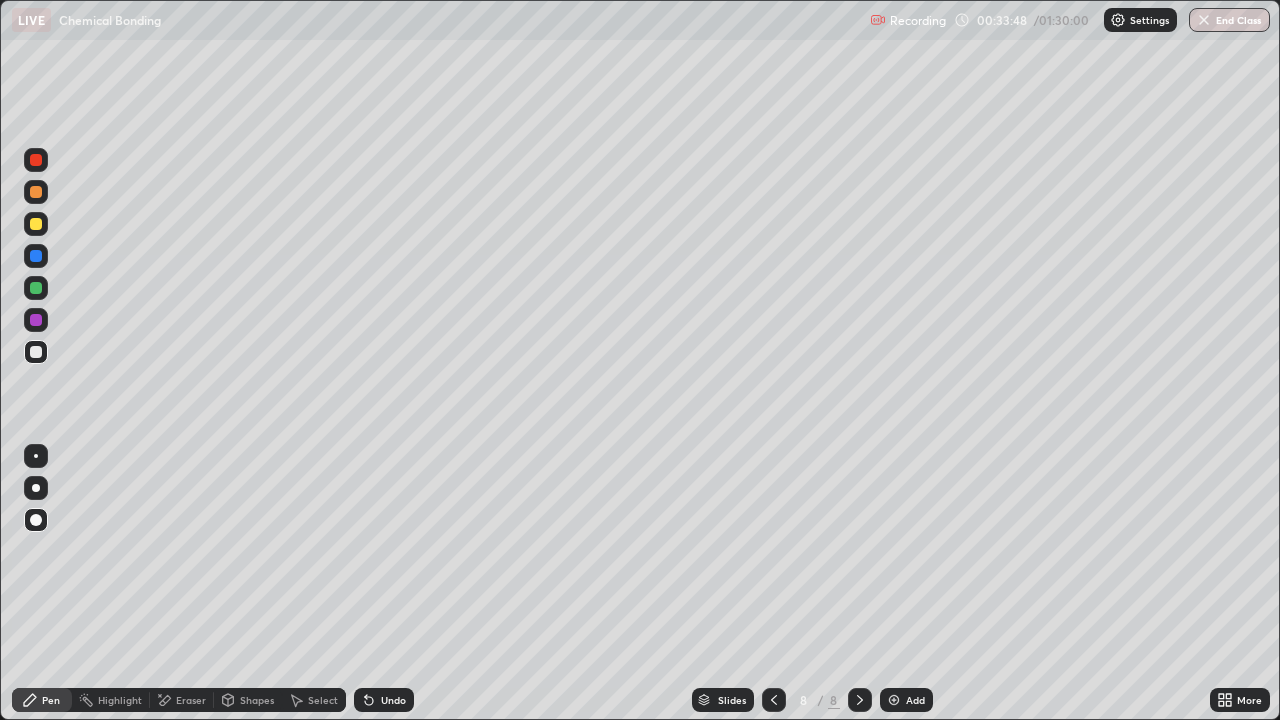 click on "Pen" at bounding box center (51, 700) 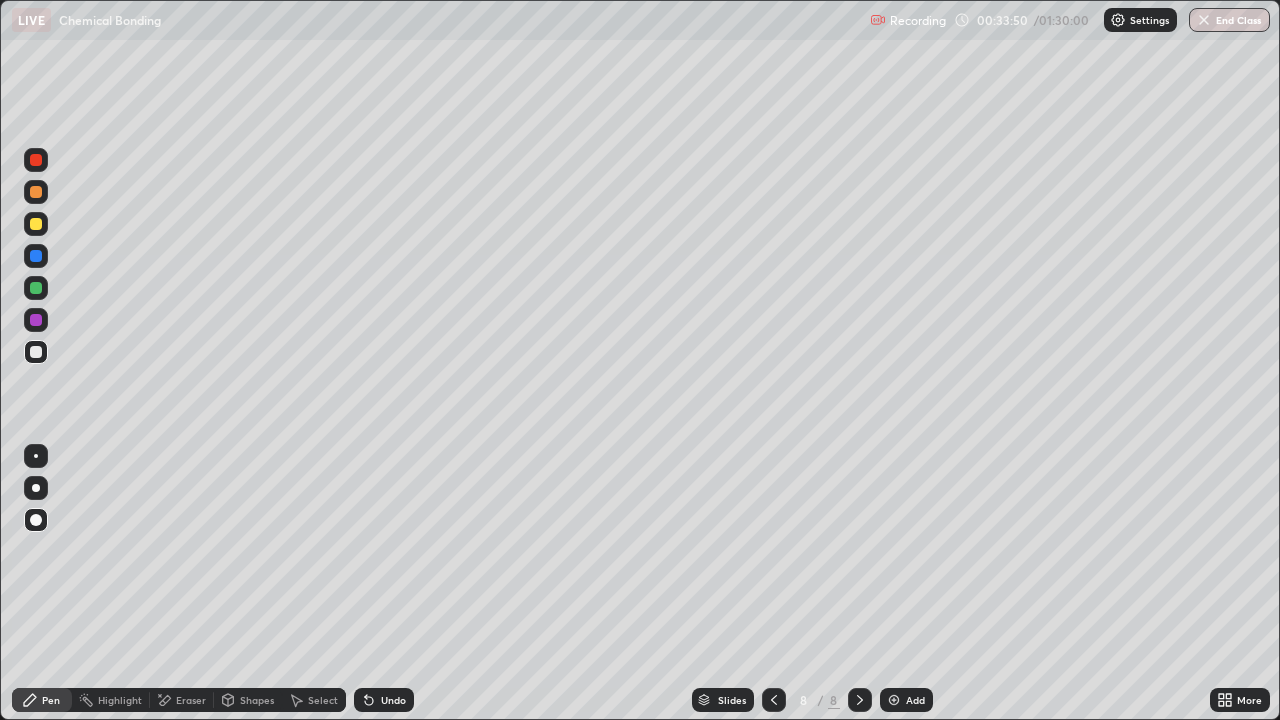 click at bounding box center [894, 700] 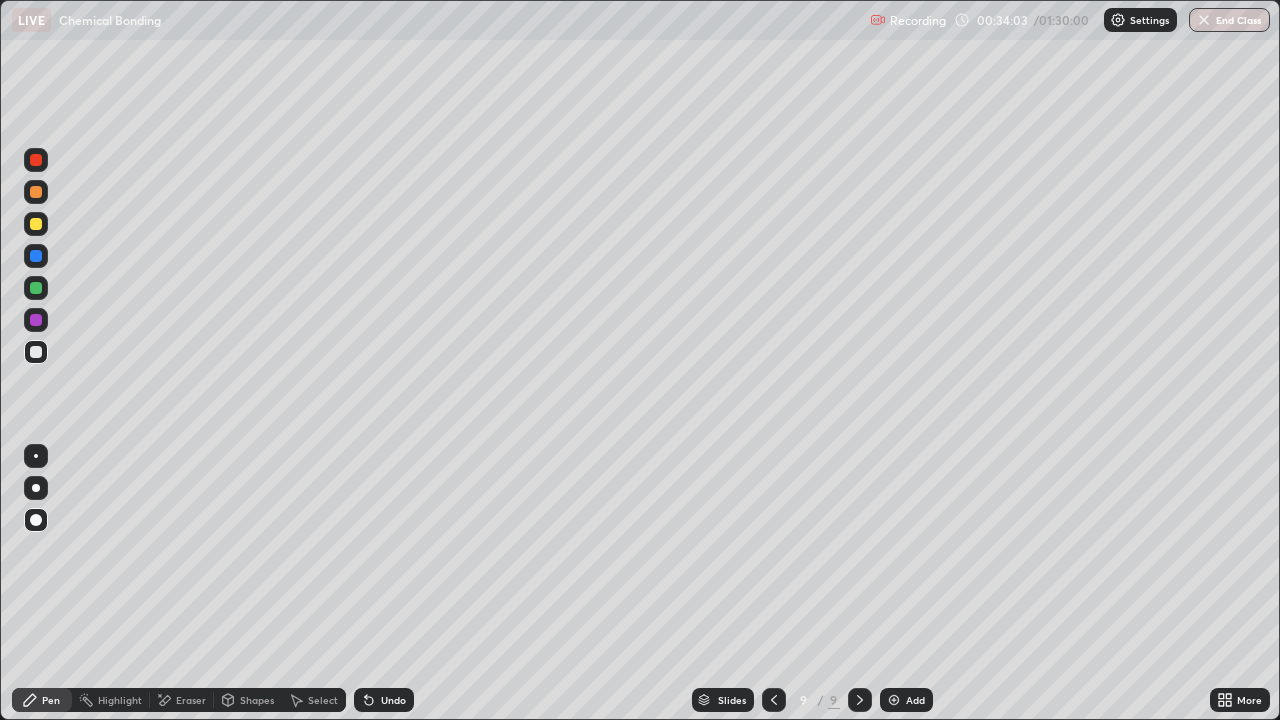 click on "Pen" at bounding box center [51, 700] 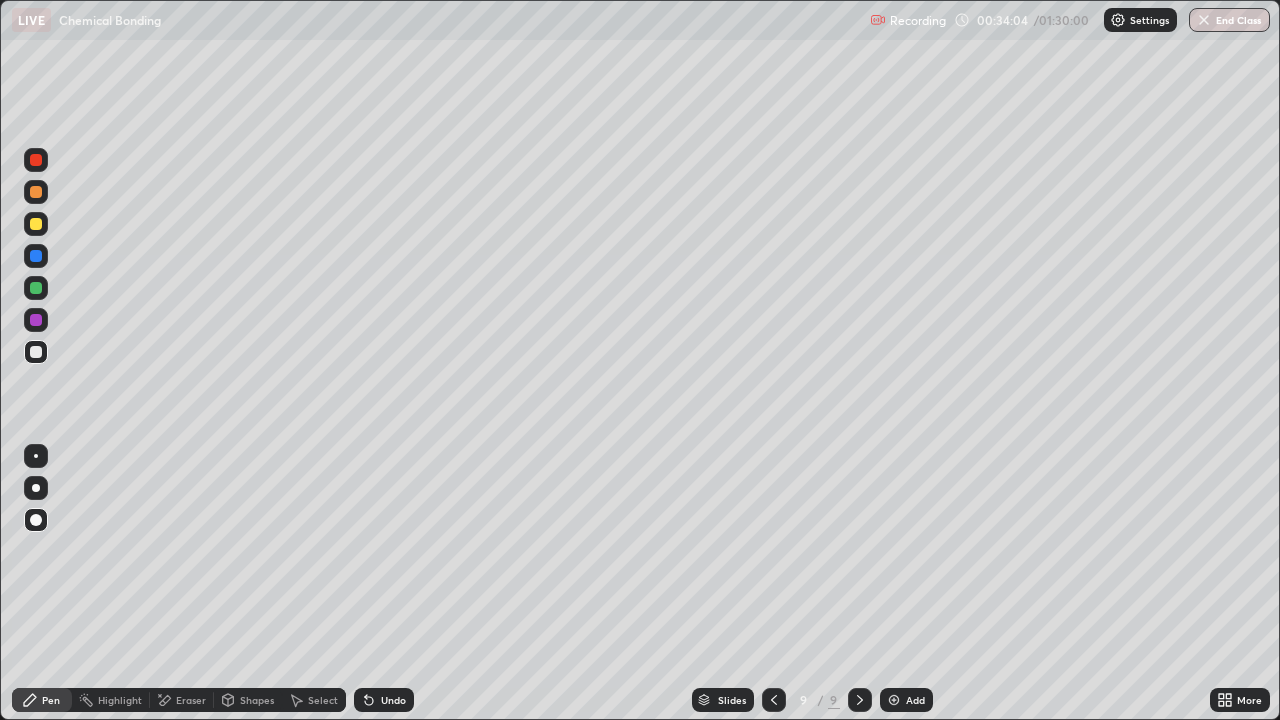 click on "Shapes" at bounding box center [257, 700] 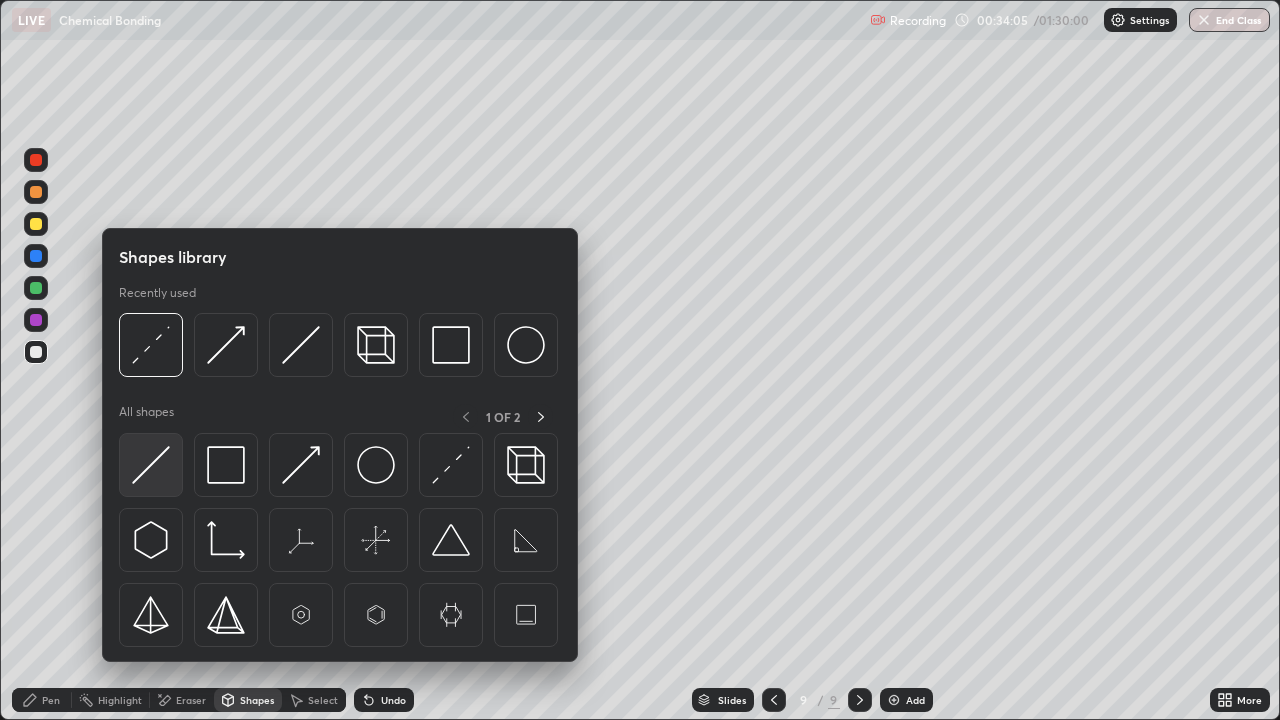 click at bounding box center (151, 465) 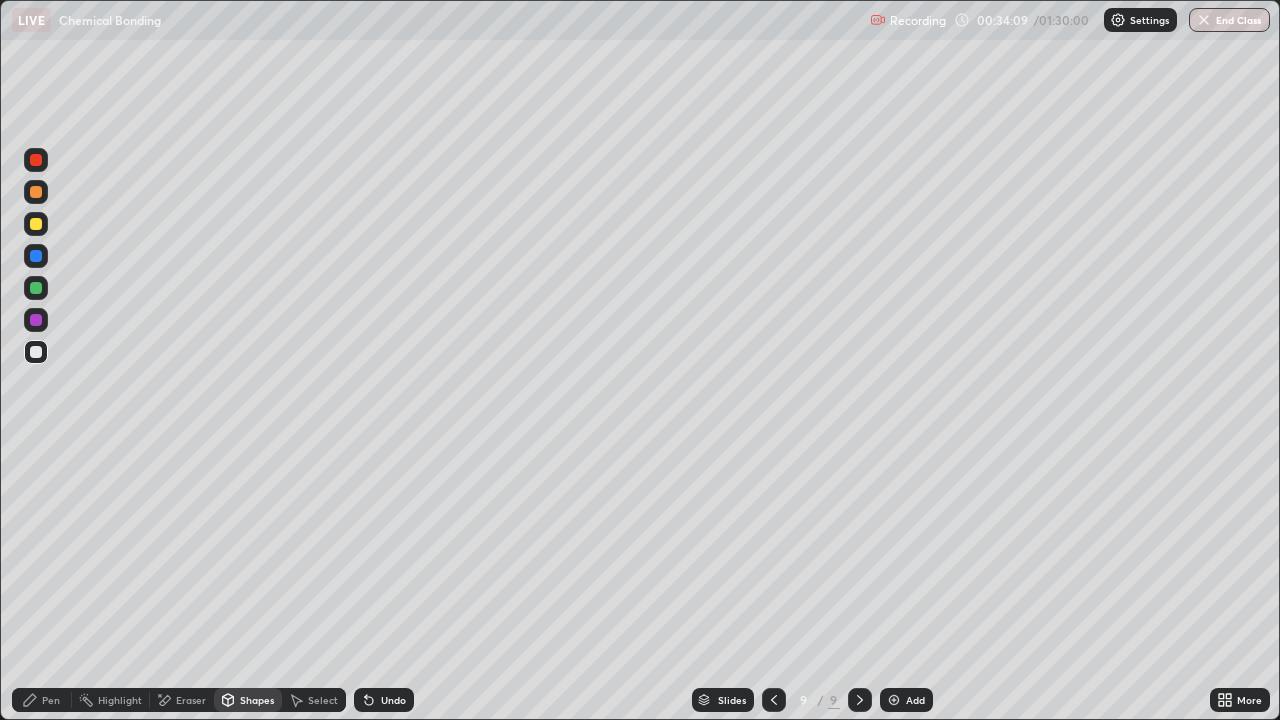 click on "Pen" at bounding box center (51, 700) 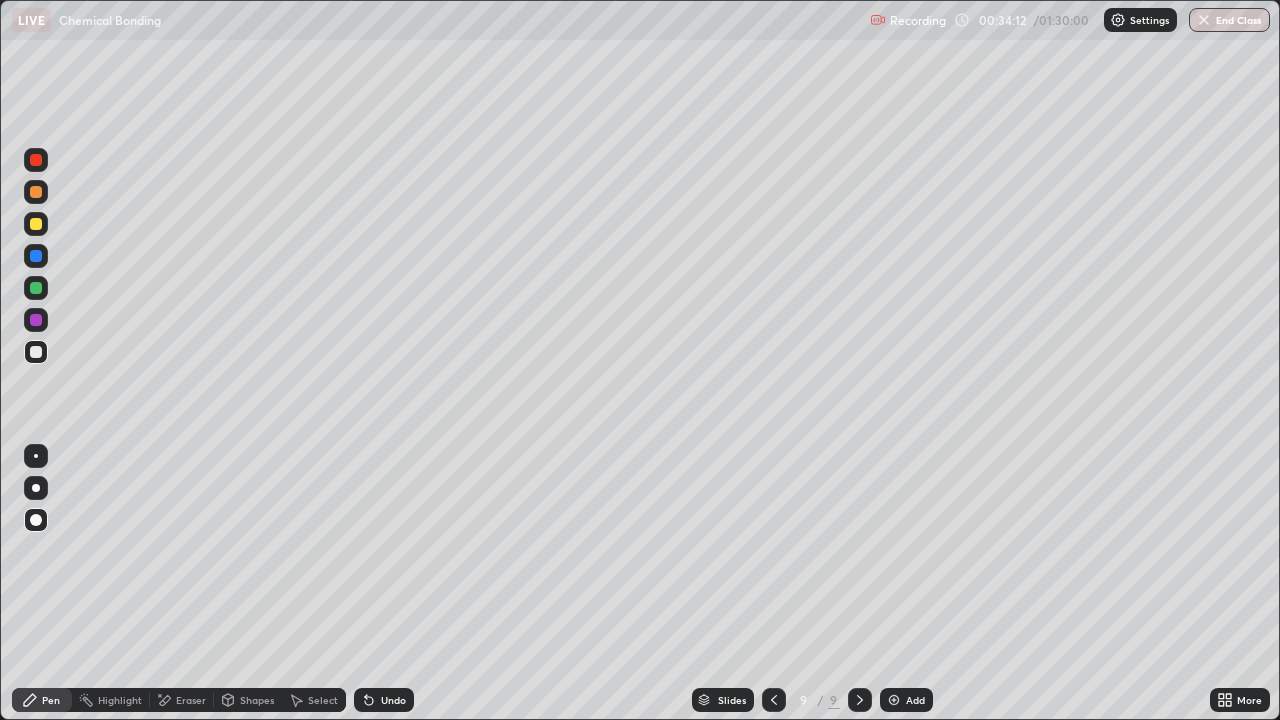 click on "Undo" at bounding box center [393, 700] 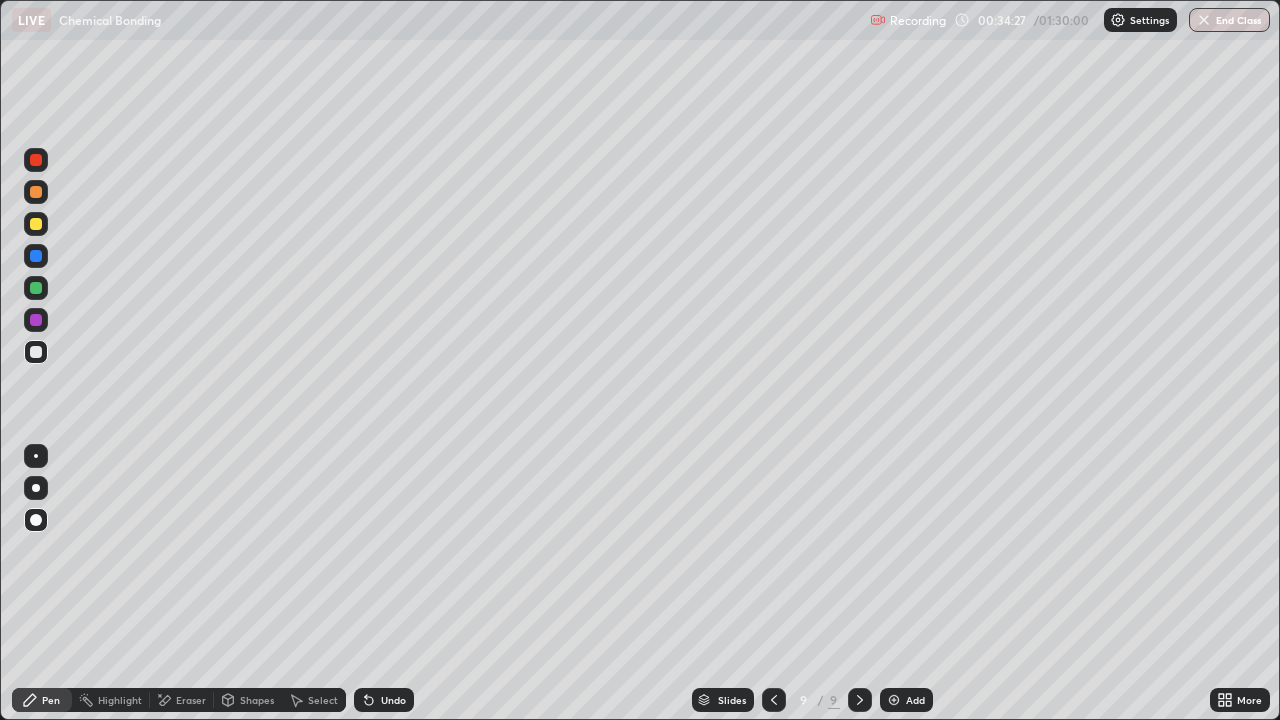 click on "Shapes" at bounding box center (248, 700) 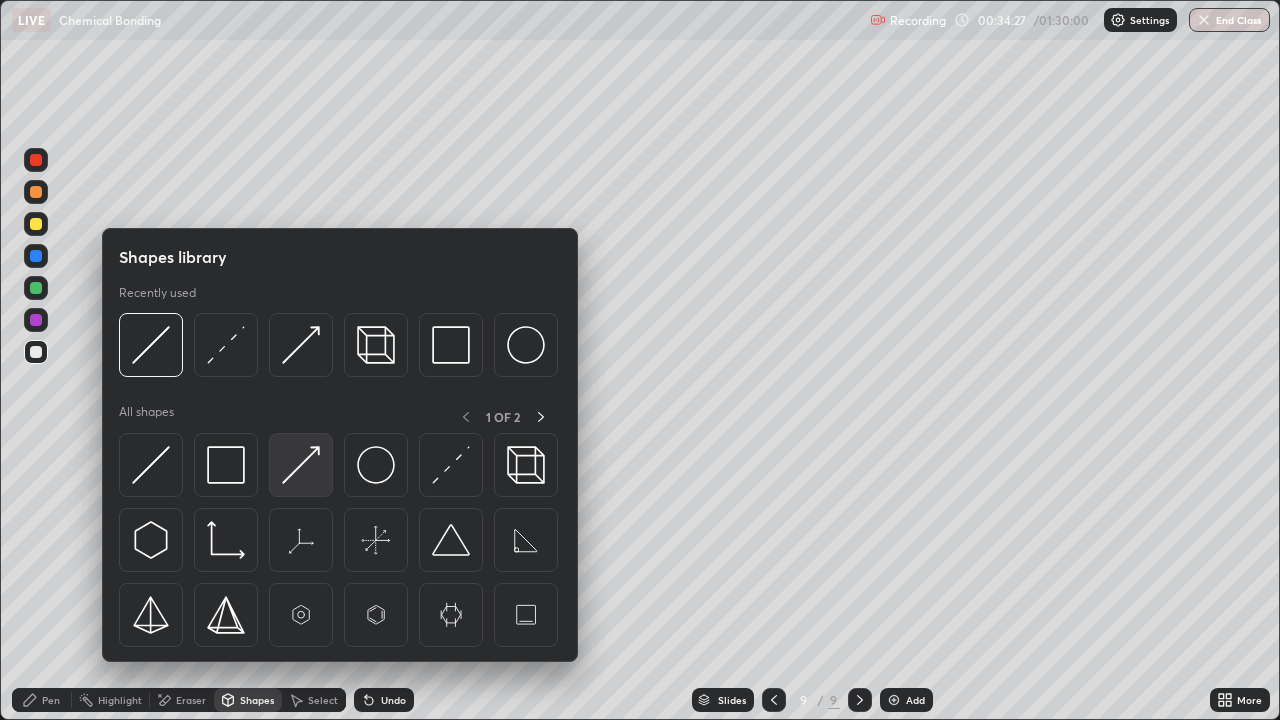 click at bounding box center [301, 465] 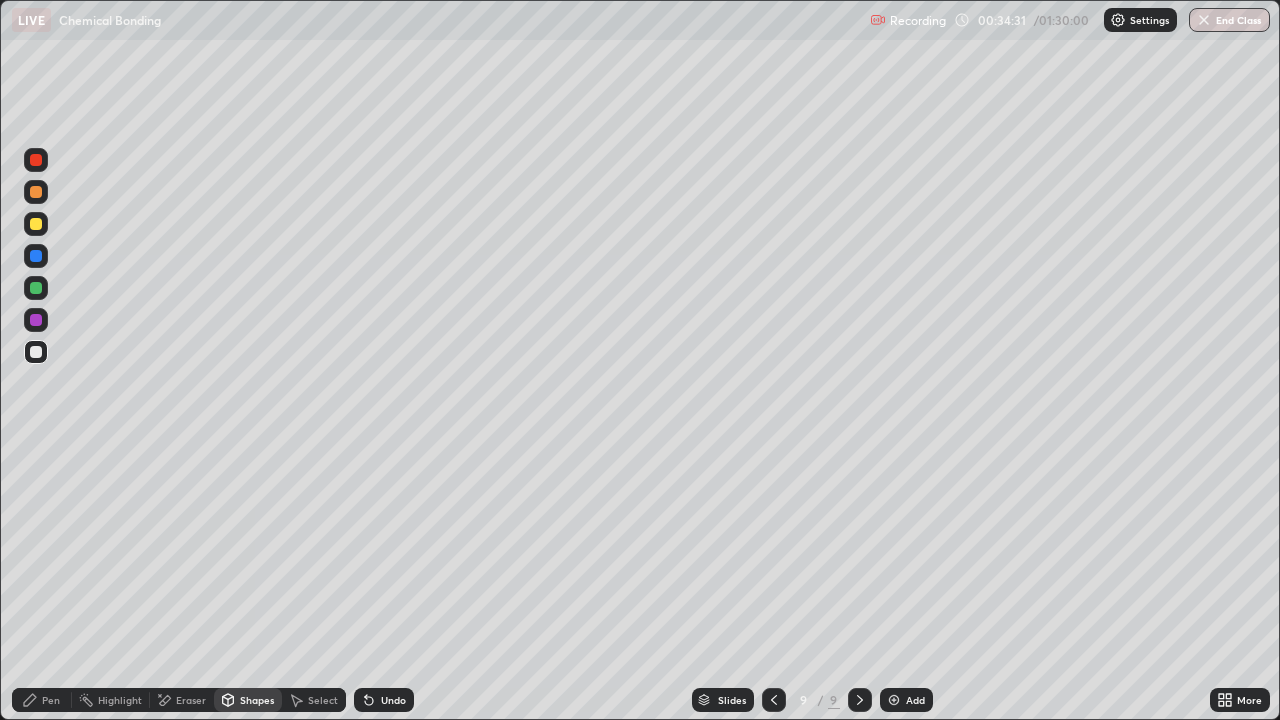 click on "Pen" at bounding box center (42, 700) 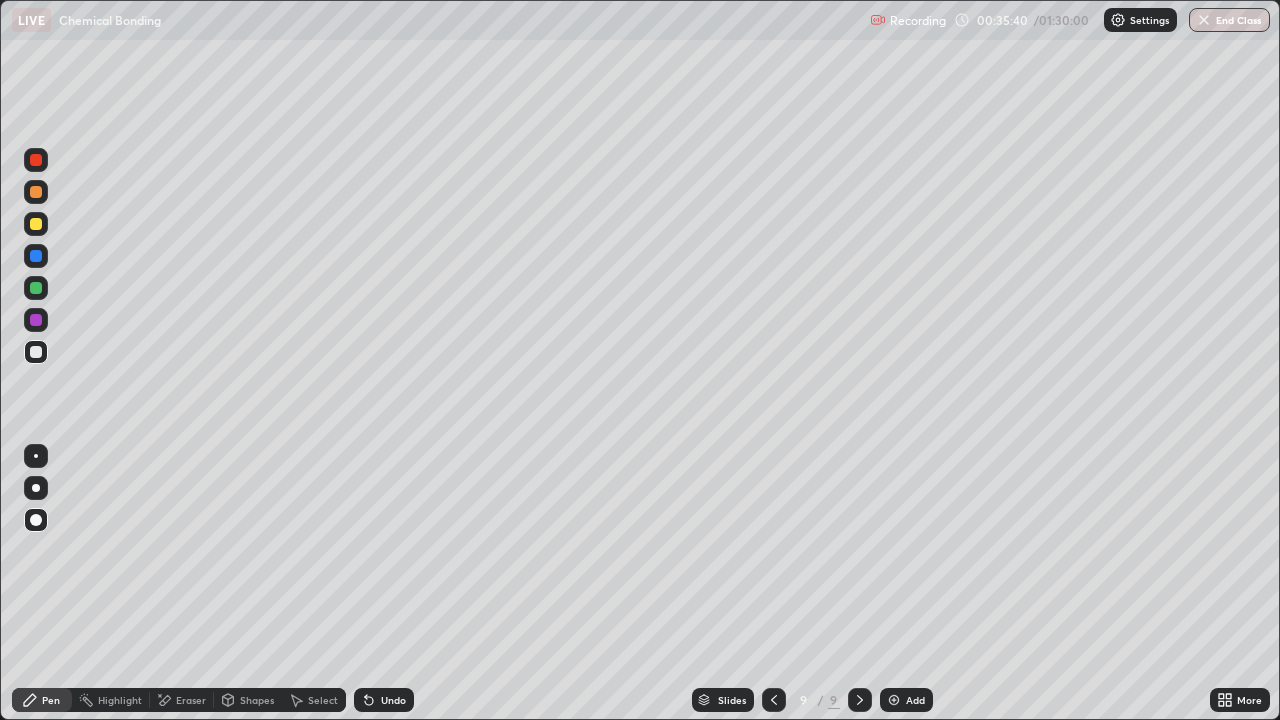click on "Undo" at bounding box center (393, 700) 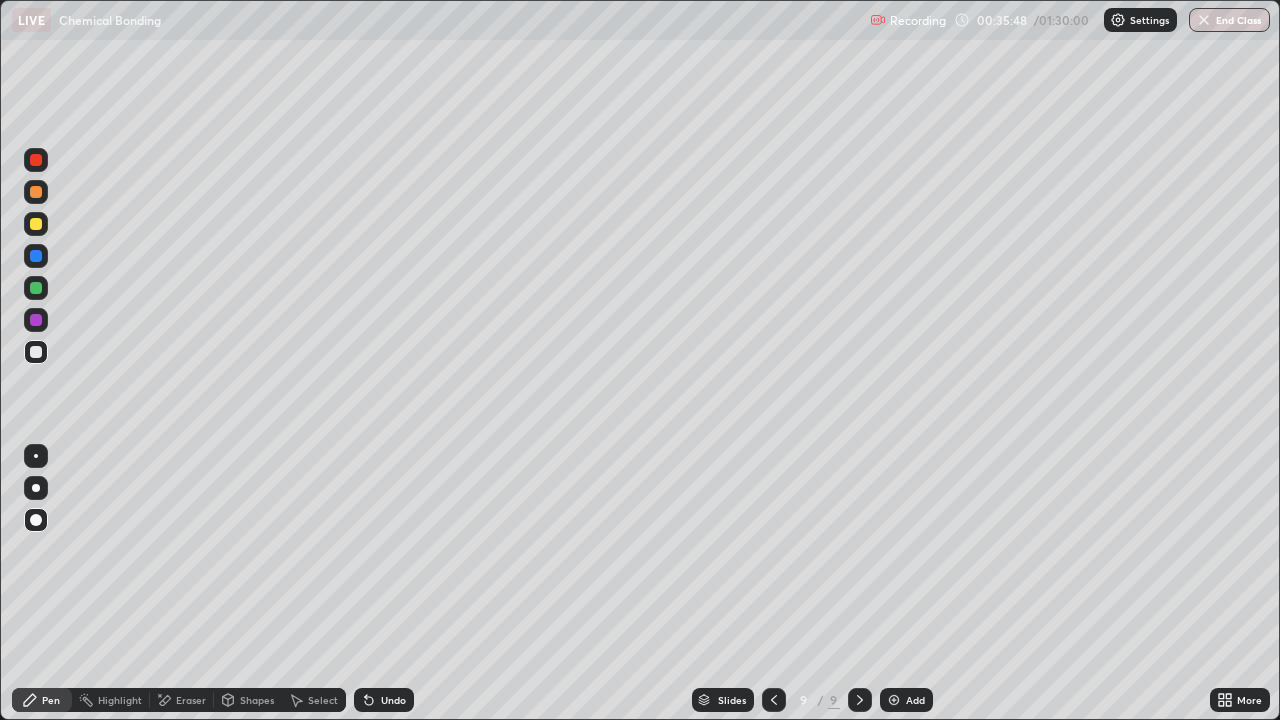click at bounding box center (36, 160) 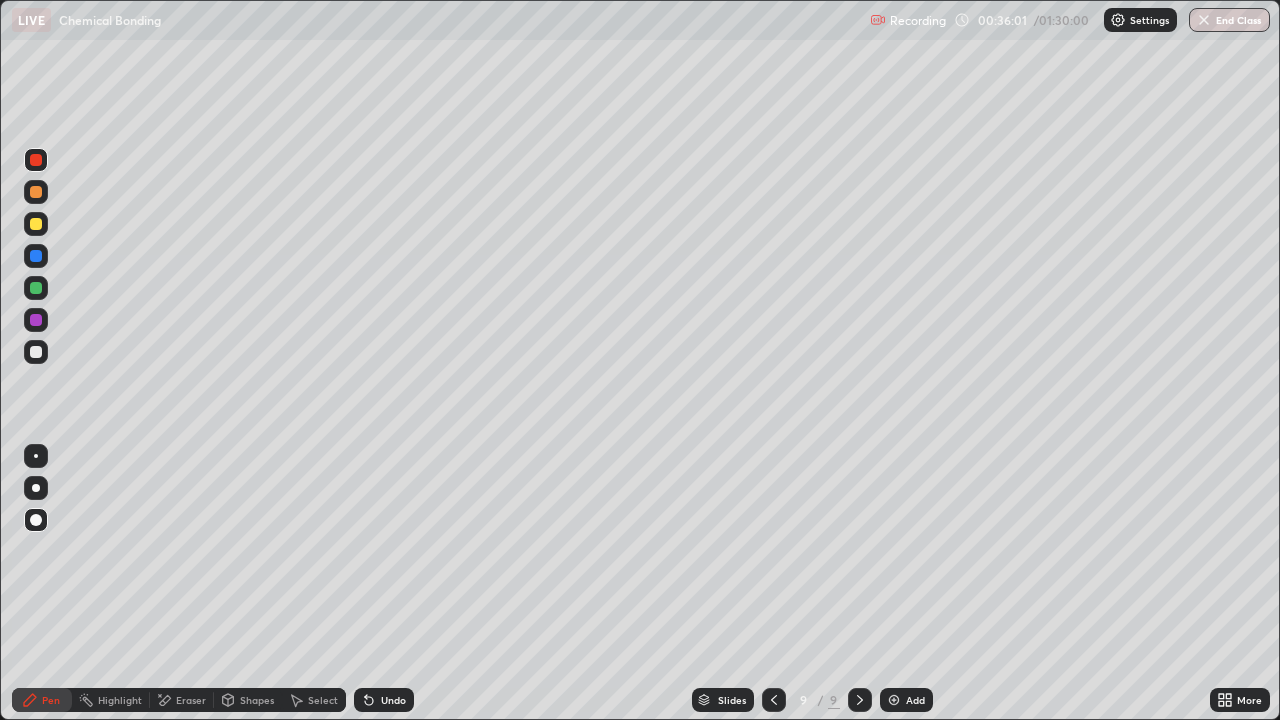 click on "Undo" at bounding box center (393, 700) 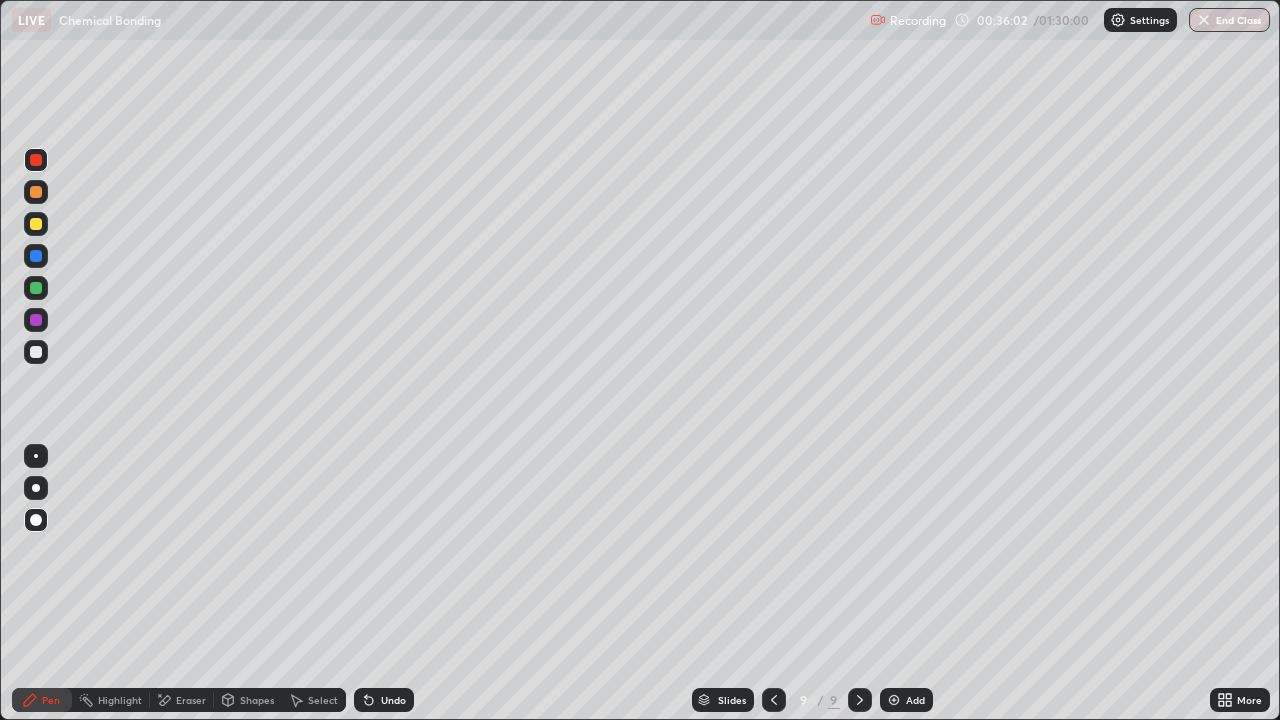 click on "Undo" at bounding box center (393, 700) 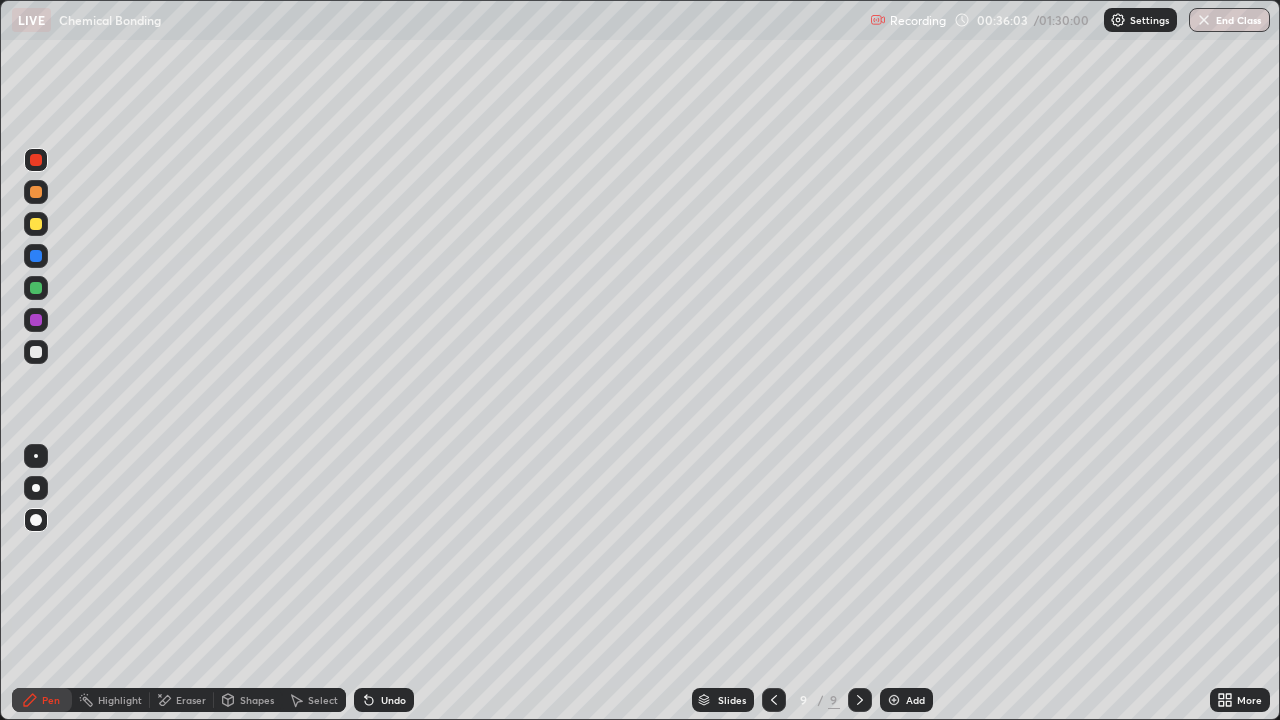 click on "Pen" at bounding box center [42, 700] 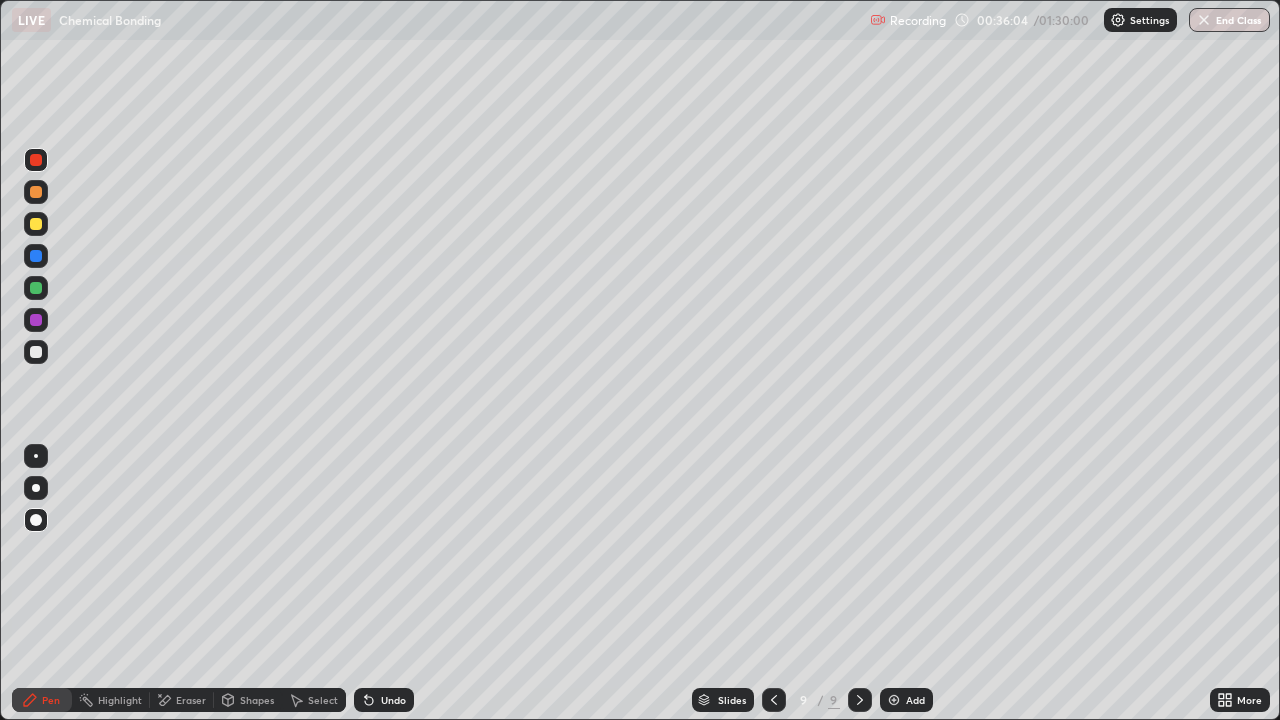 click at bounding box center [36, 352] 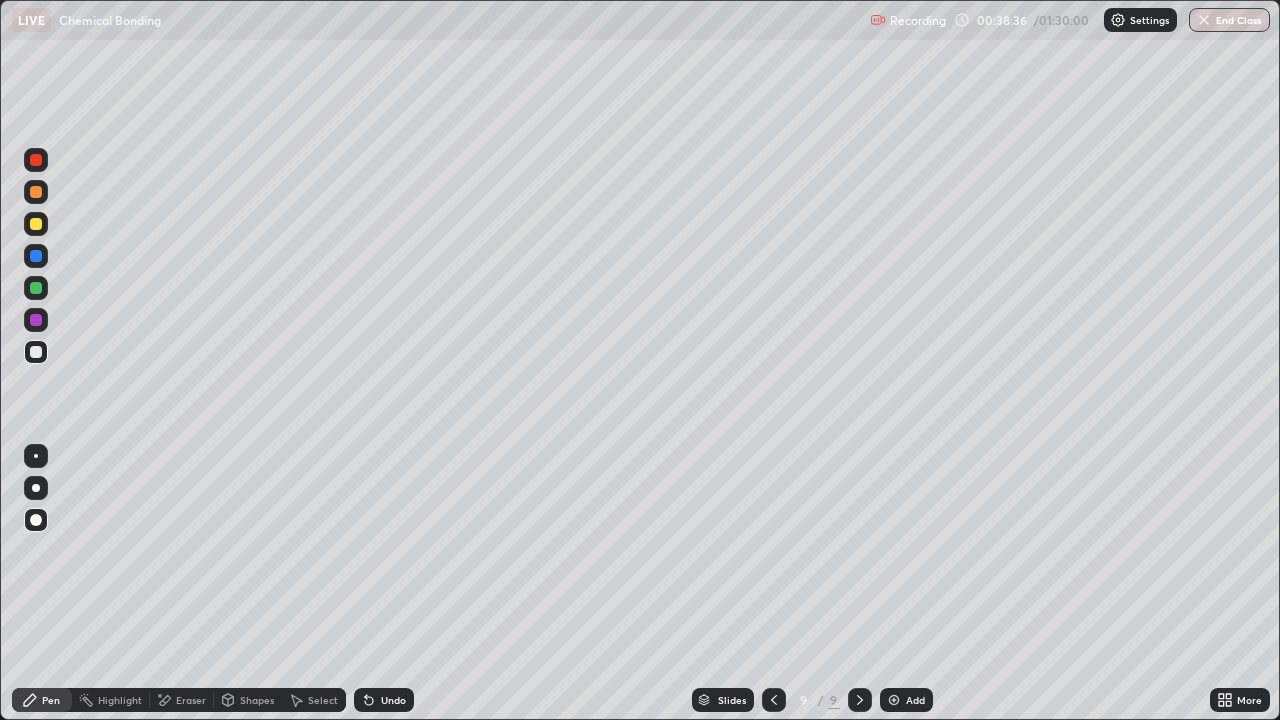 click on "Pen" at bounding box center [42, 700] 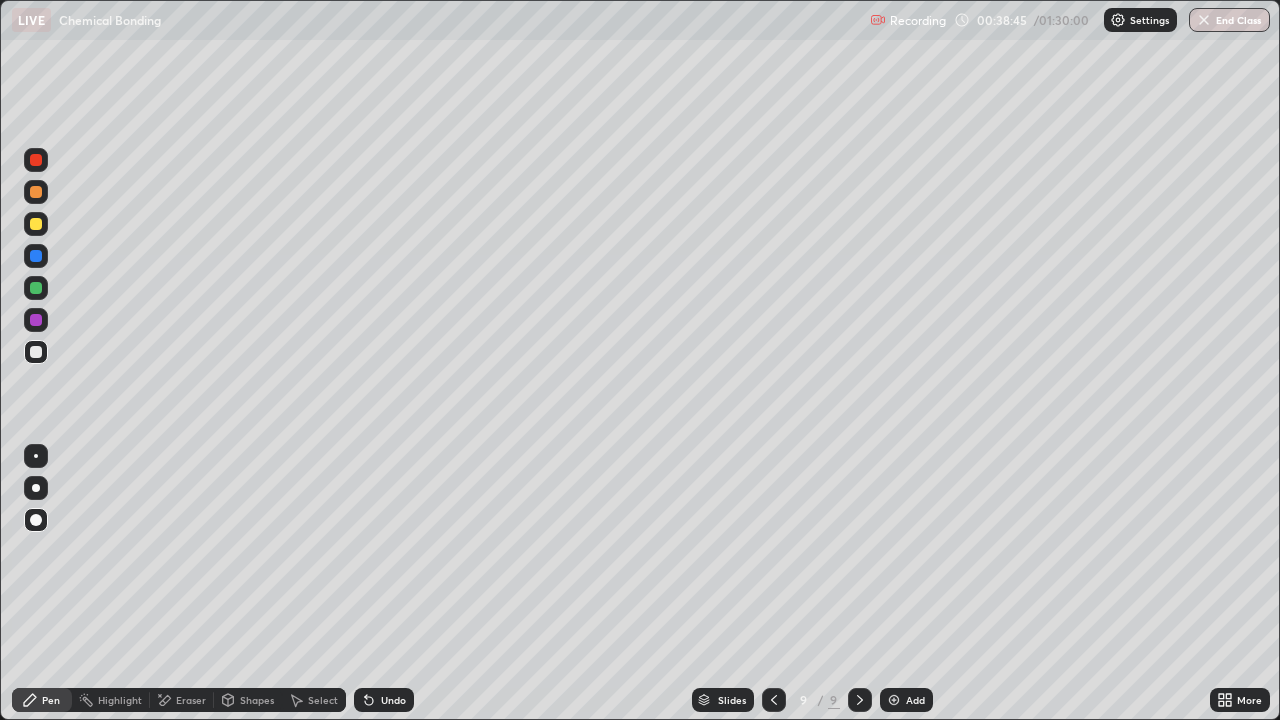 click on "Pen" at bounding box center [51, 700] 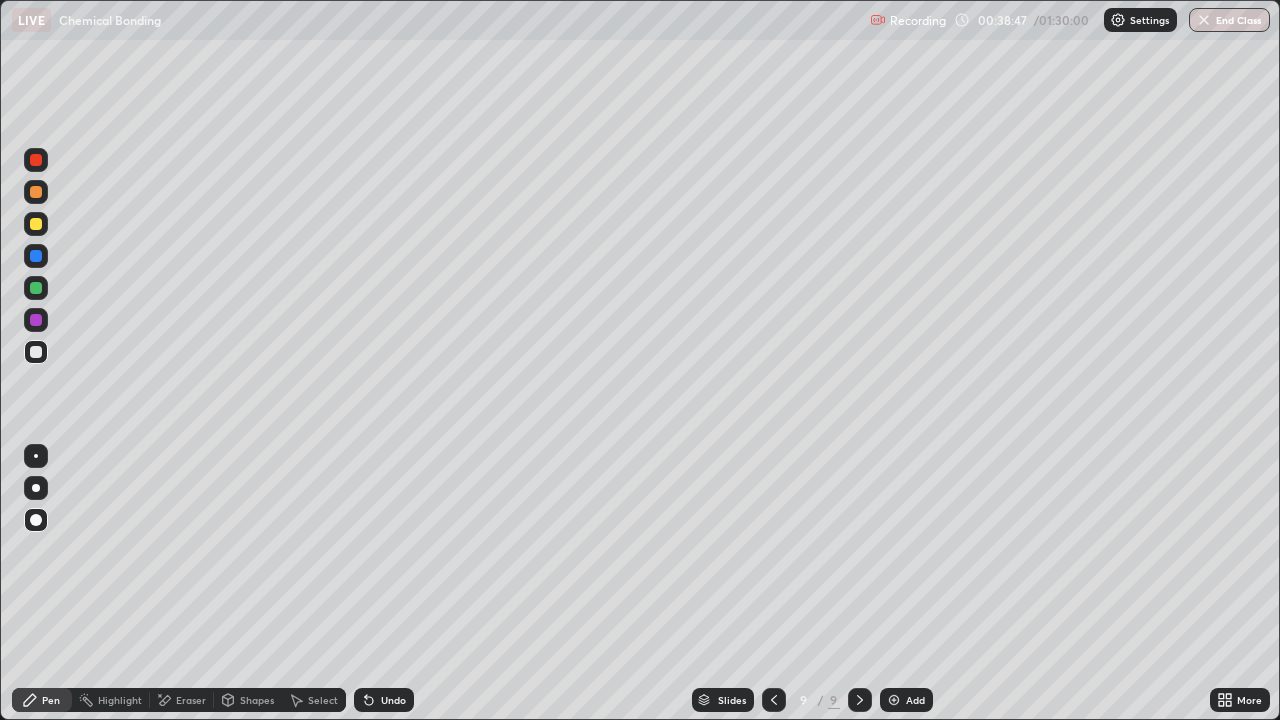 click at bounding box center [894, 700] 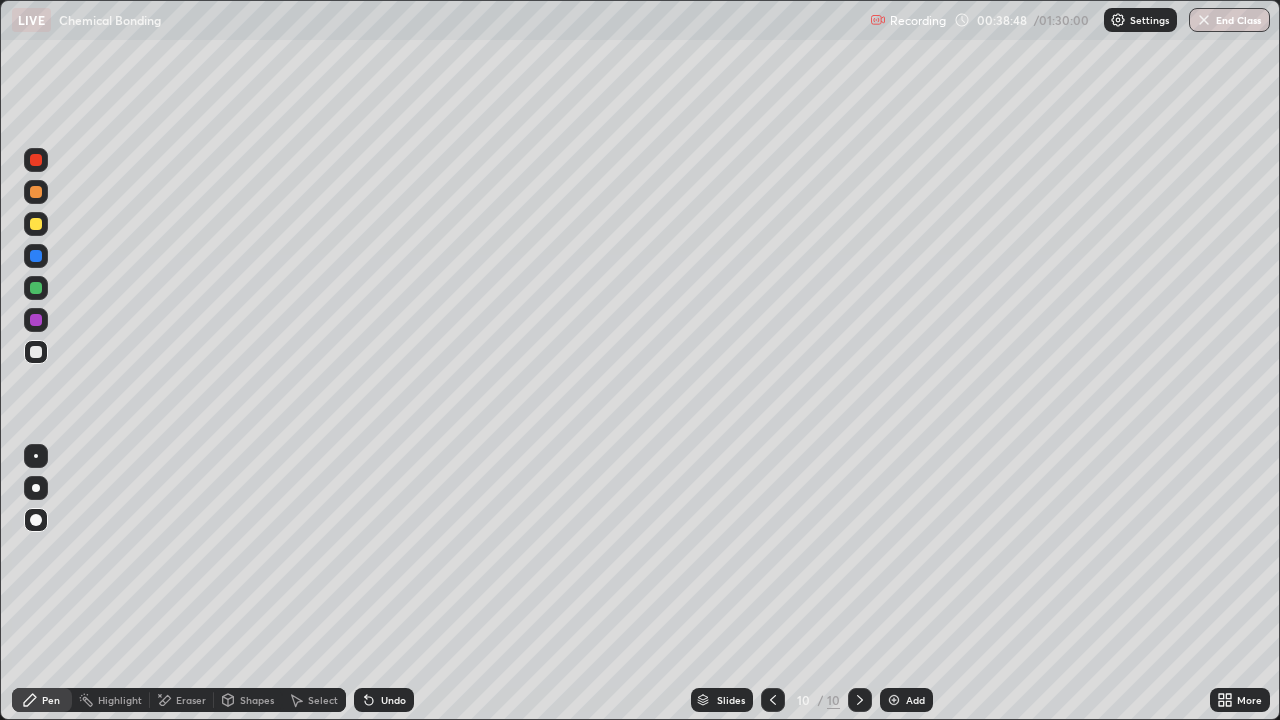 click on "Pen" at bounding box center [51, 700] 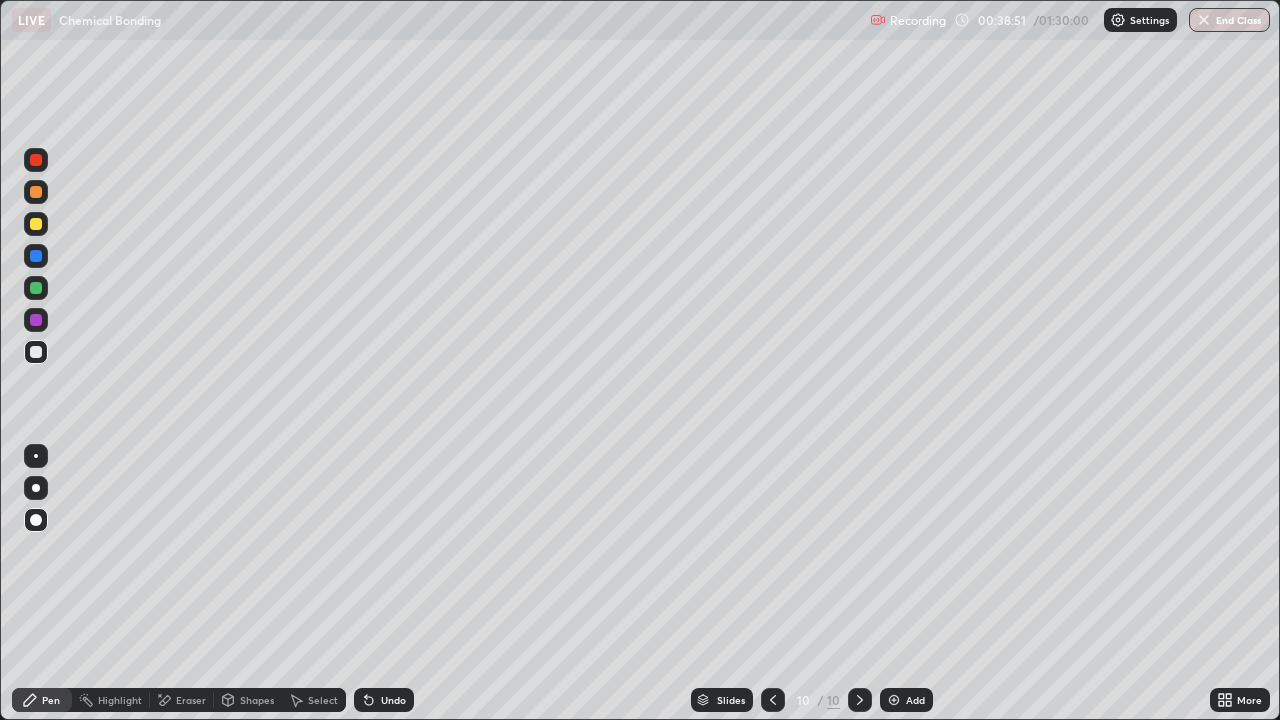 click 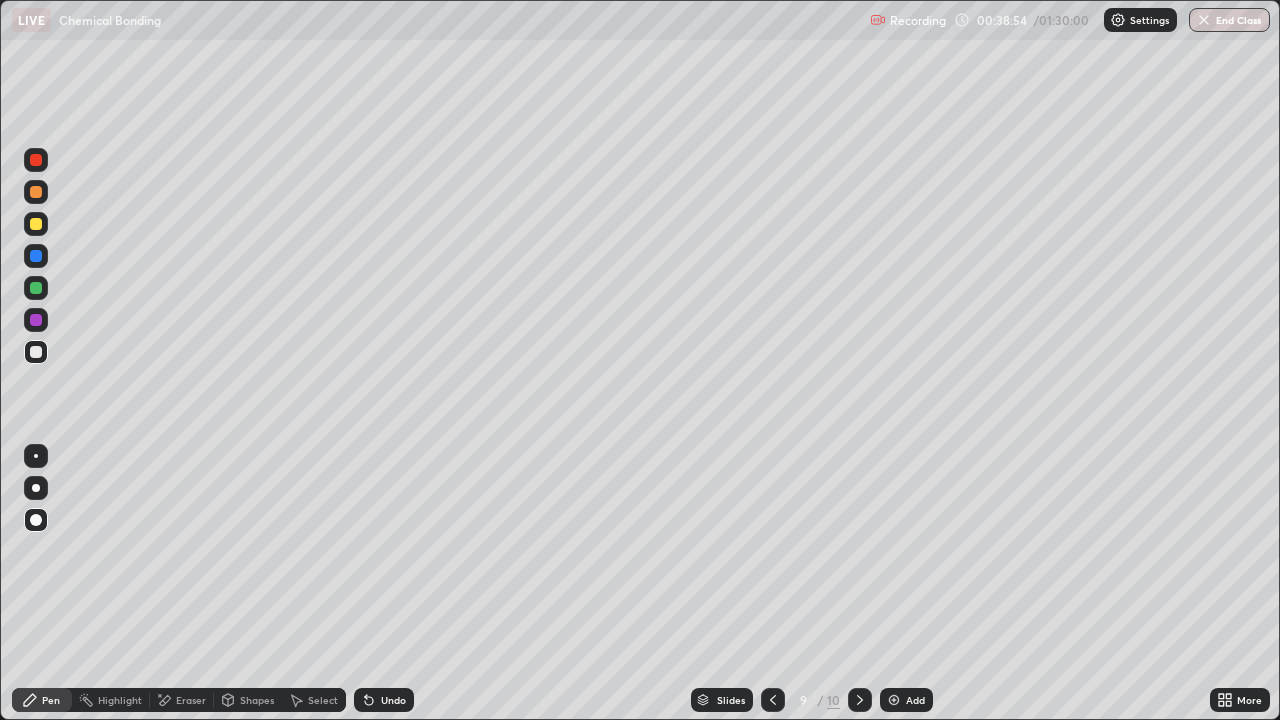 click 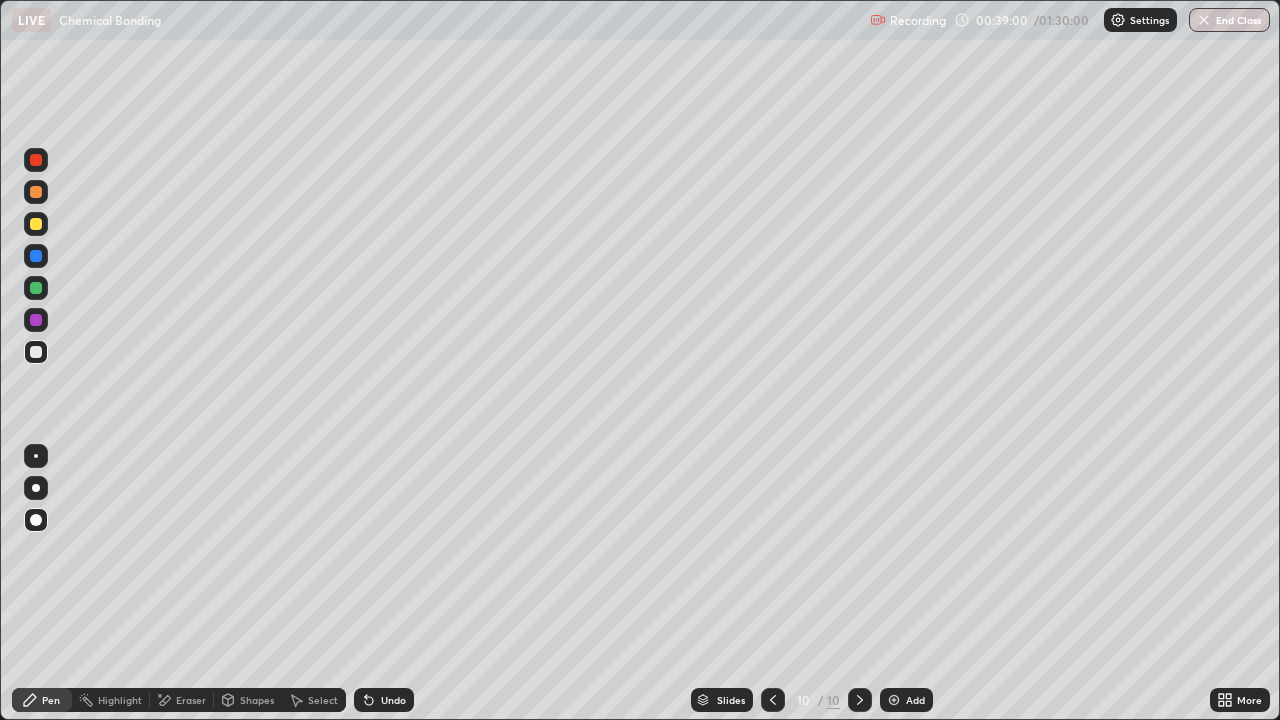 click on "Undo" at bounding box center [393, 700] 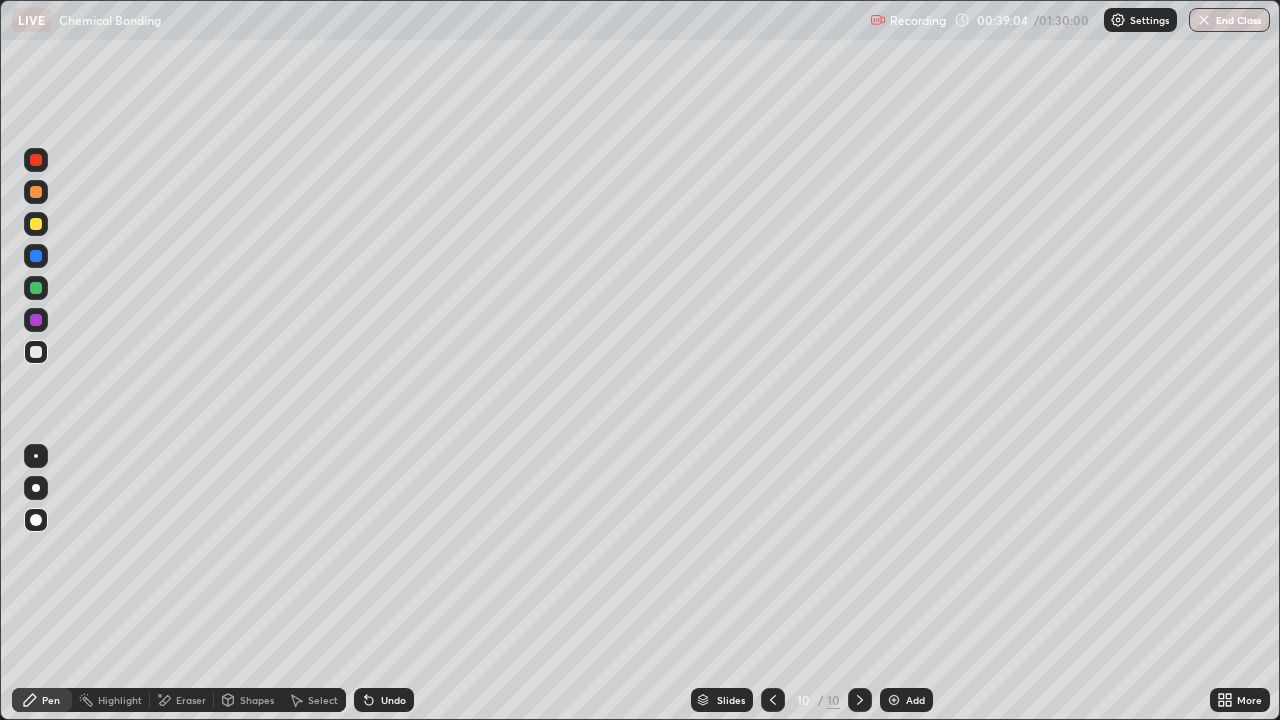 click on "Undo" at bounding box center [393, 700] 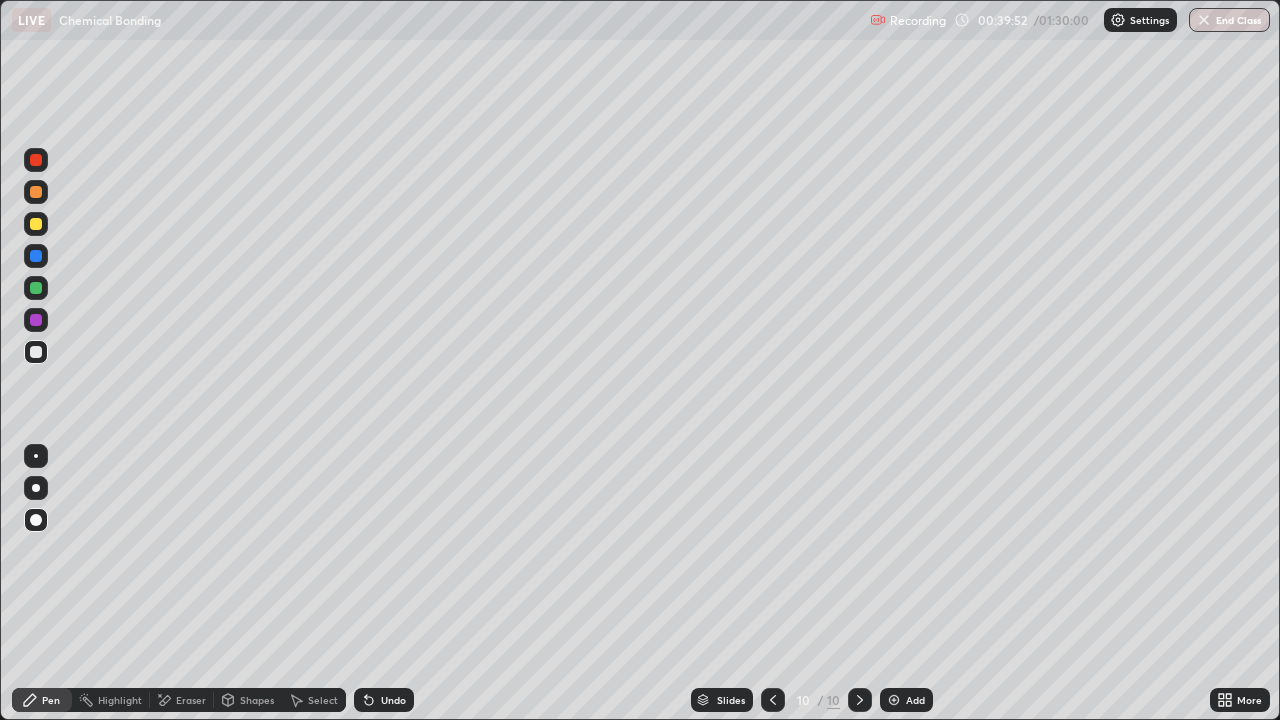 click at bounding box center (36, 352) 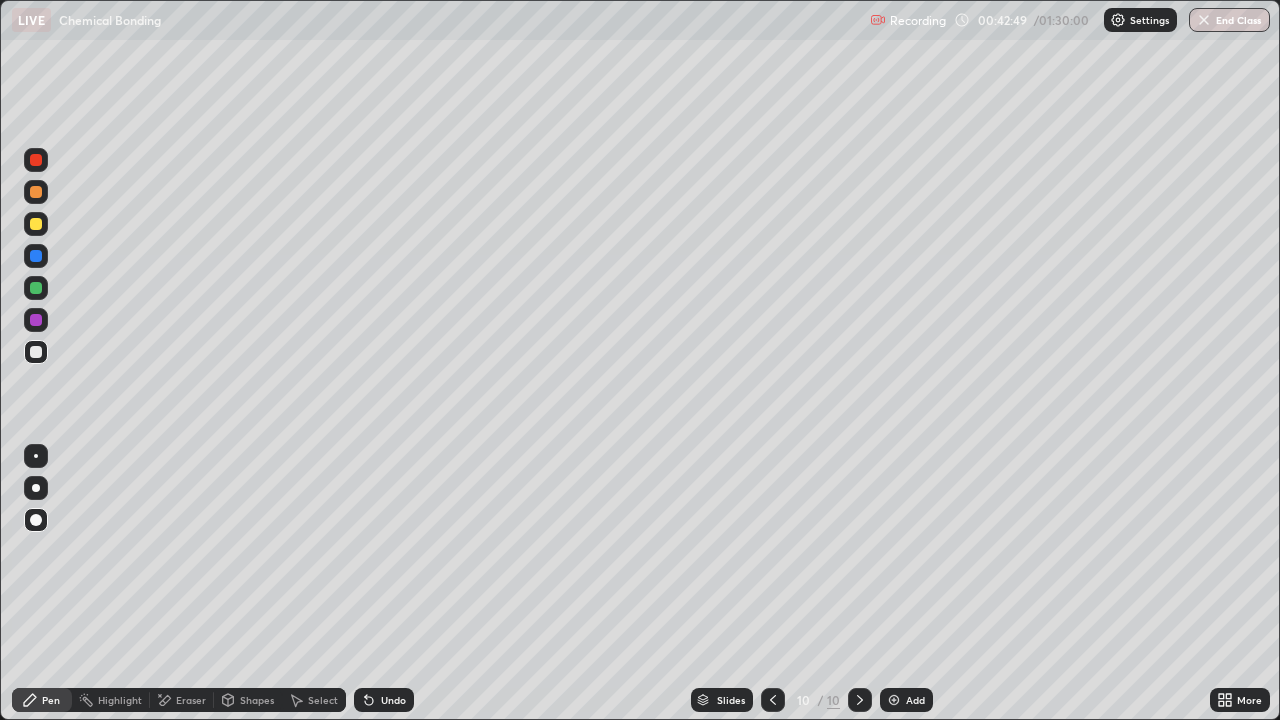 click at bounding box center [36, 192] 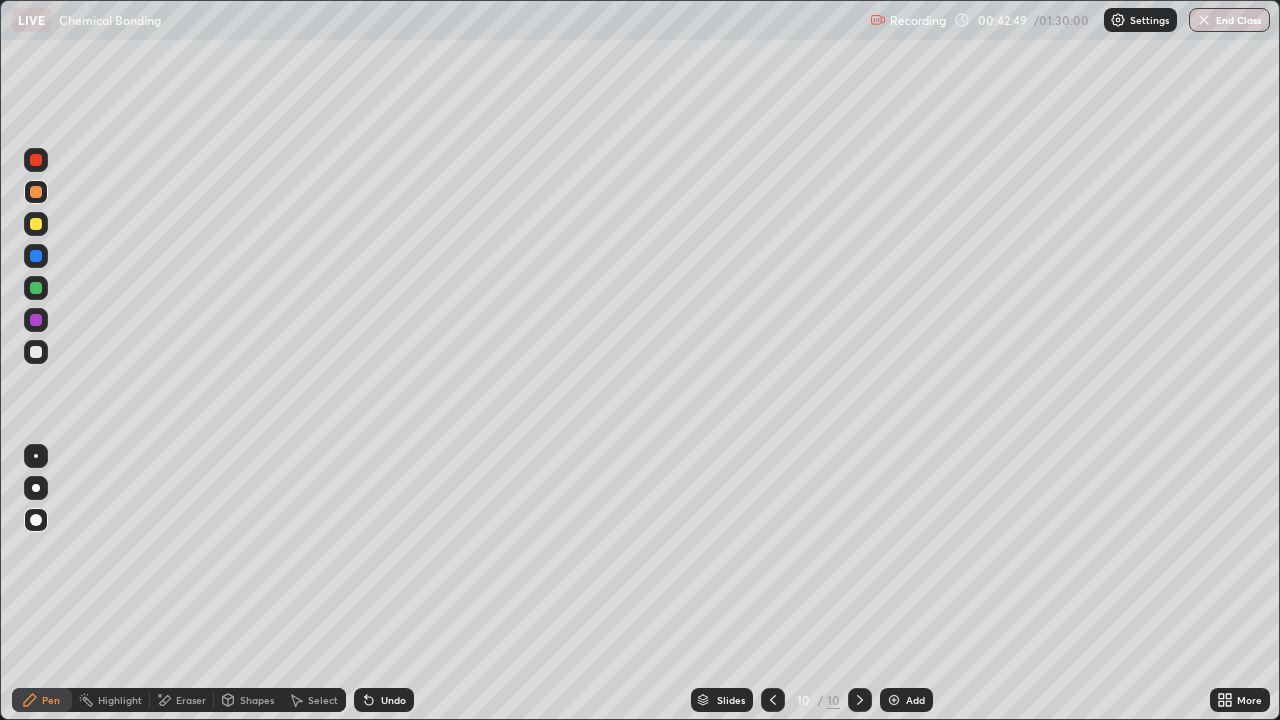 click on "Shapes" at bounding box center [257, 700] 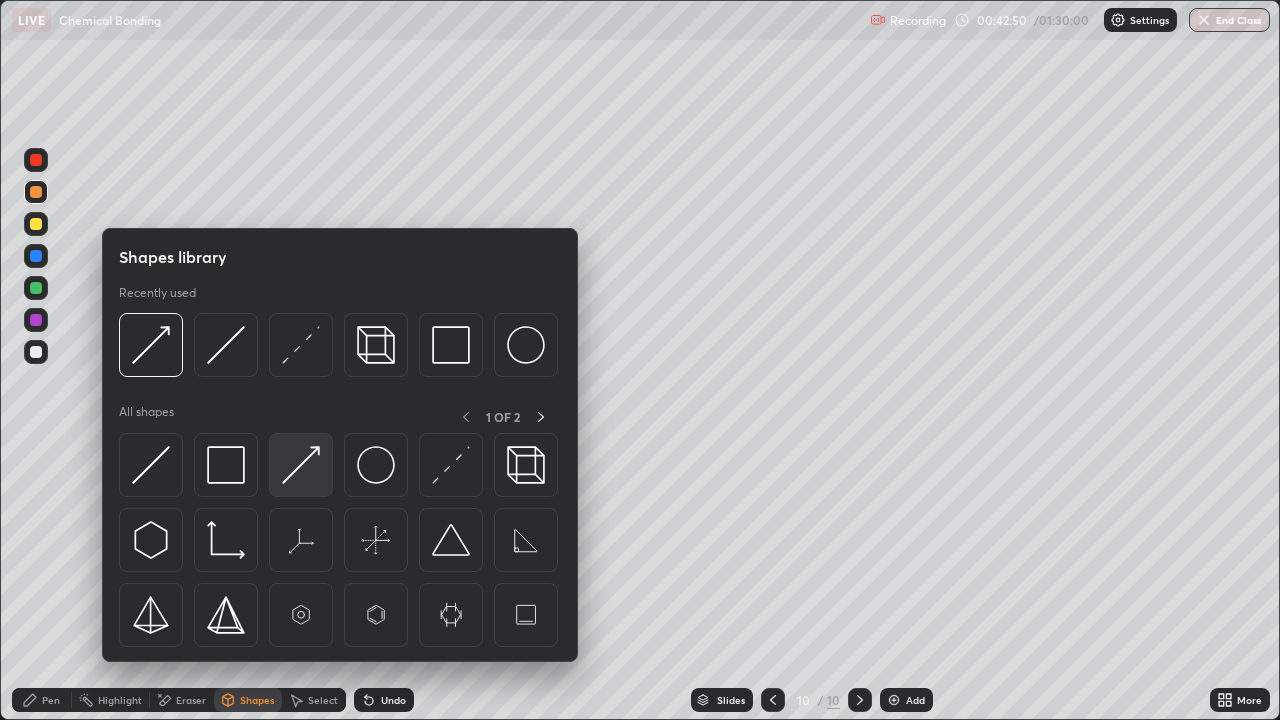 click at bounding box center (301, 465) 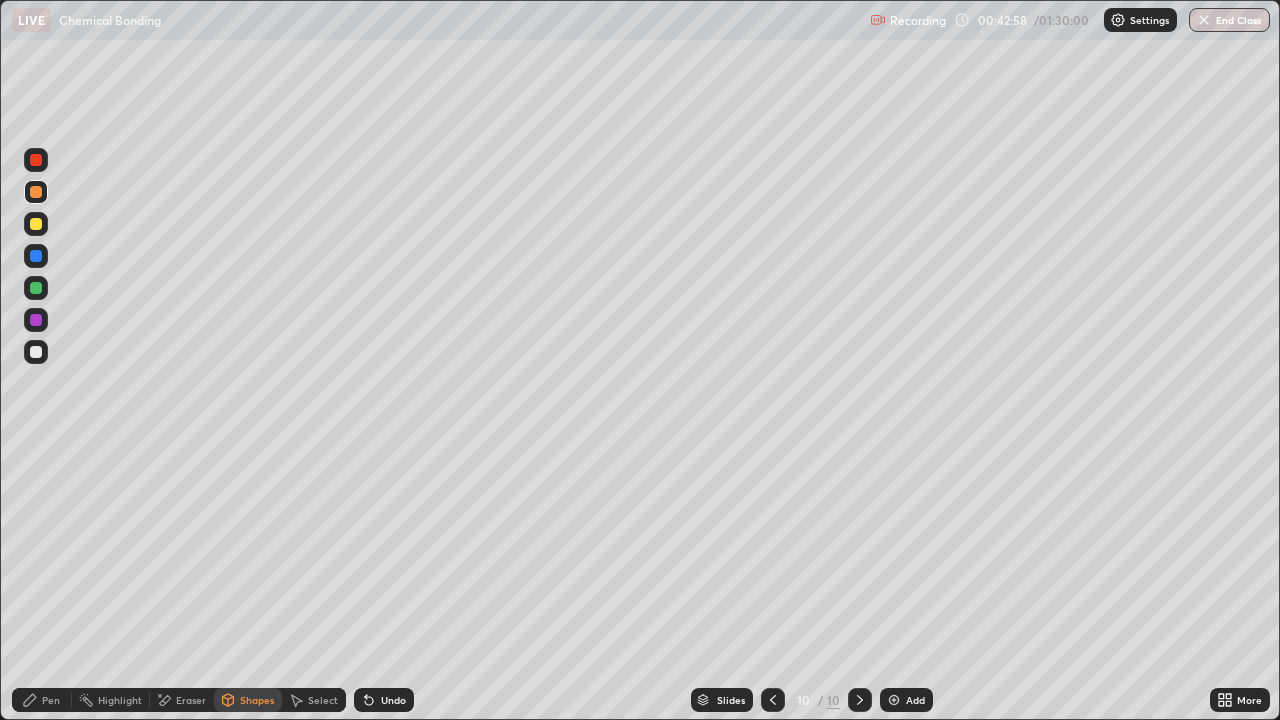 click on "Pen" at bounding box center (42, 700) 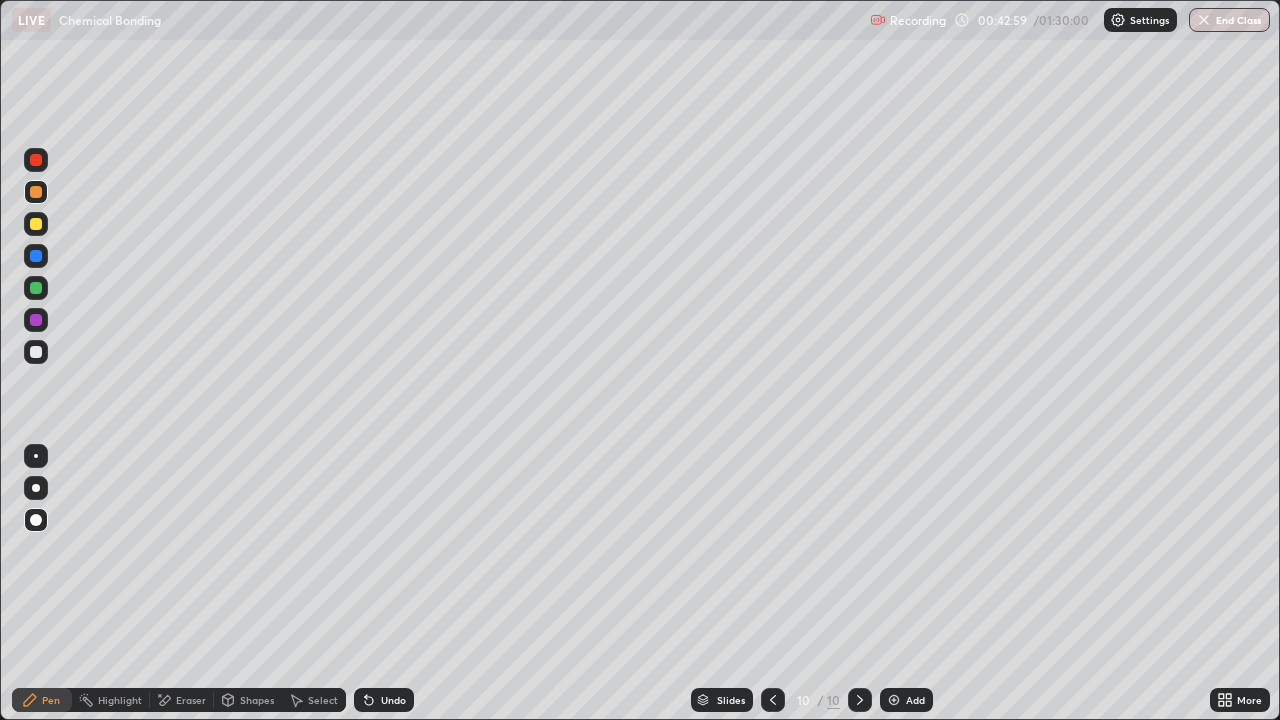 click at bounding box center (36, 192) 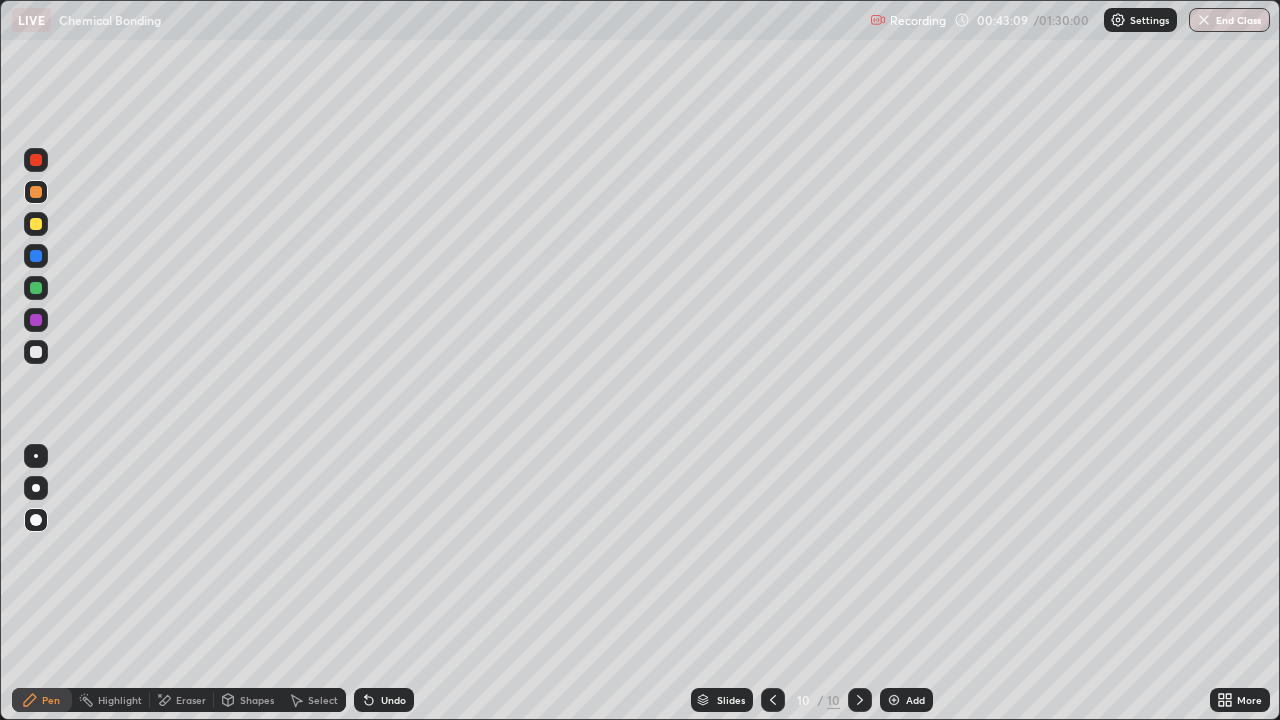 click at bounding box center (36, 256) 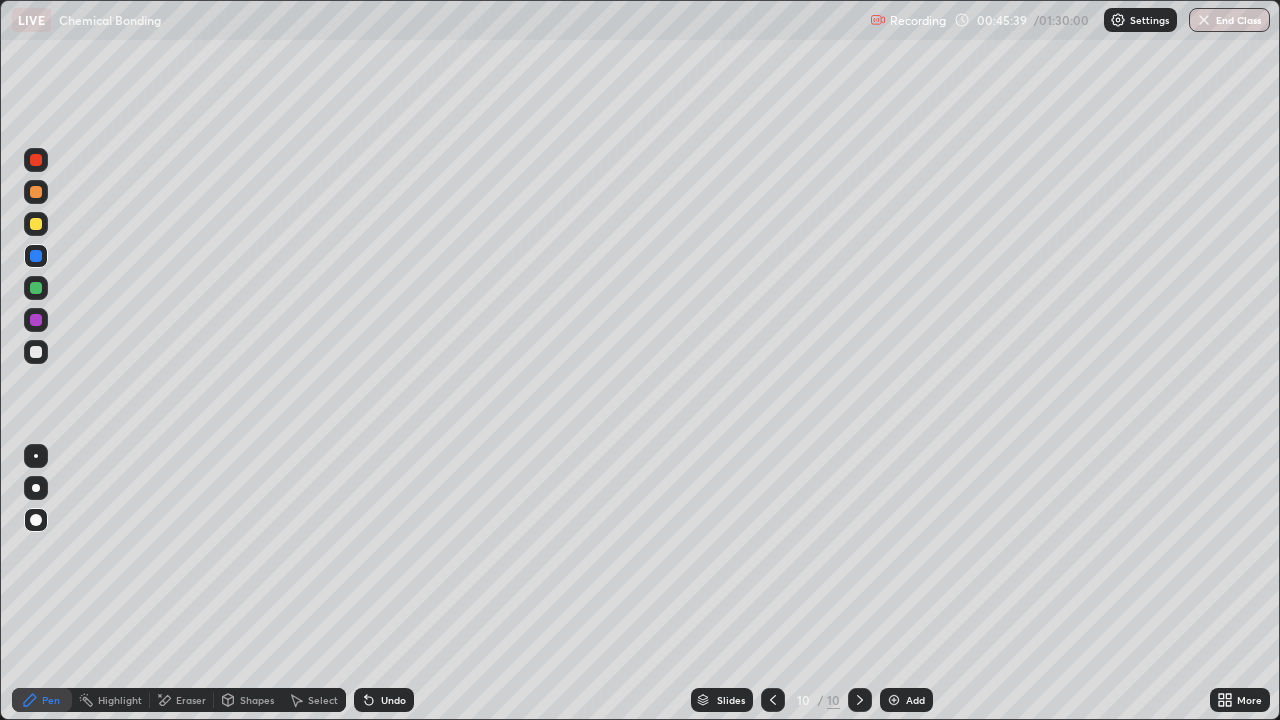 click on "Pen" at bounding box center [42, 700] 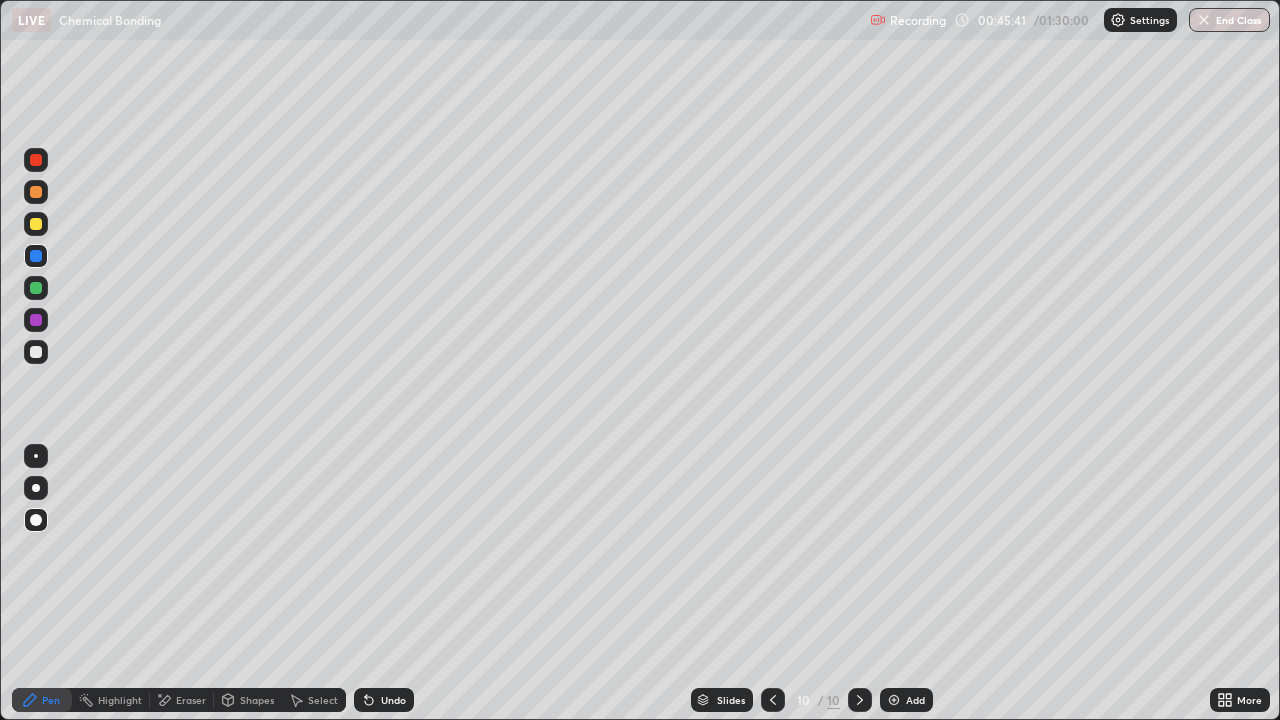 click at bounding box center (36, 192) 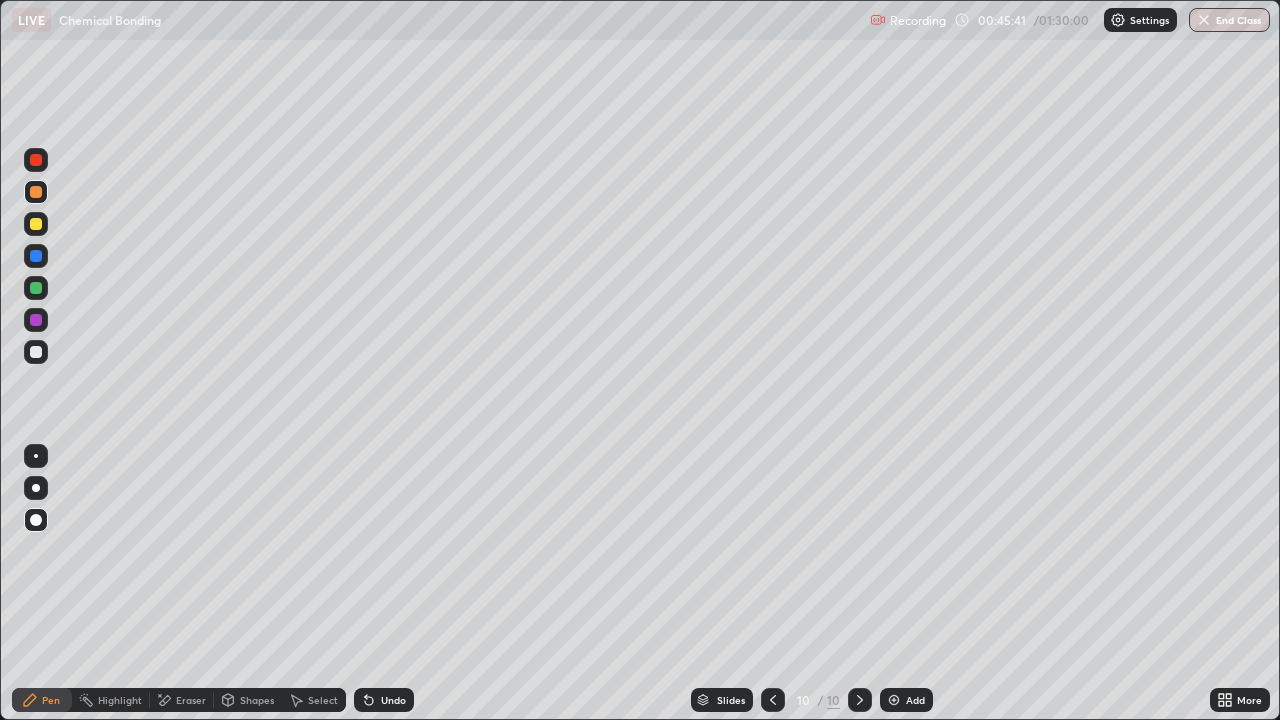 click at bounding box center (36, 224) 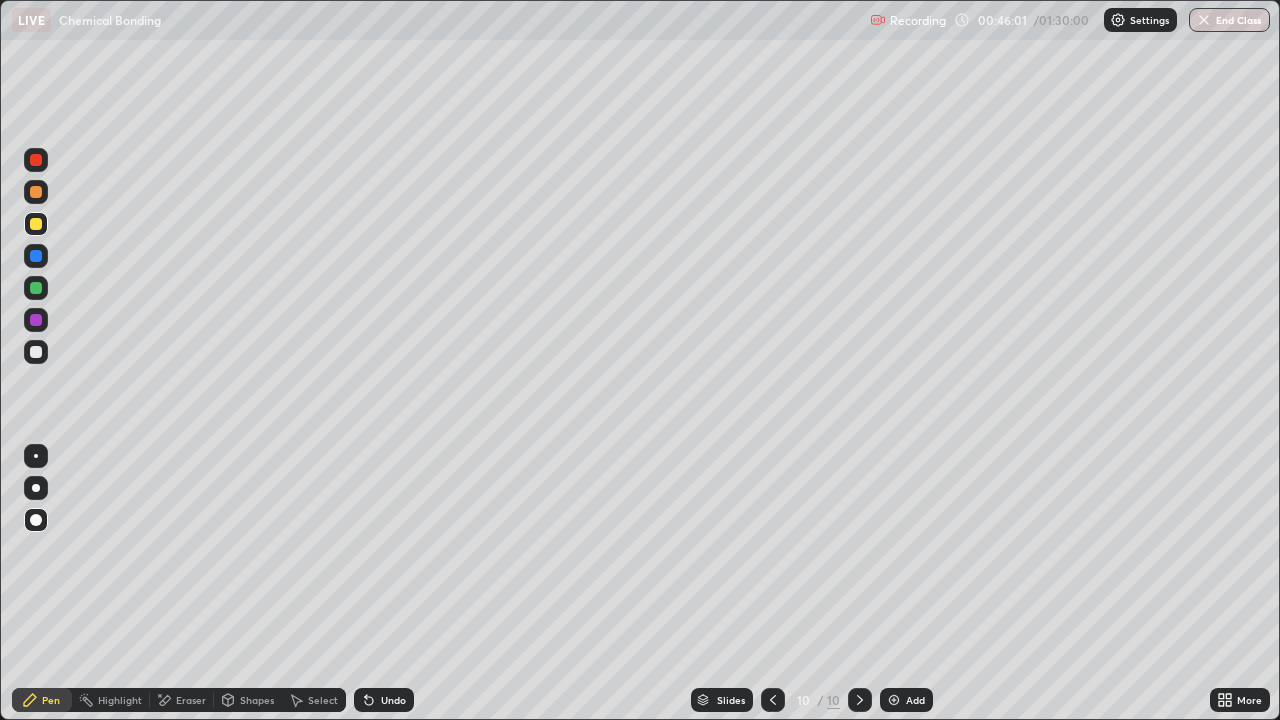 click on "Pen" at bounding box center (51, 700) 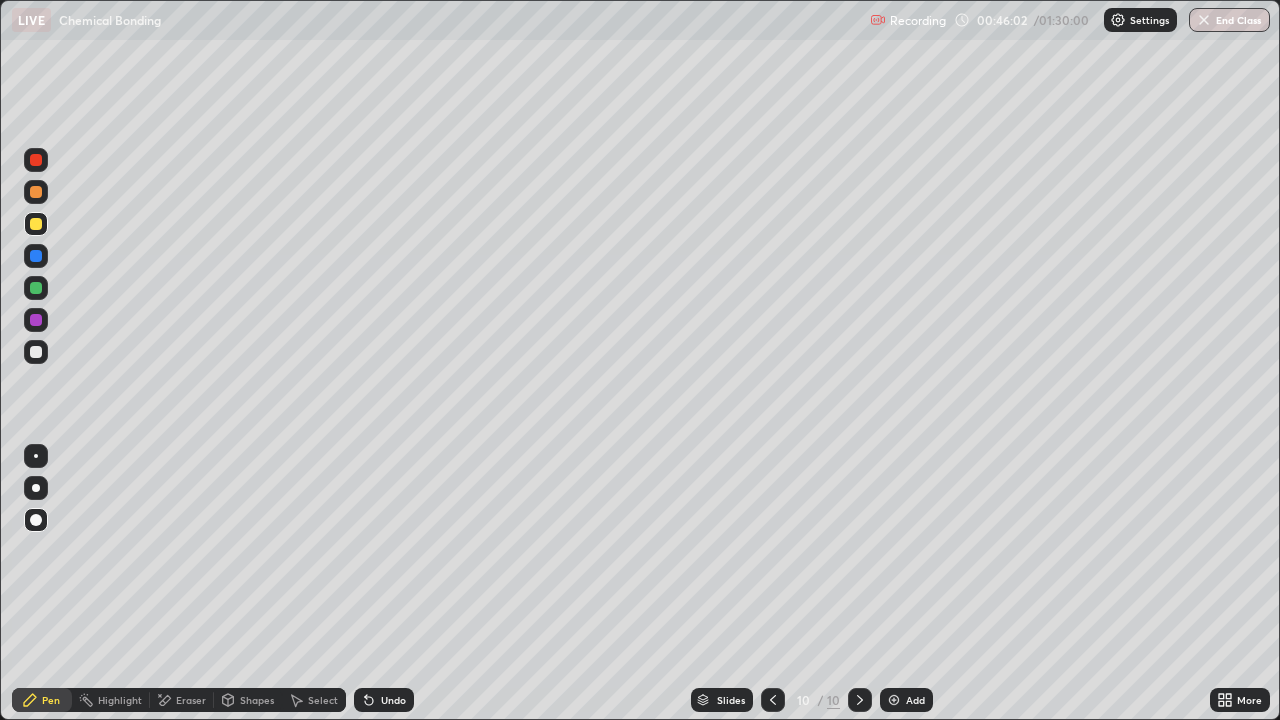 click at bounding box center [36, 224] 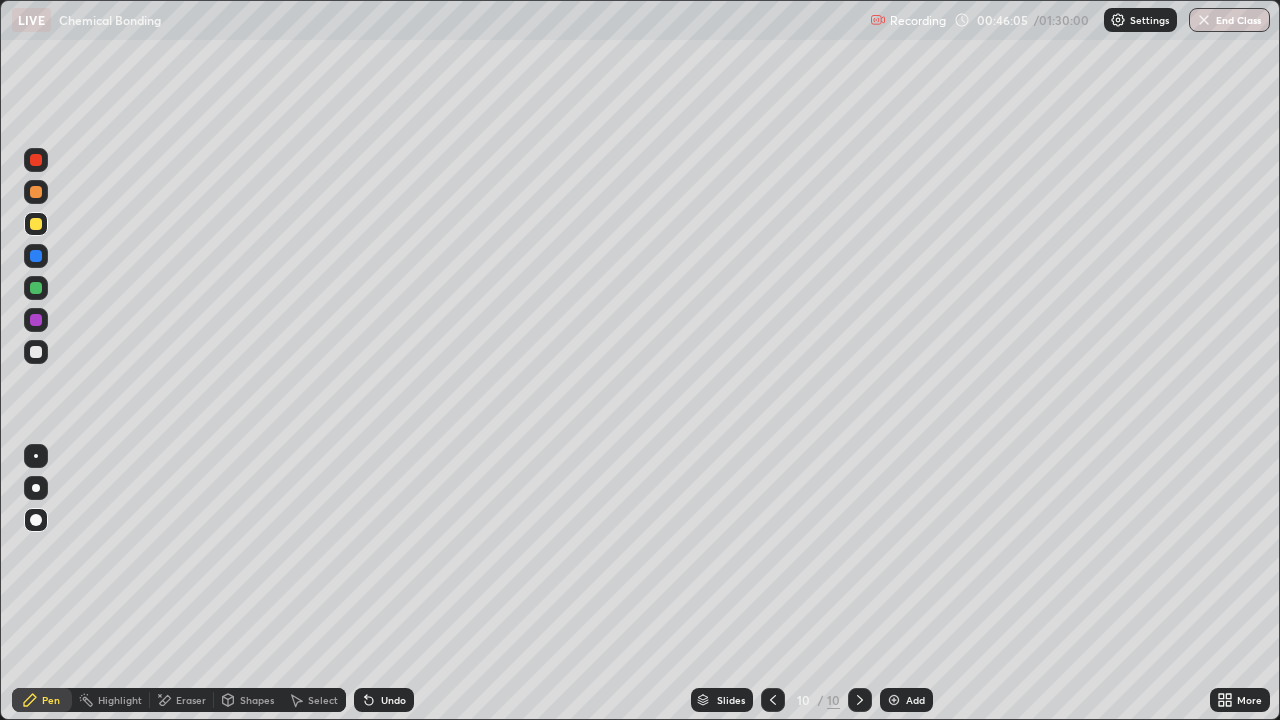 click on "Add" at bounding box center (906, 700) 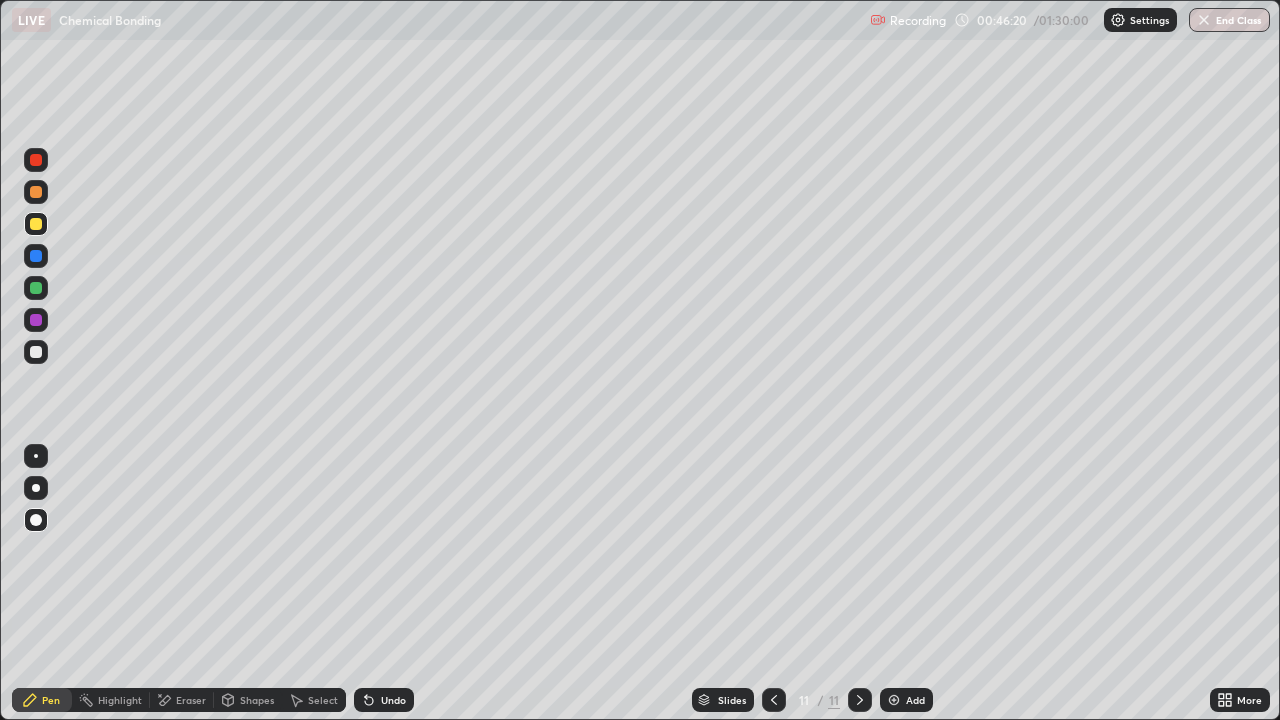 click on "Shapes" at bounding box center (257, 700) 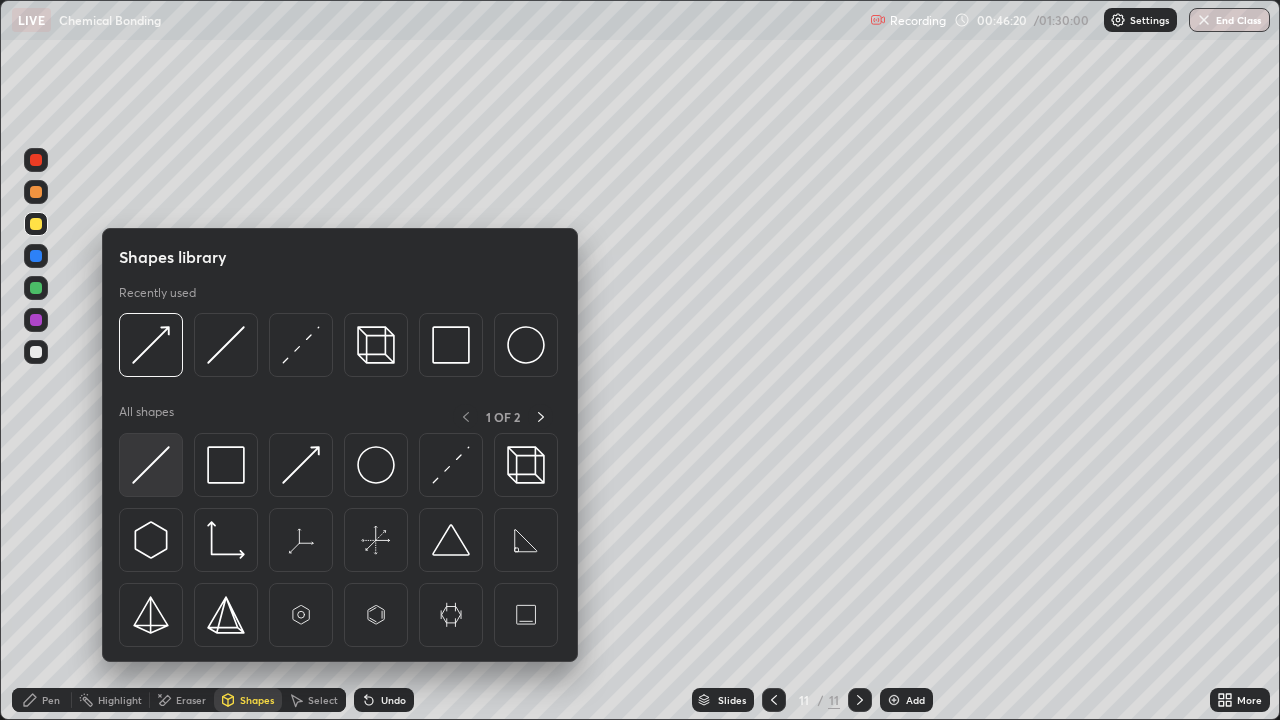 click at bounding box center (151, 465) 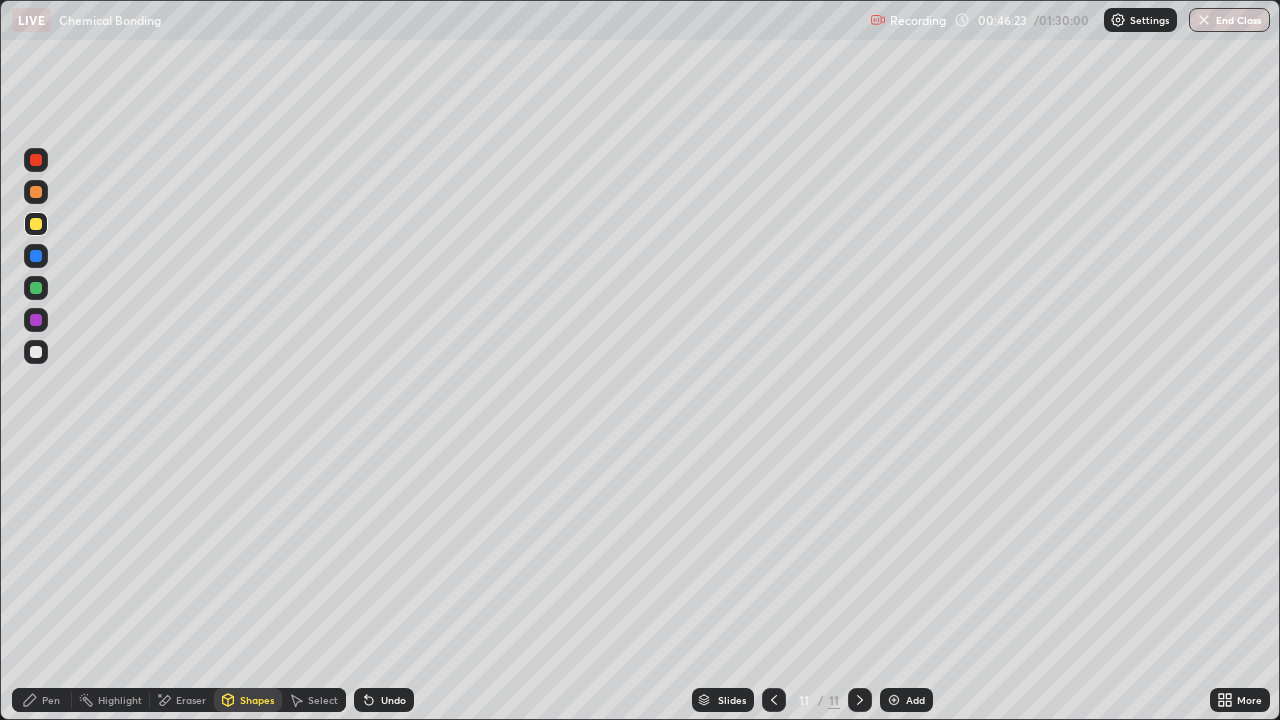 click on "Pen" at bounding box center (42, 700) 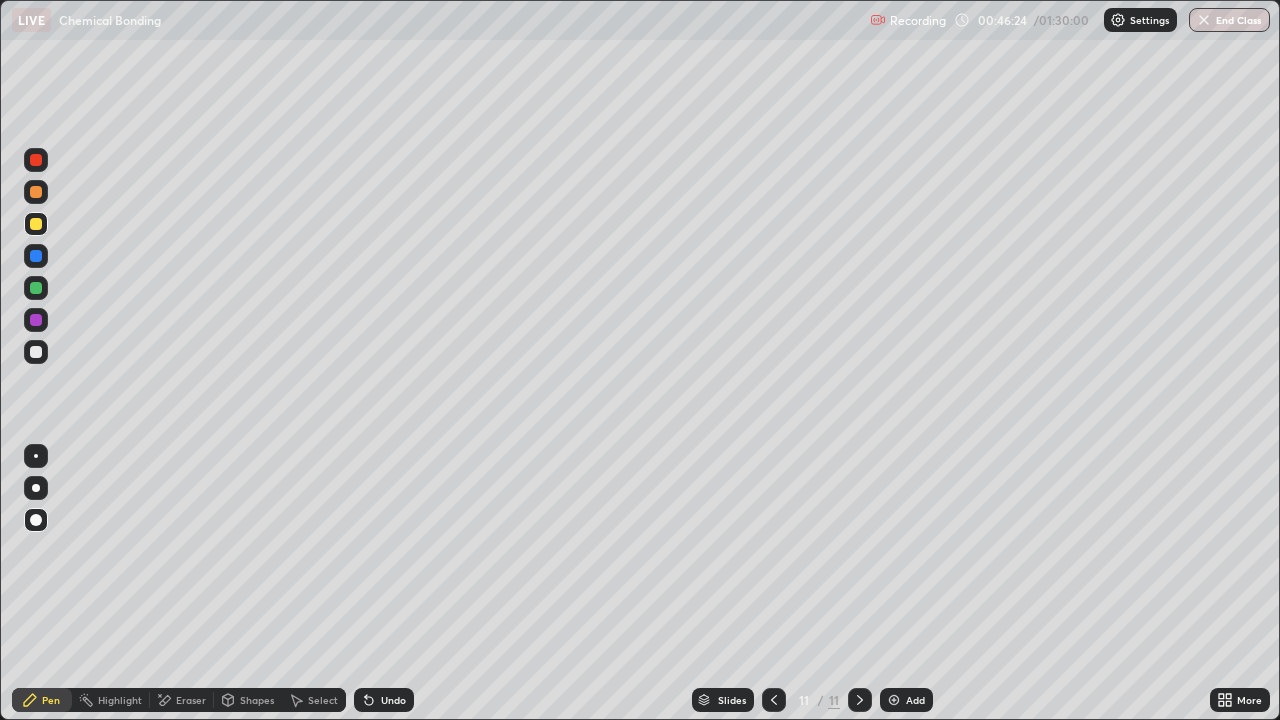 click at bounding box center [36, 352] 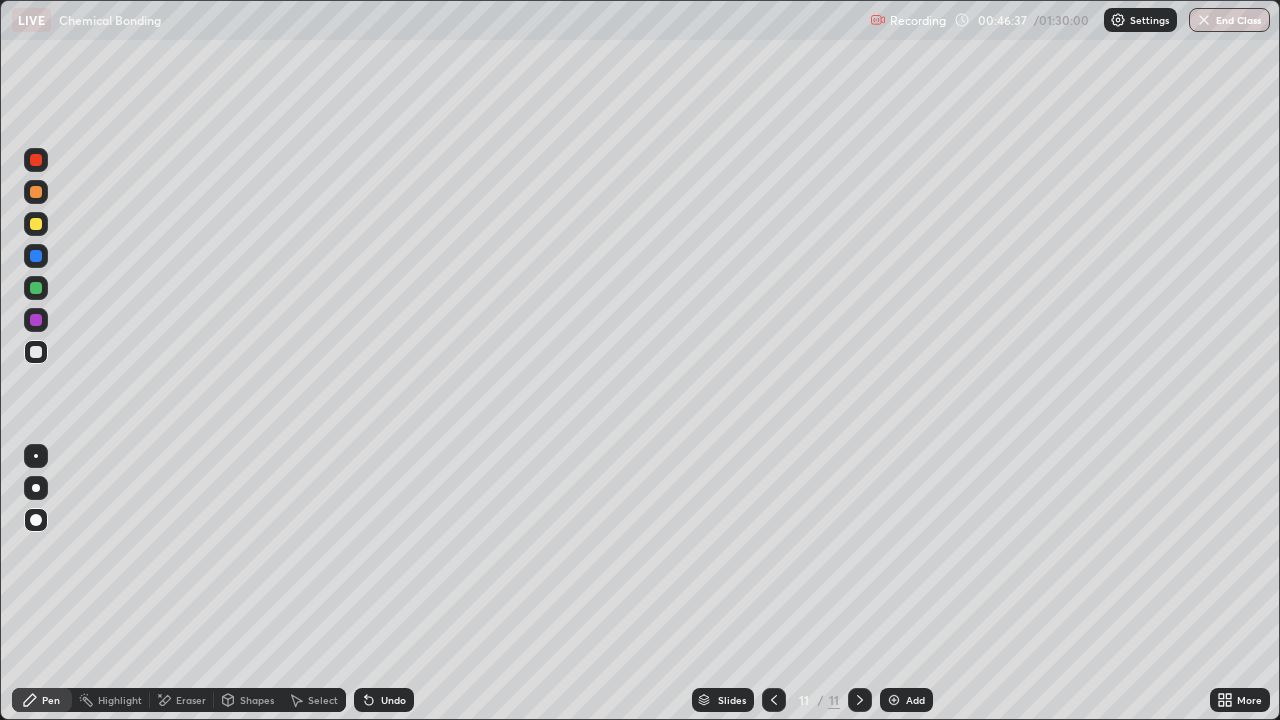 click on "Shapes" at bounding box center (257, 700) 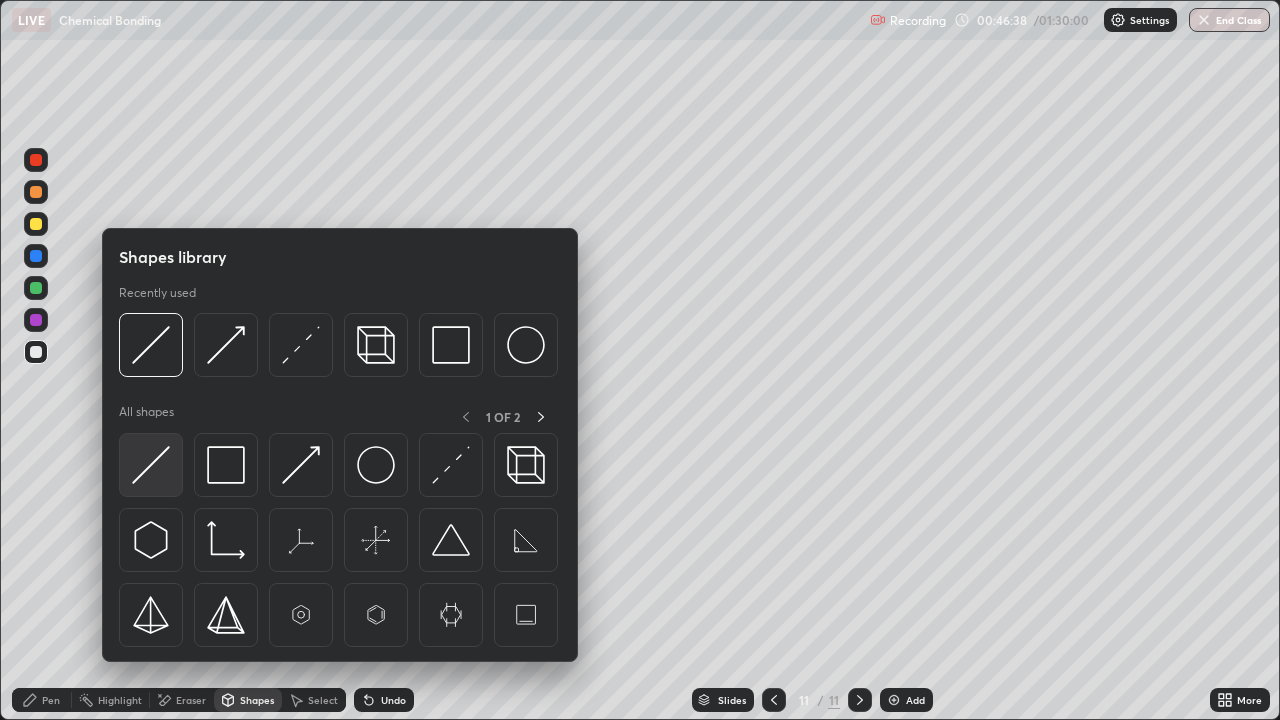 click at bounding box center [151, 465] 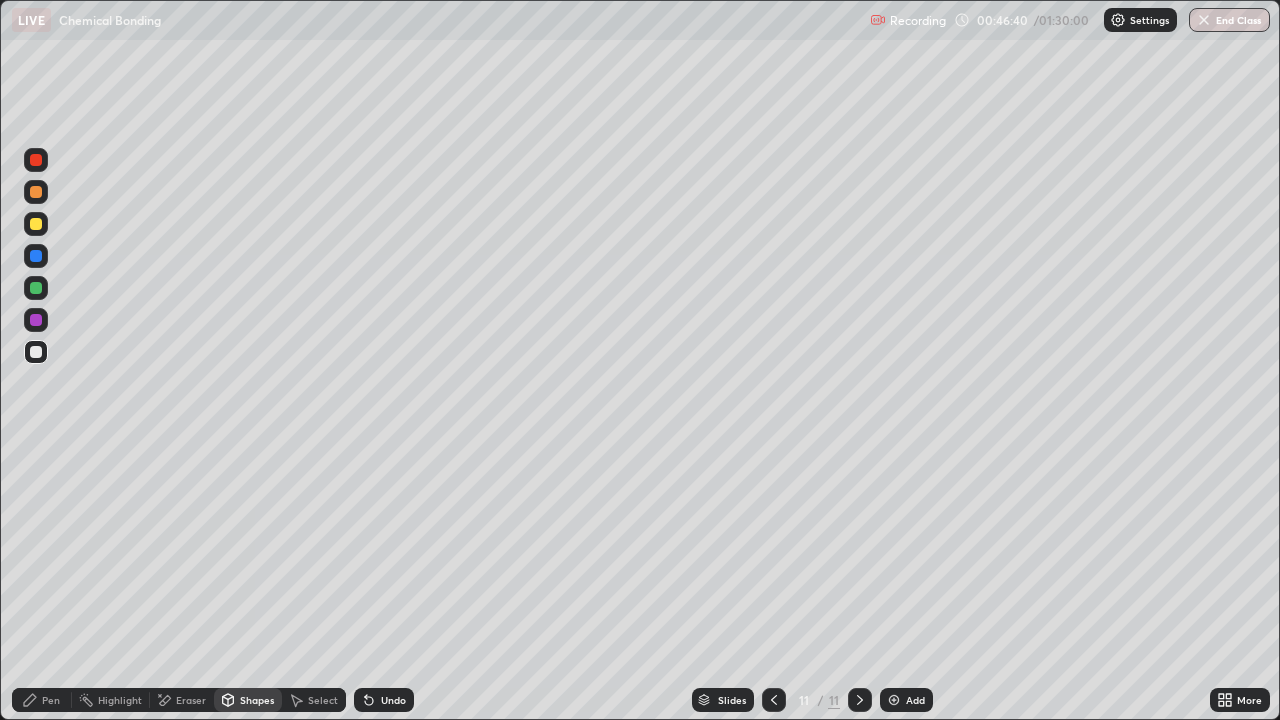 click on "Pen" at bounding box center (51, 700) 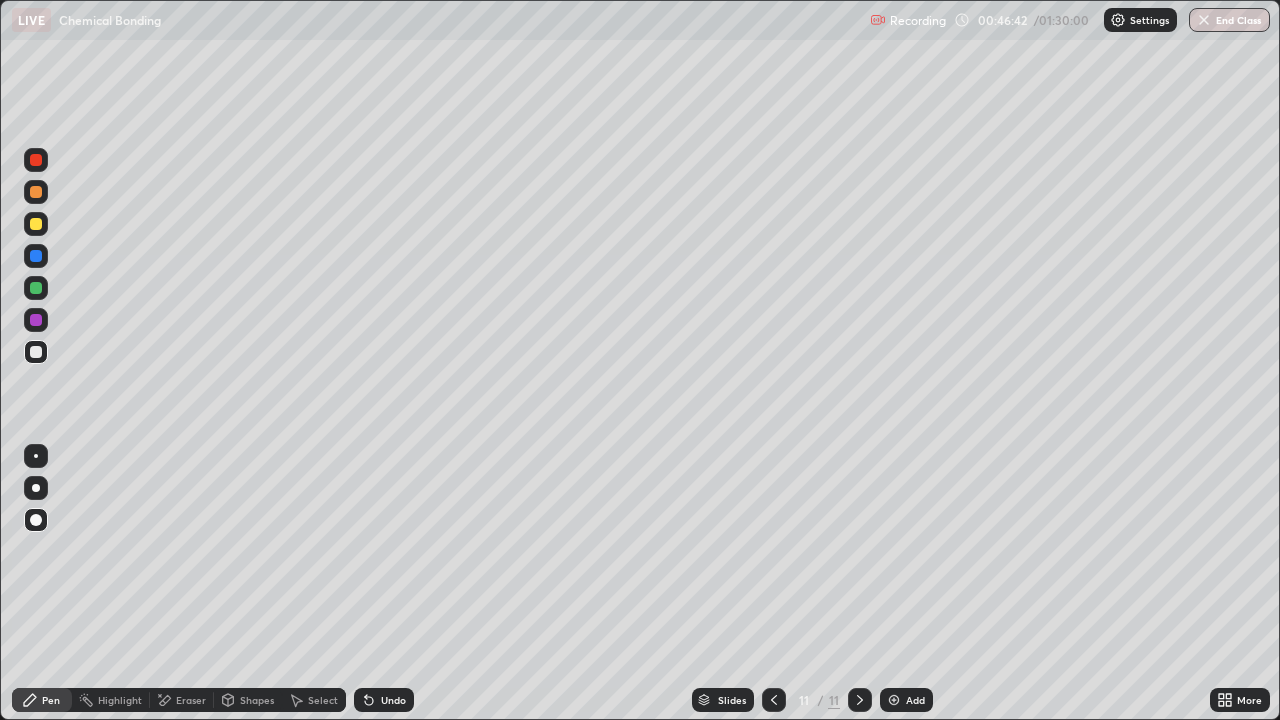 click on "Undo" at bounding box center (384, 700) 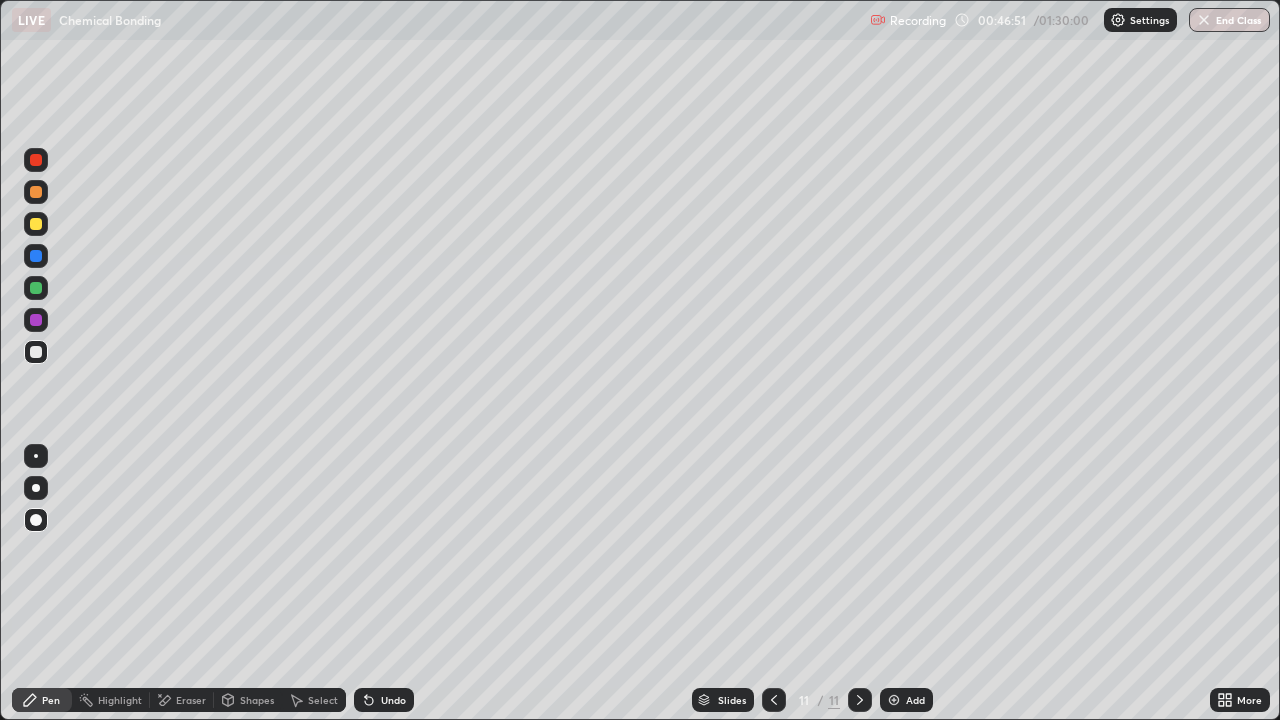 click at bounding box center (36, 288) 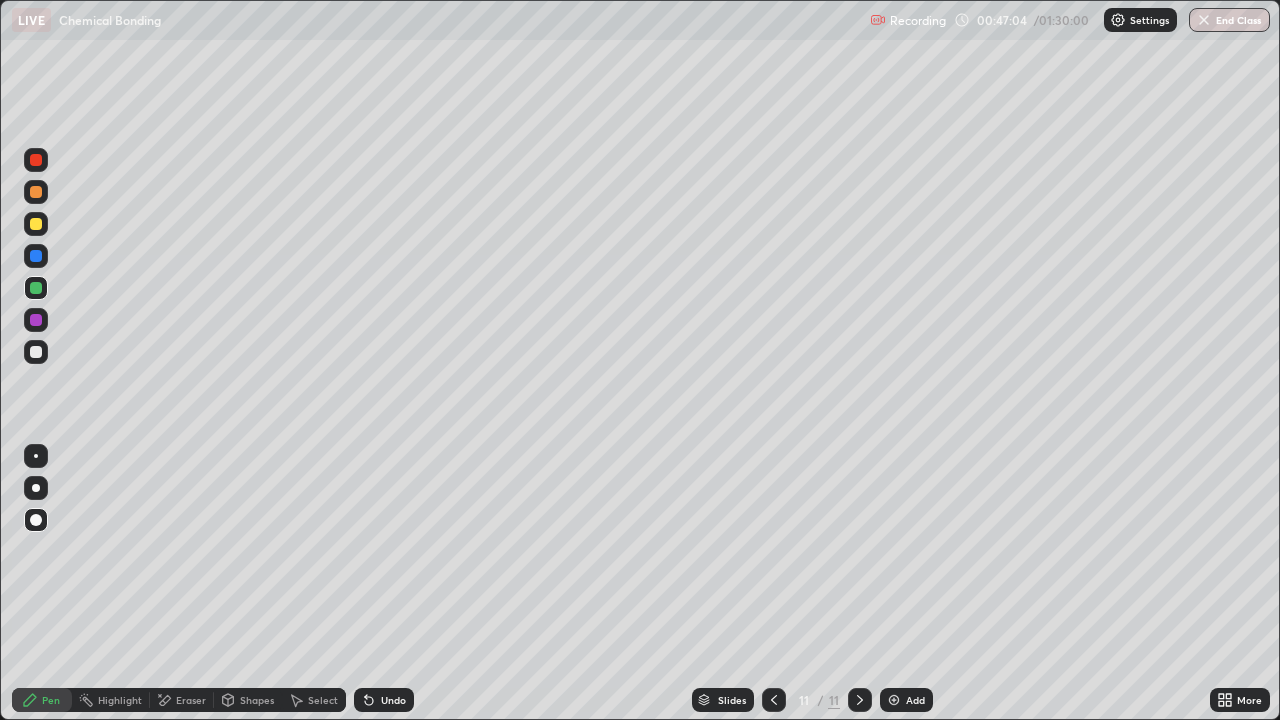 click on "Shapes" at bounding box center [257, 700] 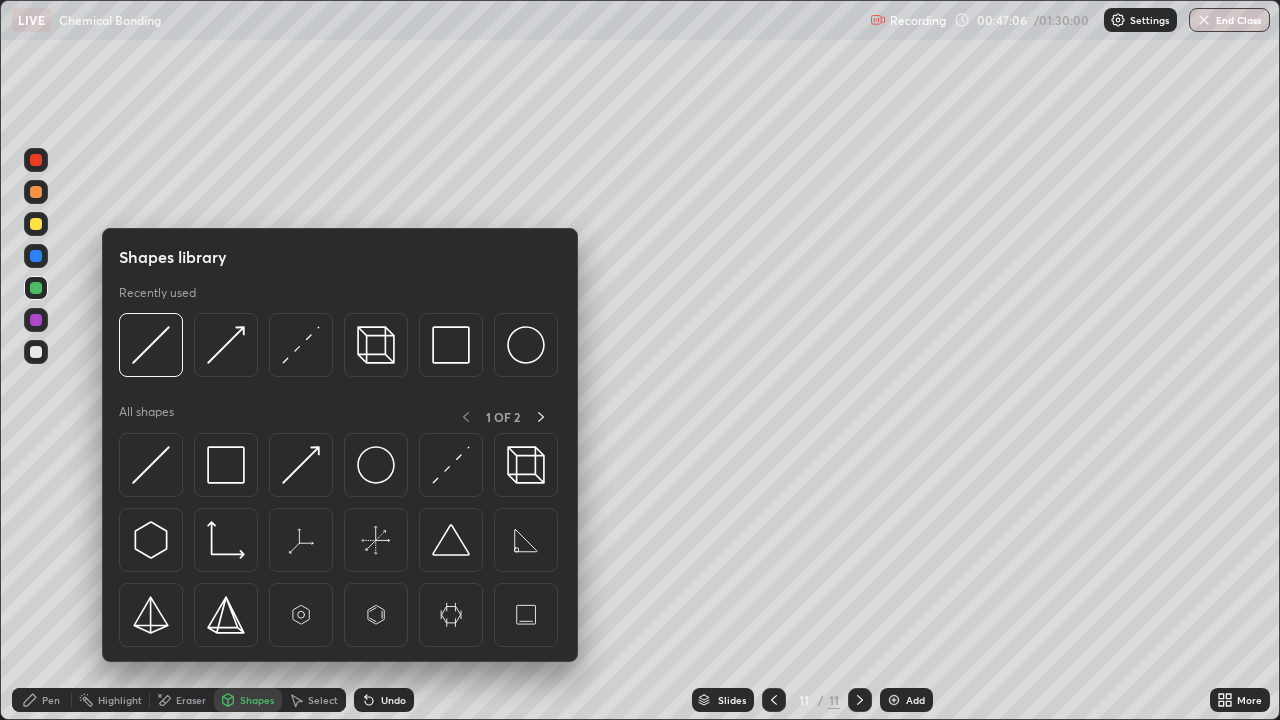 click at bounding box center [36, 224] 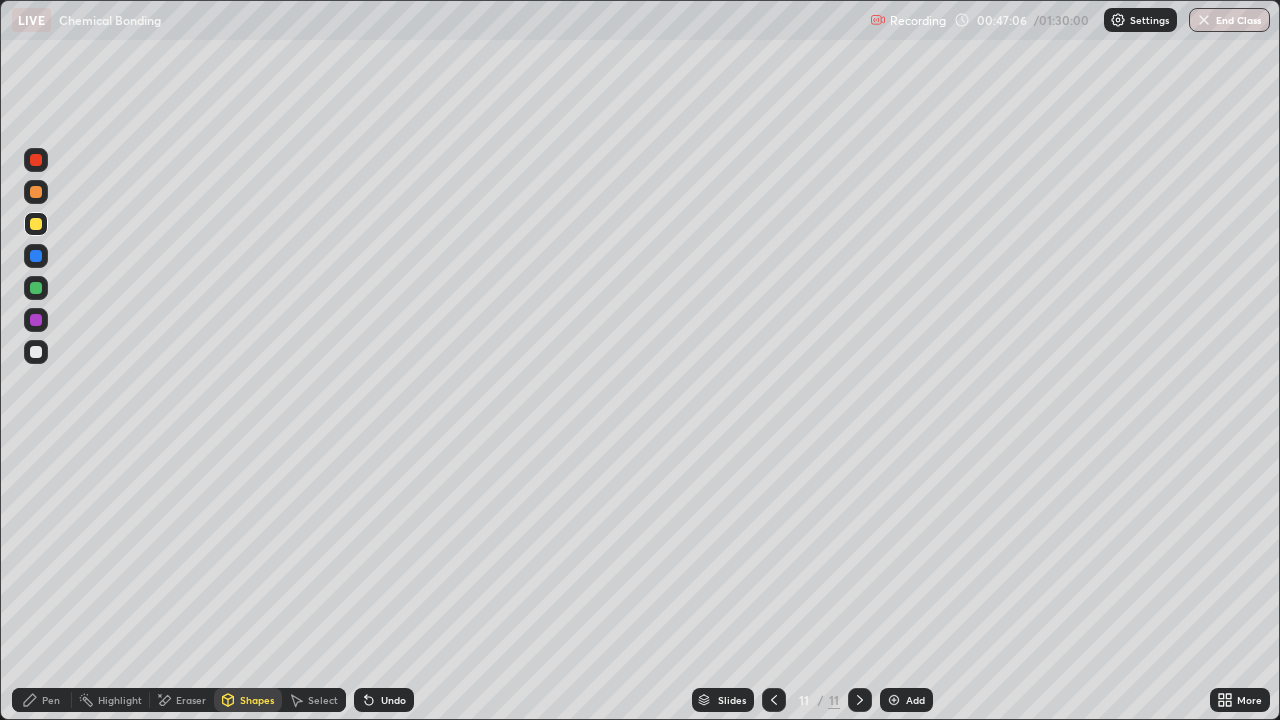 click on "Pen" at bounding box center (51, 700) 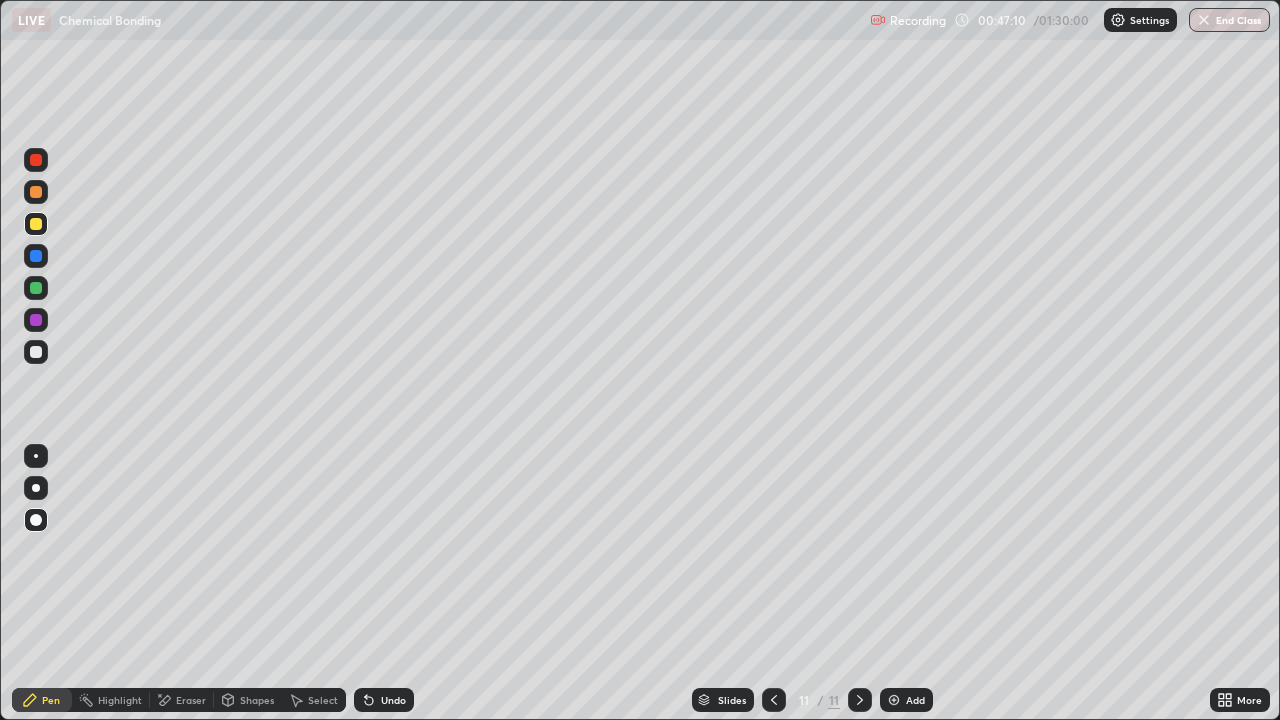 click on "Shapes" at bounding box center [248, 700] 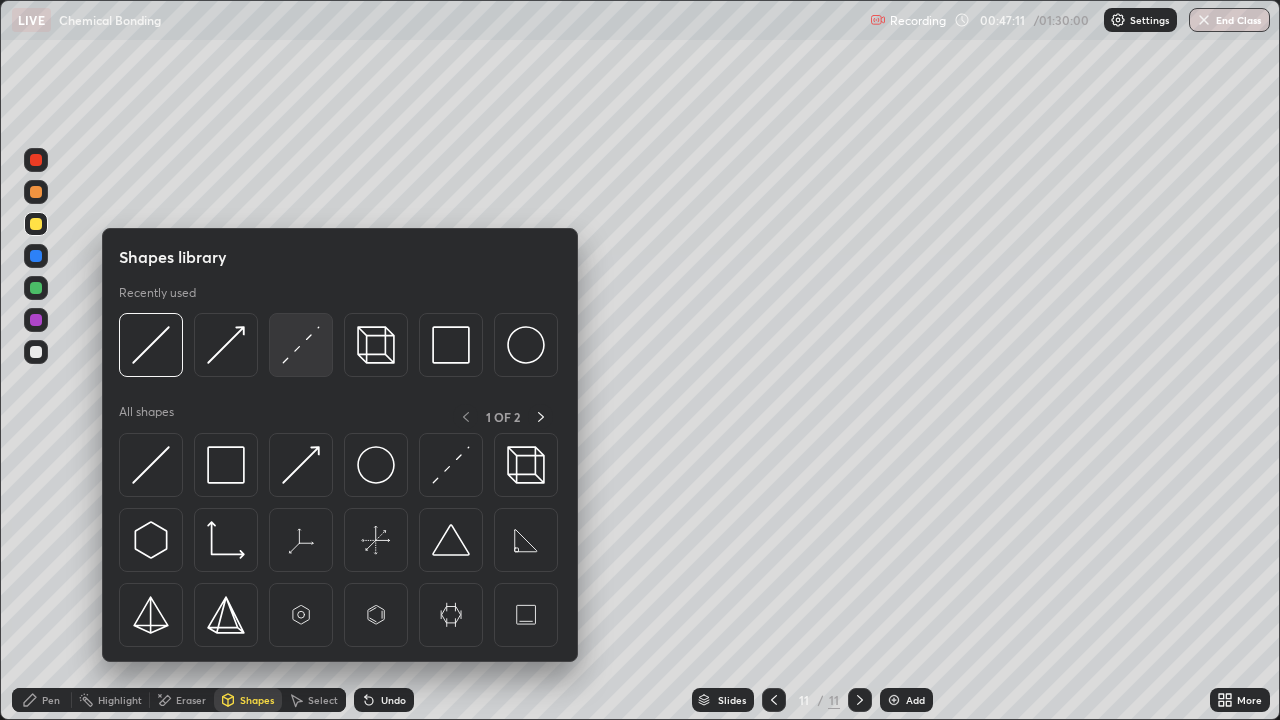 click at bounding box center (301, 345) 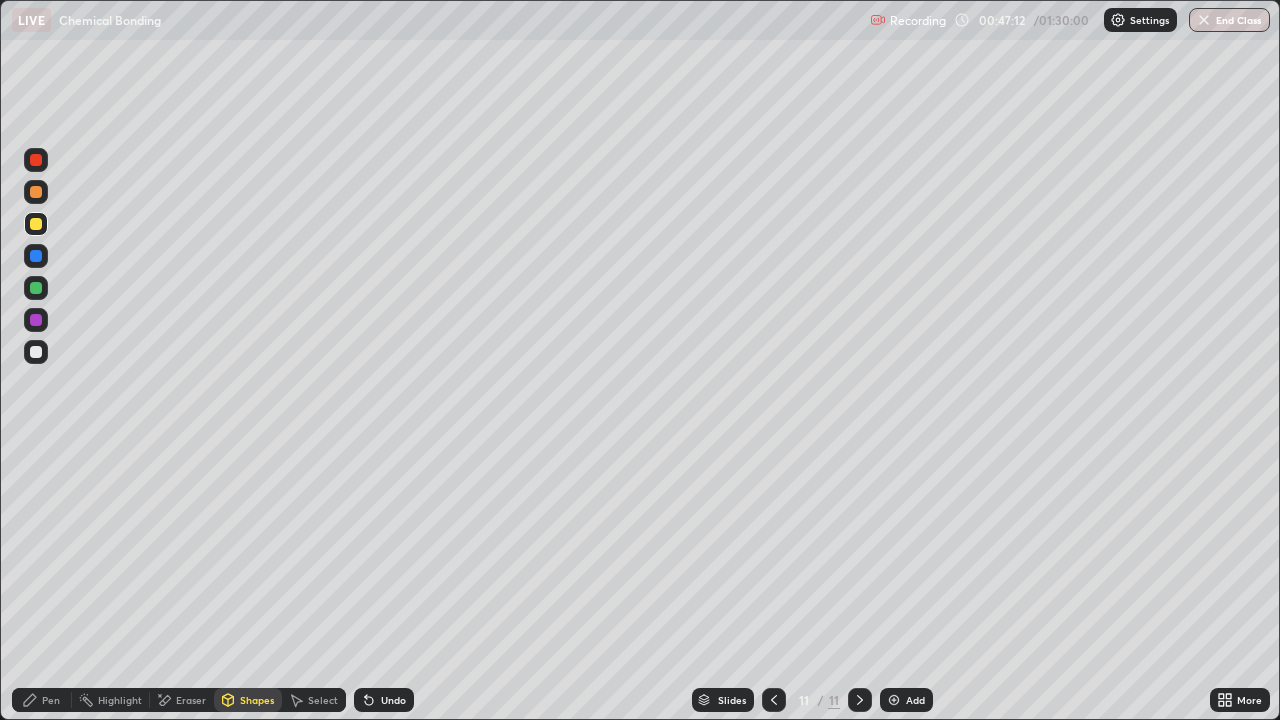 click at bounding box center (36, 192) 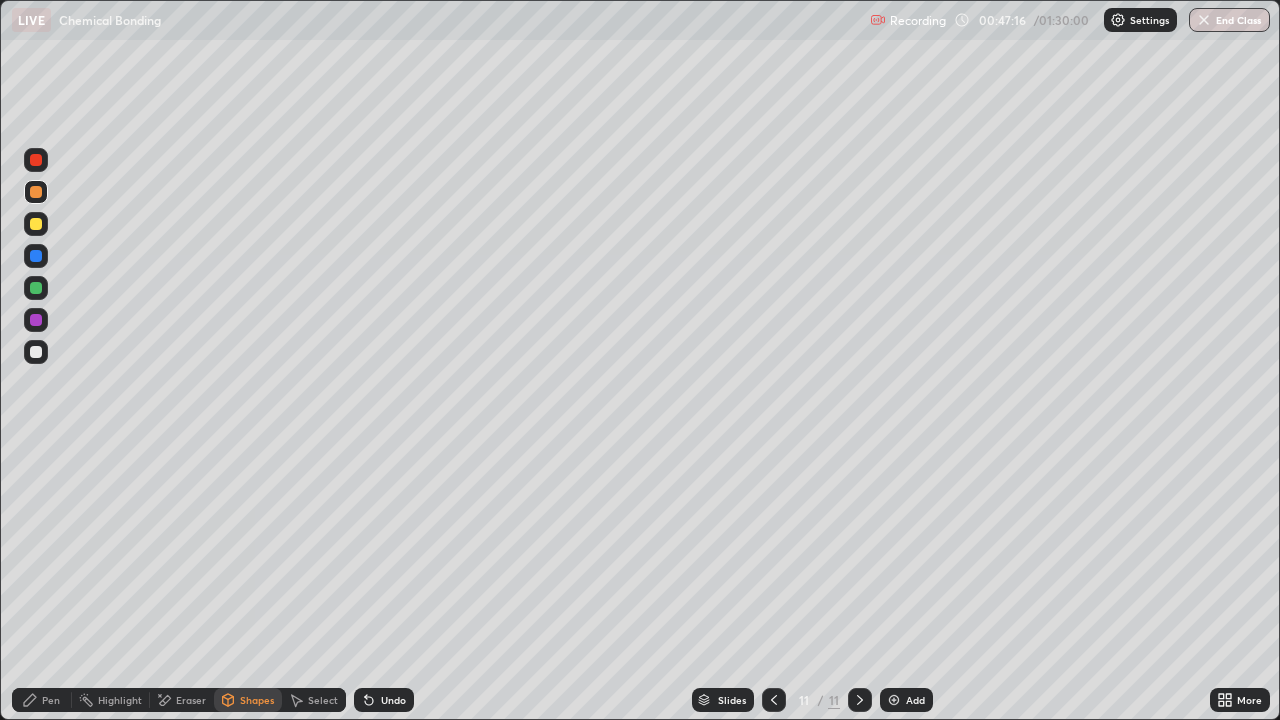 click at bounding box center [36, 160] 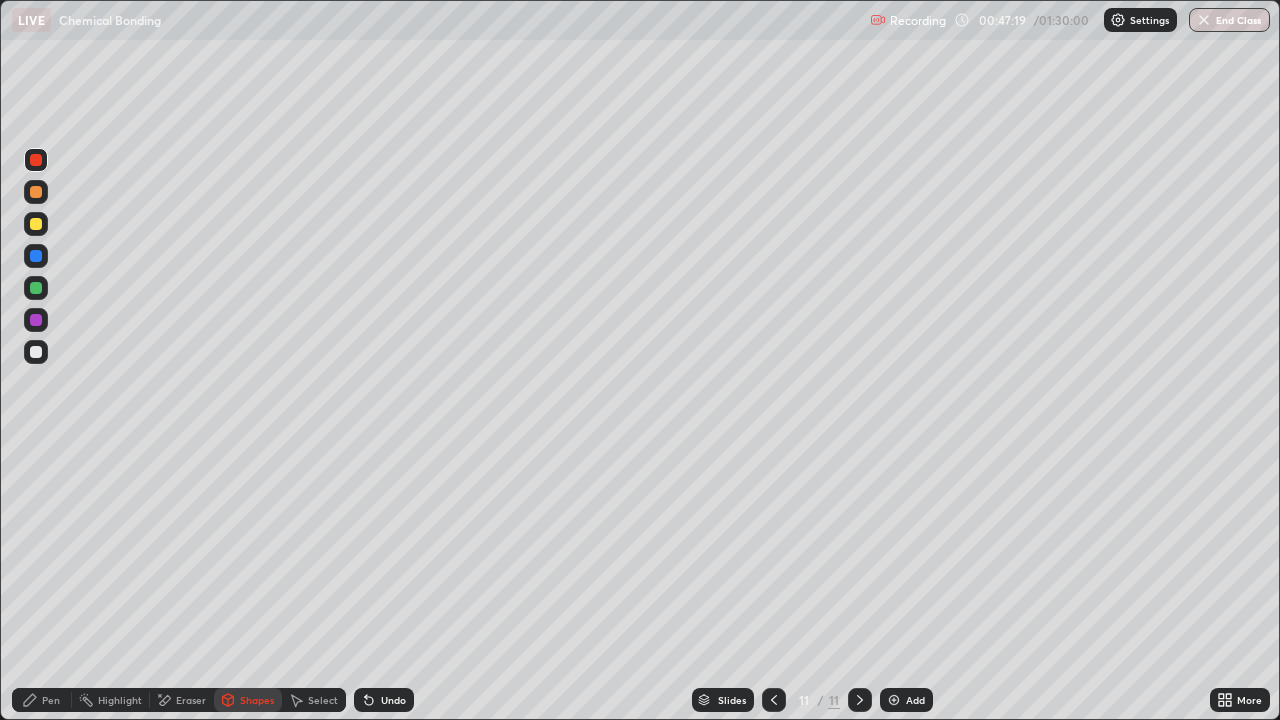 click 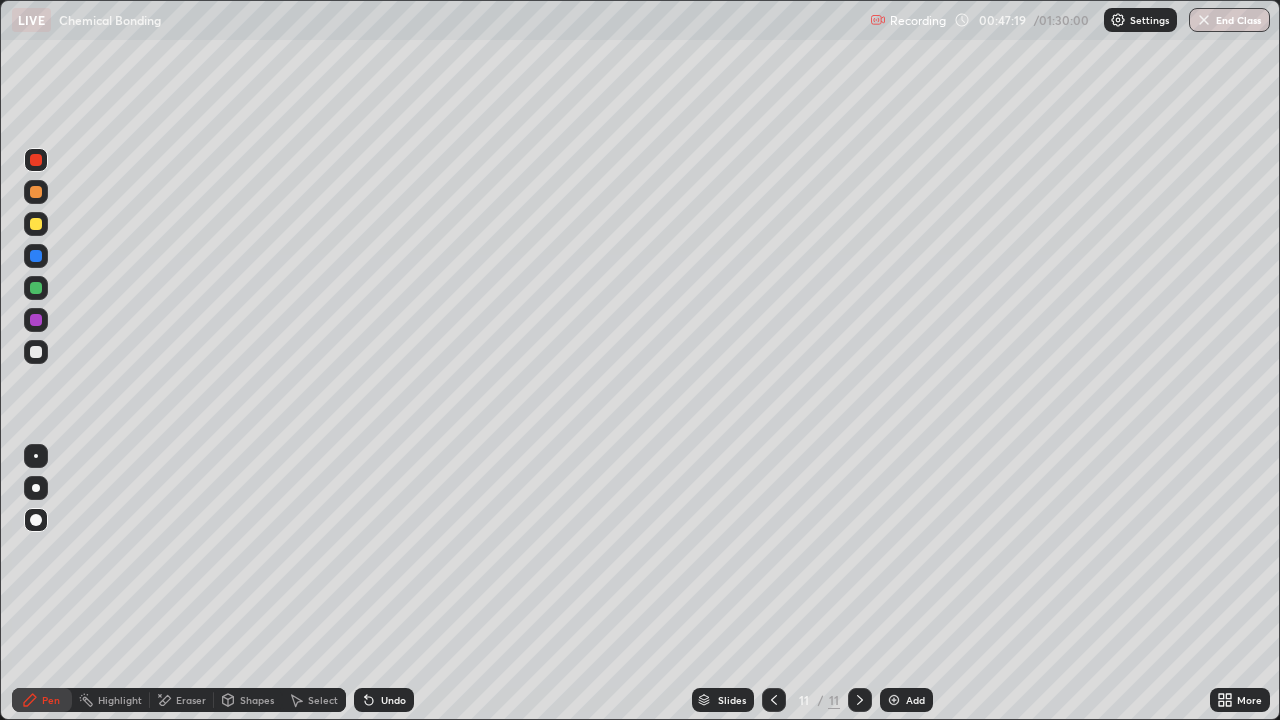 click at bounding box center [36, 352] 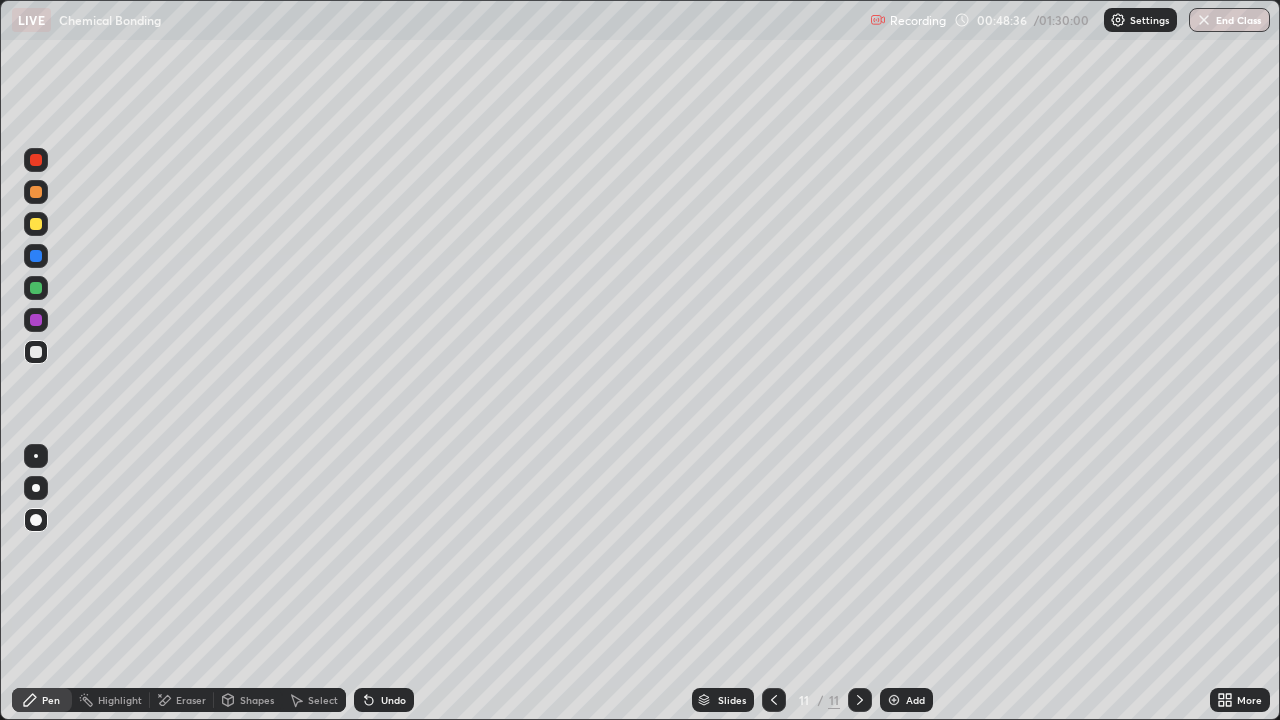 click on "Pen" at bounding box center (42, 700) 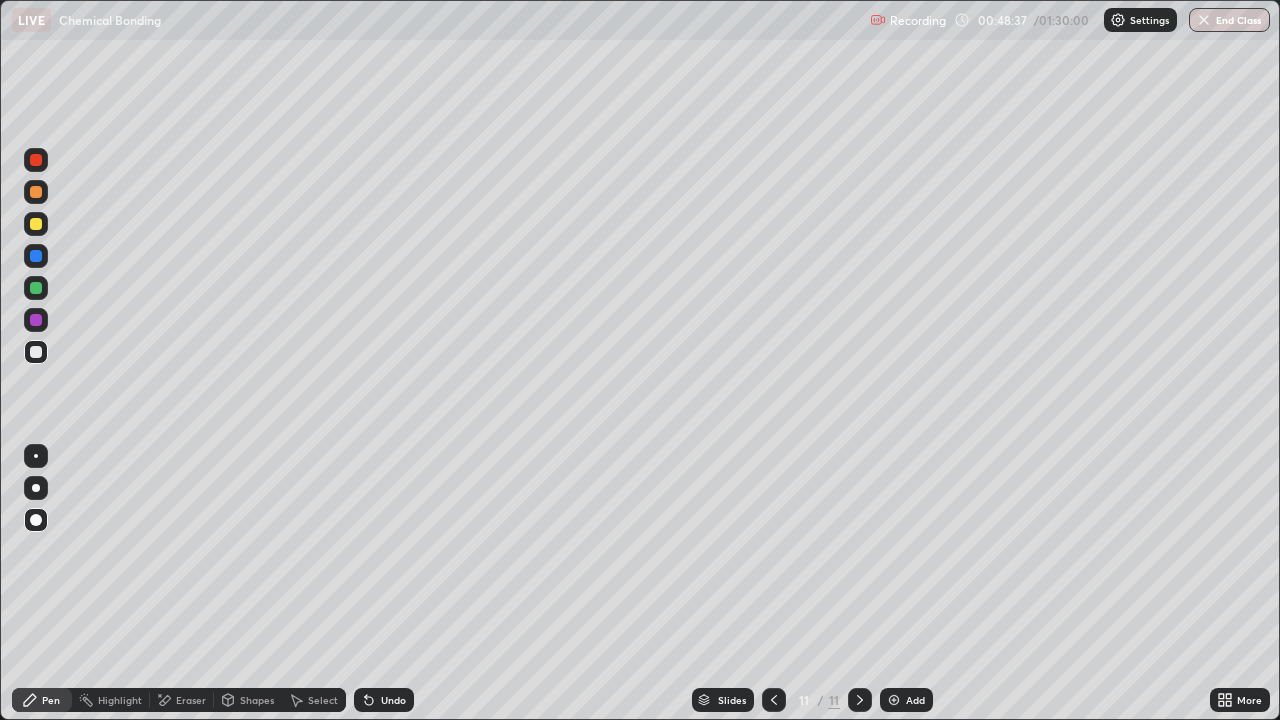 click at bounding box center (36, 352) 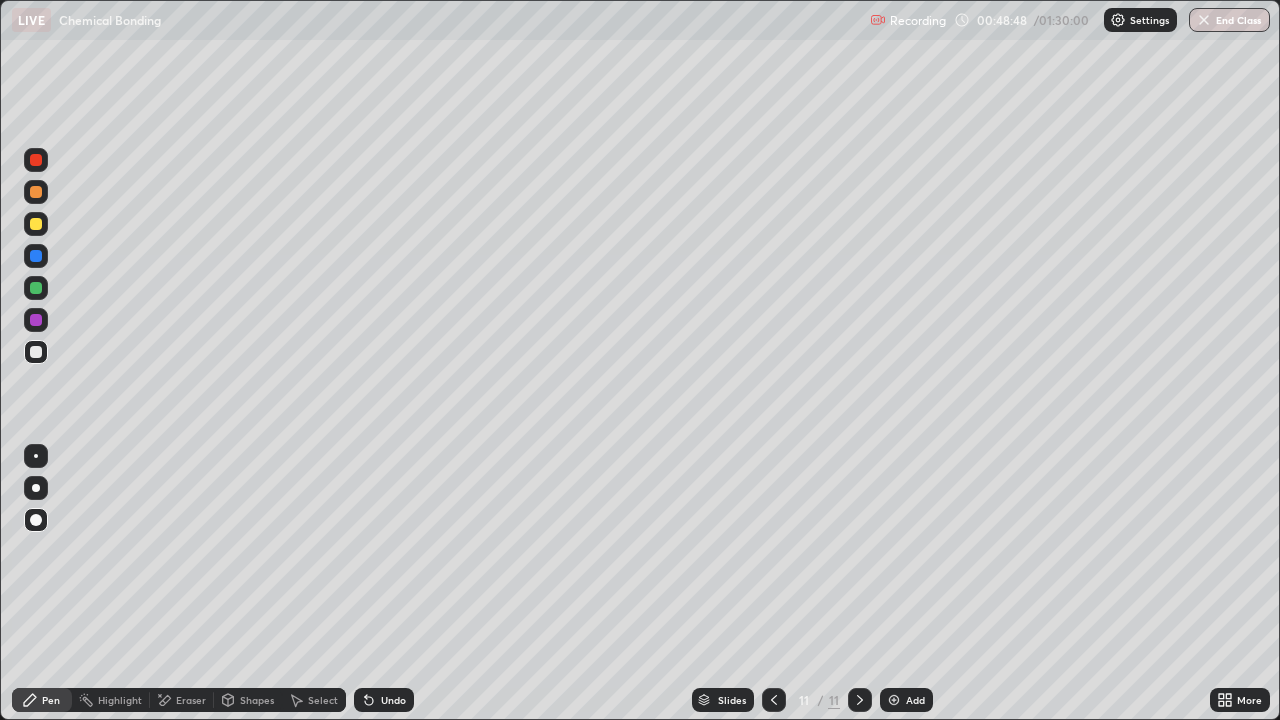 click at bounding box center [36, 320] 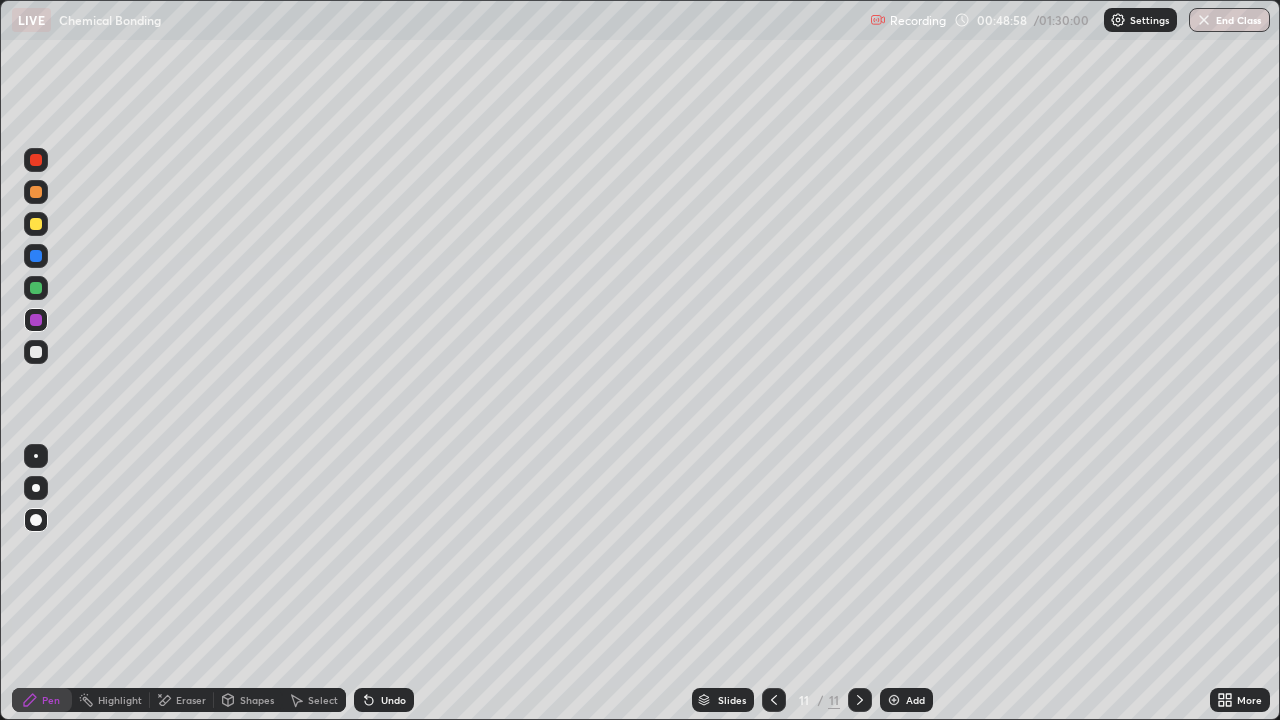 click on "Pen" at bounding box center [51, 700] 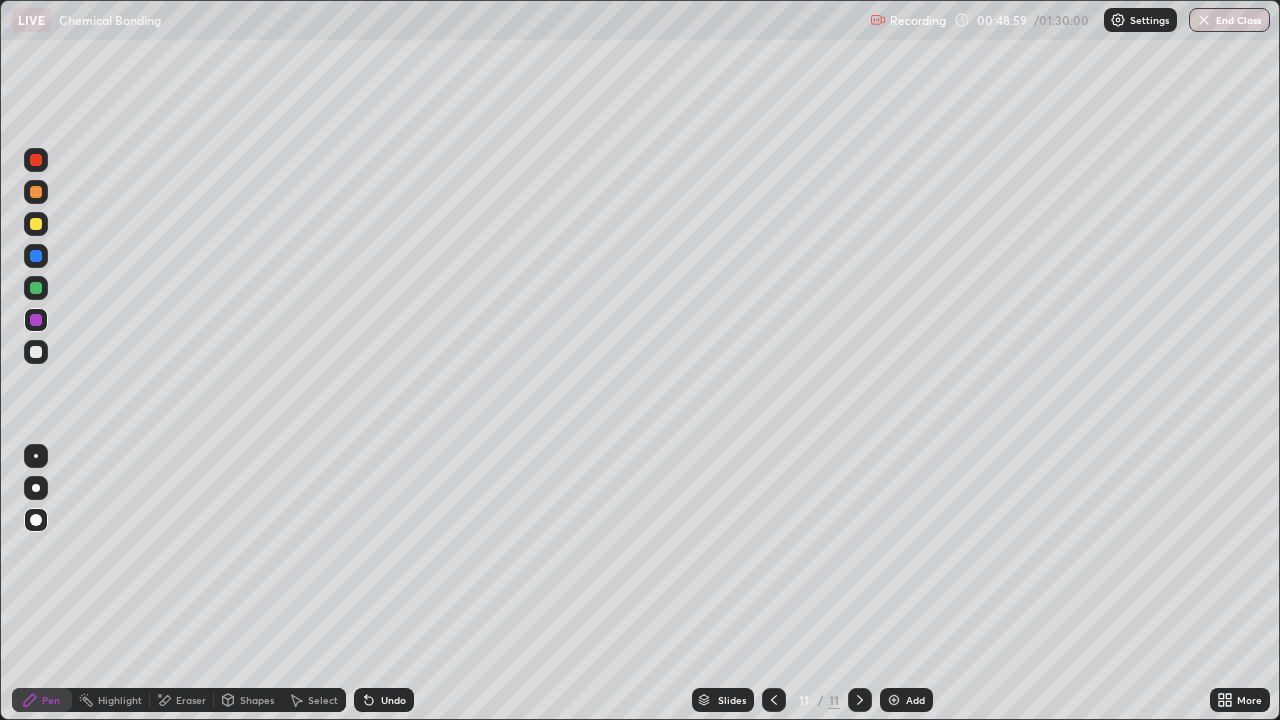 click at bounding box center [36, 352] 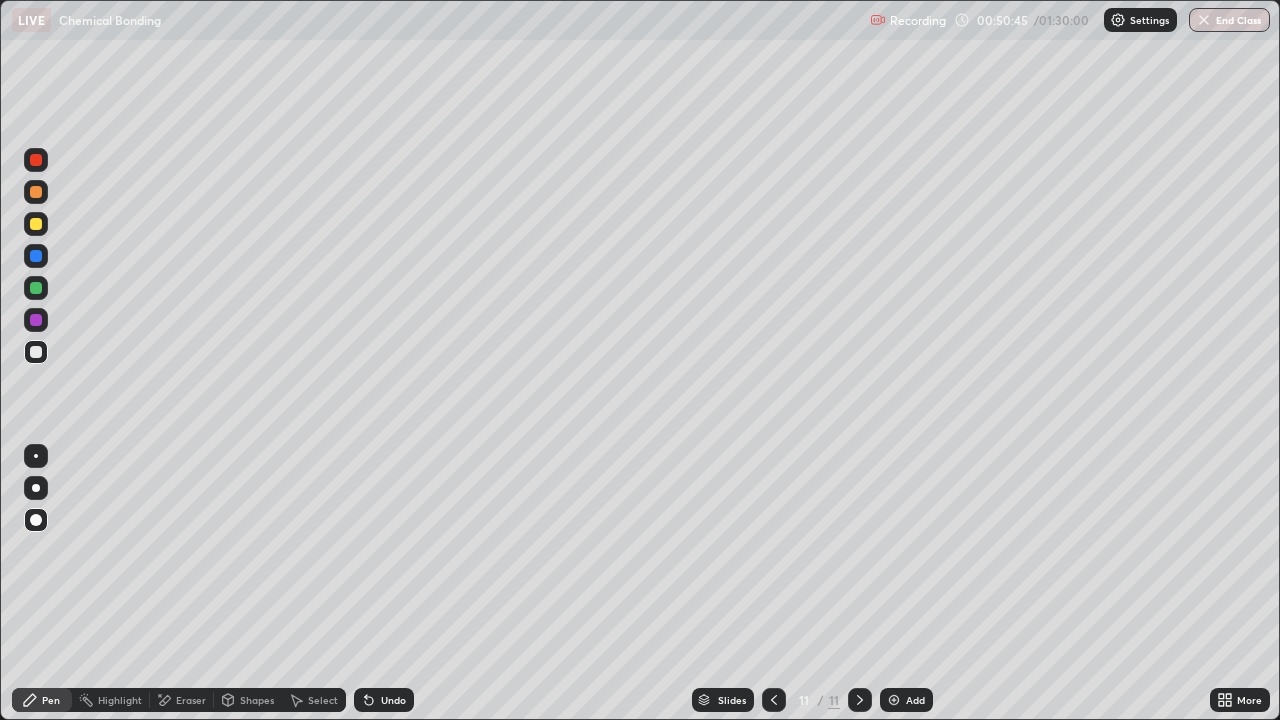 click on "Pen" at bounding box center (51, 700) 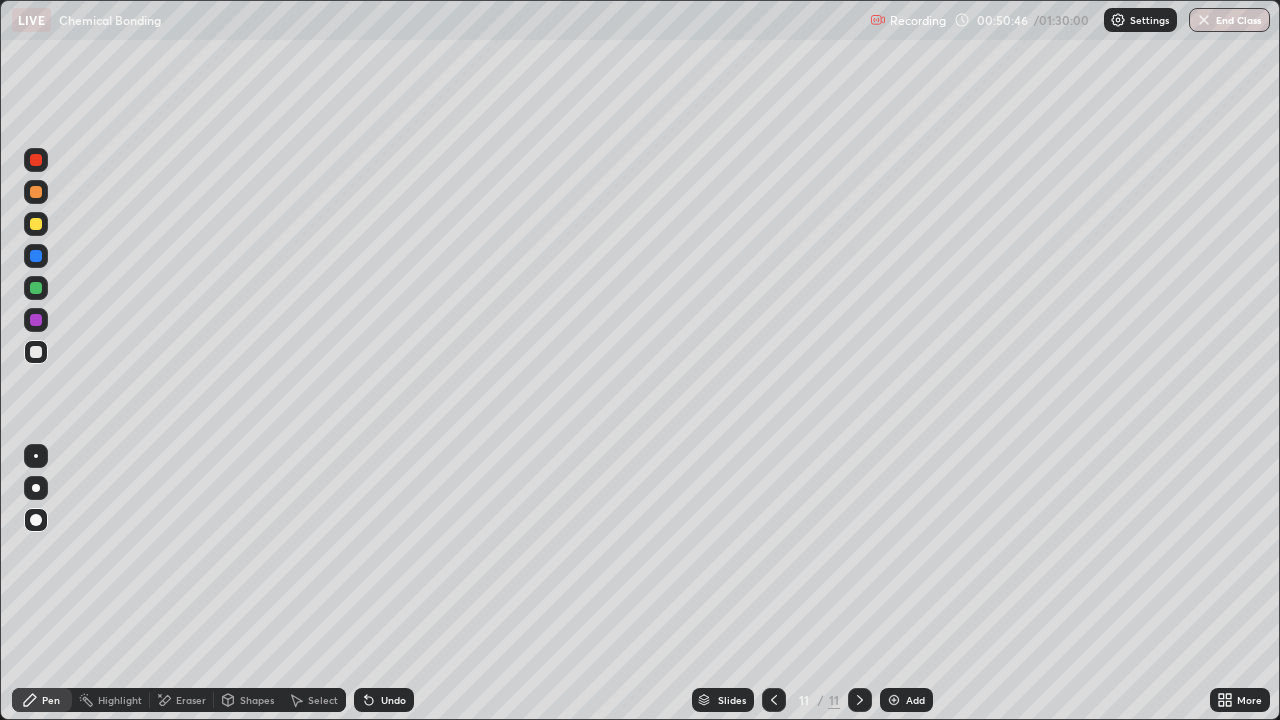 click at bounding box center [894, 700] 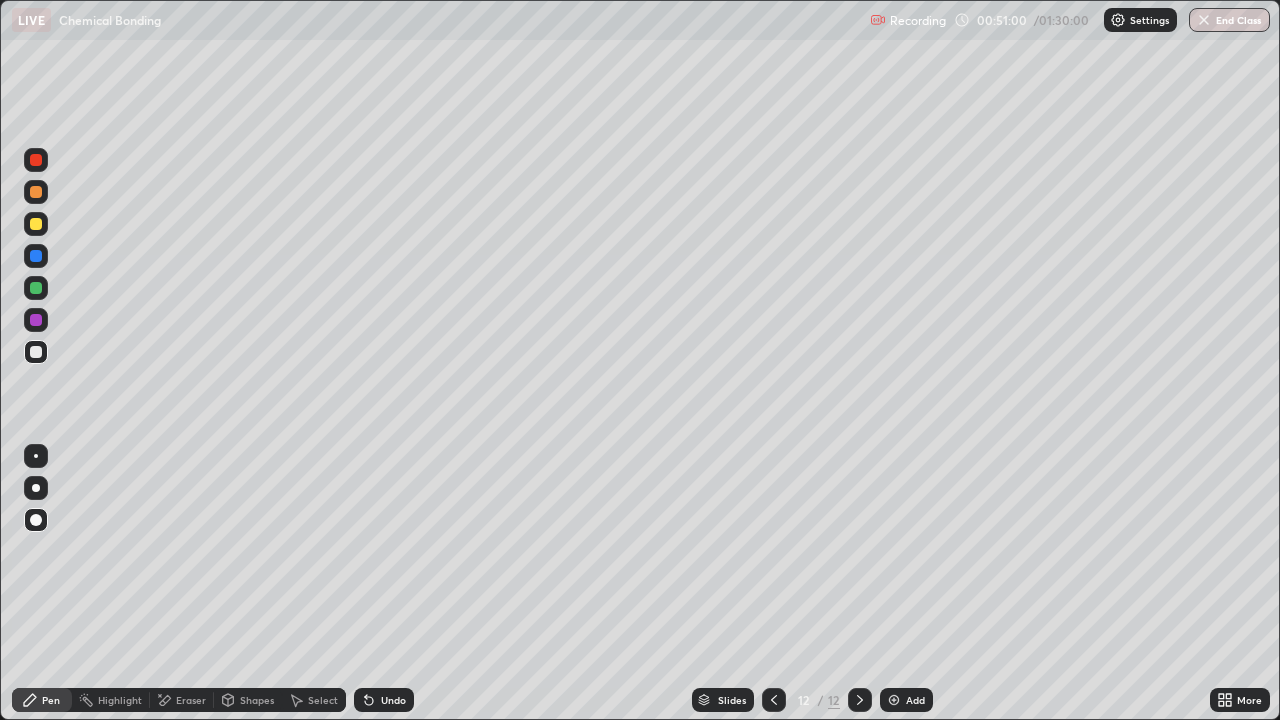 click at bounding box center [36, 256] 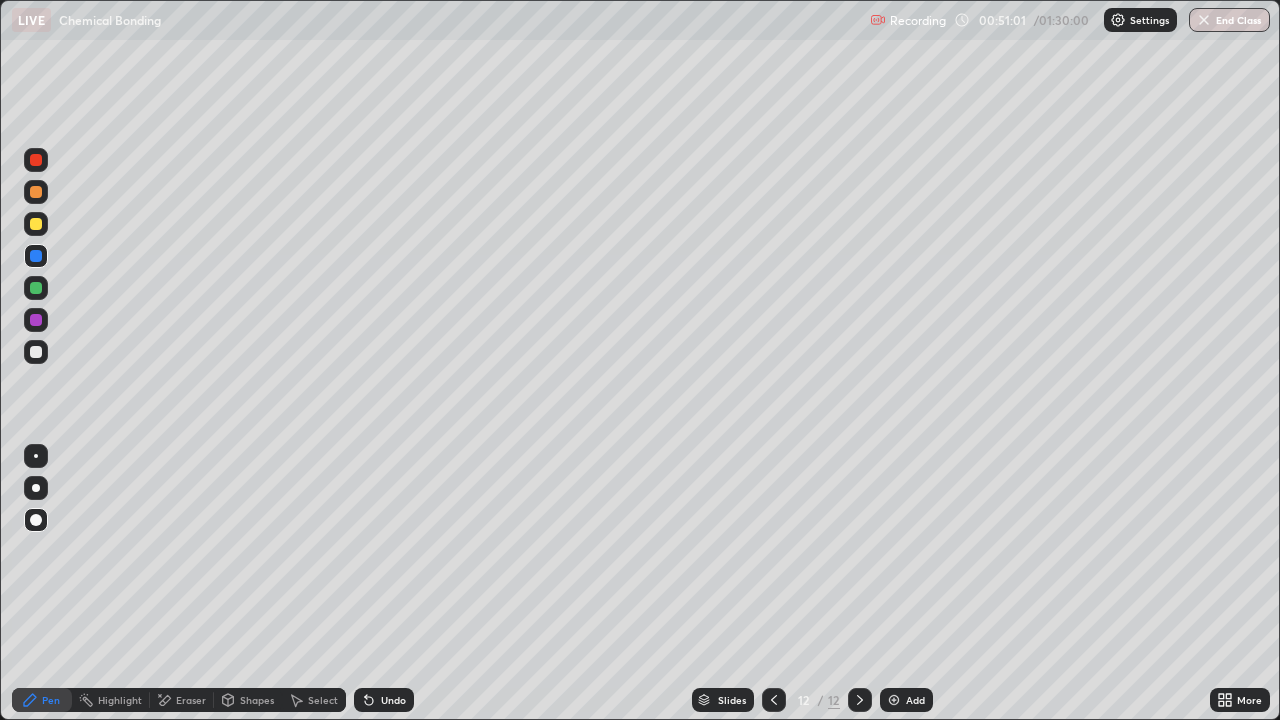 click at bounding box center [36, 288] 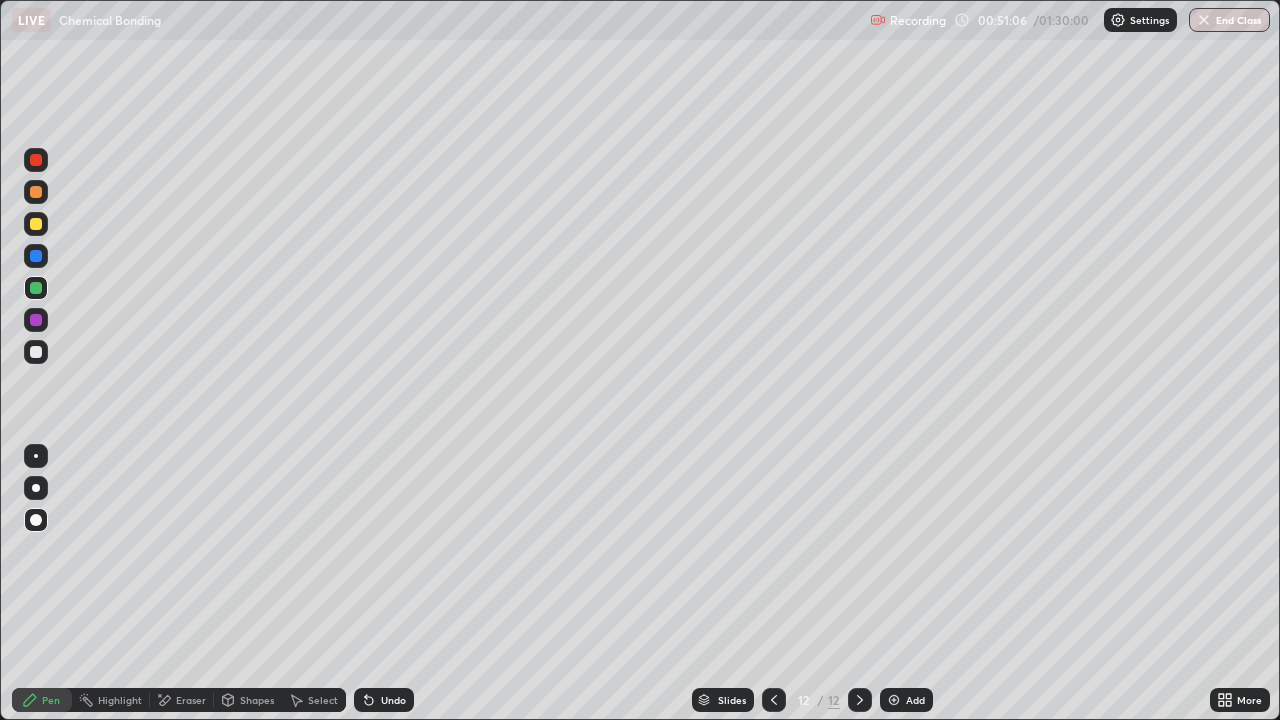 click on "Undo" at bounding box center [393, 700] 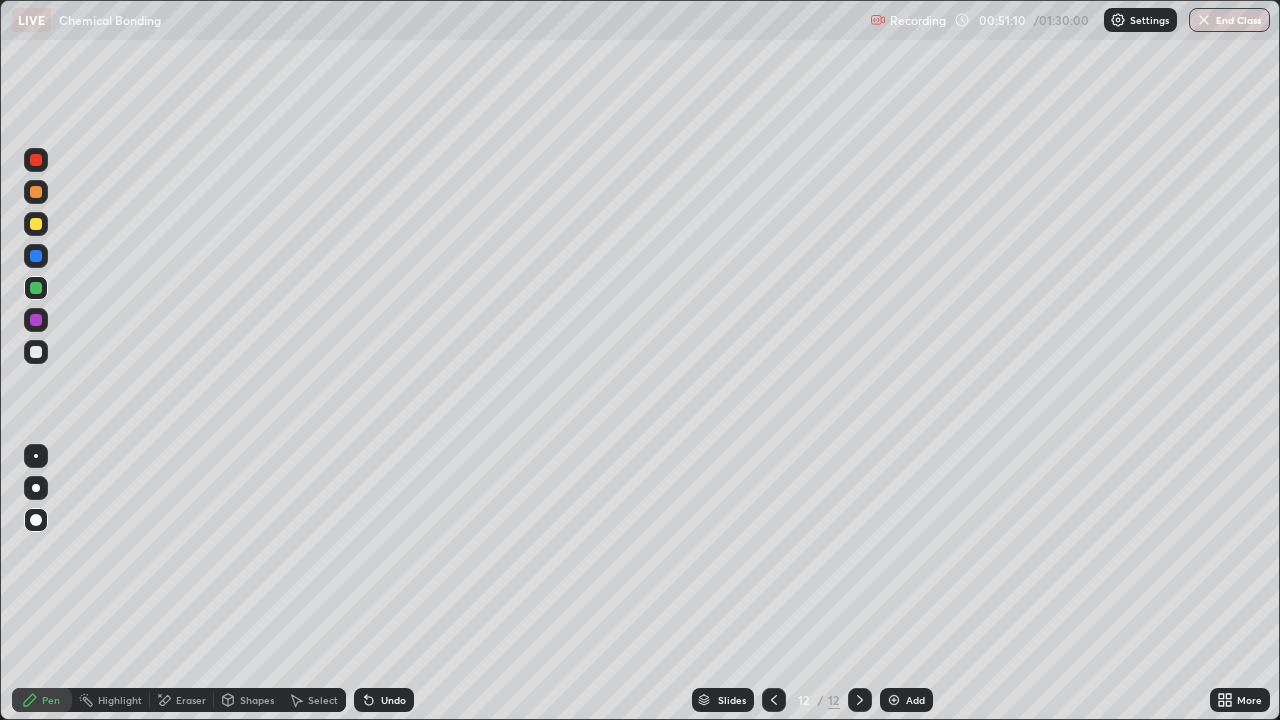 click at bounding box center [36, 288] 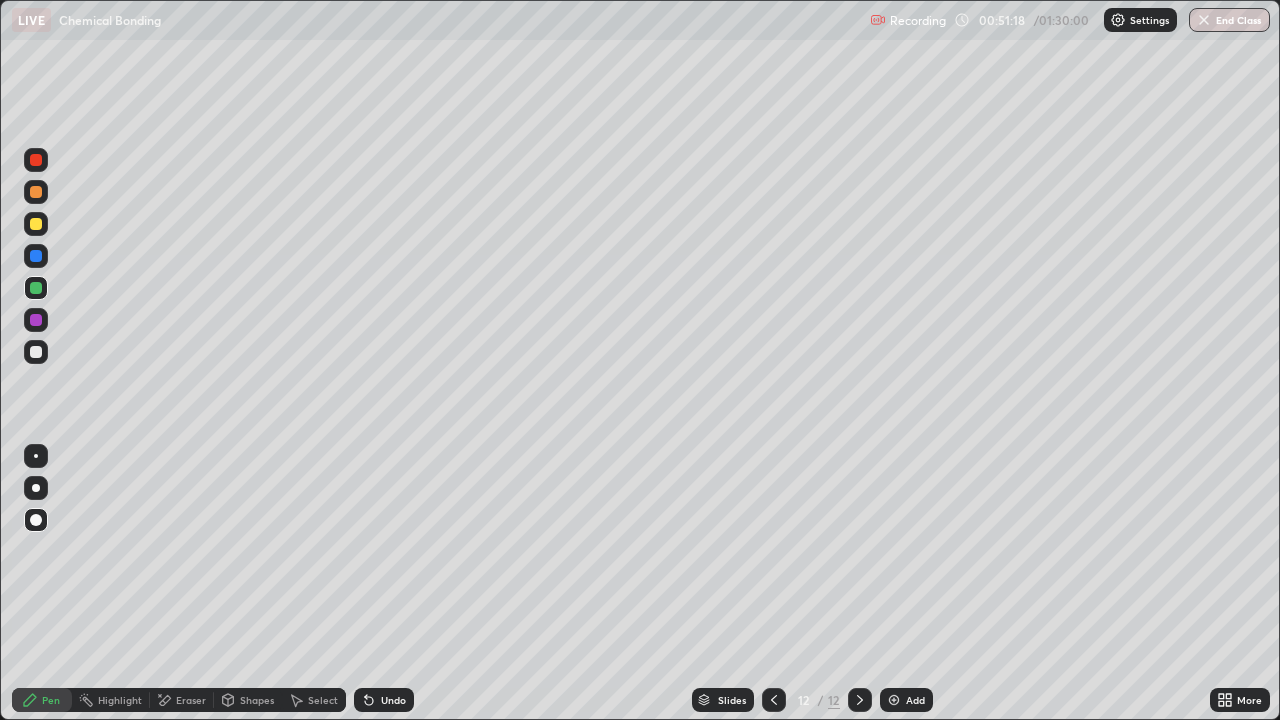 click on "Shapes" at bounding box center [257, 700] 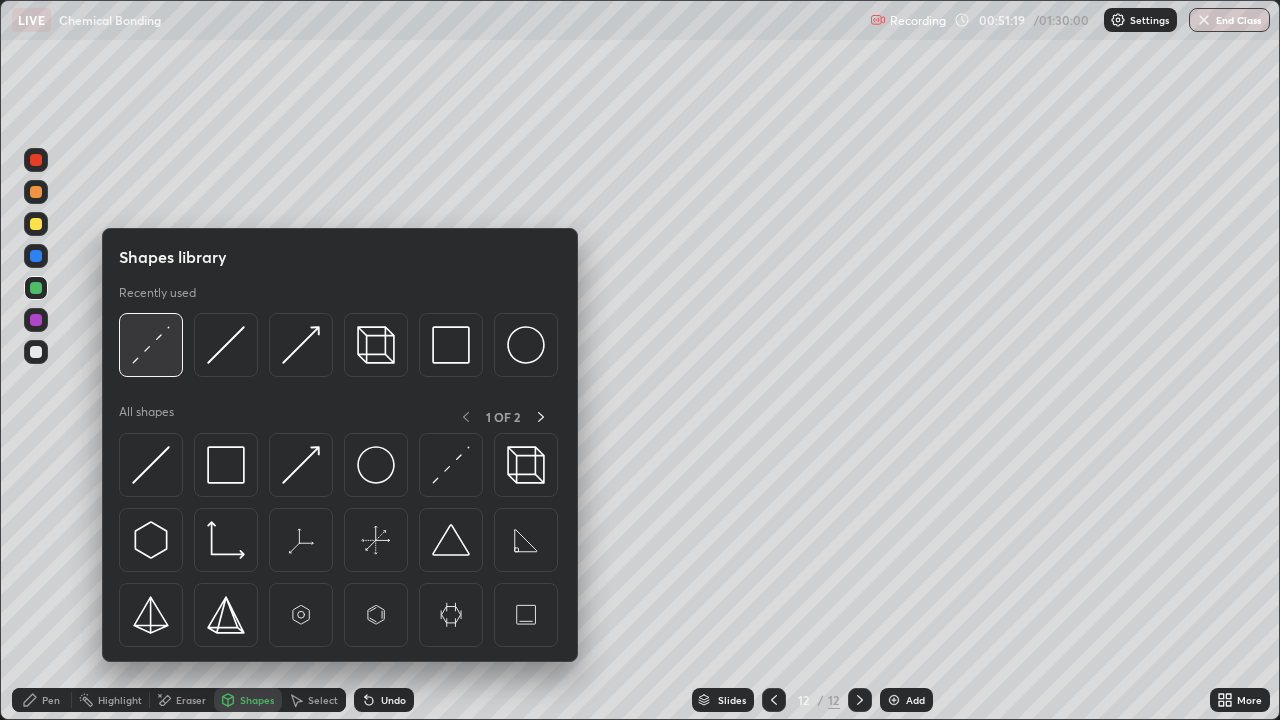 click at bounding box center [151, 345] 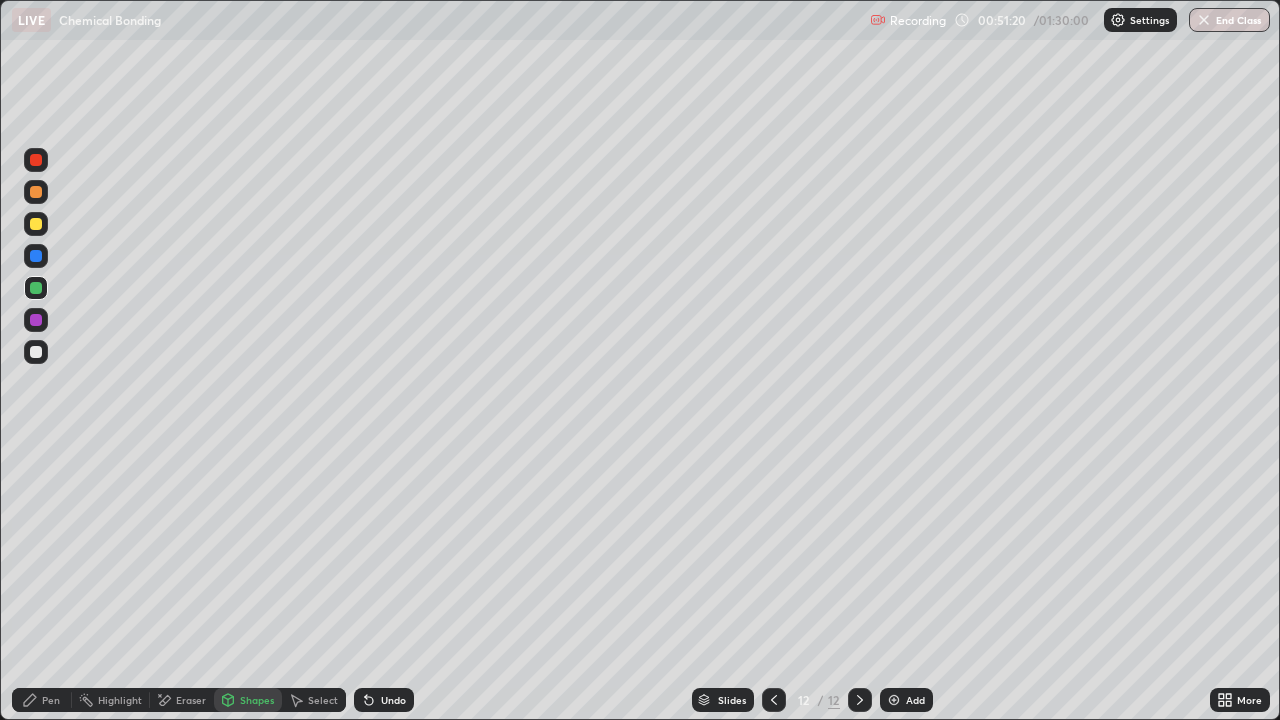 click at bounding box center [36, 224] 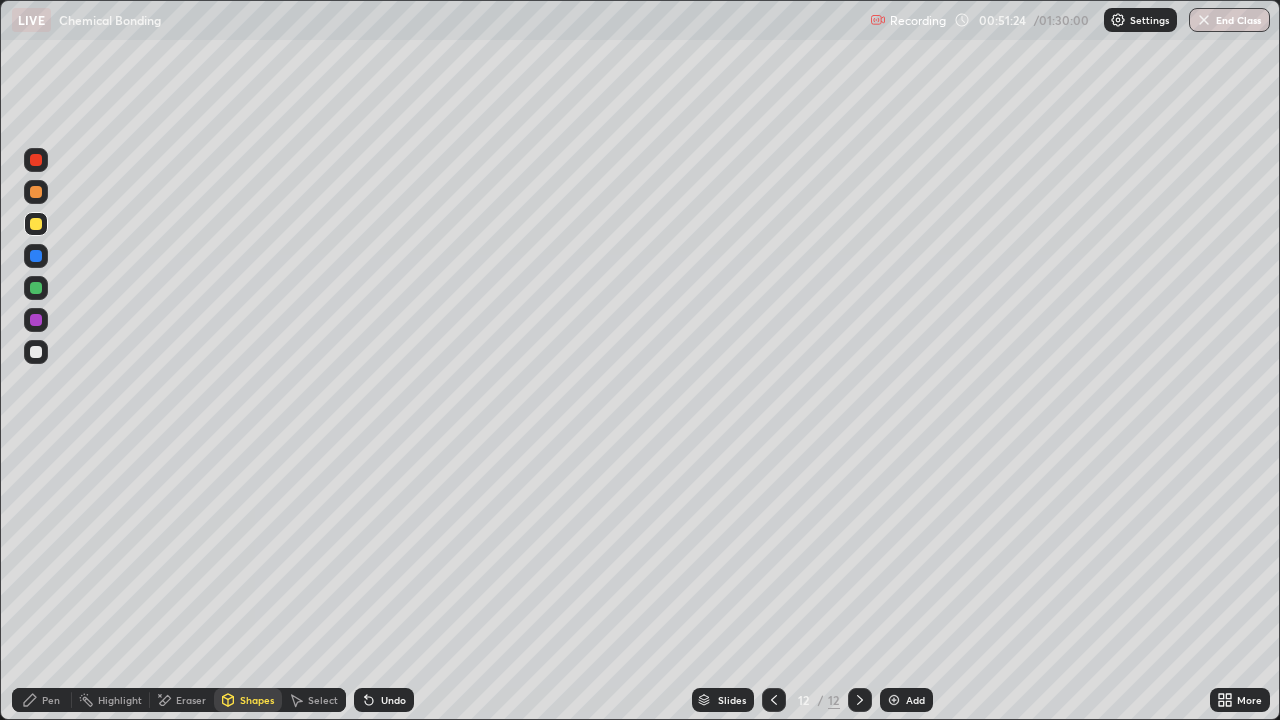 click on "Pen" at bounding box center [51, 700] 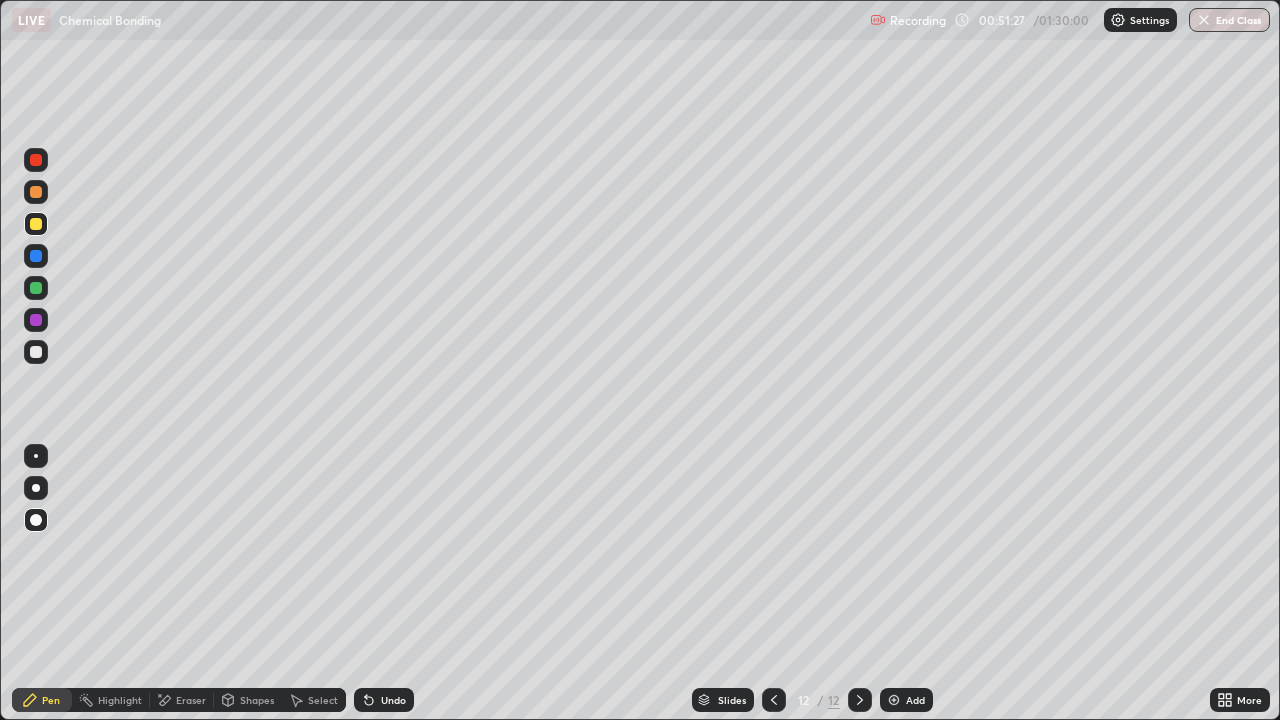 click at bounding box center [36, 288] 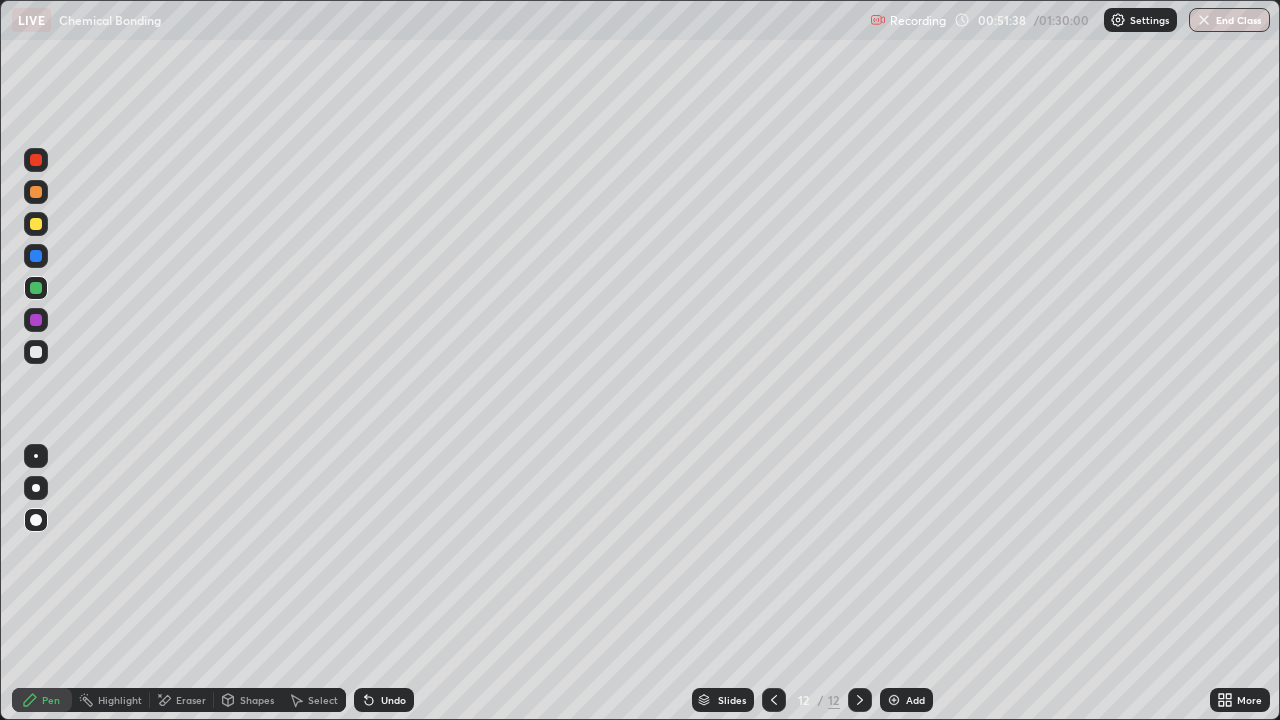 click at bounding box center (36, 320) 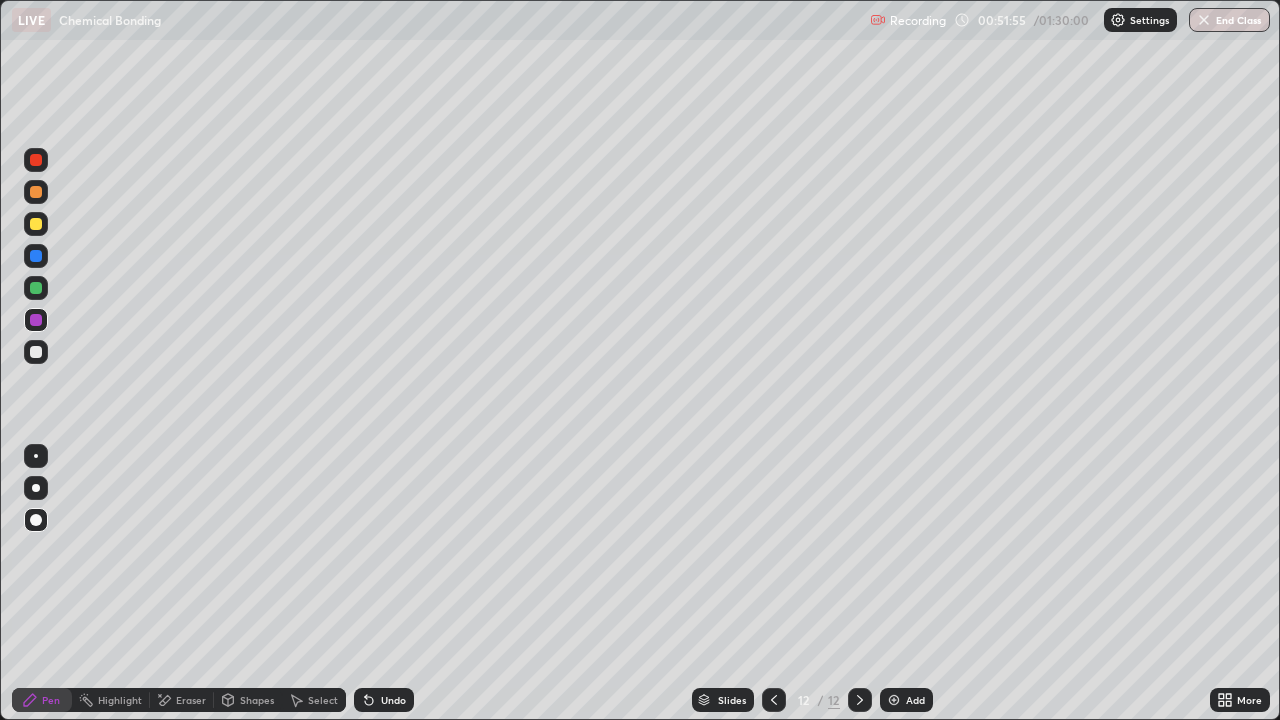click at bounding box center [36, 352] 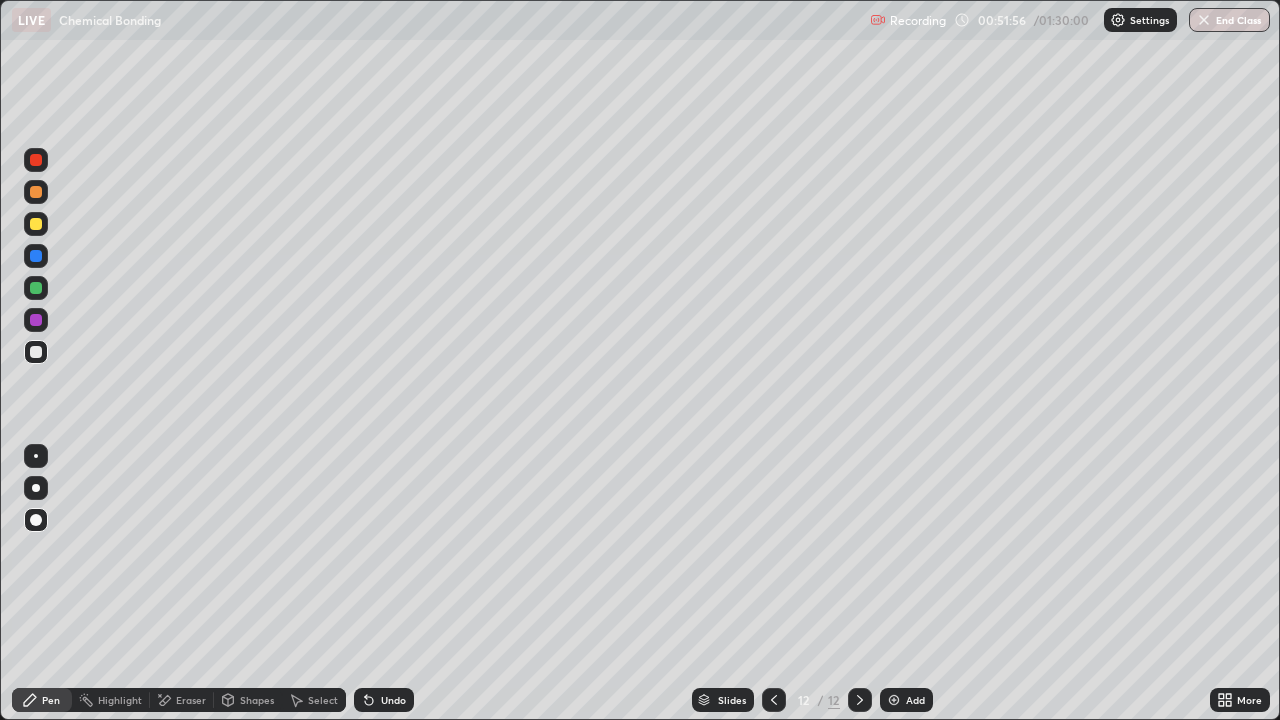 click on "Pen" at bounding box center (42, 700) 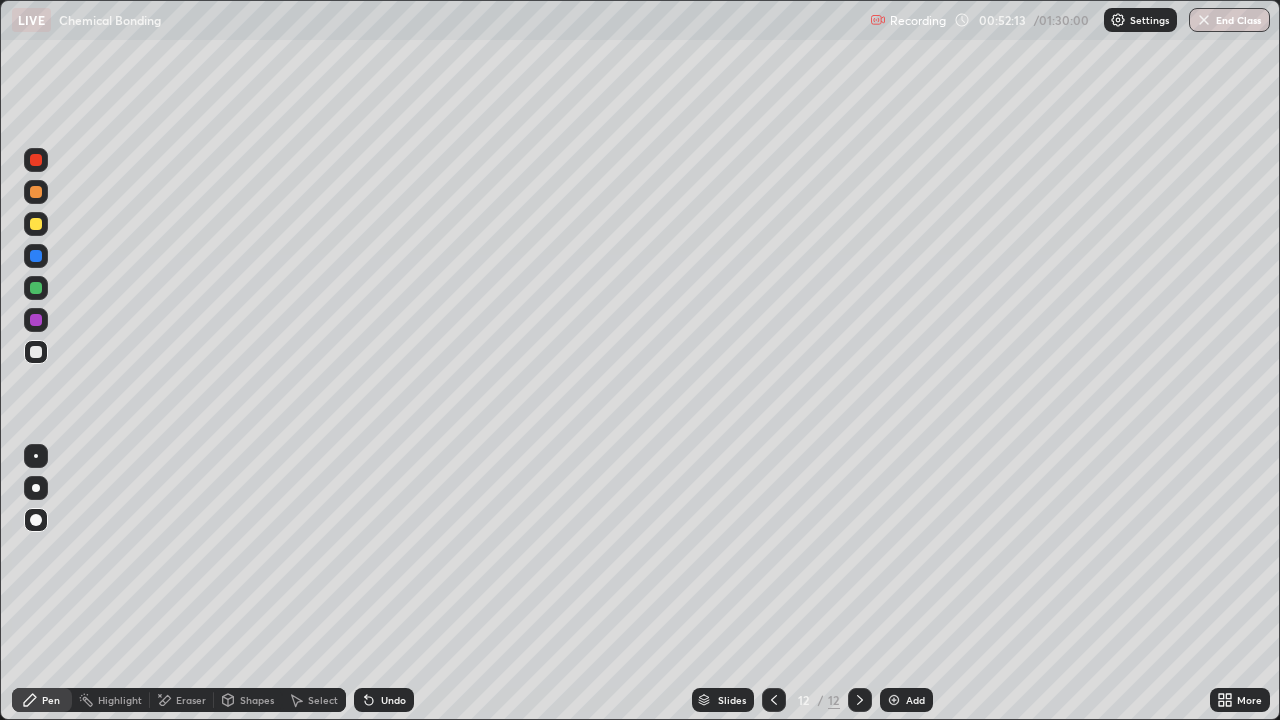 click at bounding box center [36, 256] 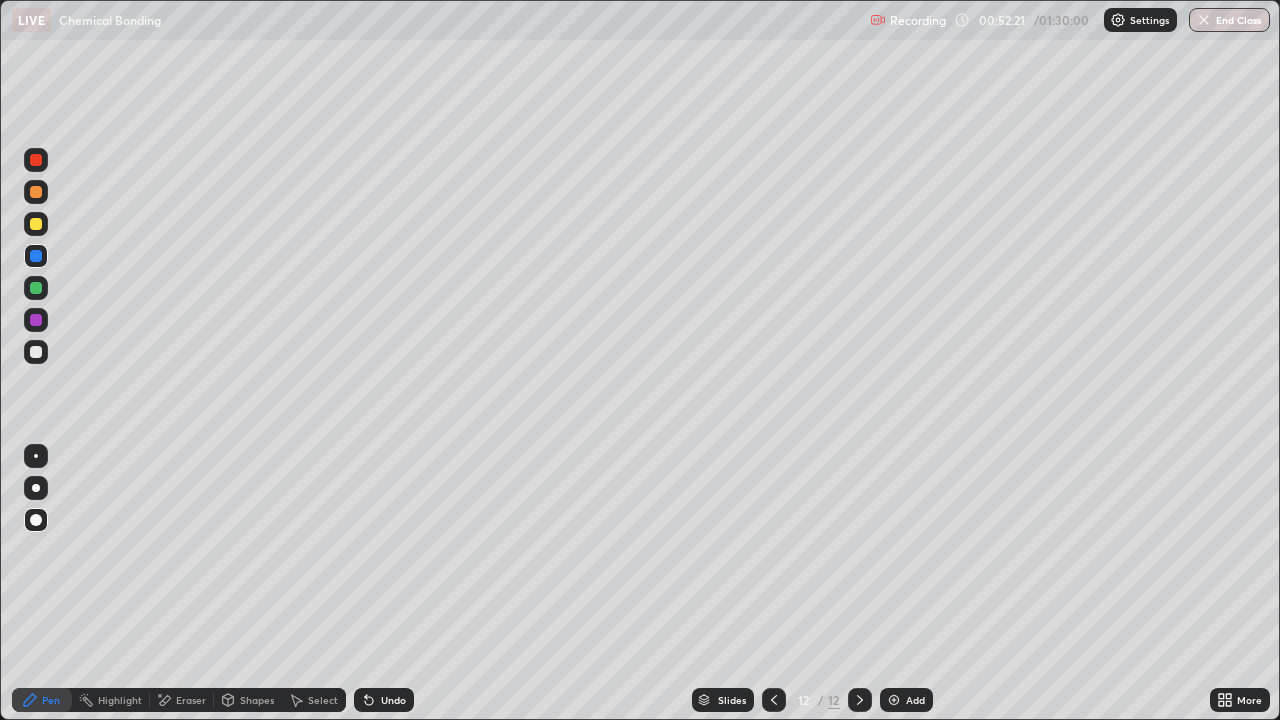 click on "Pen" at bounding box center [51, 700] 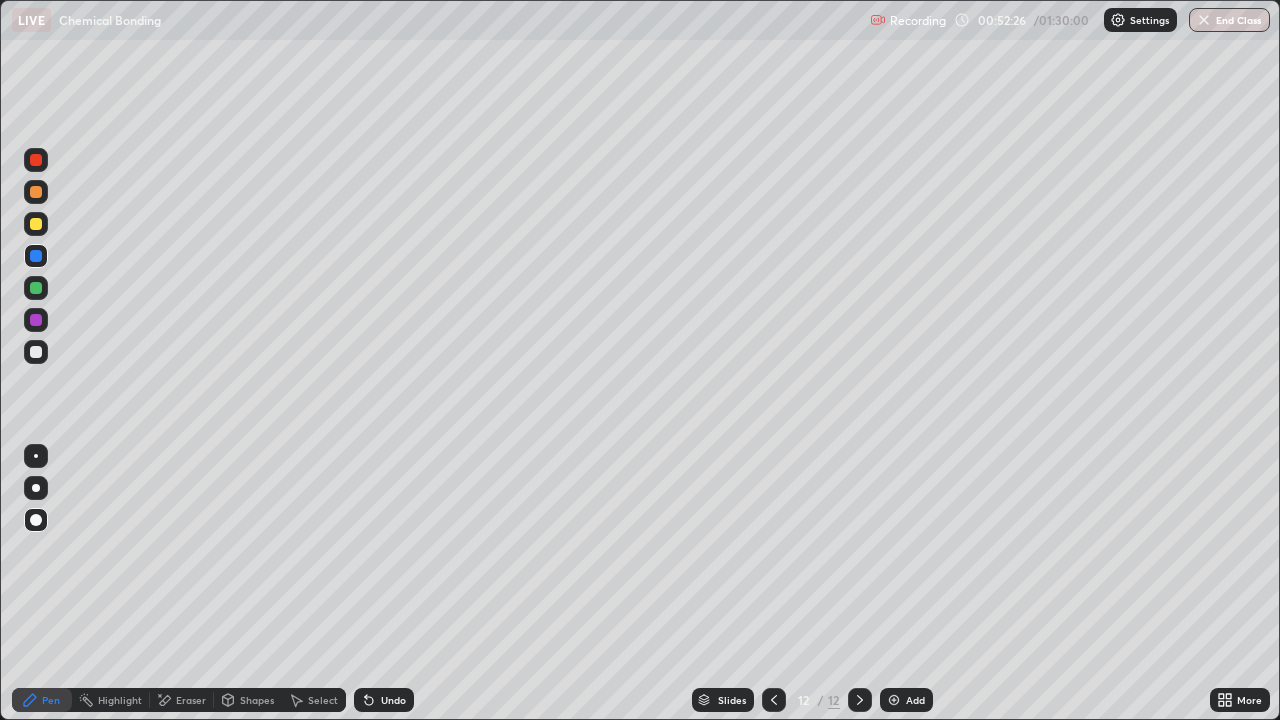 click on "Pen" at bounding box center [51, 700] 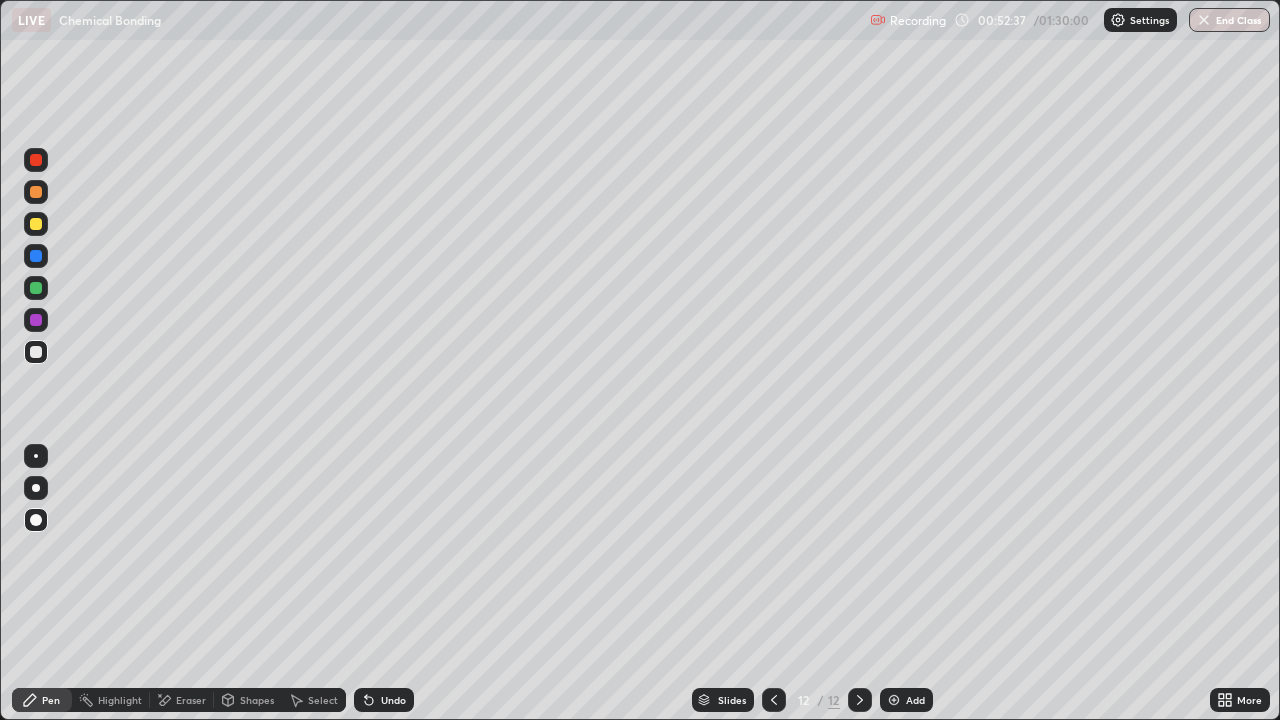 click on "Pen" at bounding box center (51, 700) 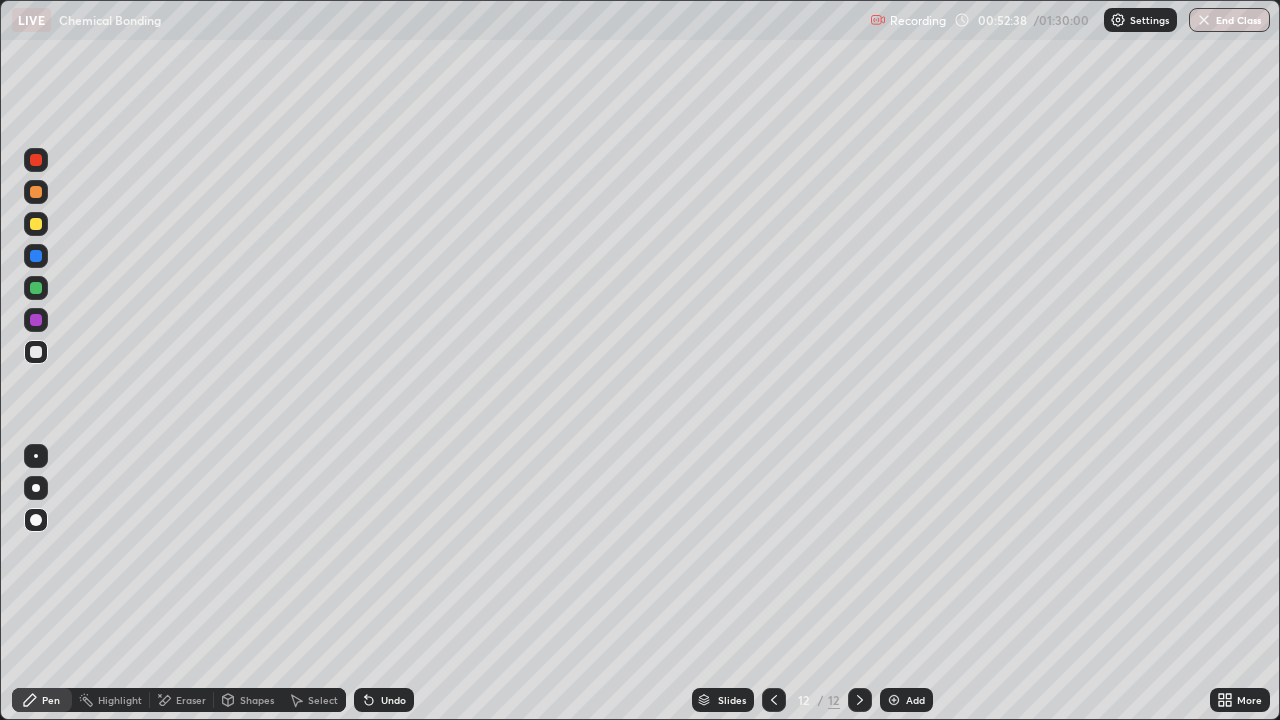 click at bounding box center (36, 352) 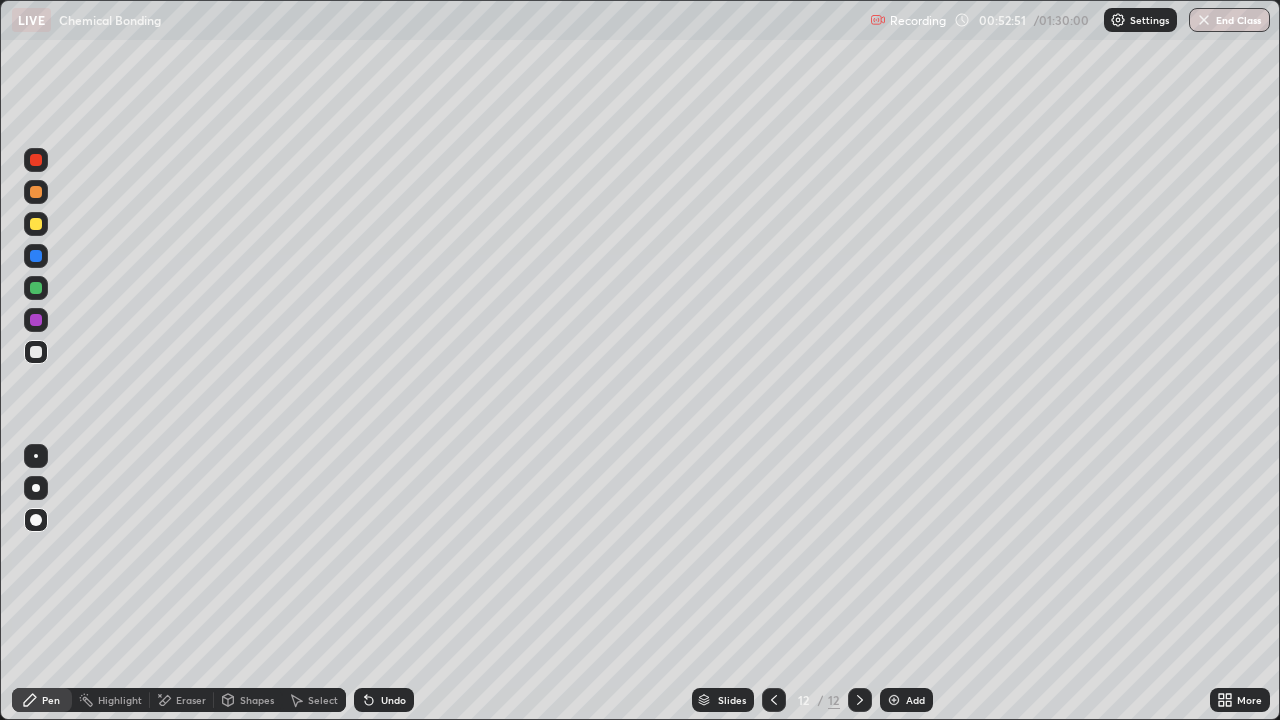 click 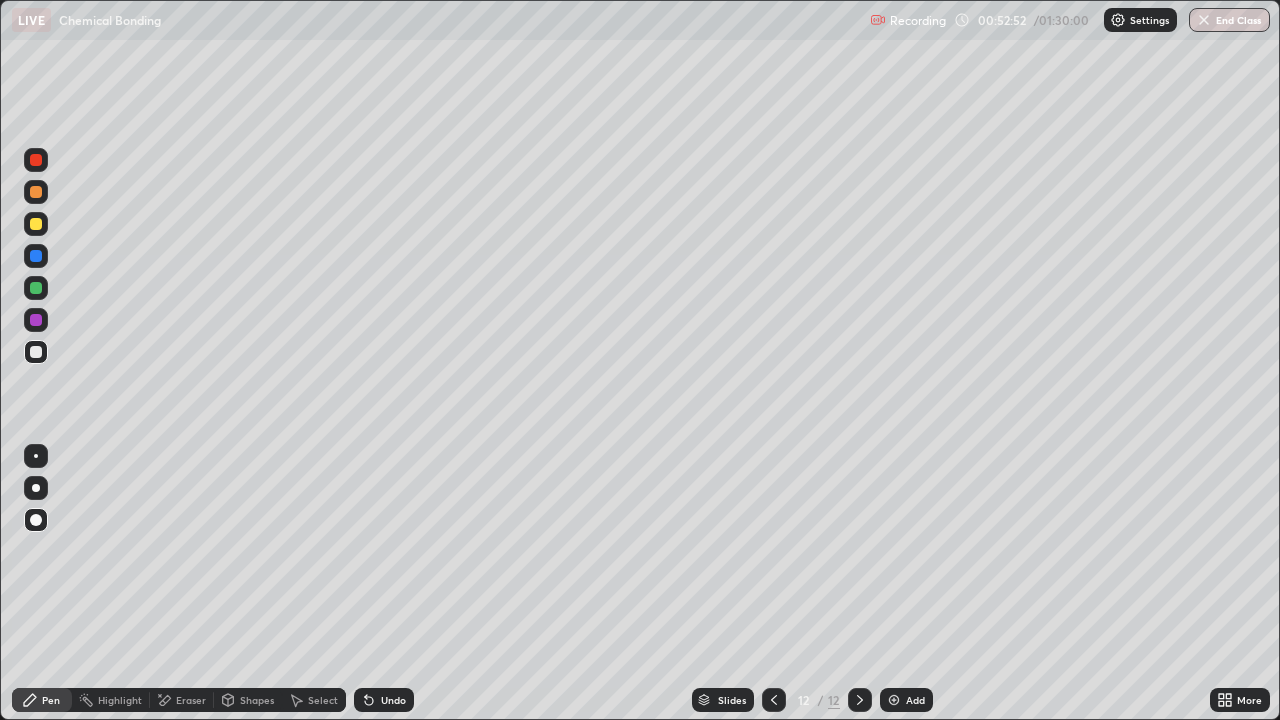 click at bounding box center [36, 352] 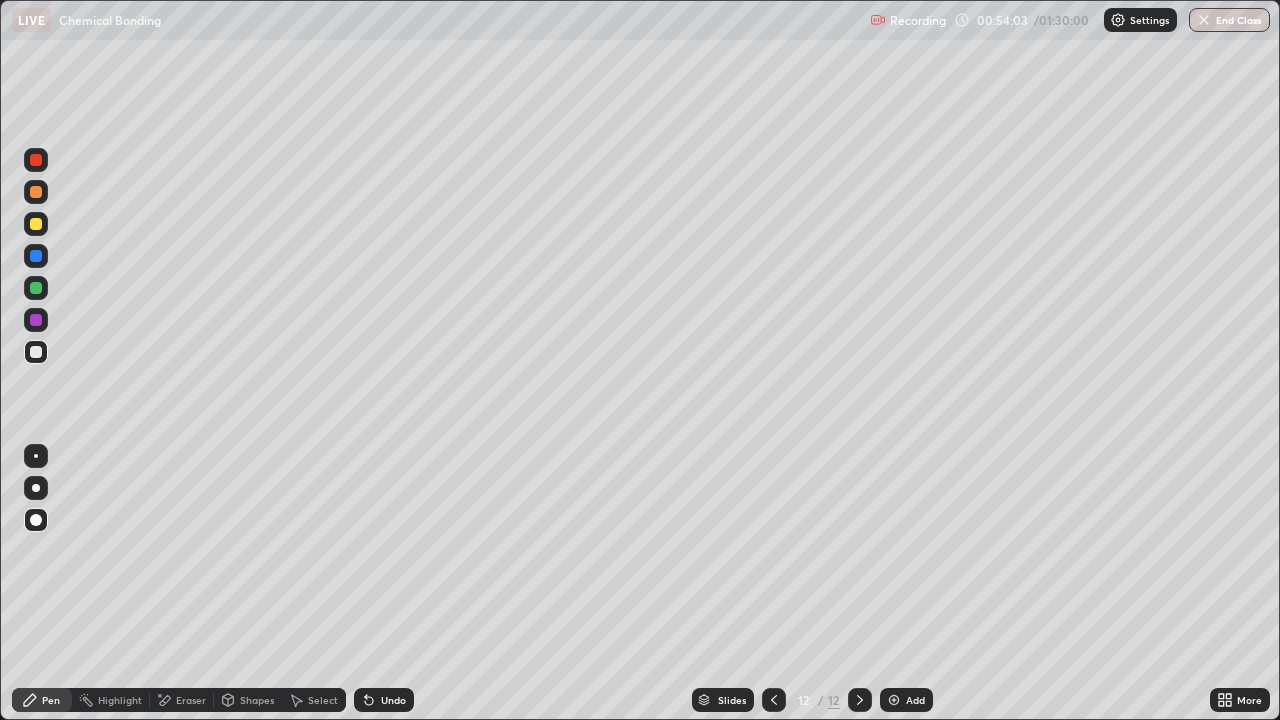 click on "Pen" at bounding box center [51, 700] 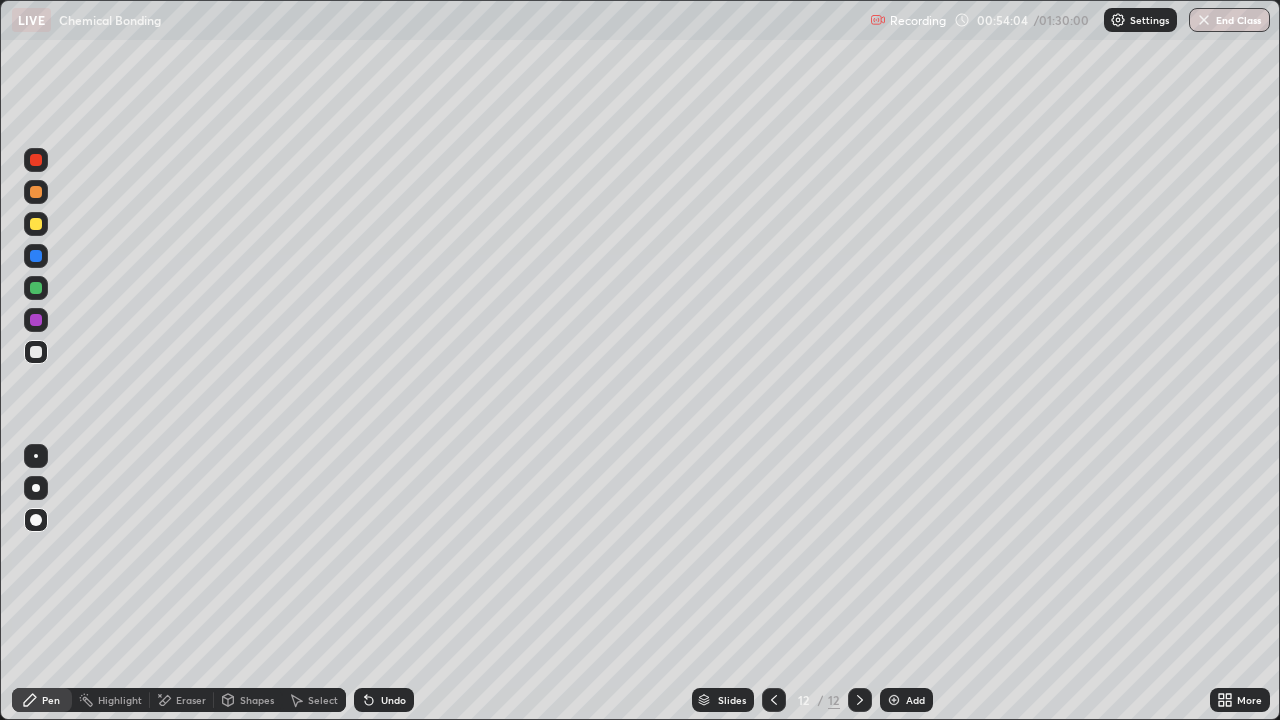 click at bounding box center [36, 352] 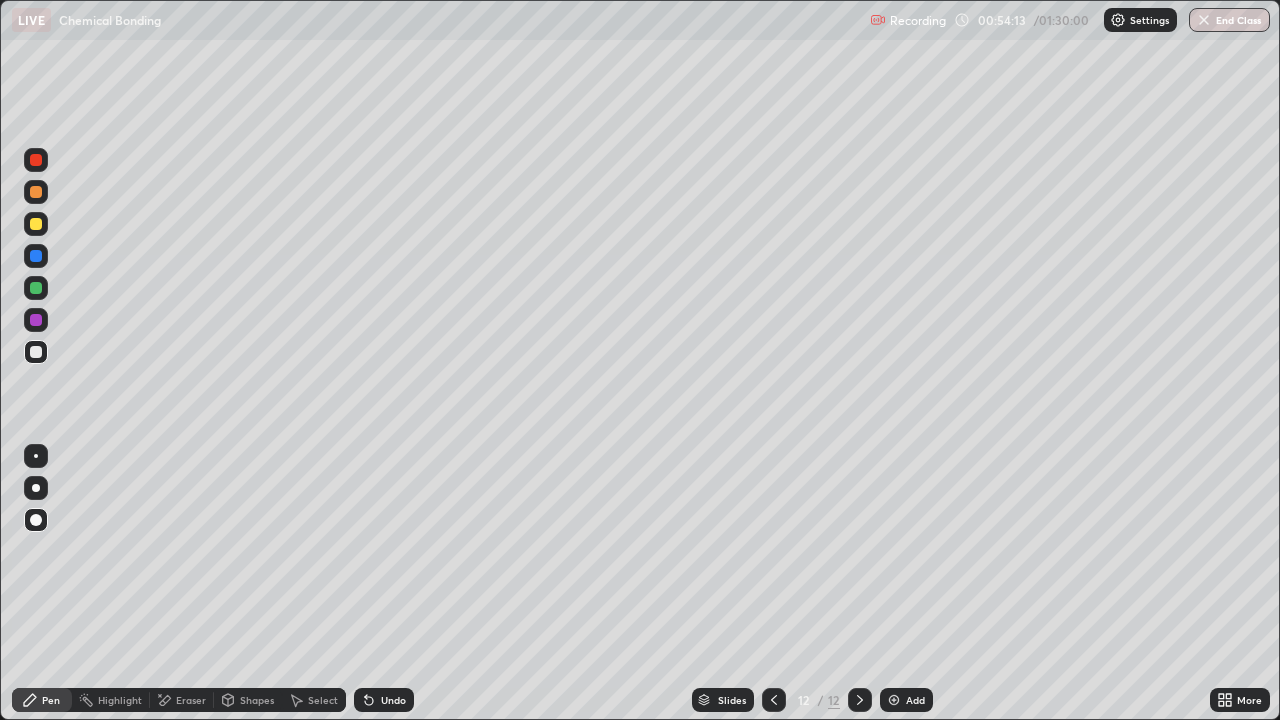 click at bounding box center [36, 352] 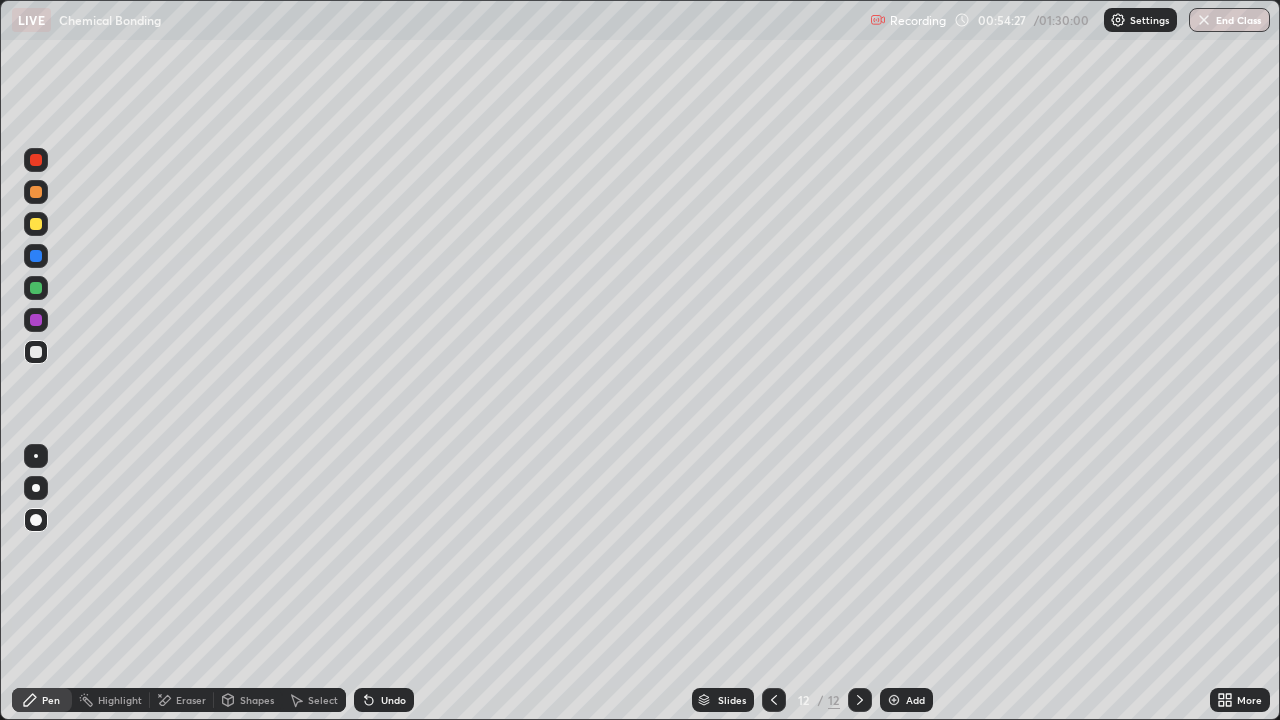 click on "Add" at bounding box center [915, 700] 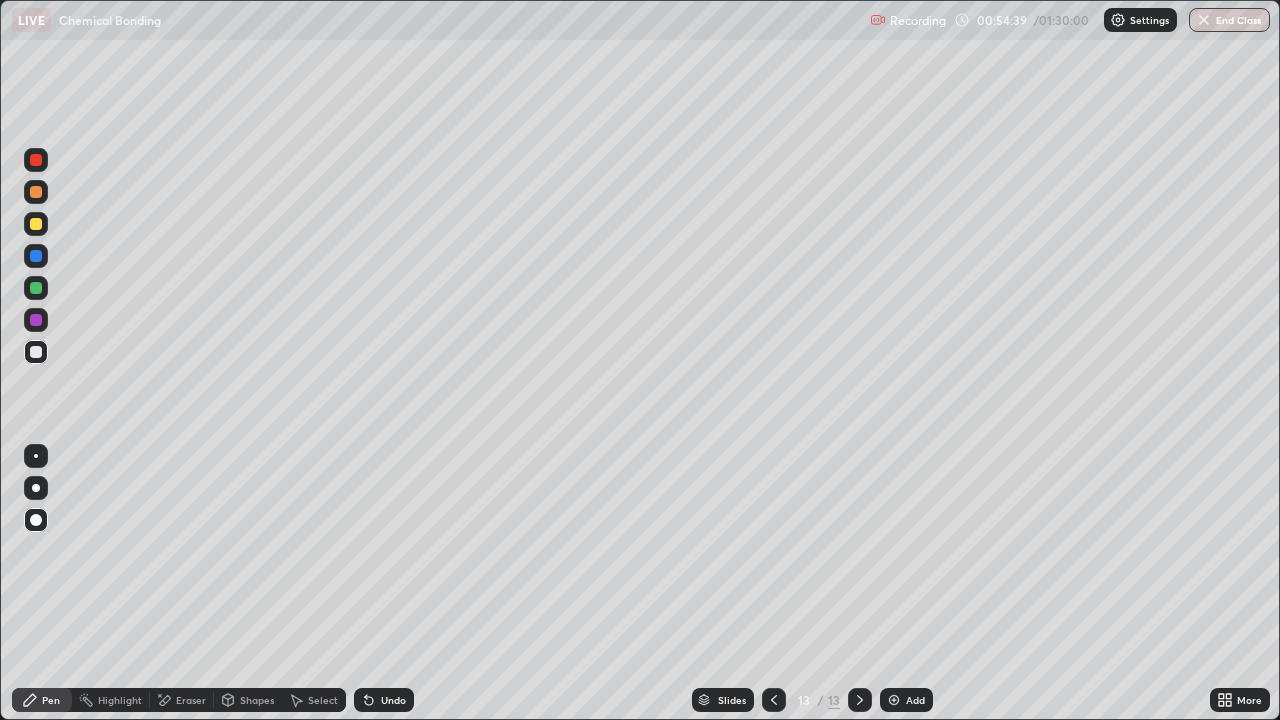 click on "Shapes" at bounding box center [257, 700] 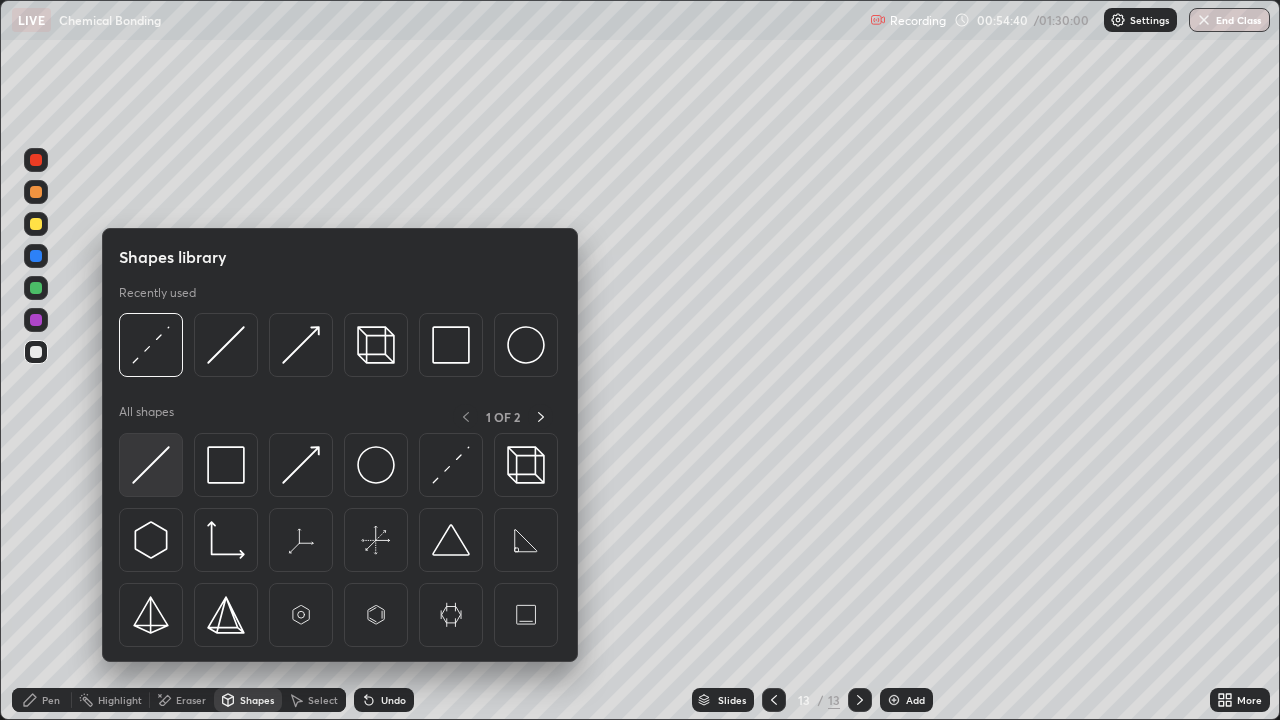 click at bounding box center [151, 465] 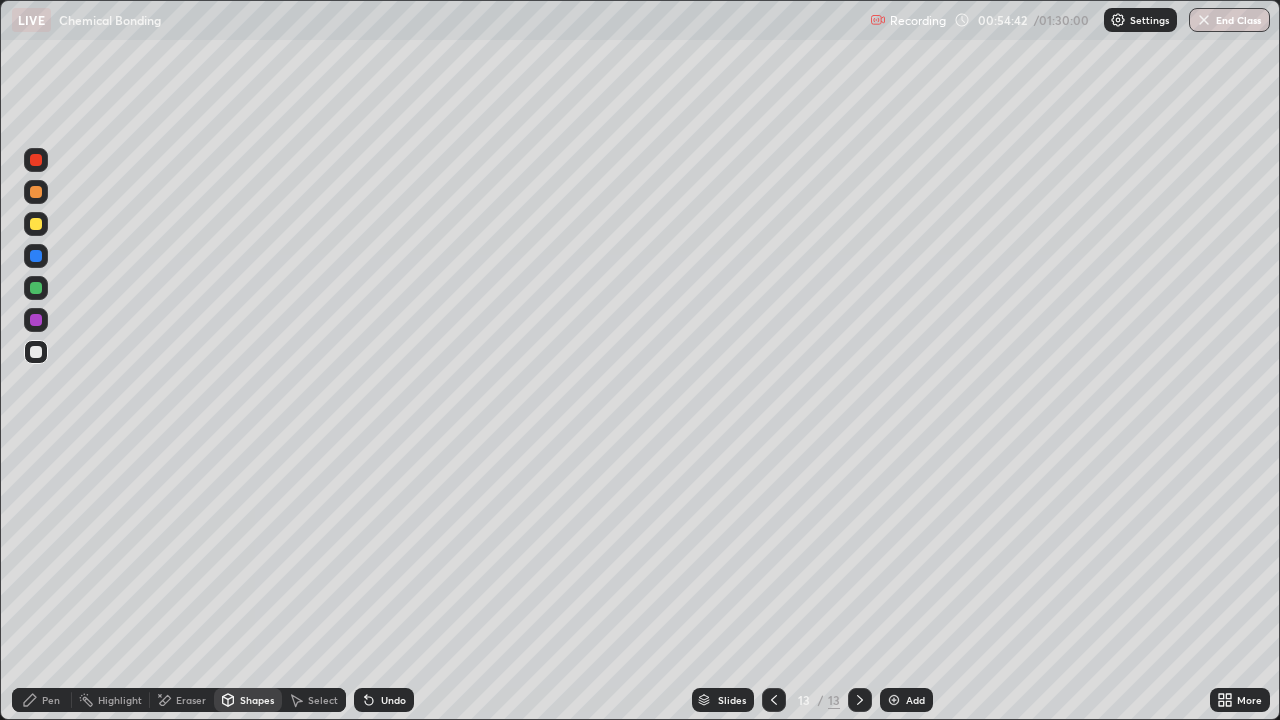 click on "Pen" at bounding box center [51, 700] 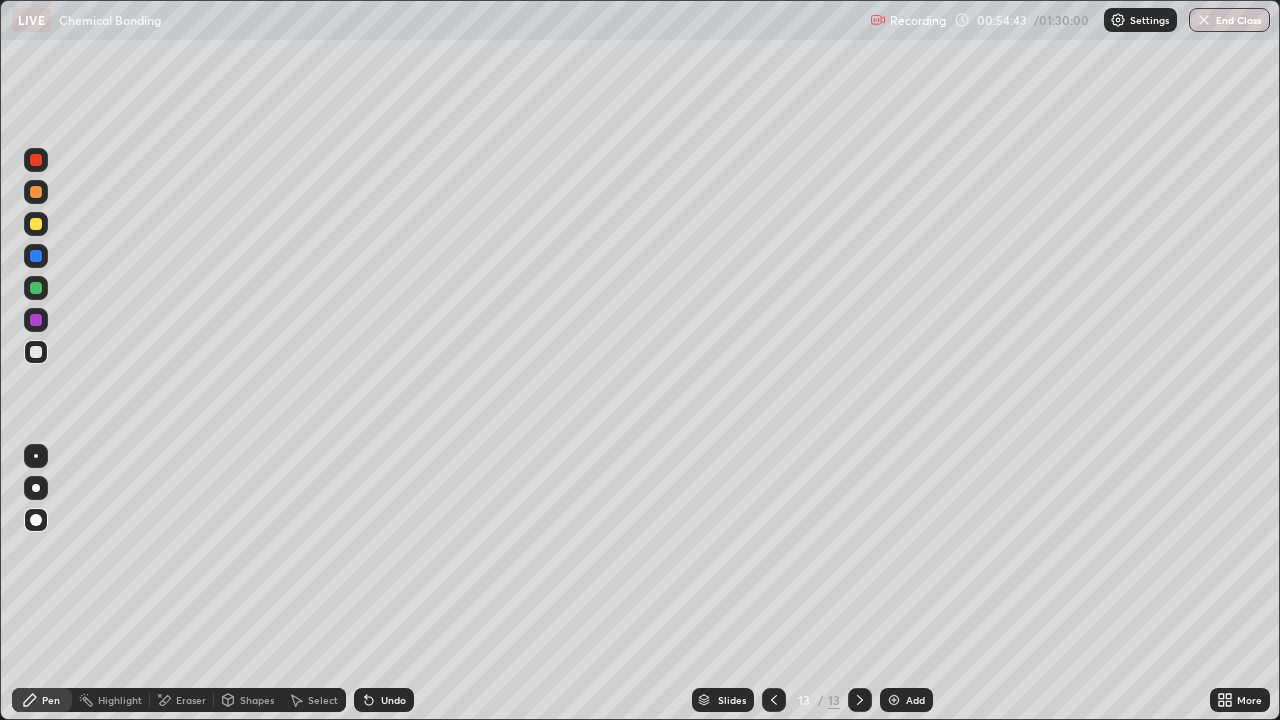 click at bounding box center [36, 288] 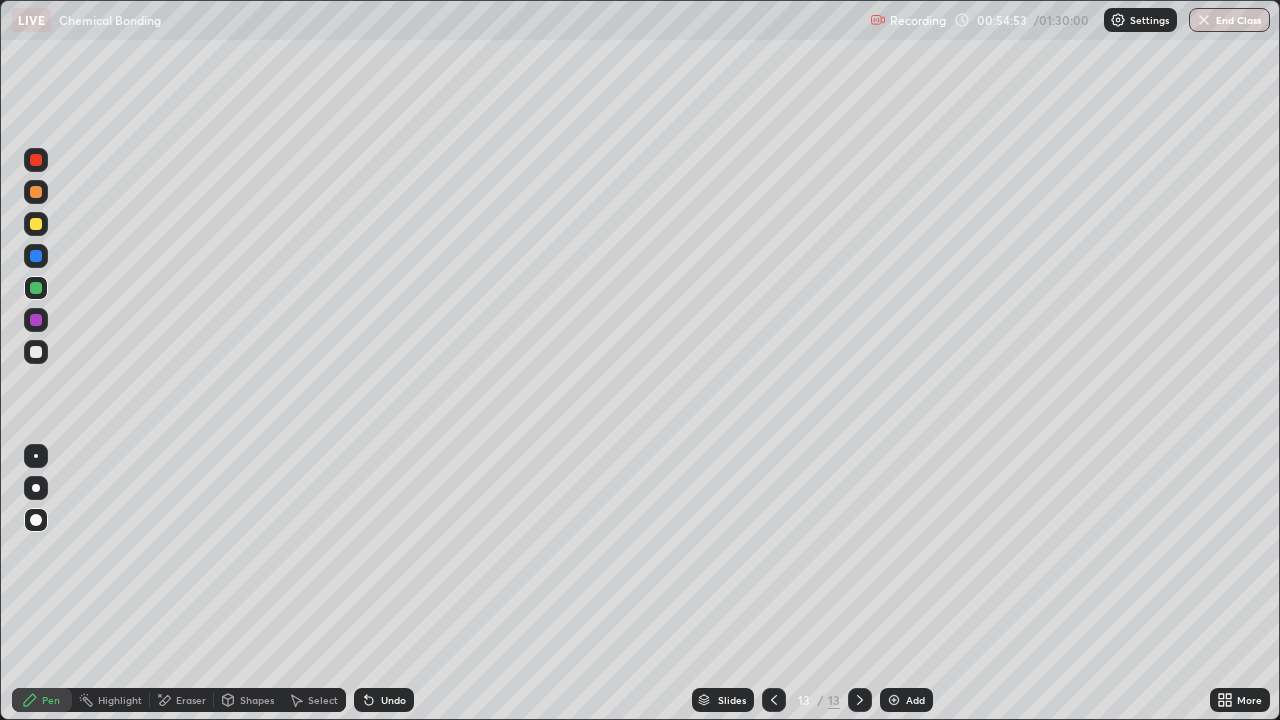 click on "Pen" at bounding box center (51, 700) 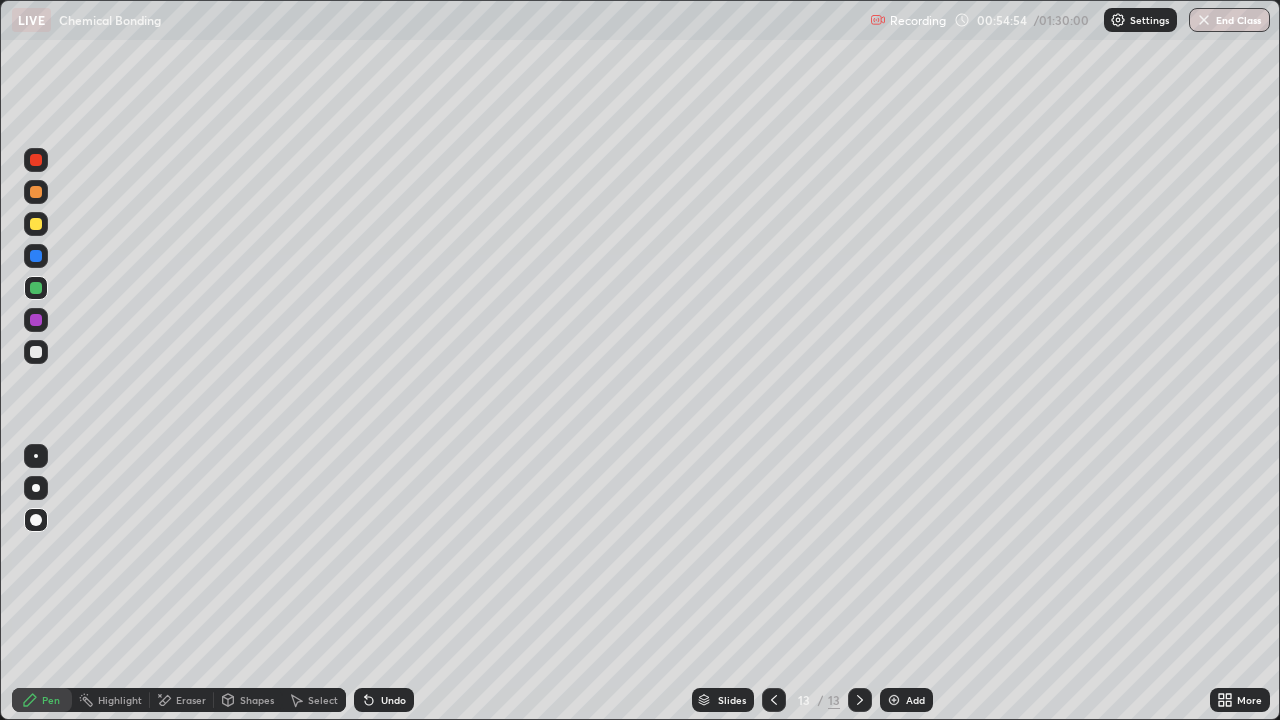 click at bounding box center (36, 352) 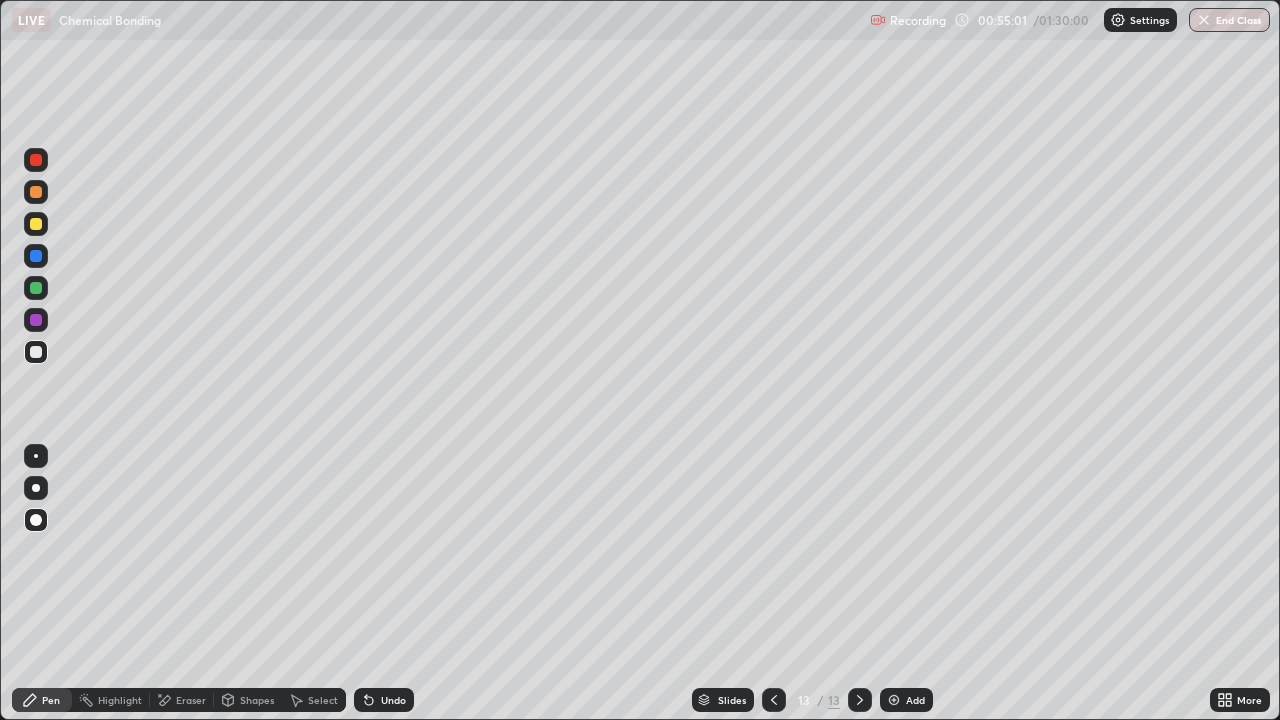 click on "Select" at bounding box center [323, 700] 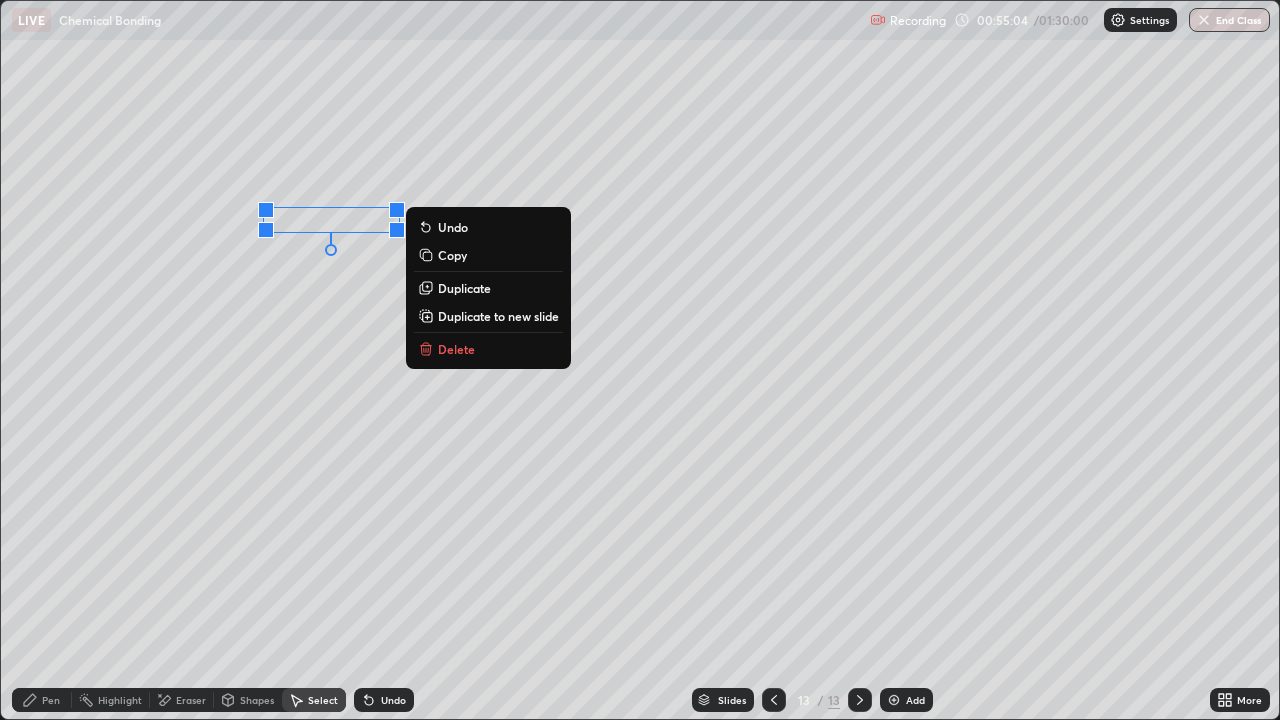 click on "Pen" at bounding box center (51, 700) 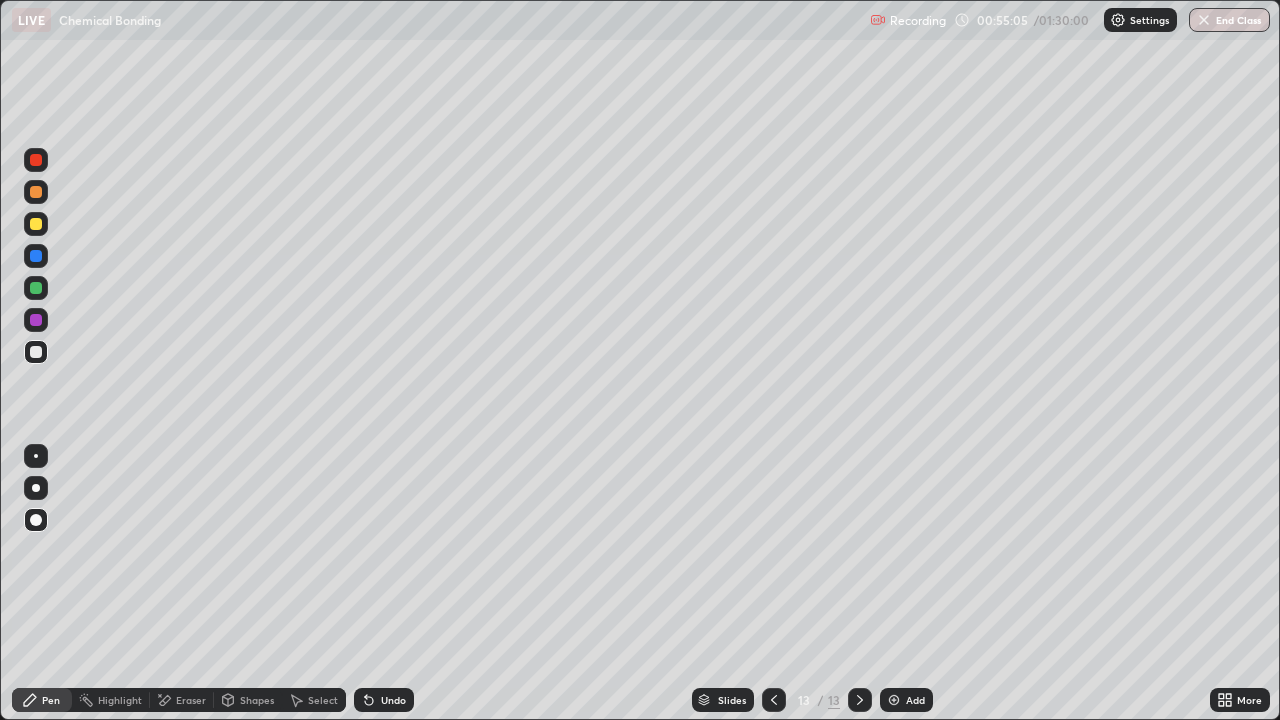 click on "Pen" at bounding box center (42, 700) 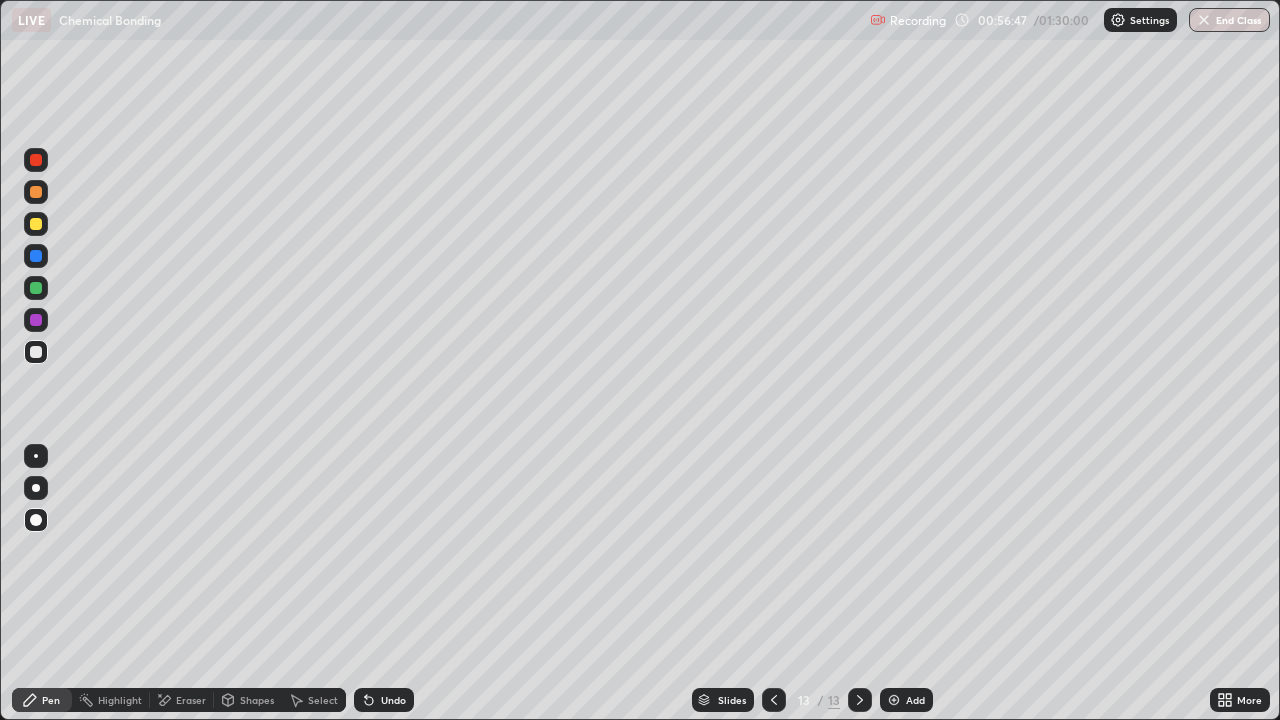 click on "Shapes" at bounding box center (257, 700) 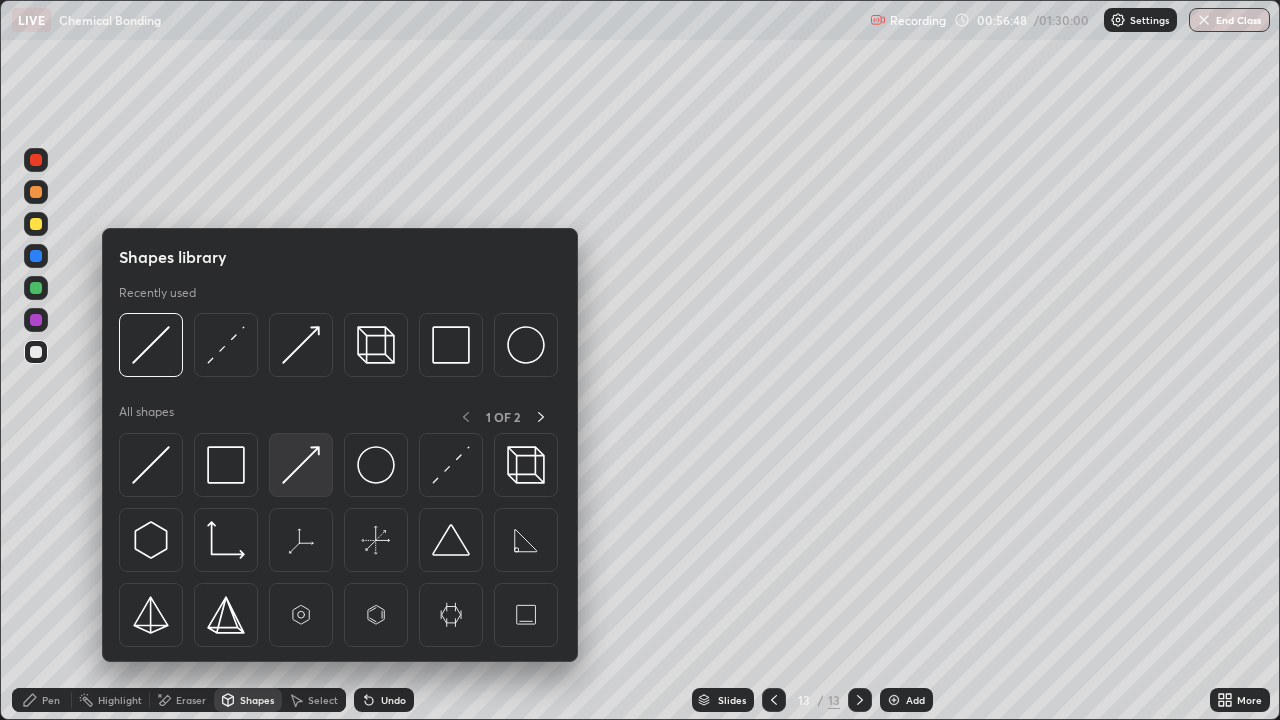 click at bounding box center [301, 465] 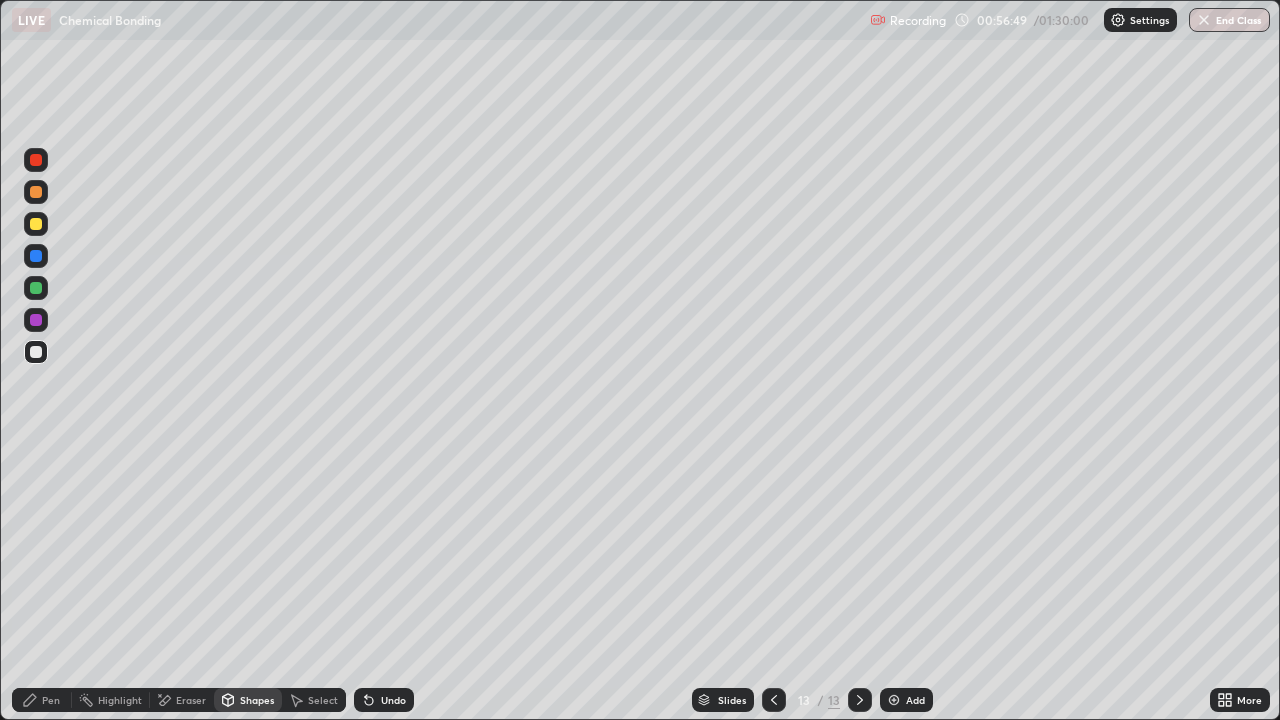 click at bounding box center [36, 288] 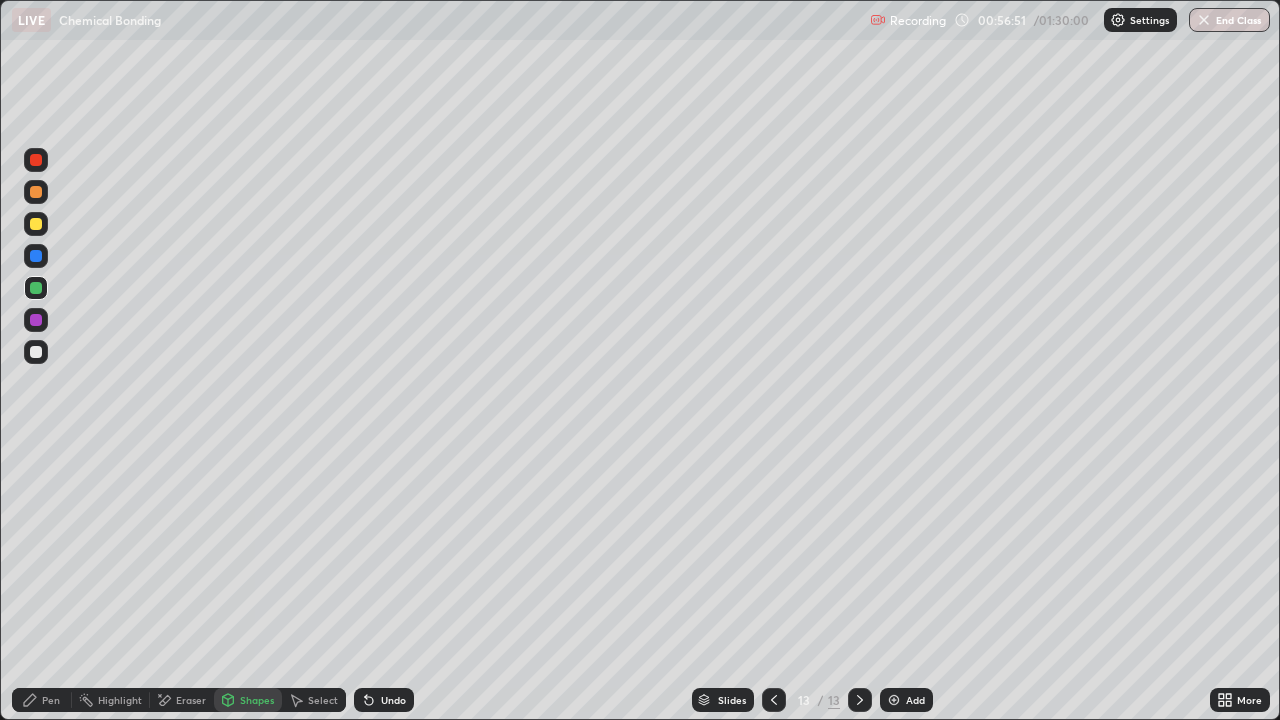 click on "Pen" at bounding box center (51, 700) 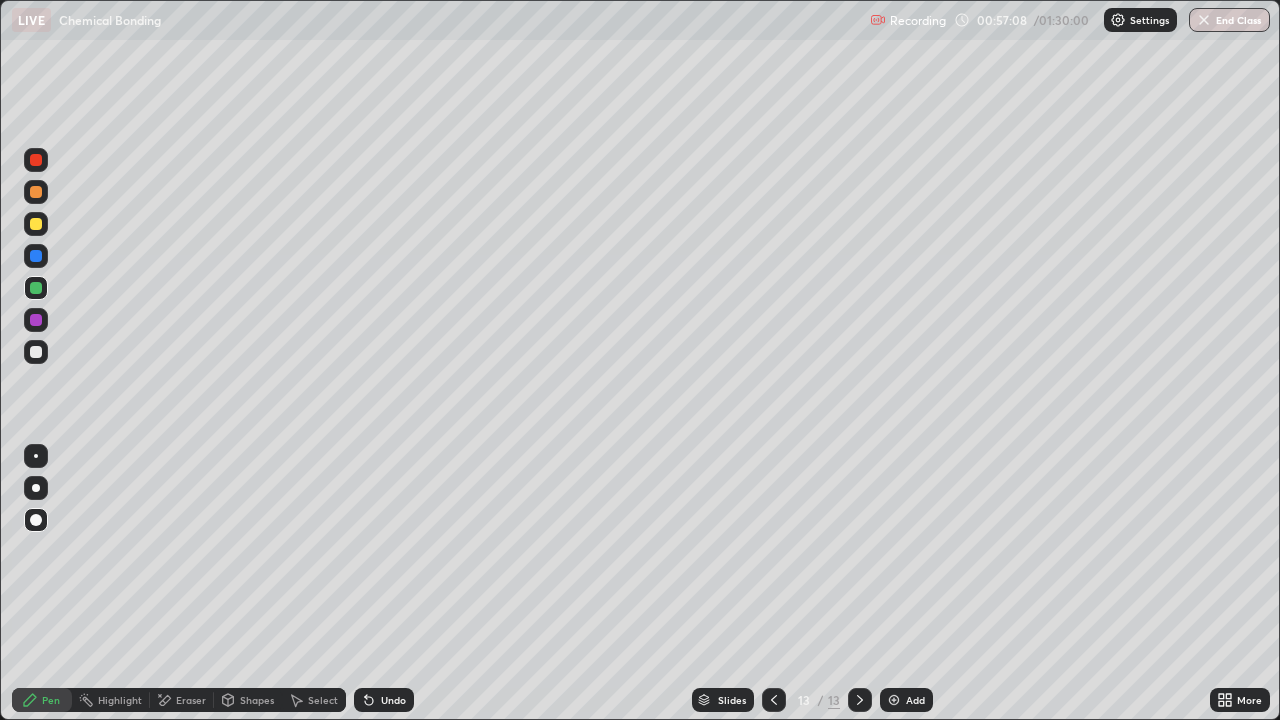 click at bounding box center (36, 320) 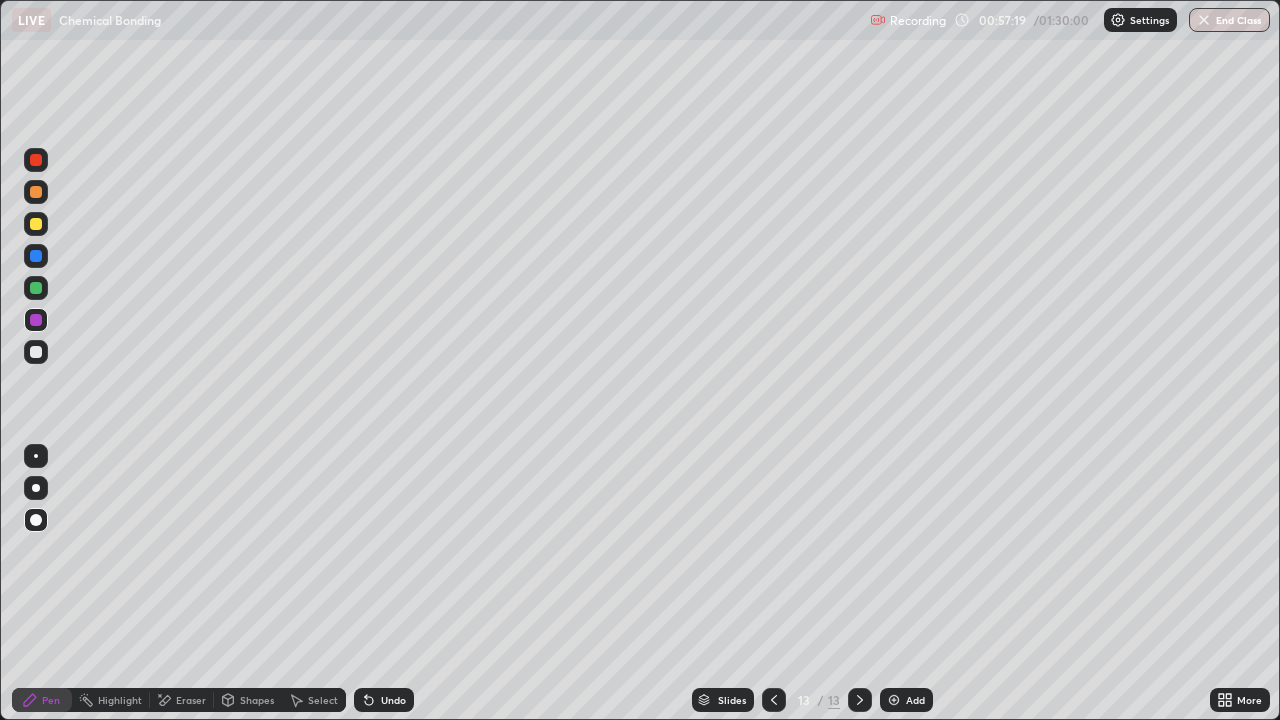 click at bounding box center [36, 352] 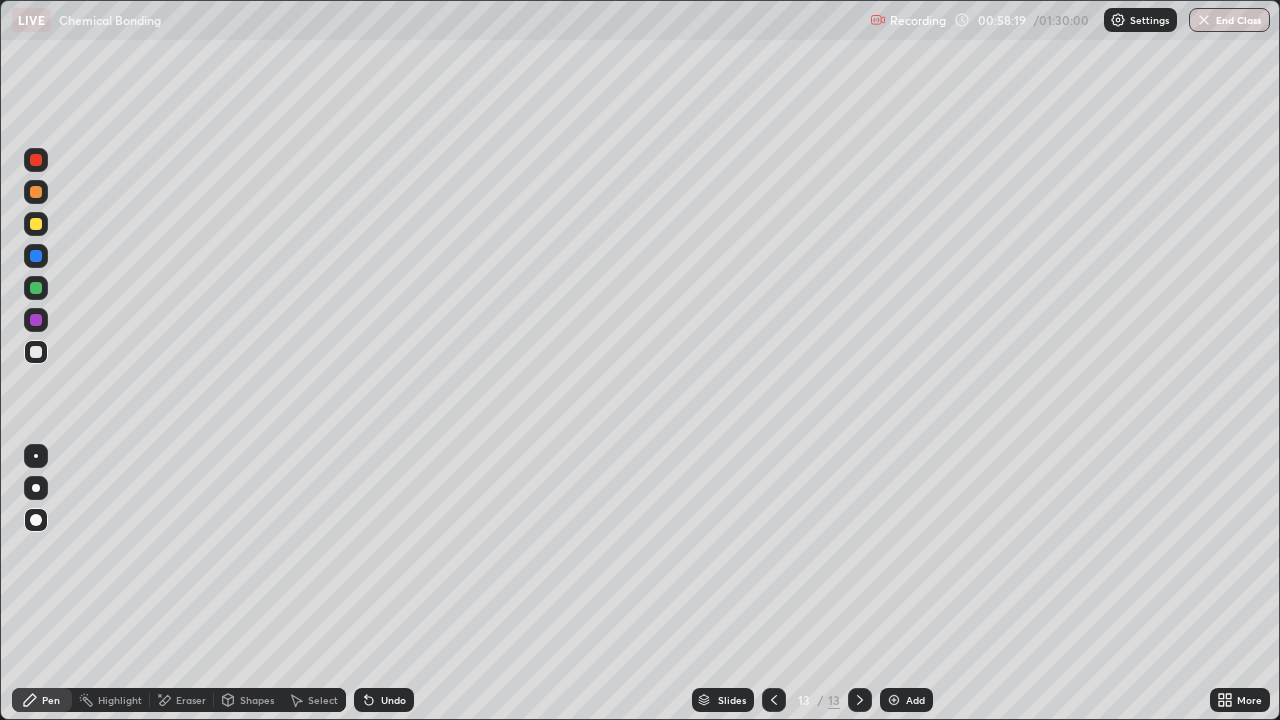 click on "Shapes" at bounding box center (257, 700) 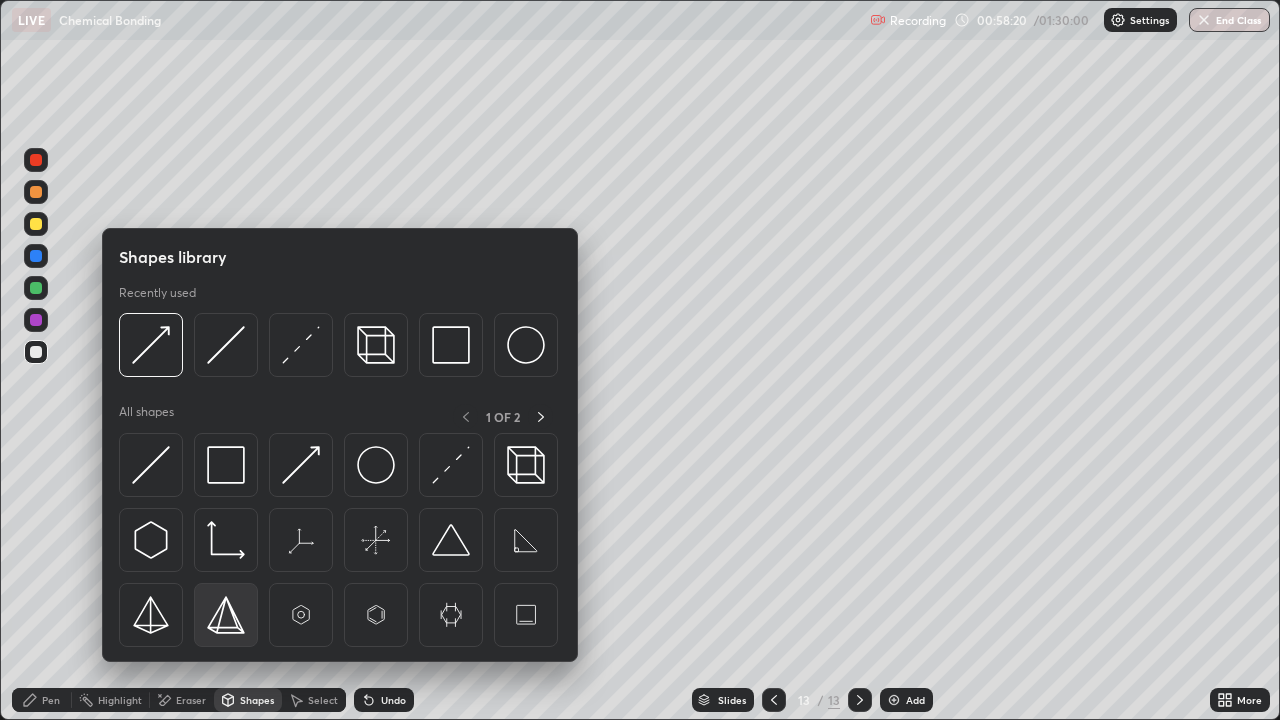 click at bounding box center (226, 615) 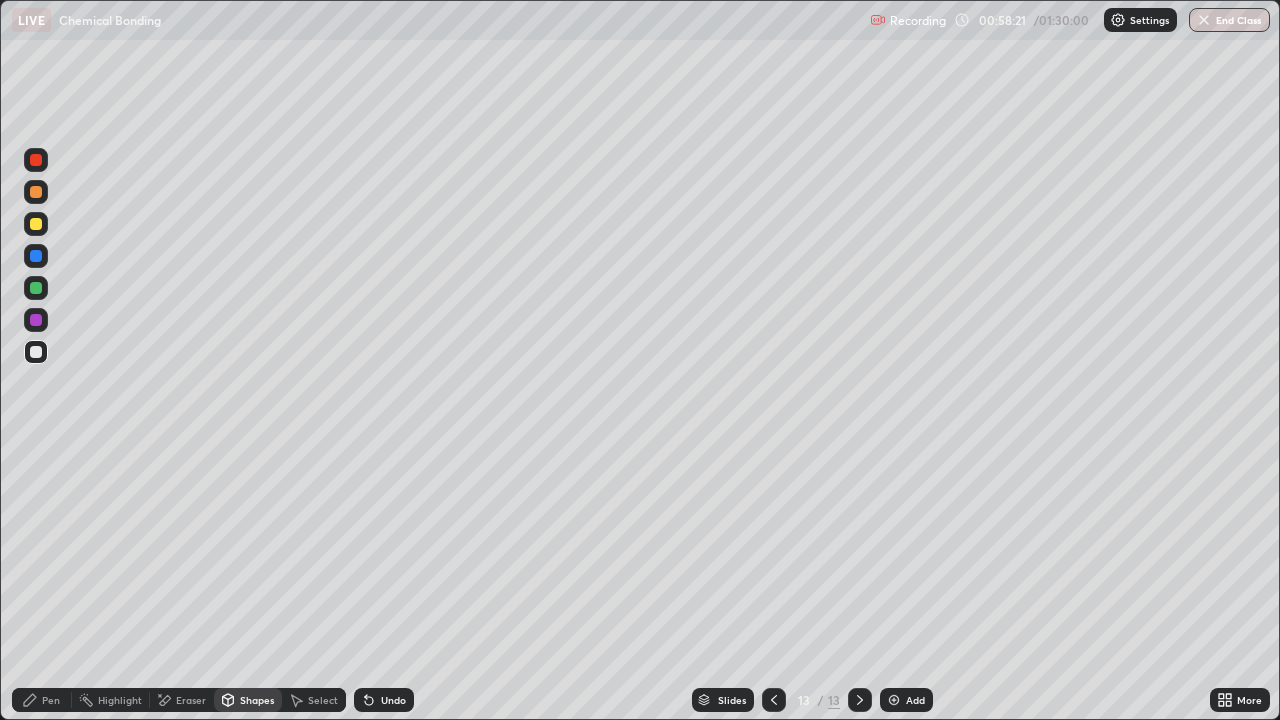 click on "Shapes" at bounding box center [257, 700] 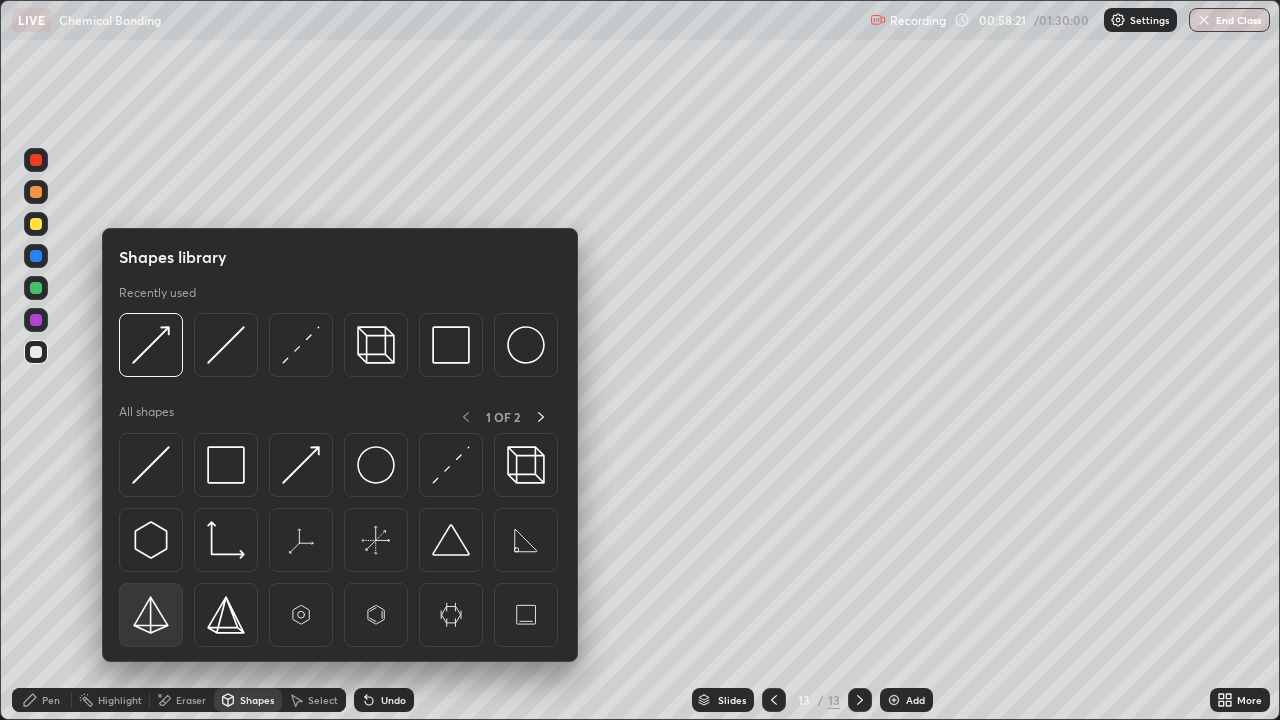 click at bounding box center [151, 615] 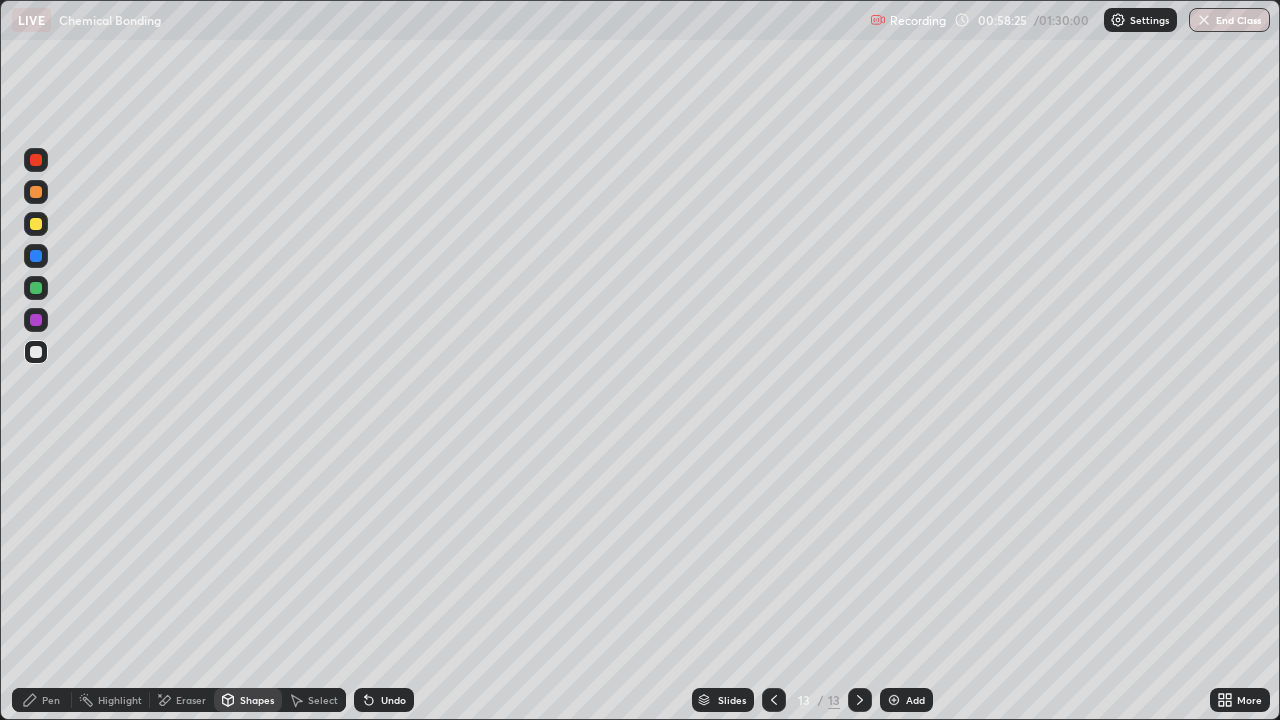 click on "Undo" at bounding box center [393, 700] 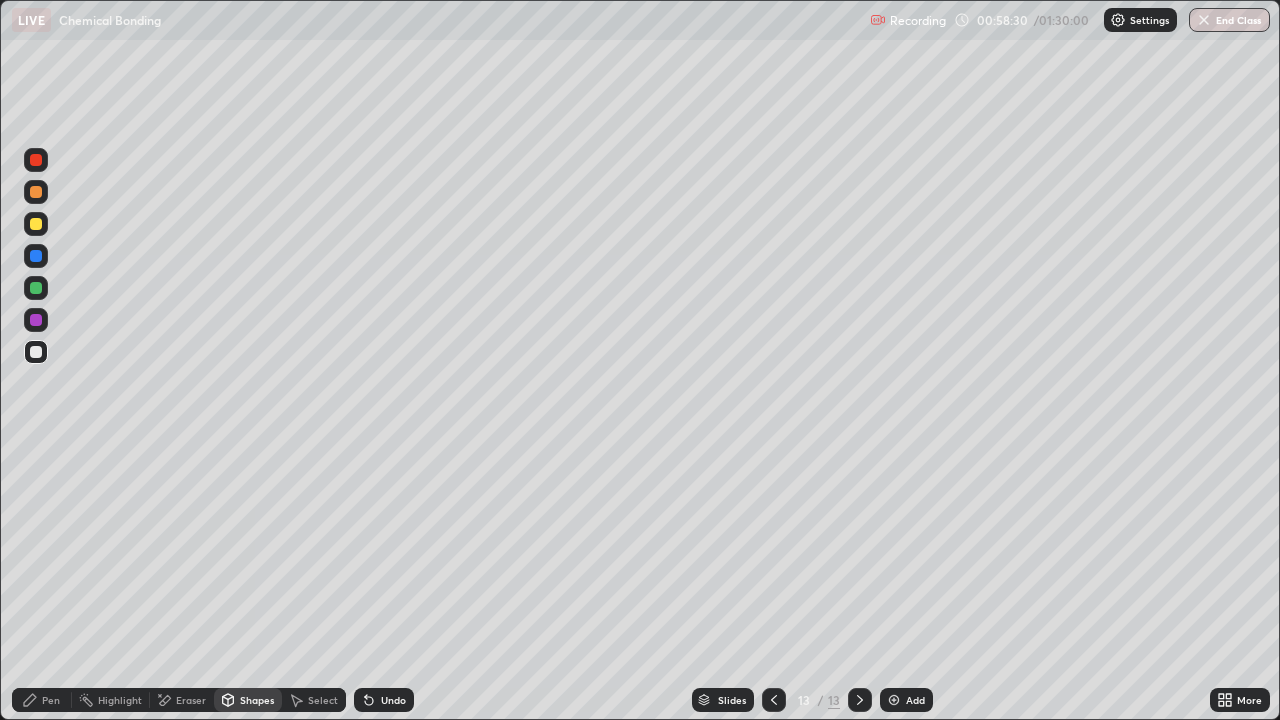 click on "Pen" at bounding box center [51, 700] 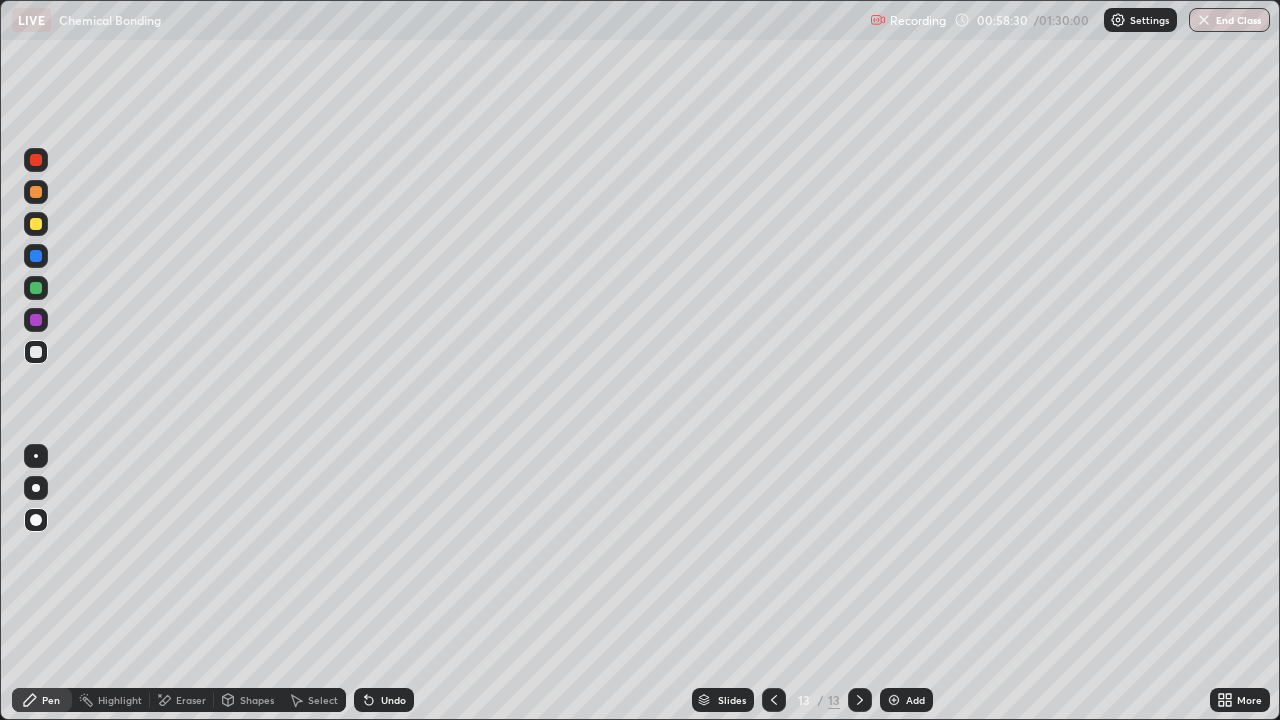 click at bounding box center [36, 352] 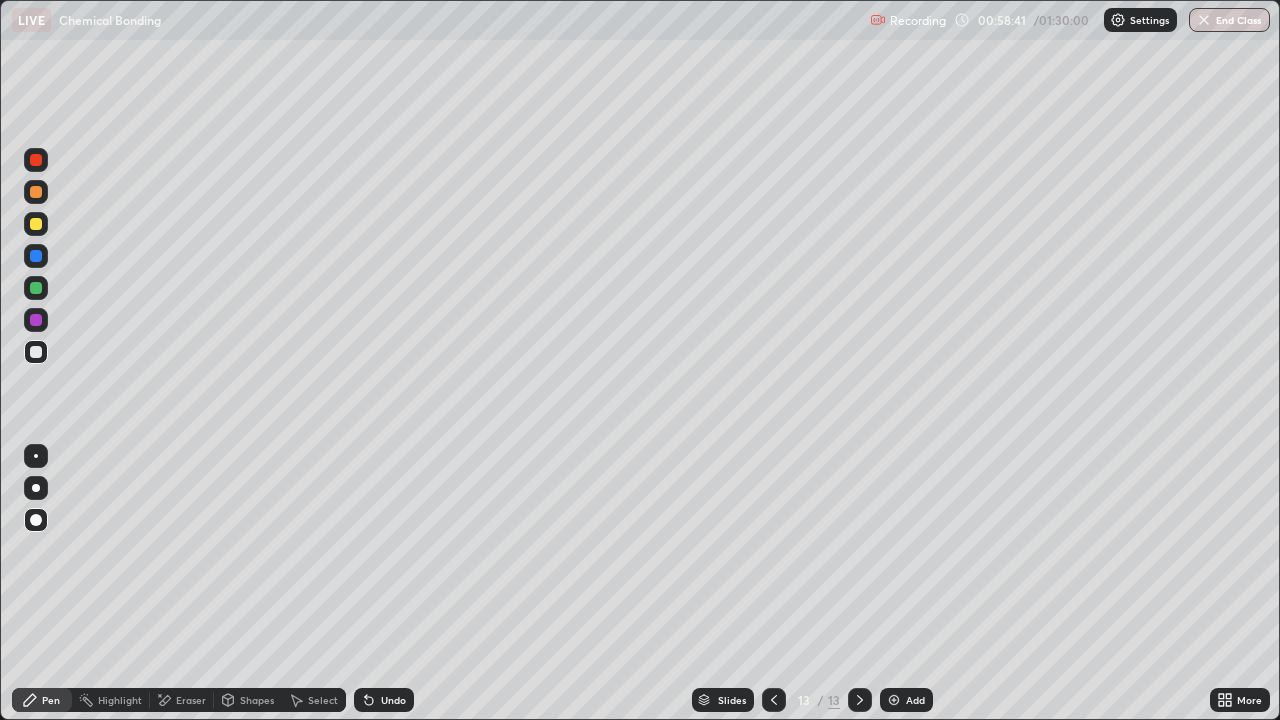 click on "Pen" at bounding box center (51, 700) 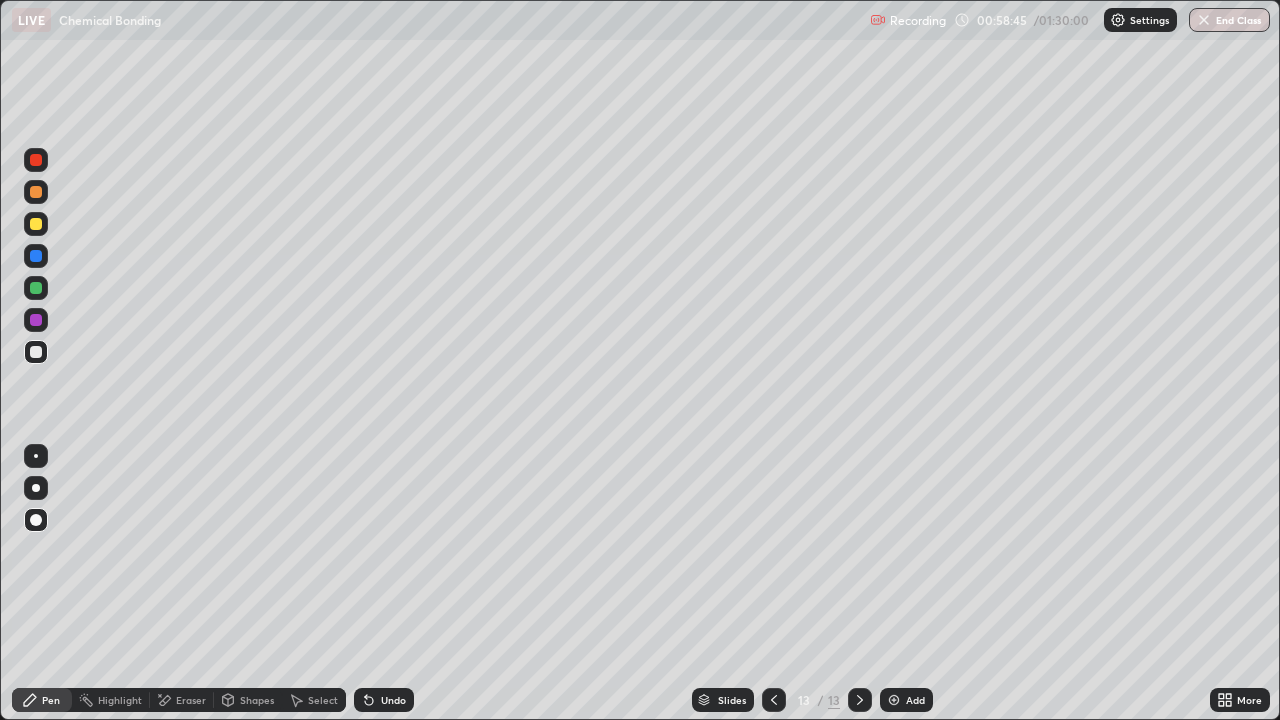 click on "Add" at bounding box center (906, 700) 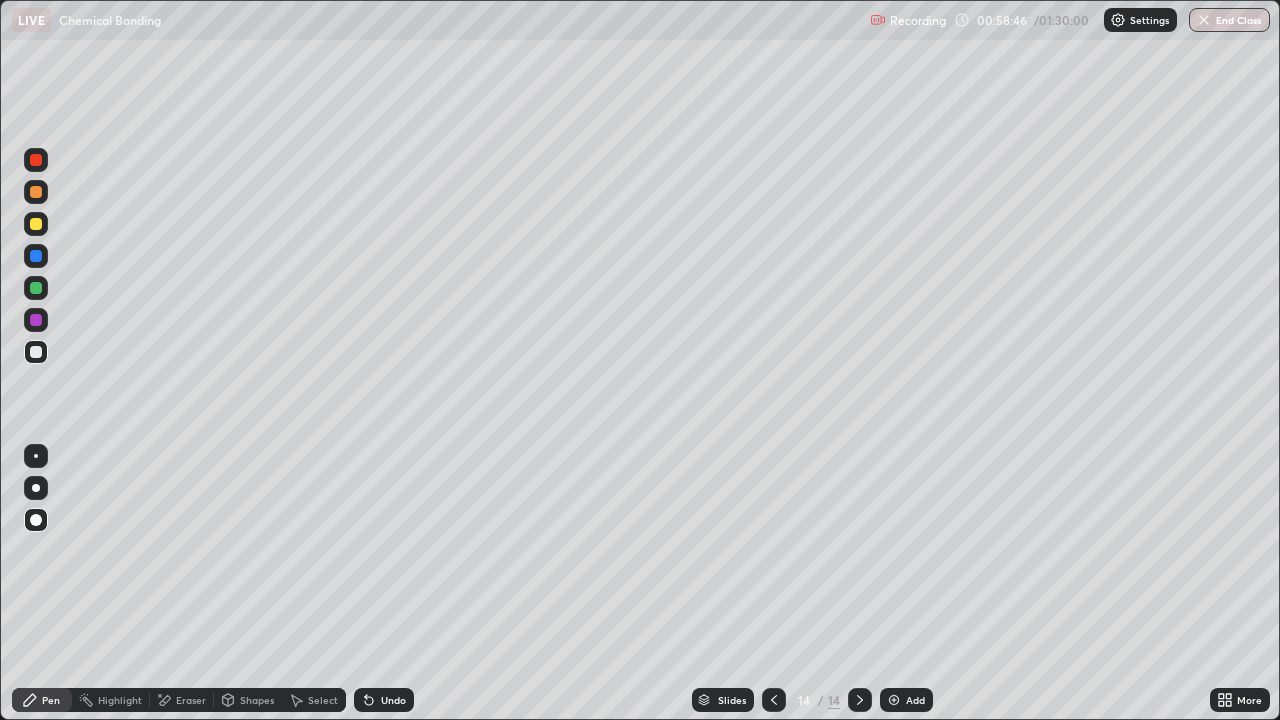 click on "Shapes" at bounding box center [257, 700] 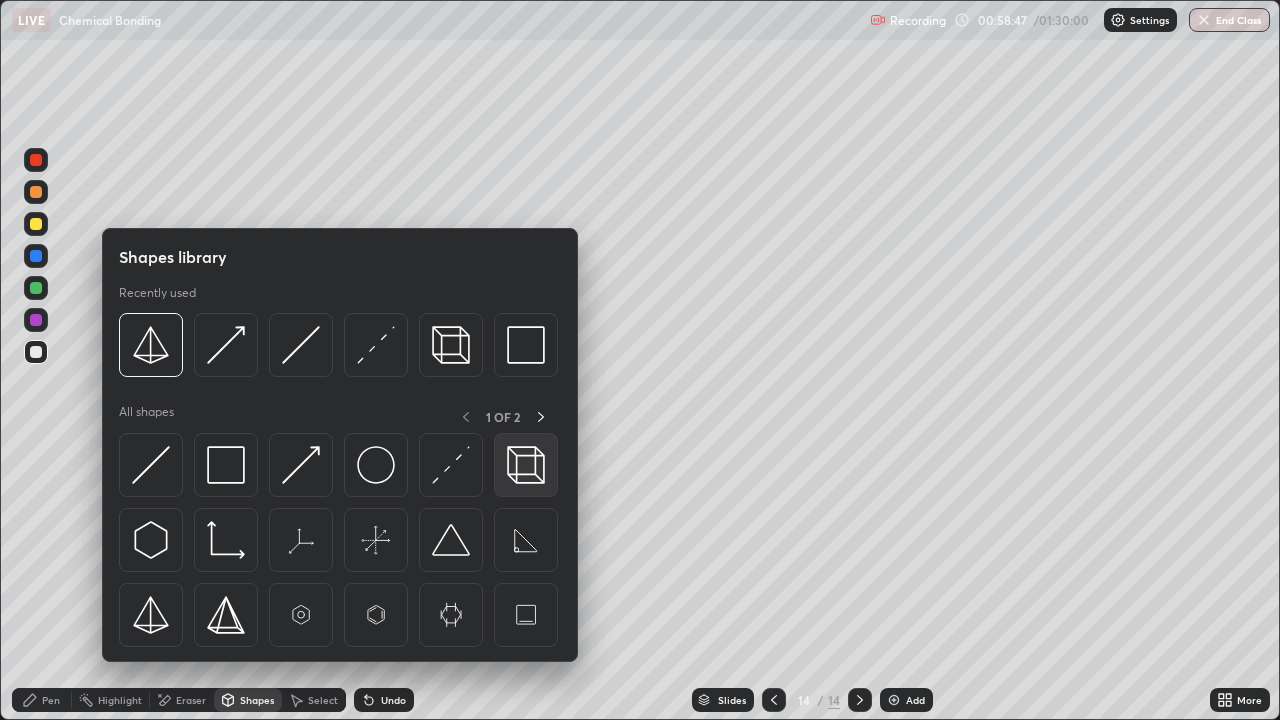 click at bounding box center (526, 465) 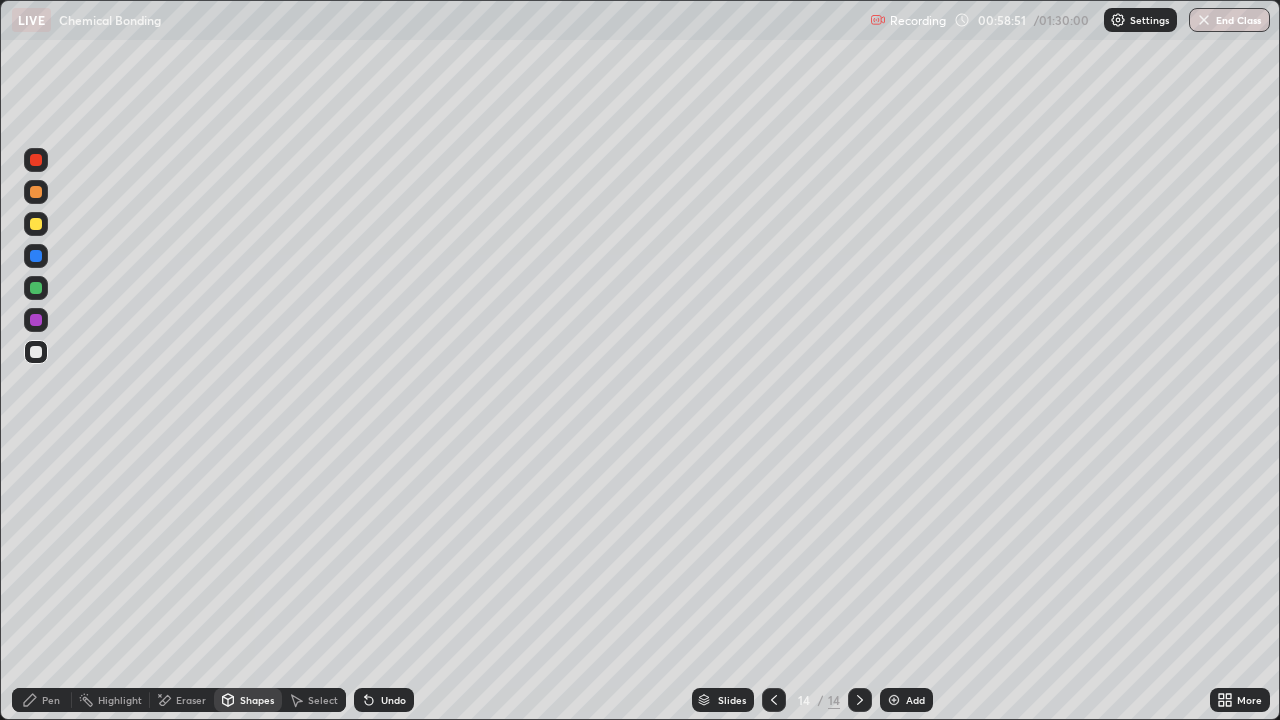 click on "Pen" at bounding box center [42, 700] 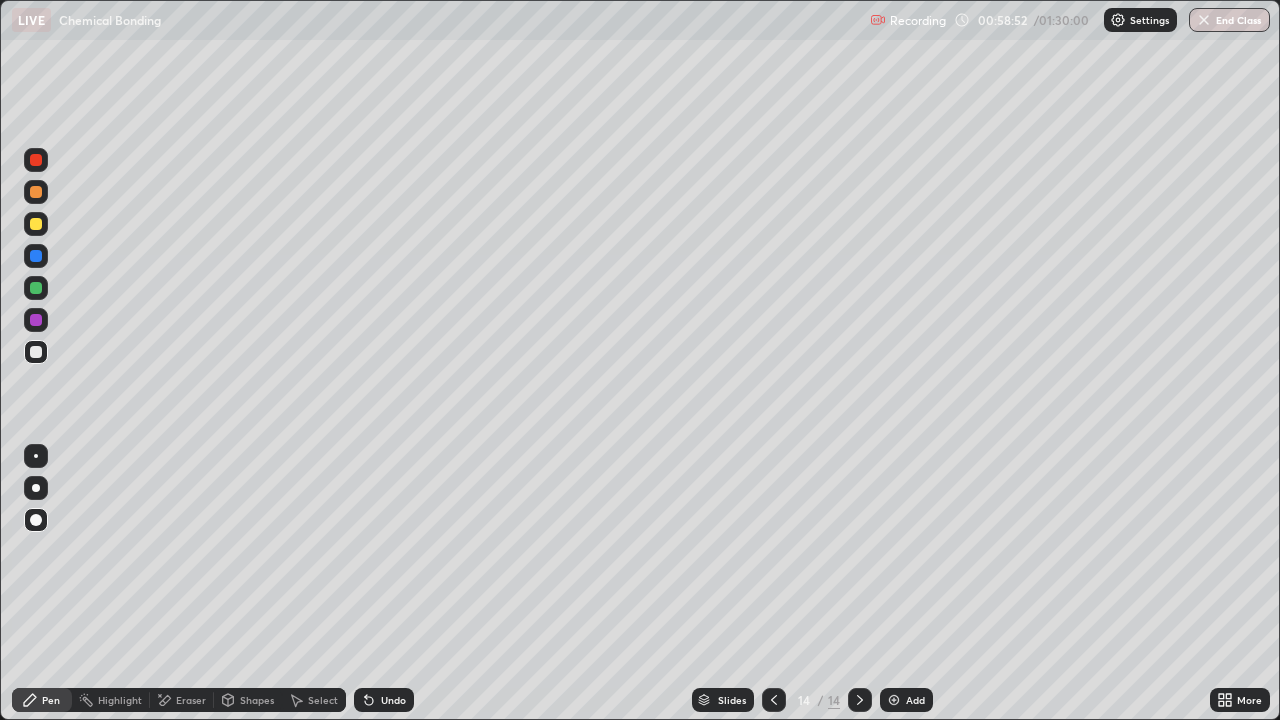 click at bounding box center (36, 288) 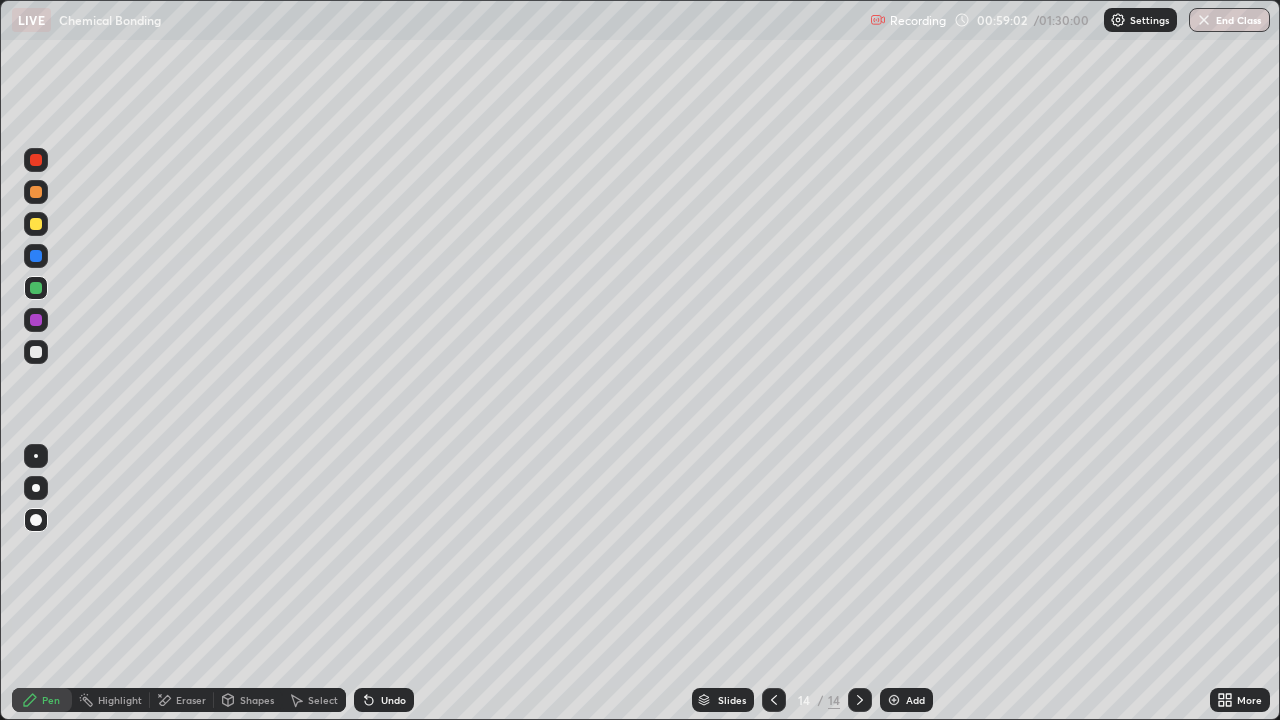 click at bounding box center [36, 224] 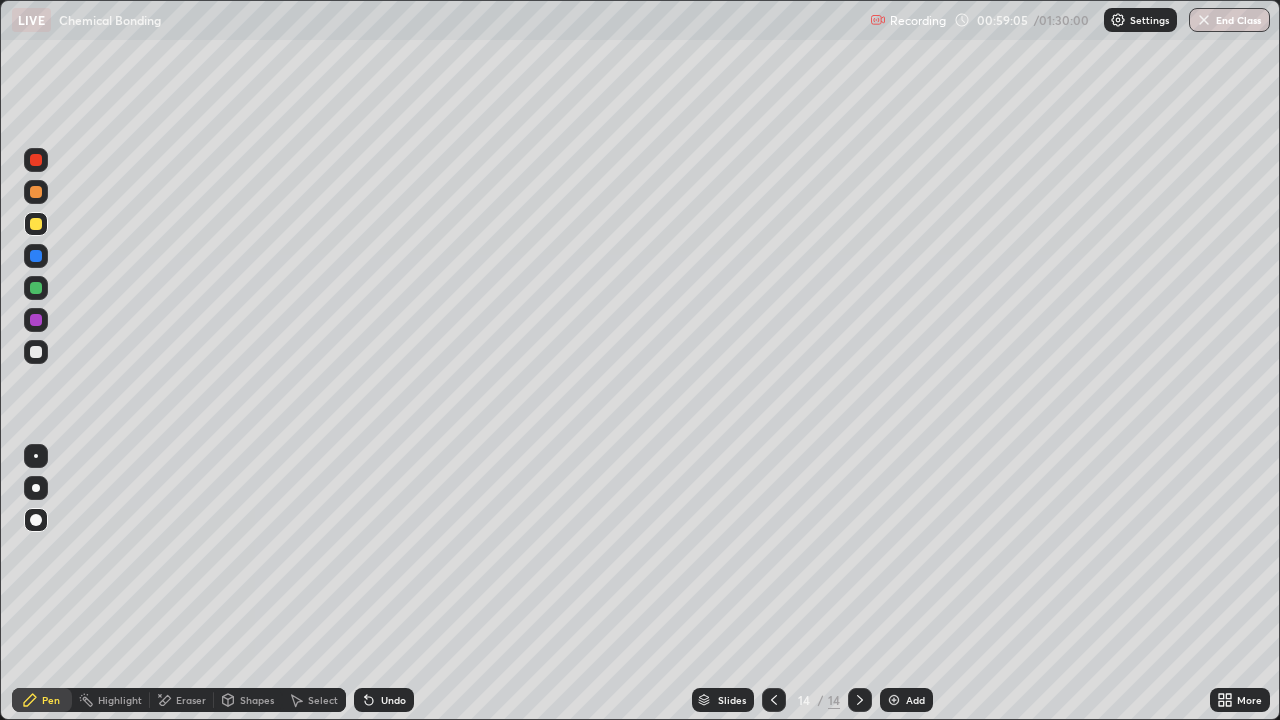 click on "Undo" at bounding box center [393, 700] 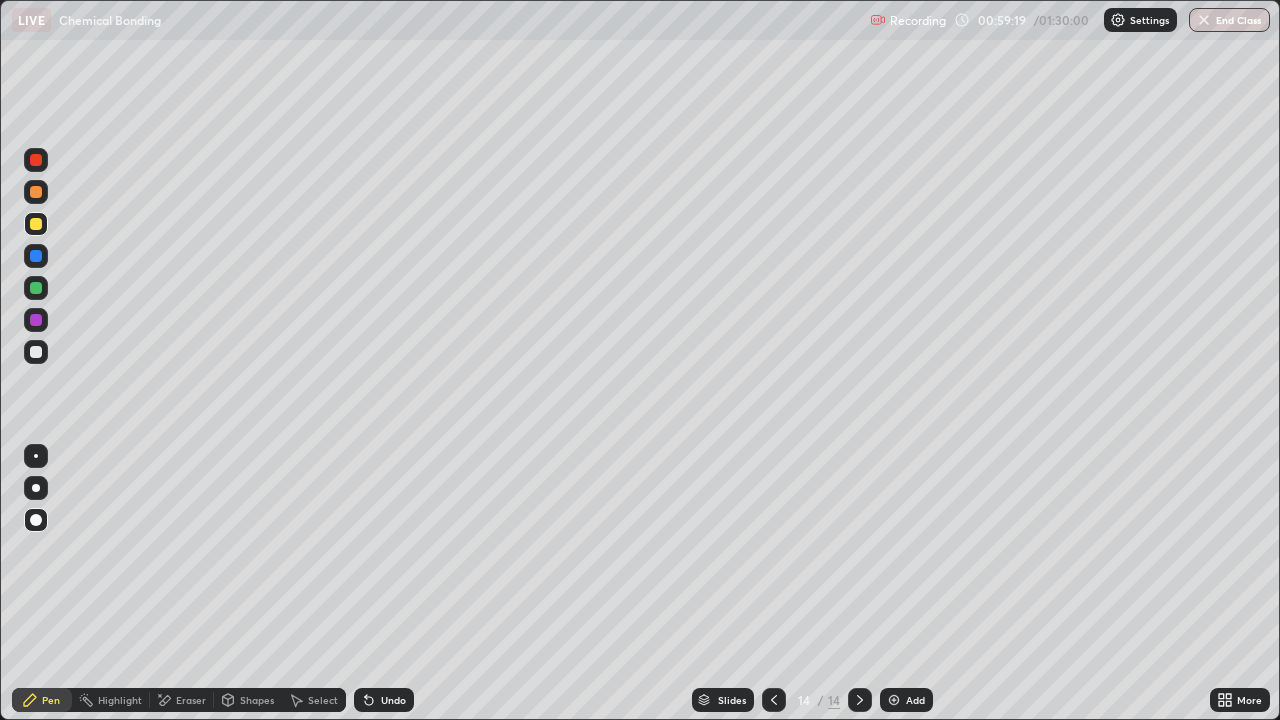 click on "Shapes" at bounding box center (257, 700) 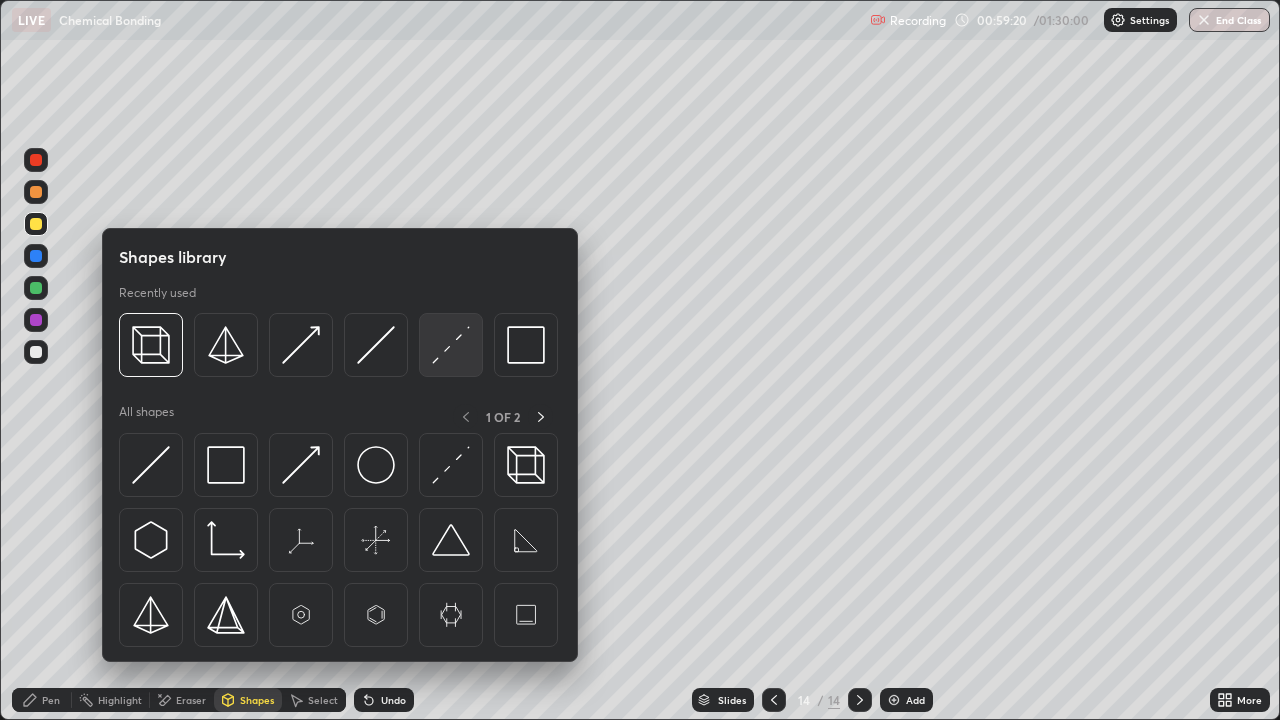 click at bounding box center [451, 345] 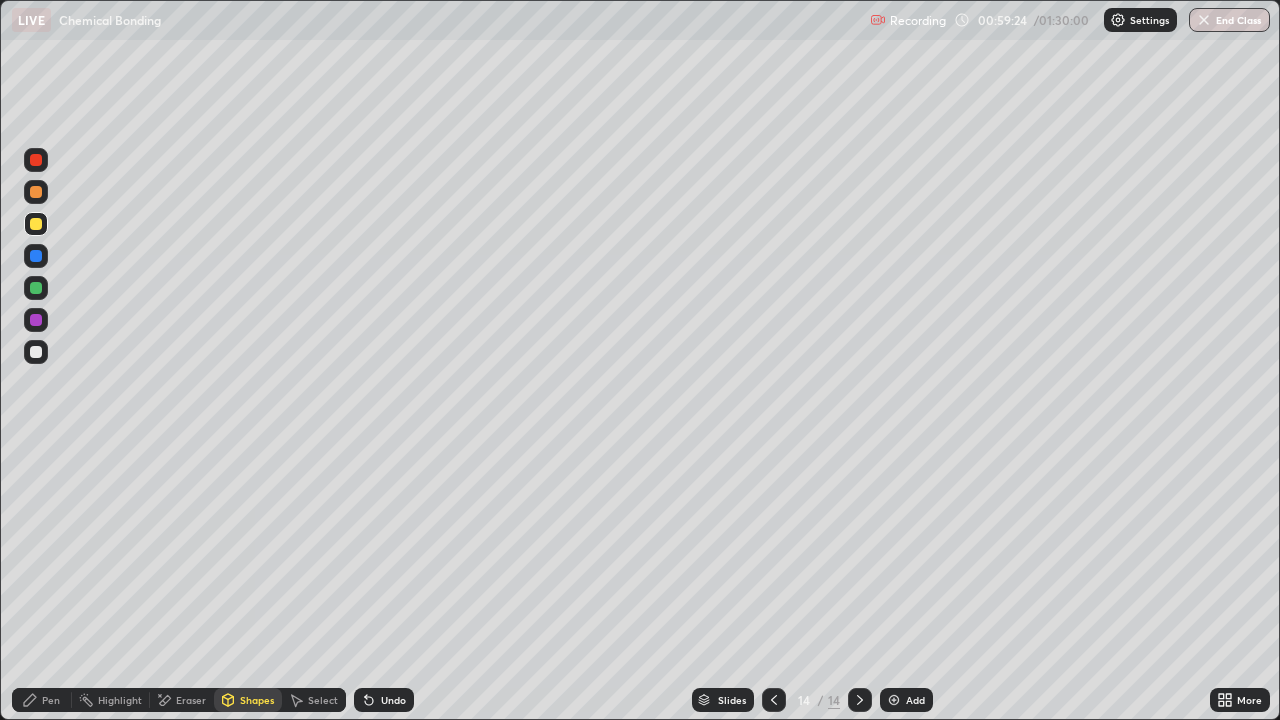 click at bounding box center (36, 160) 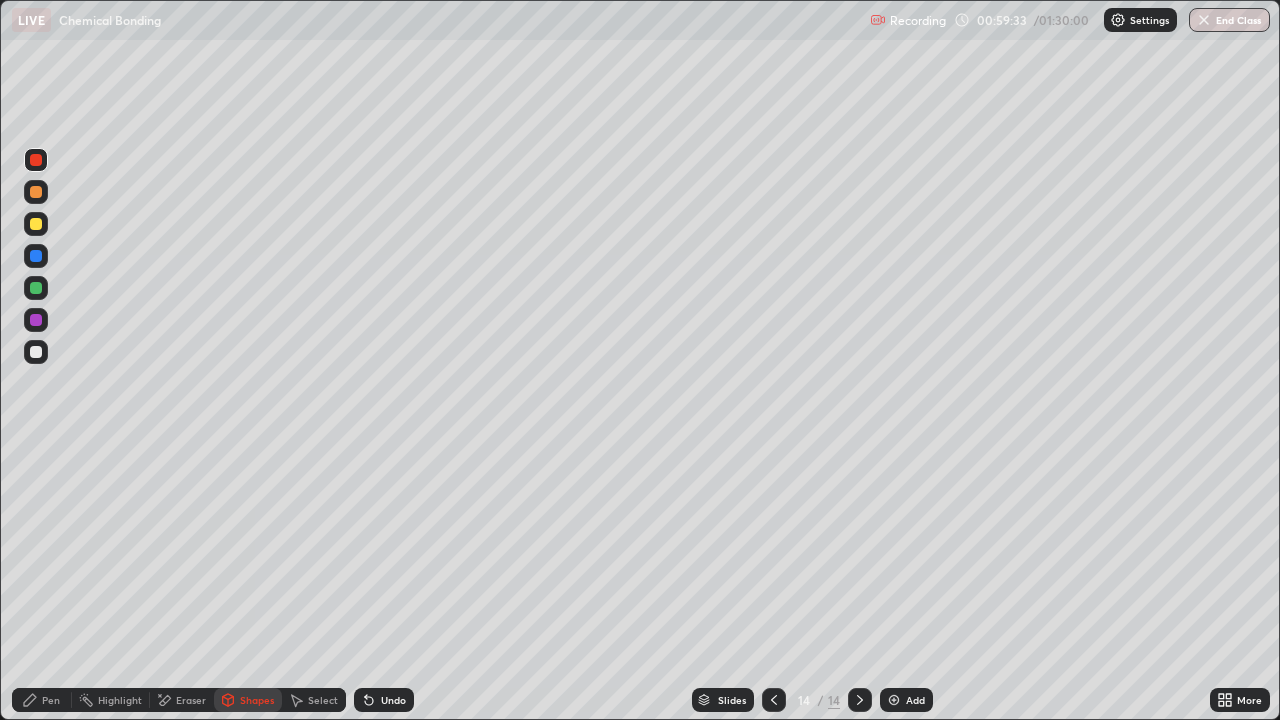 click at bounding box center (36, 320) 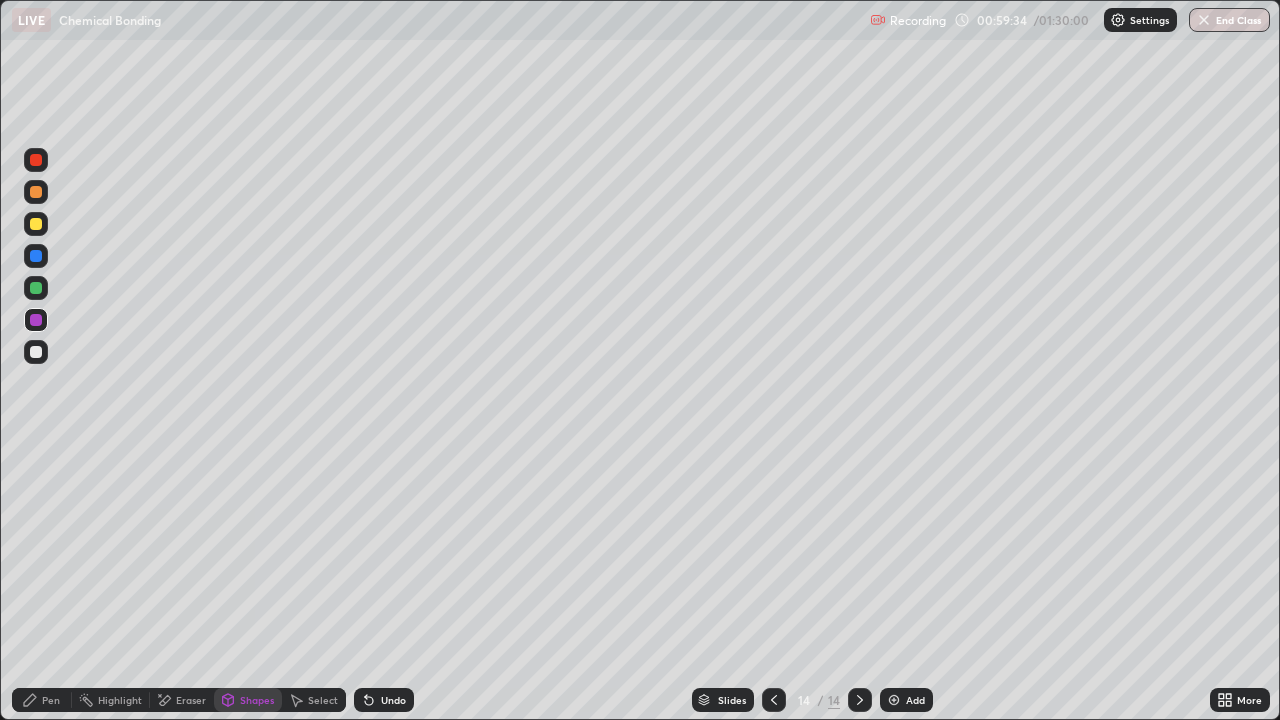 click on "Pen" at bounding box center (51, 700) 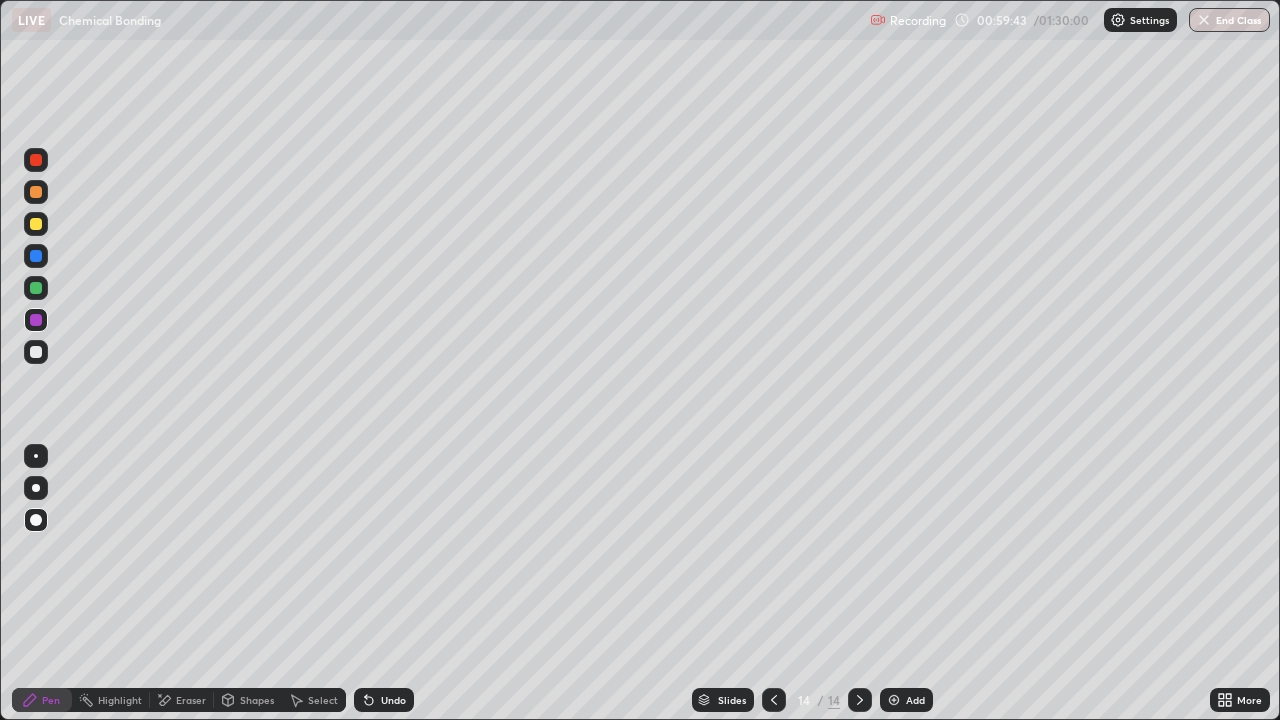 click on "Shapes" at bounding box center (248, 700) 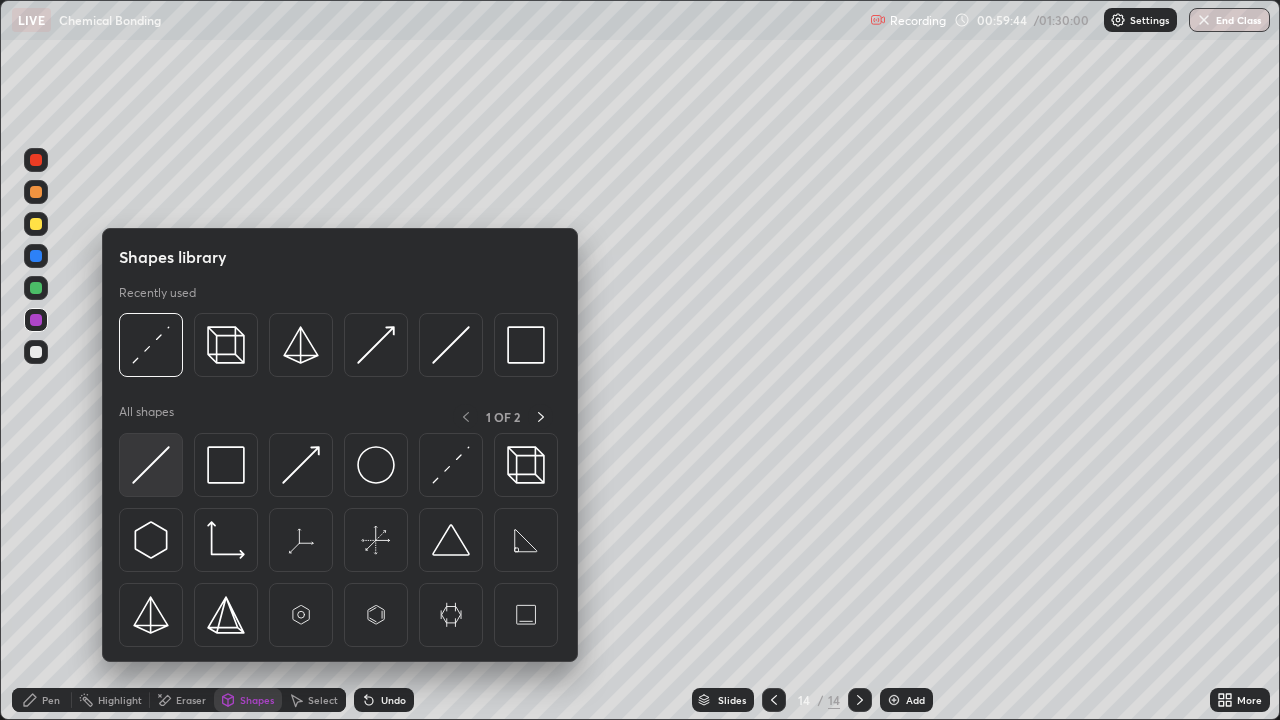 click at bounding box center [151, 465] 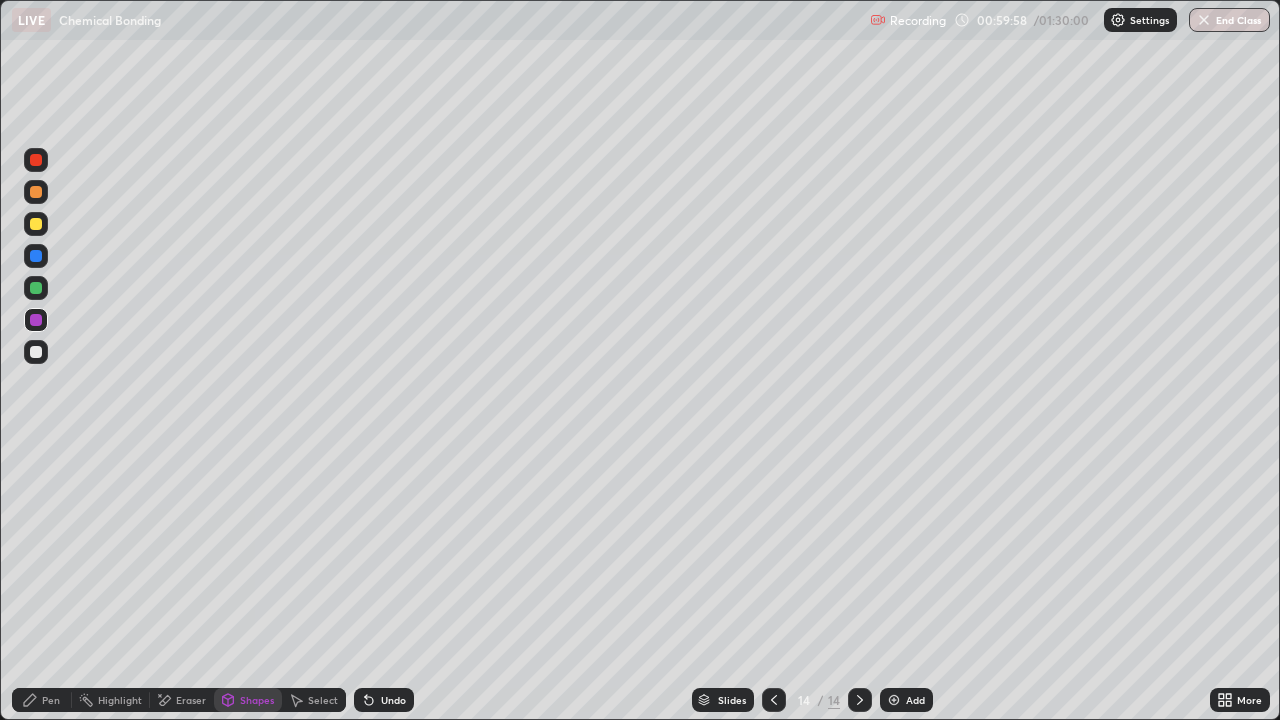 click on "Pen" at bounding box center [51, 700] 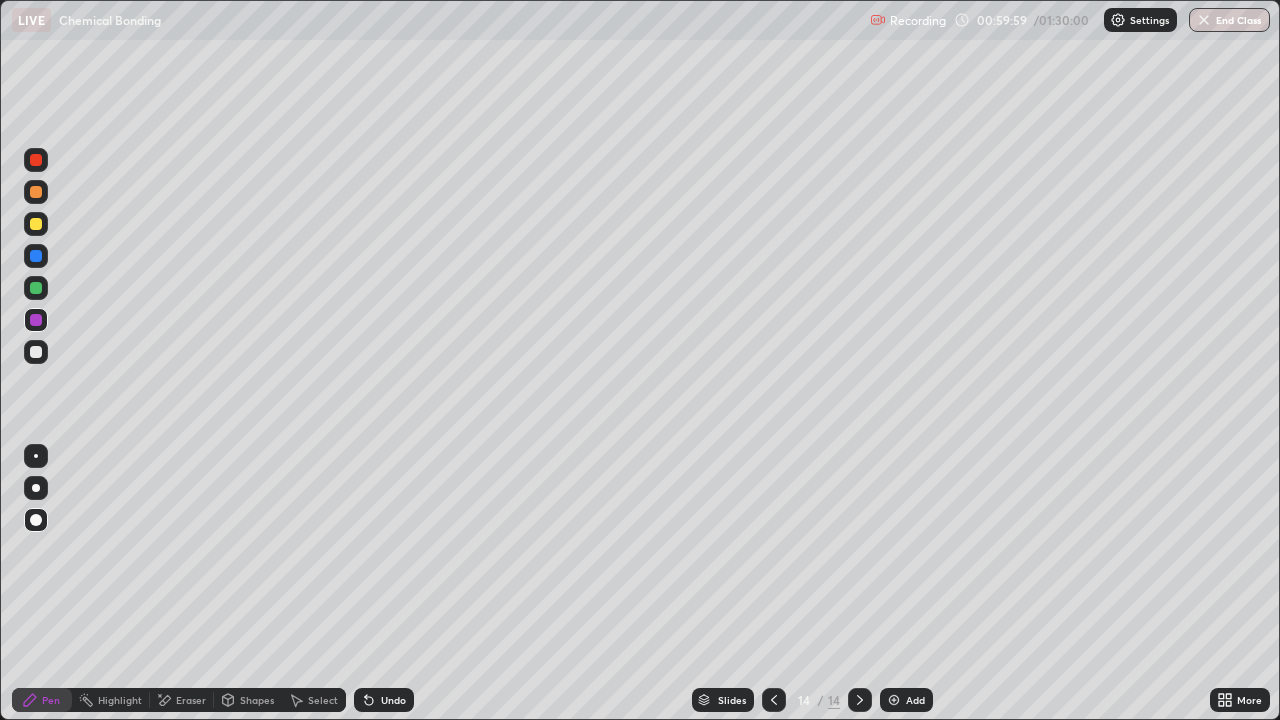 click at bounding box center (36, 352) 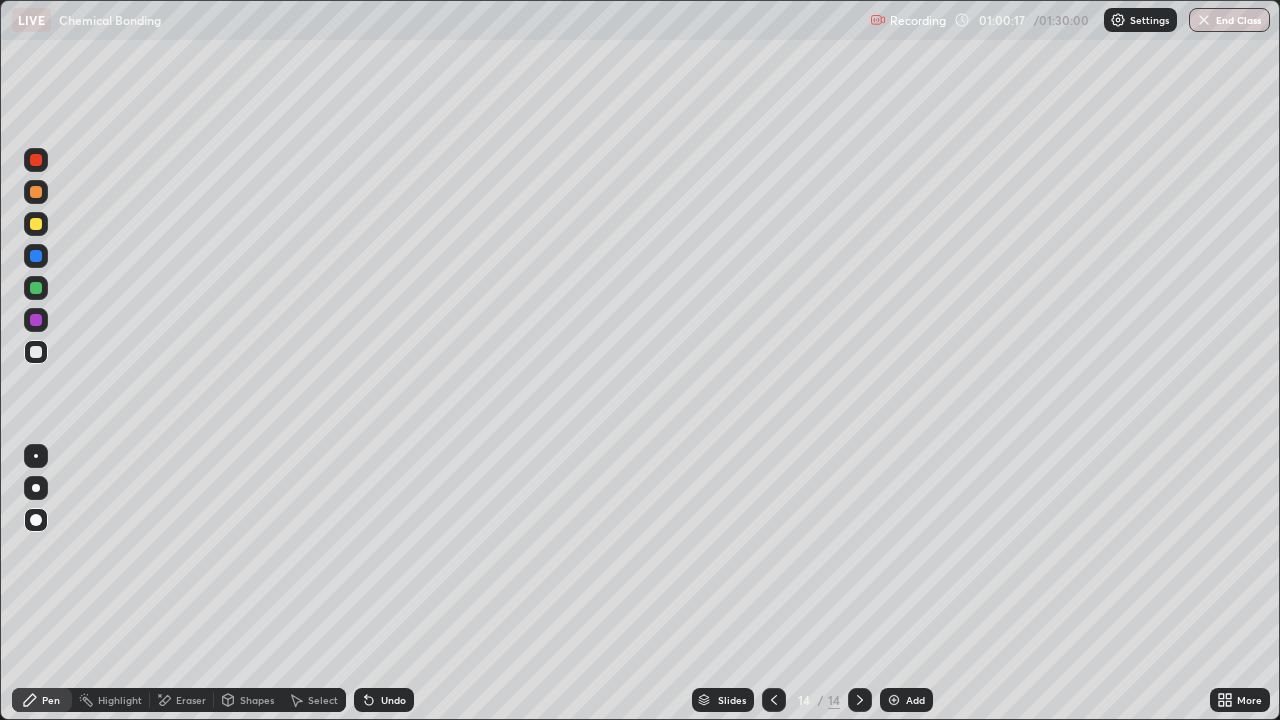 click 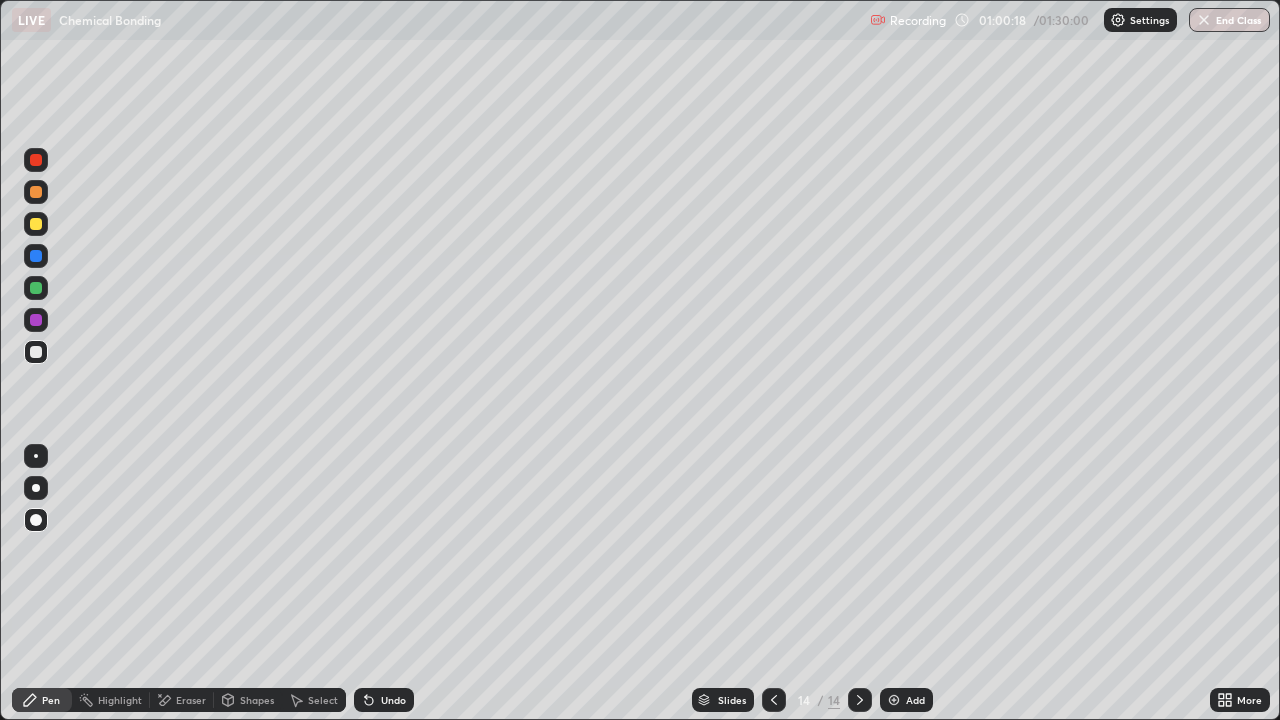 click at bounding box center (36, 352) 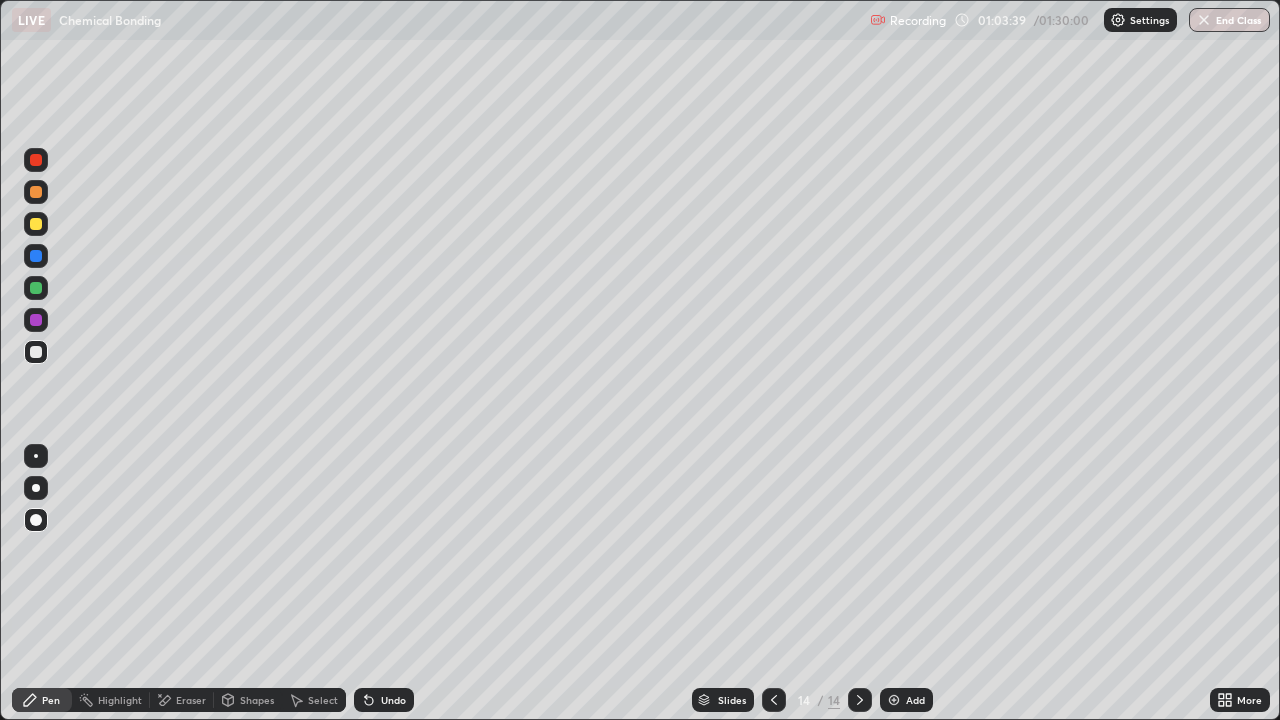 click at bounding box center (894, 700) 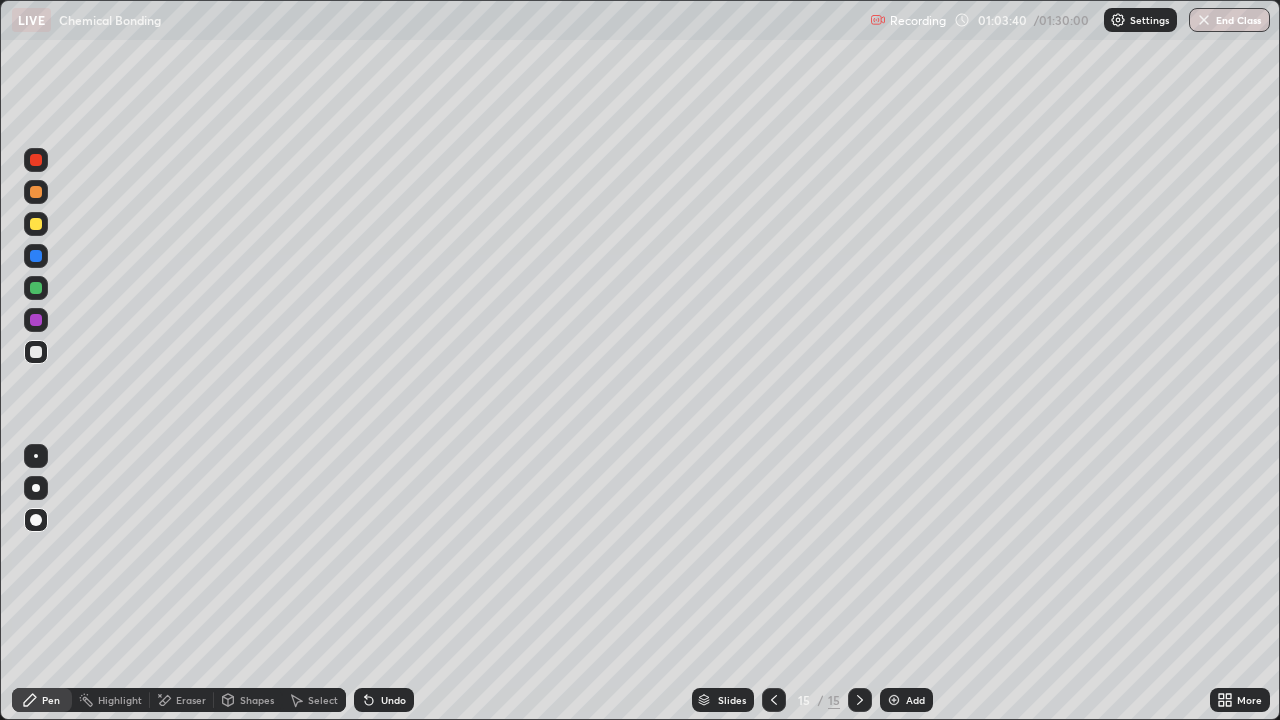 click on "Pen" at bounding box center [42, 700] 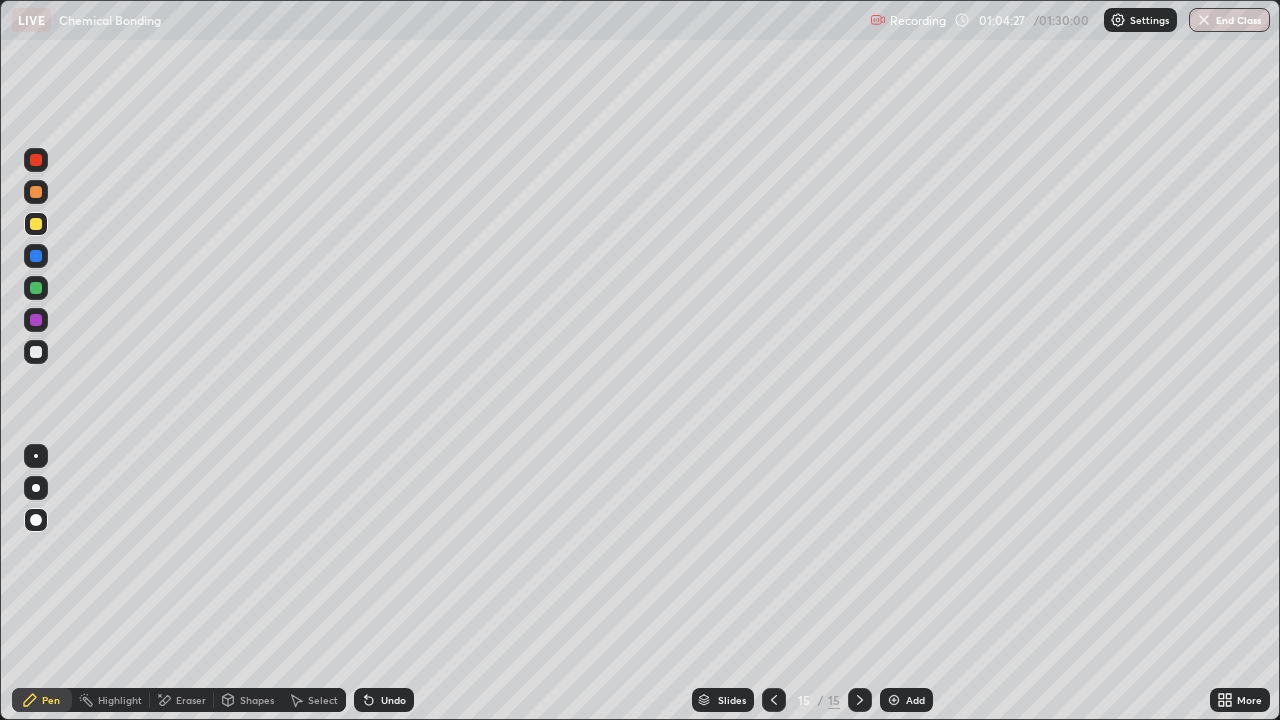 click on "Undo" at bounding box center [393, 700] 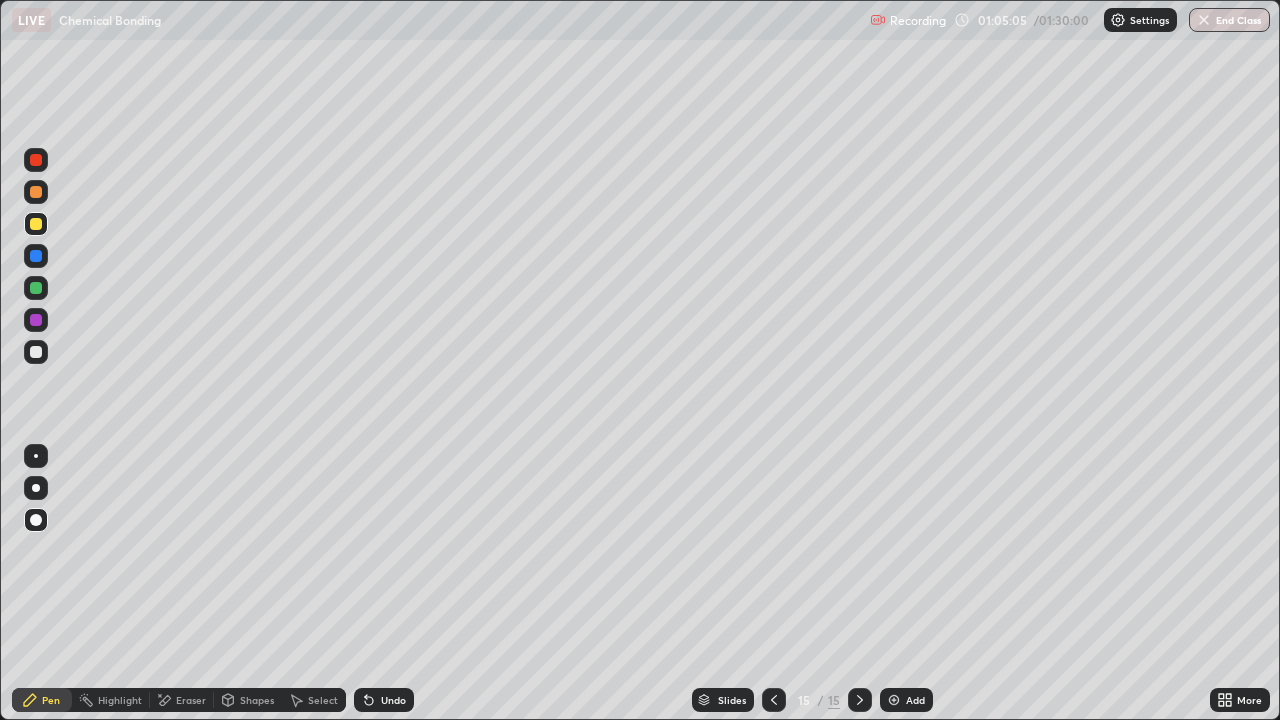 click on "Undo" at bounding box center [393, 700] 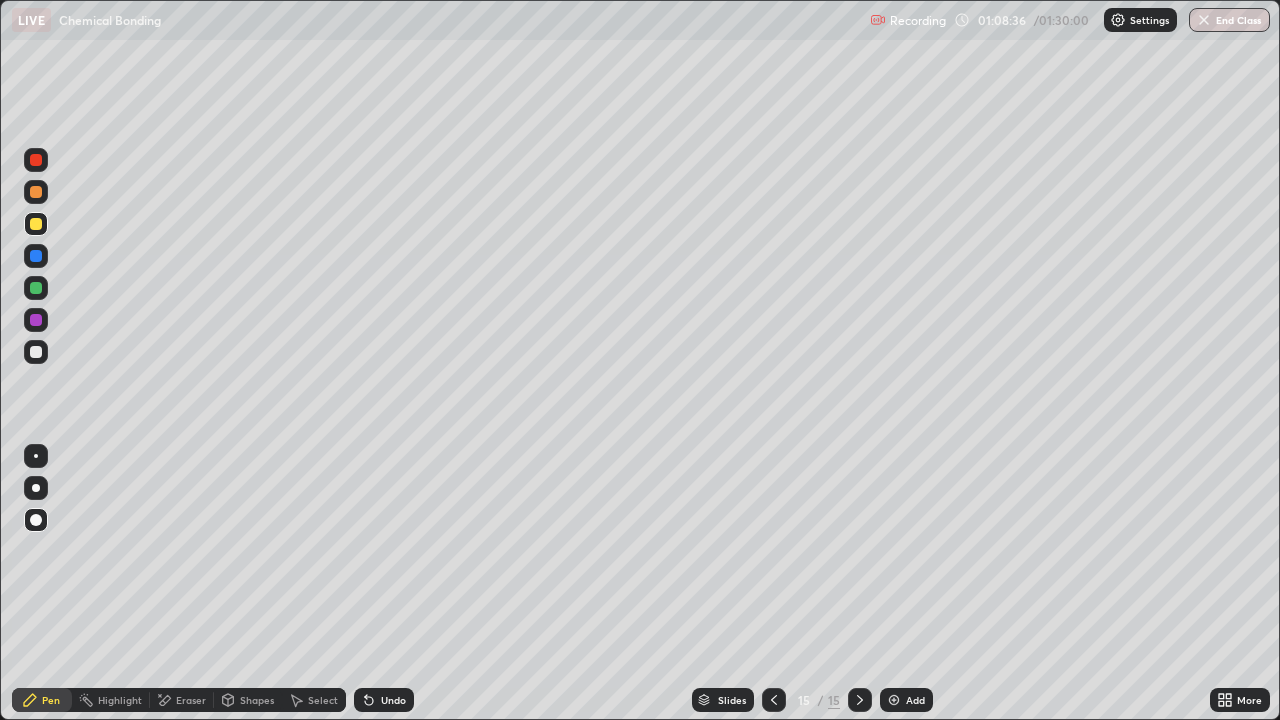 click at bounding box center (36, 256) 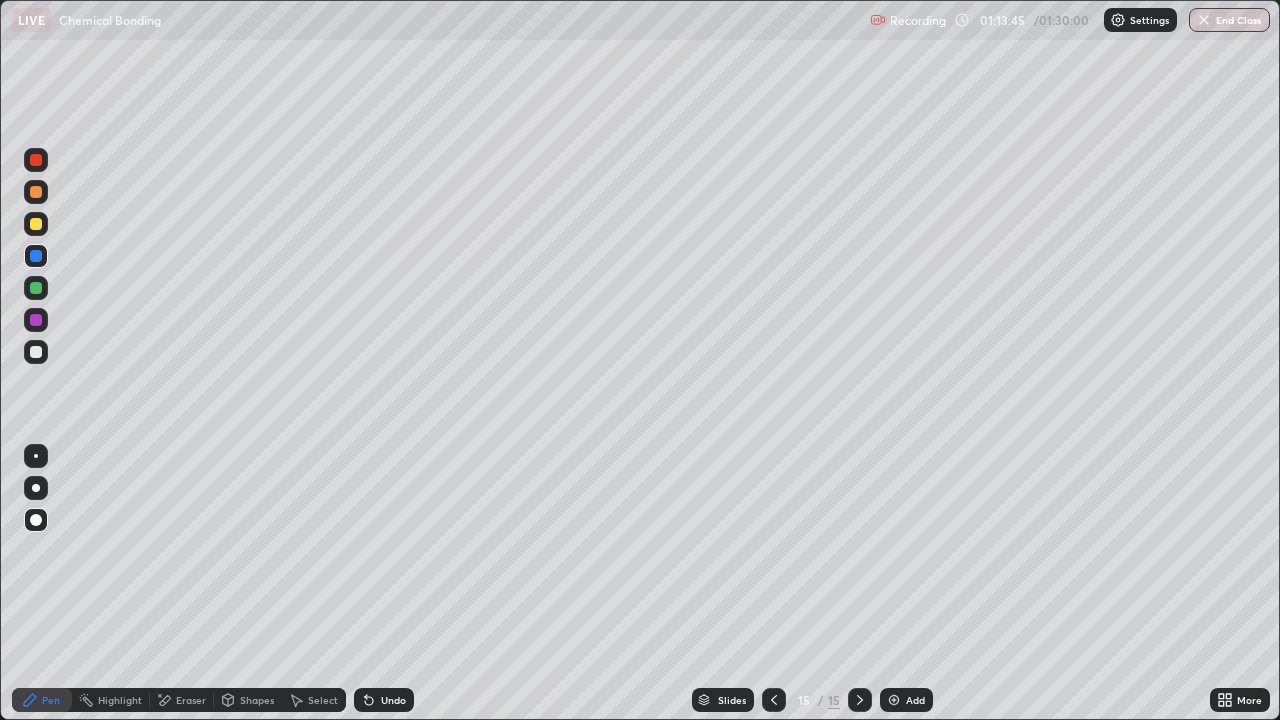 click at bounding box center (36, 288) 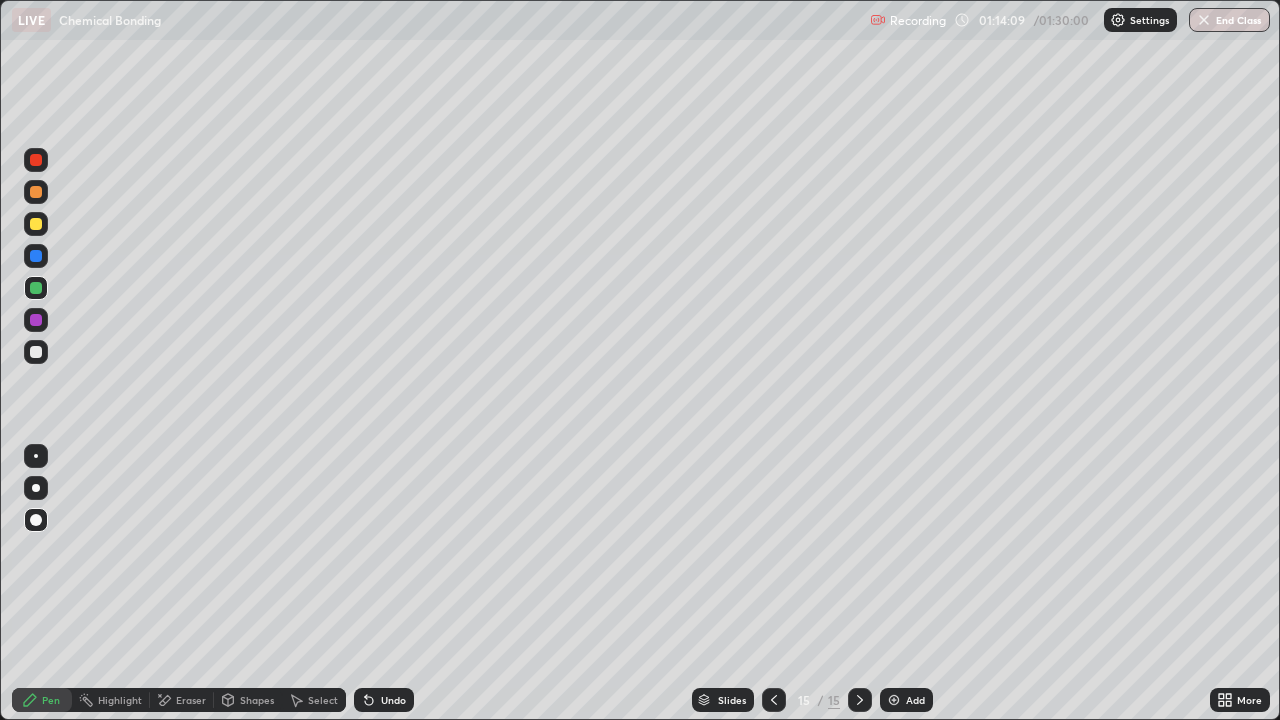 click at bounding box center [36, 256] 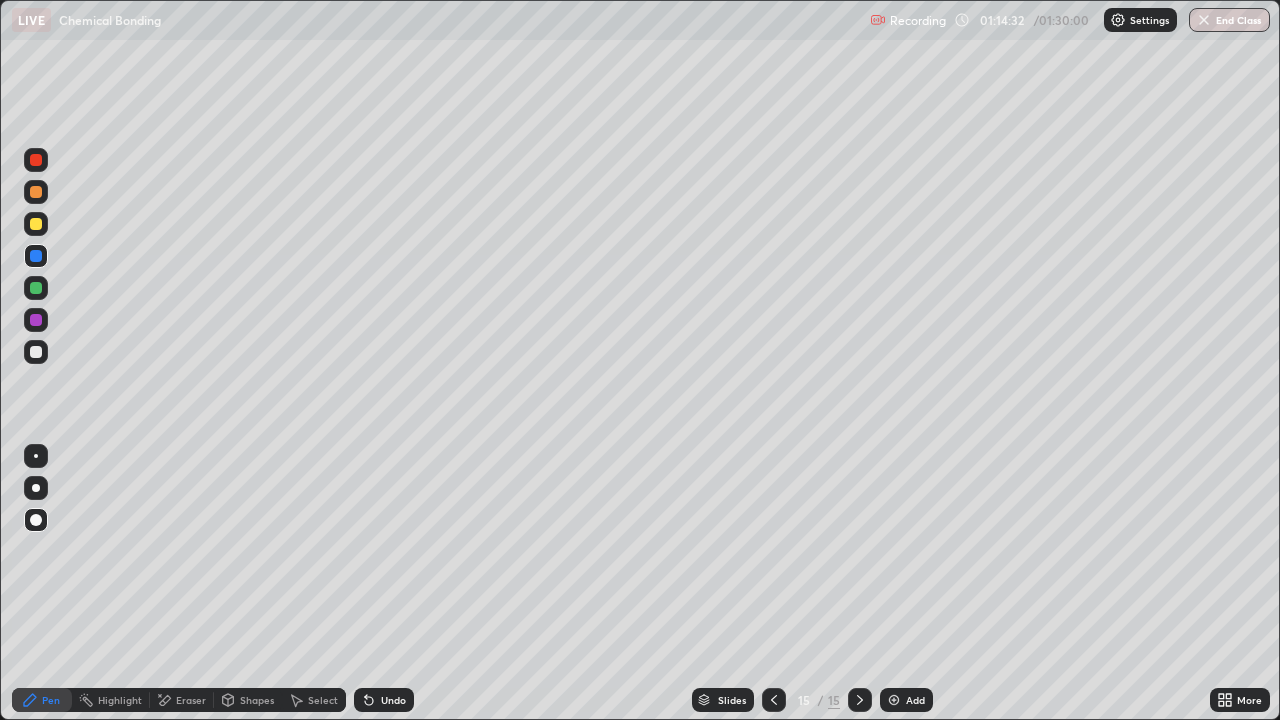 click at bounding box center (36, 320) 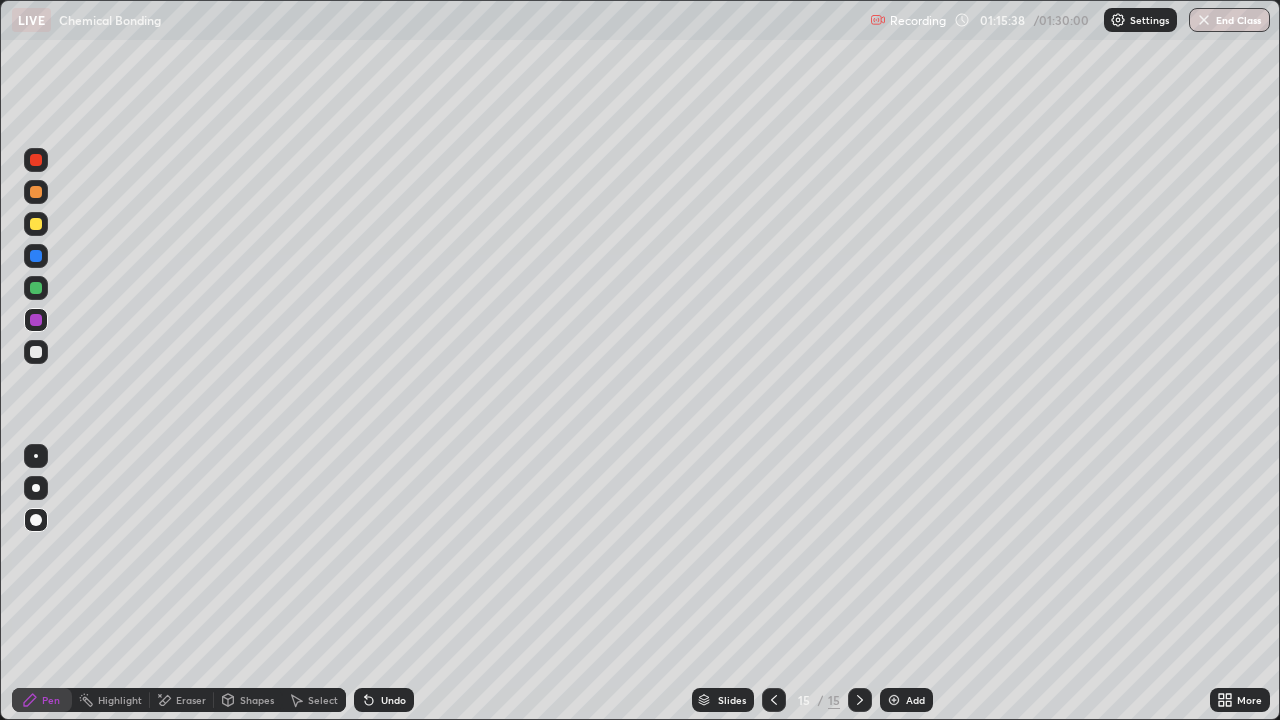 click on "Pen" at bounding box center (42, 700) 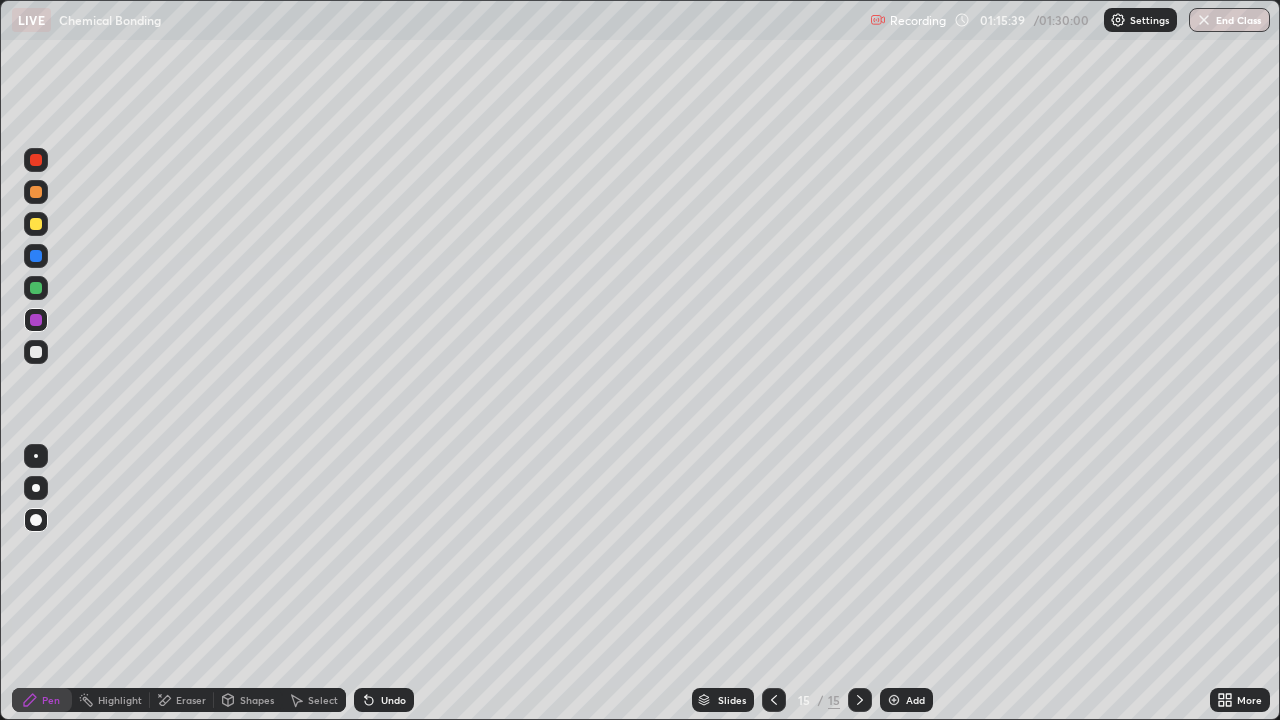 click at bounding box center (36, 352) 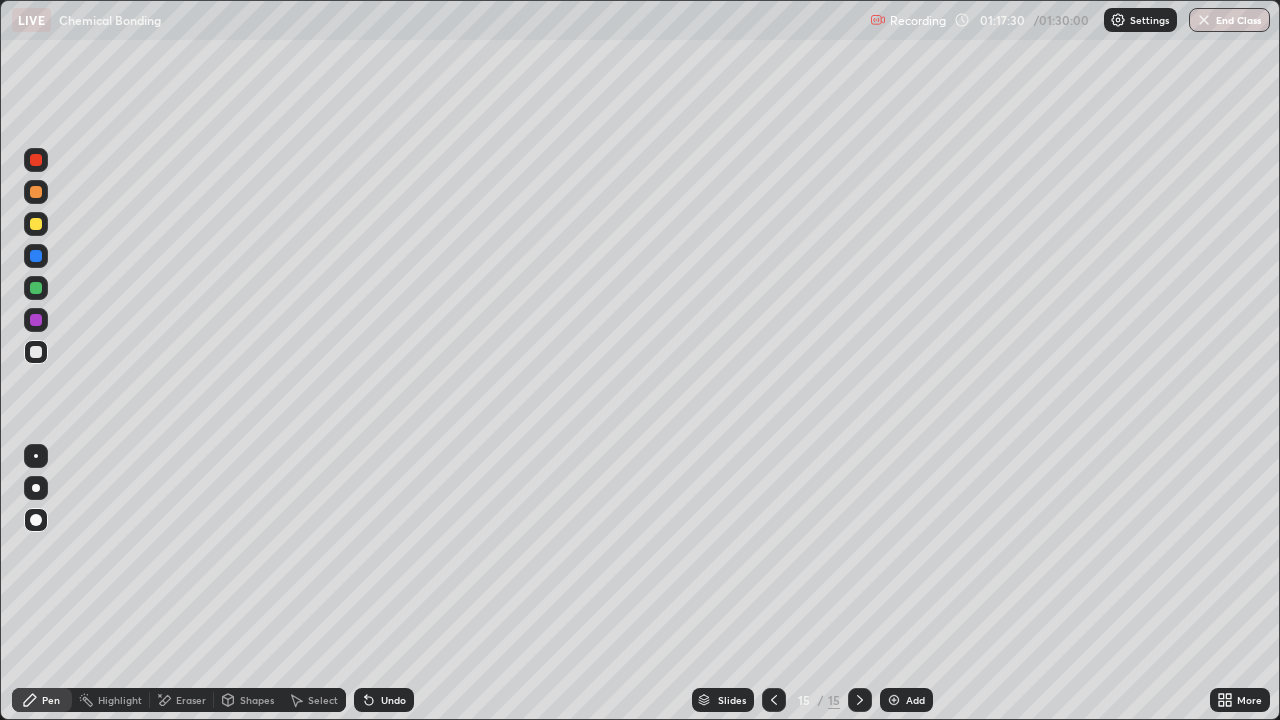 click at bounding box center (36, 320) 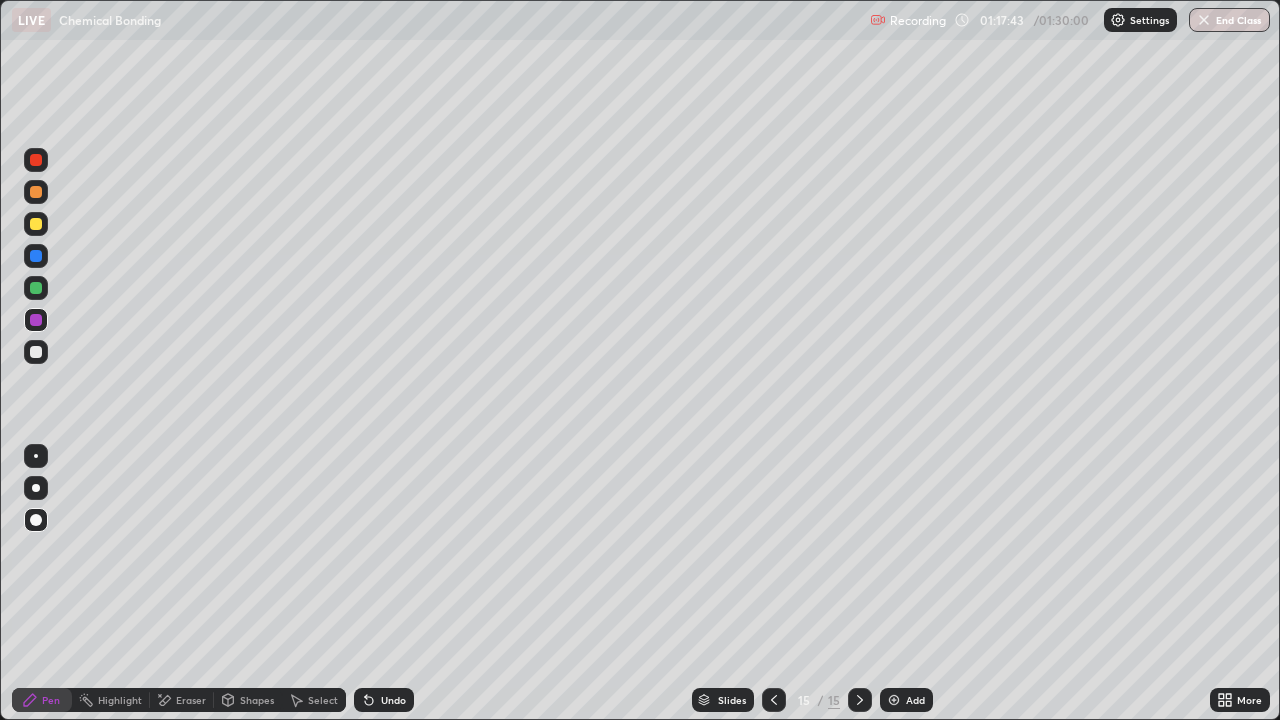 click at bounding box center (36, 256) 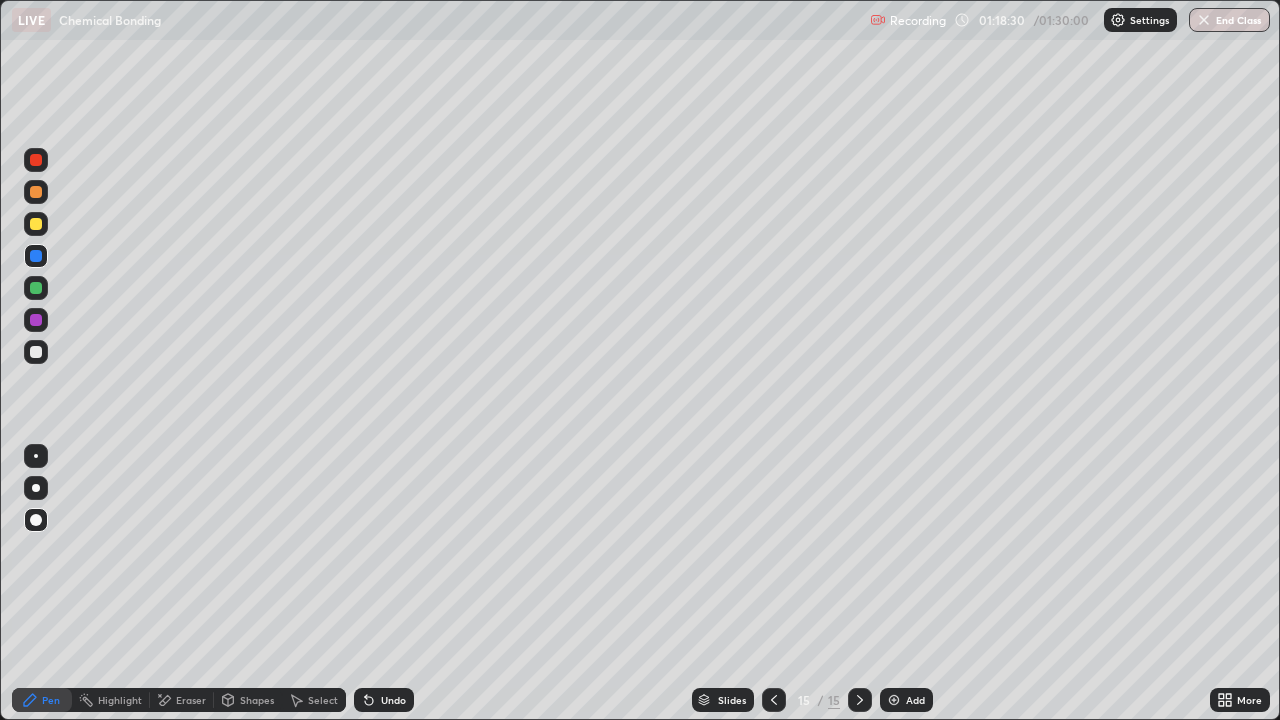 click at bounding box center [36, 288] 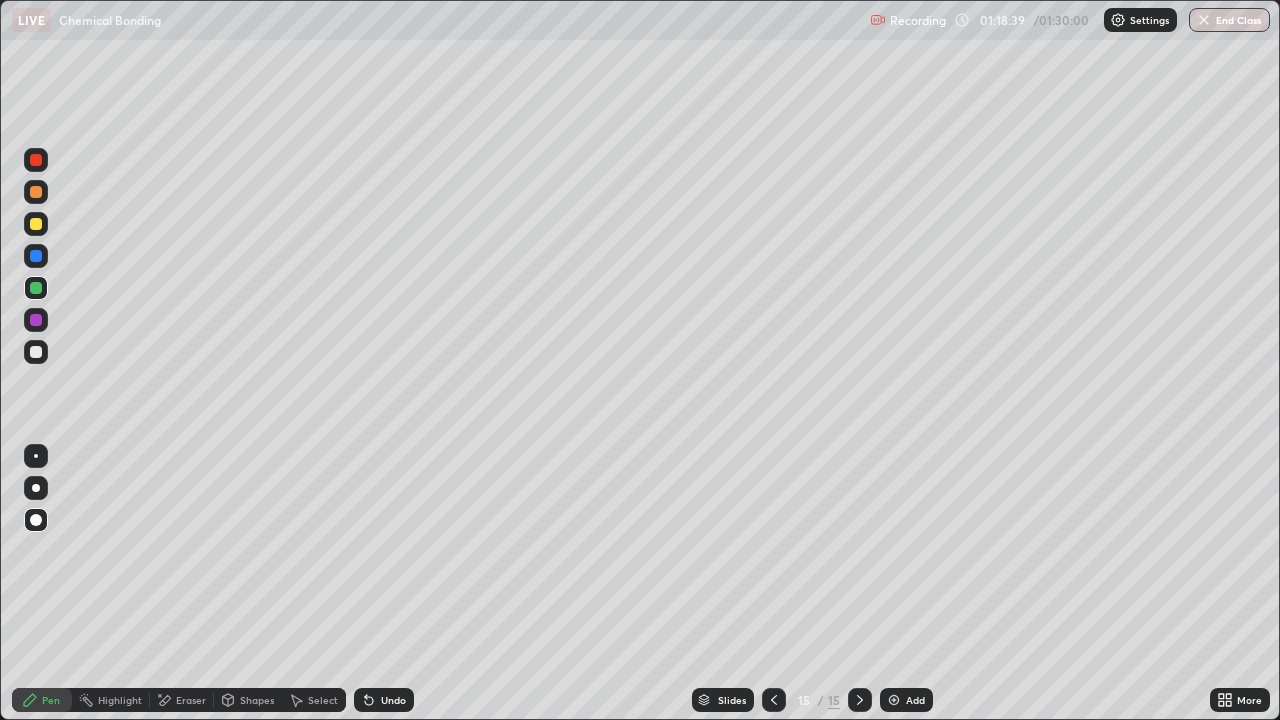 click at bounding box center [36, 256] 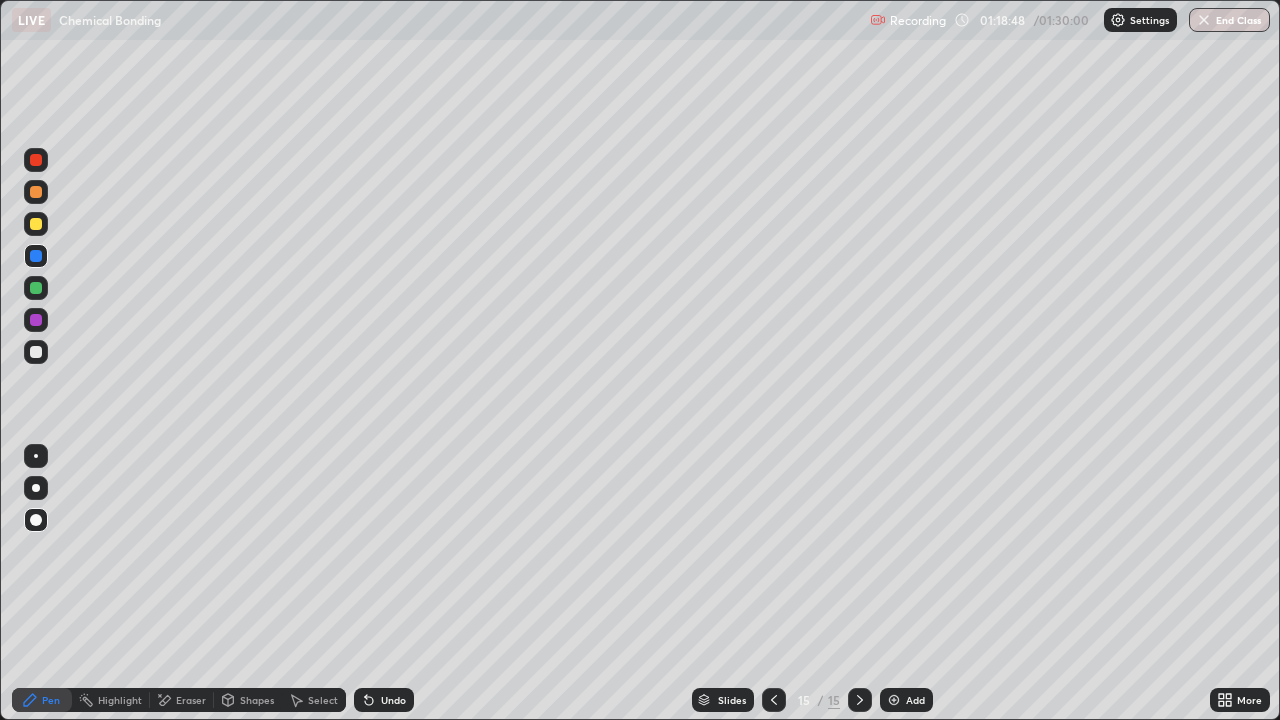 click at bounding box center [36, 256] 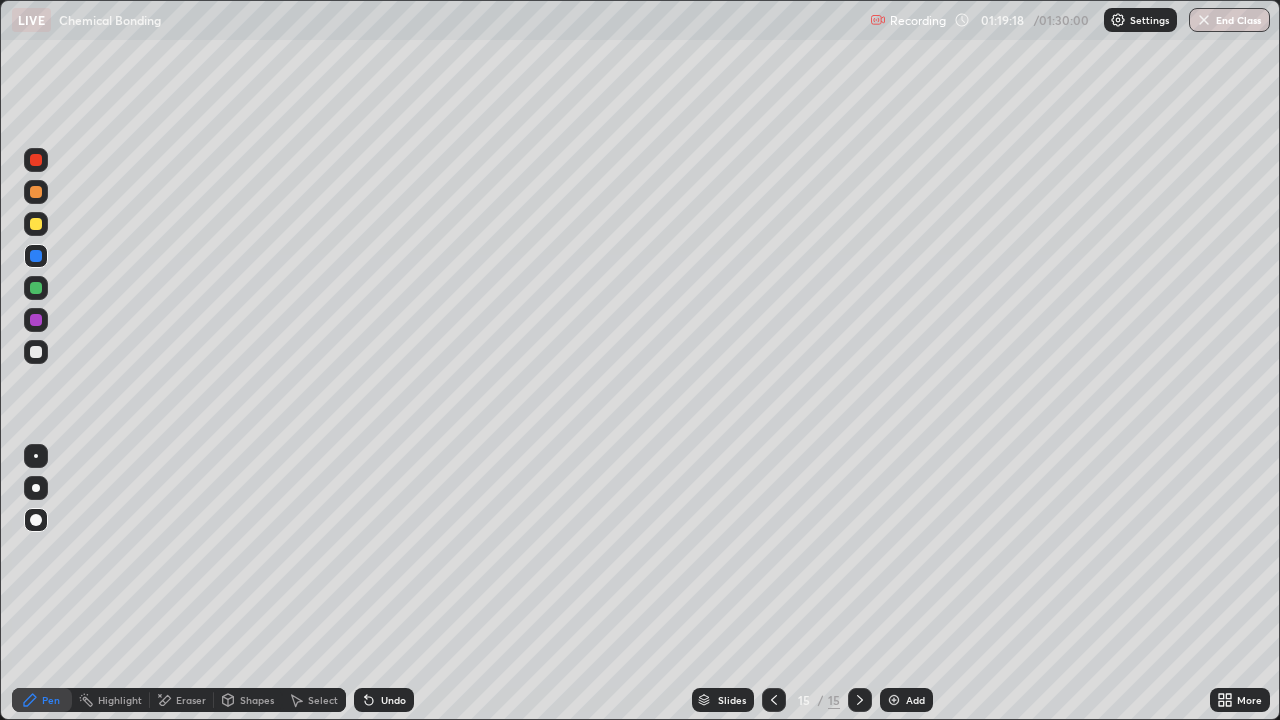 click on "Undo" at bounding box center (393, 700) 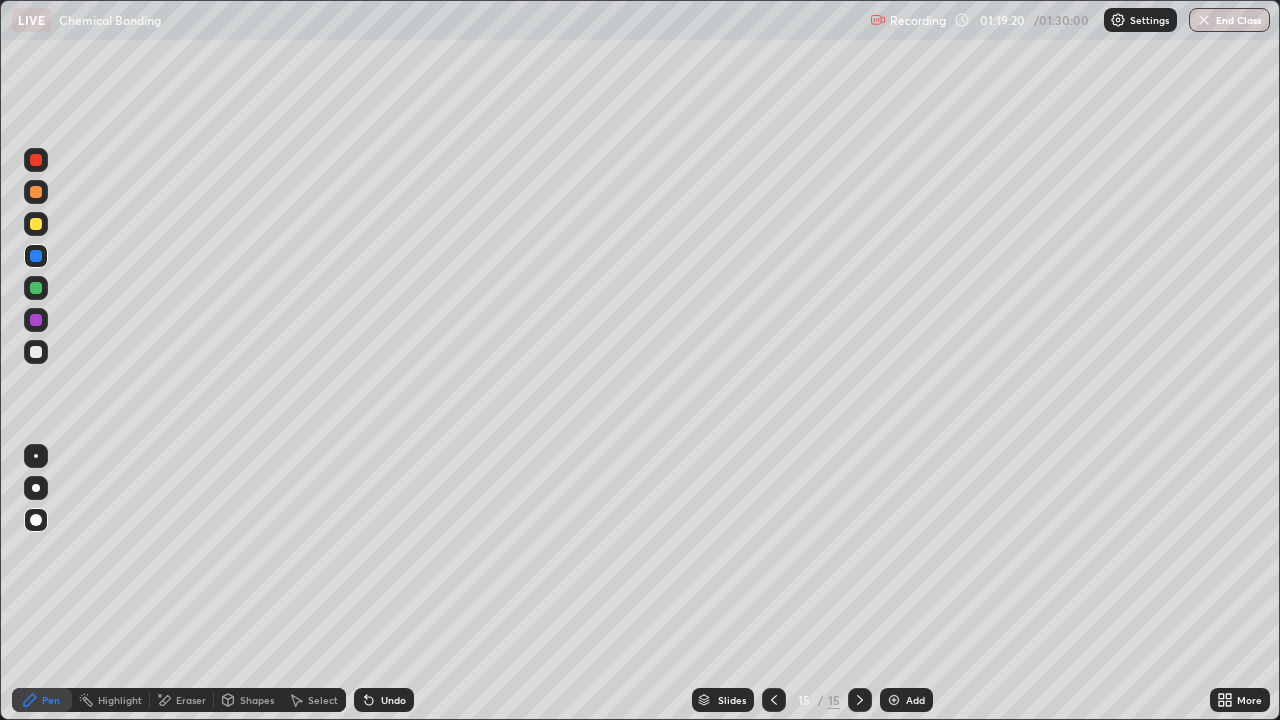 click at bounding box center [36, 352] 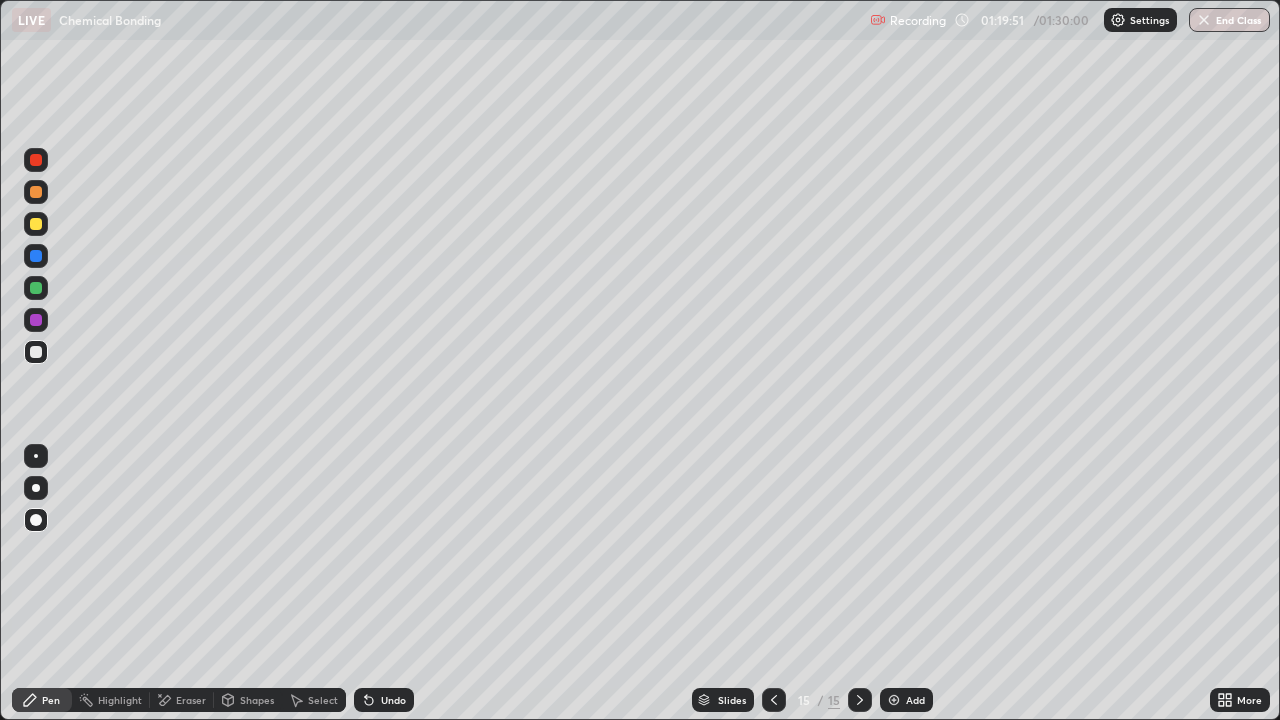 click on "Pen" at bounding box center [42, 700] 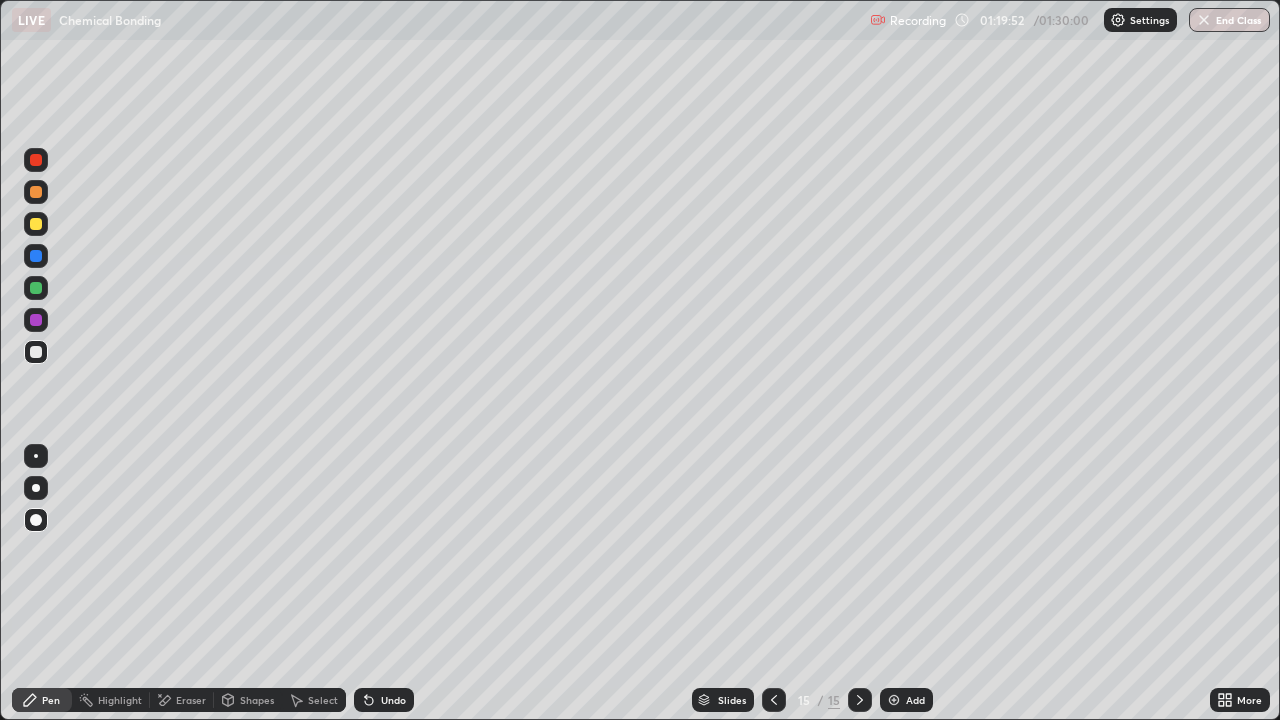 click at bounding box center (36, 352) 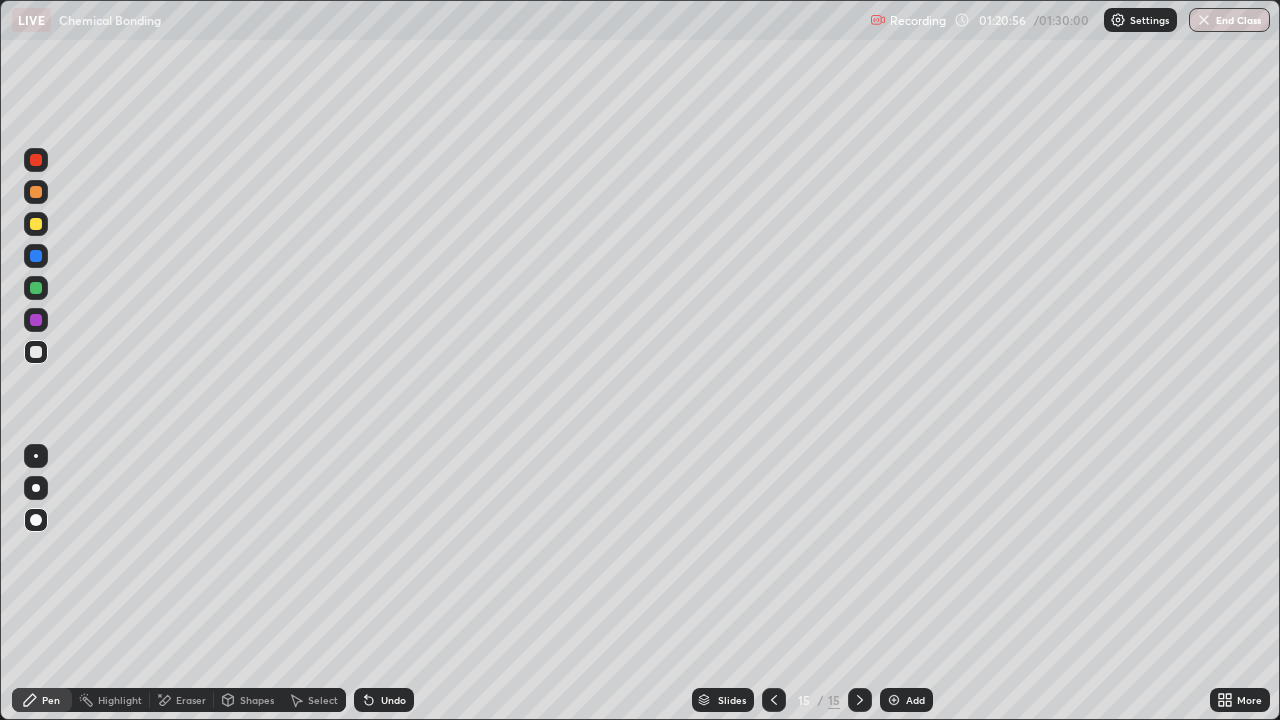 click on "Pen" at bounding box center [42, 700] 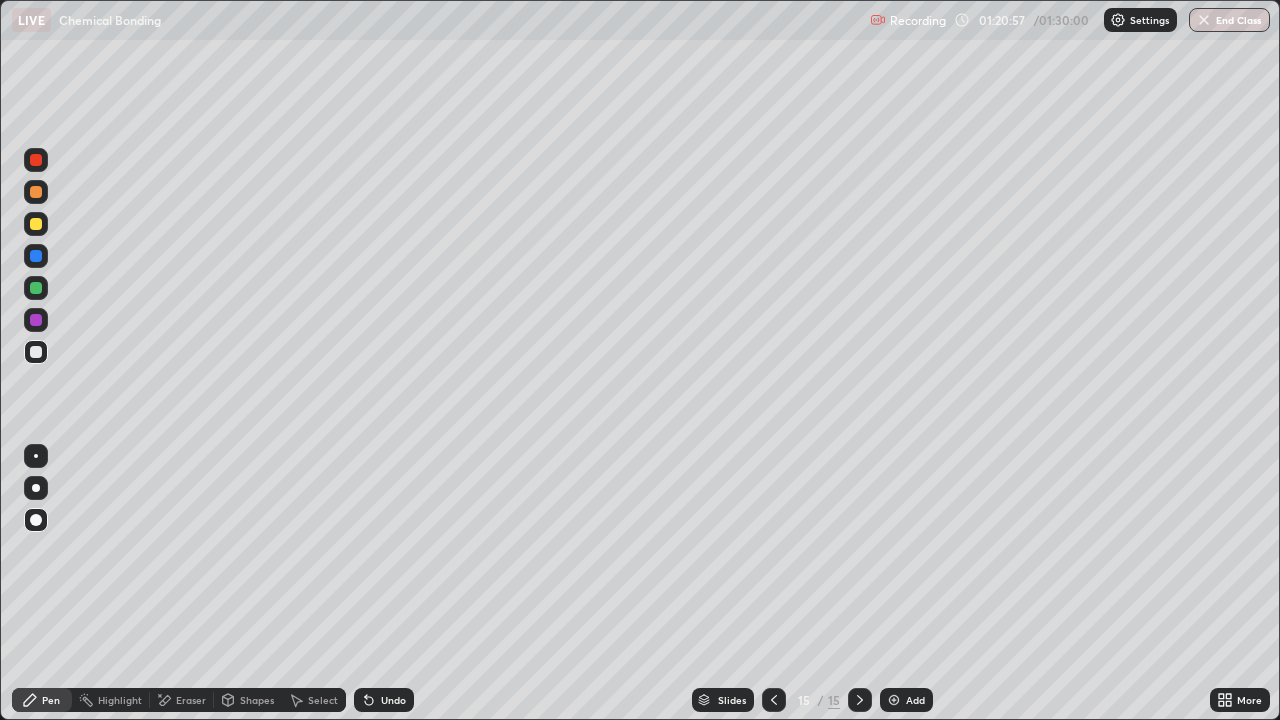 click at bounding box center [36, 352] 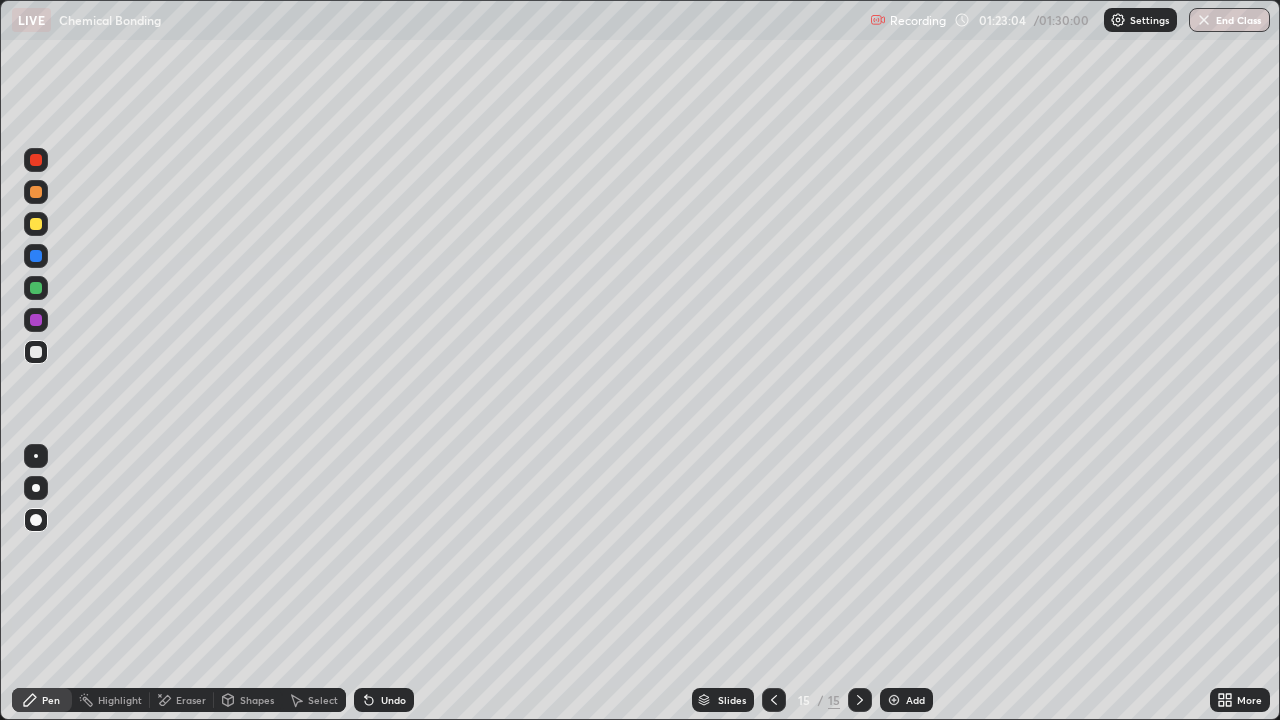 click at bounding box center (774, 700) 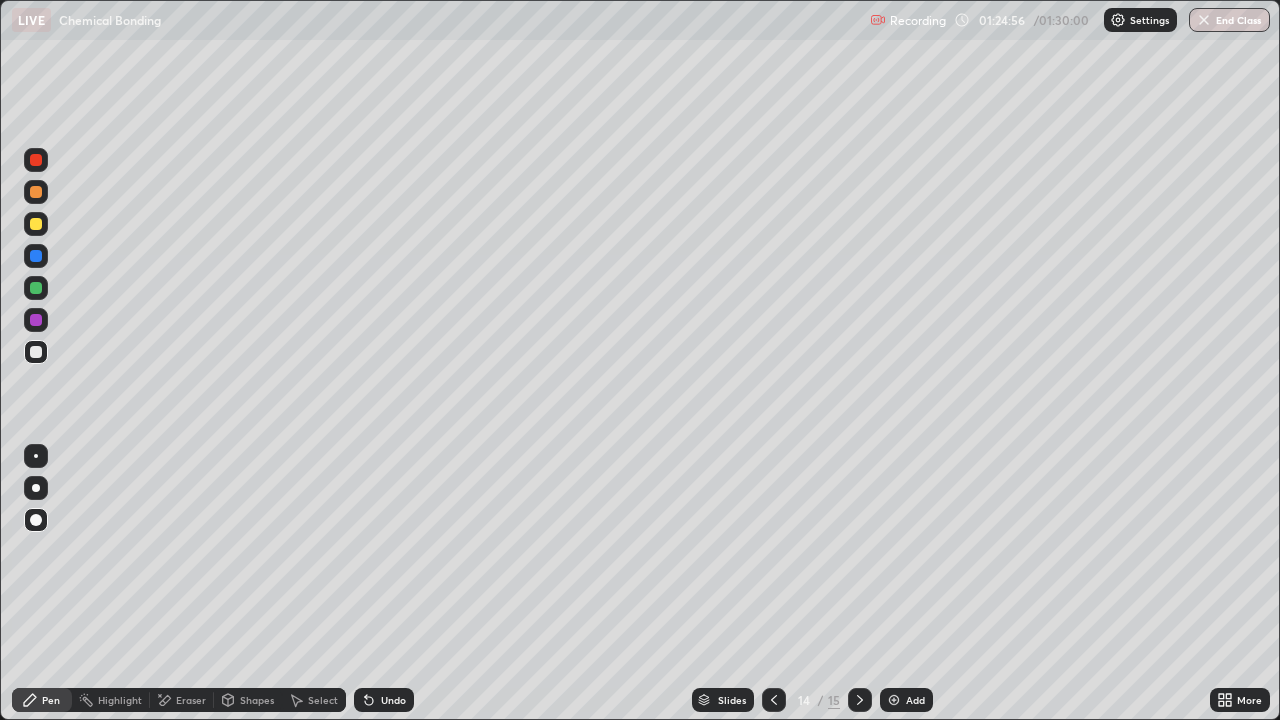 click on "End Class" at bounding box center (1229, 20) 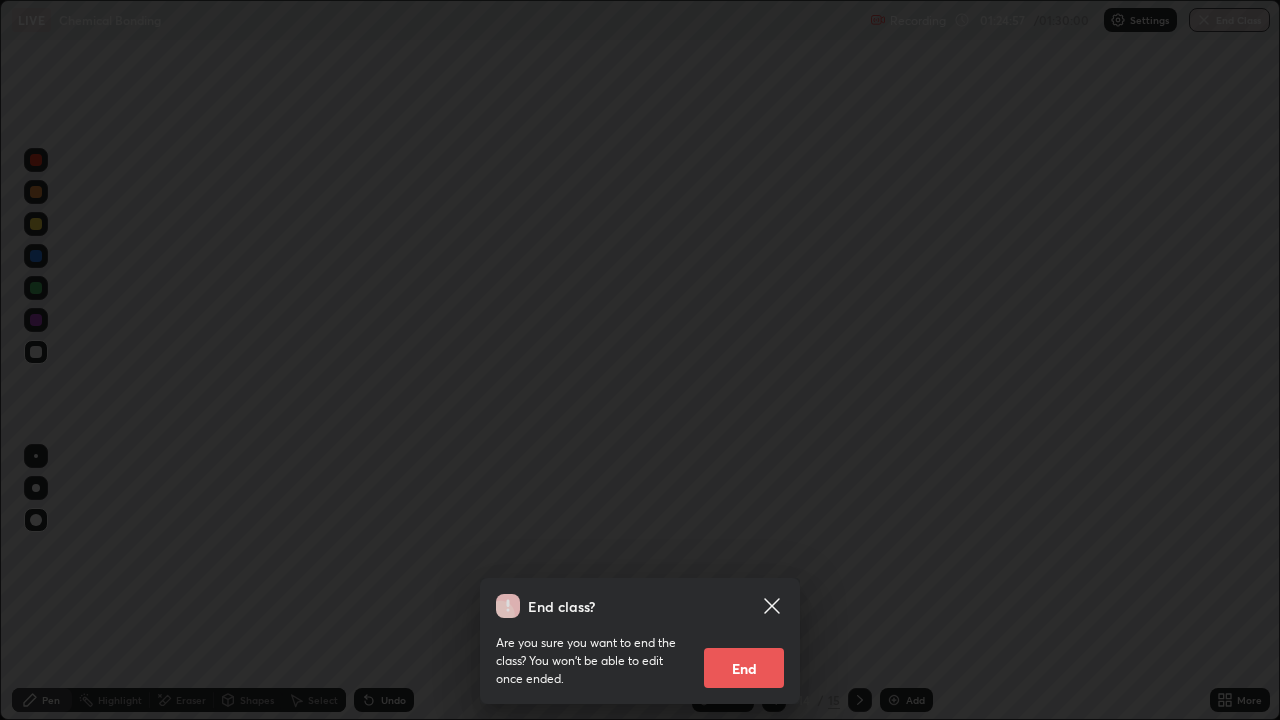 click on "End" at bounding box center [744, 668] 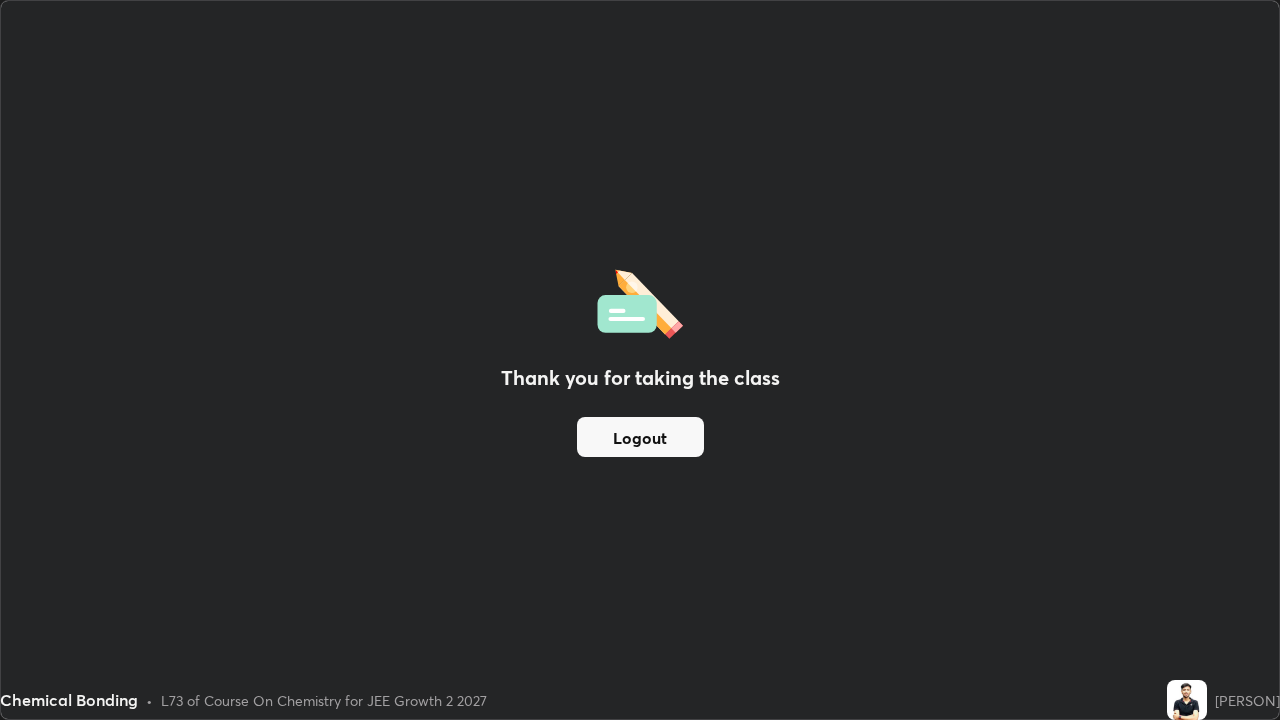 click on "Logout" at bounding box center (640, 437) 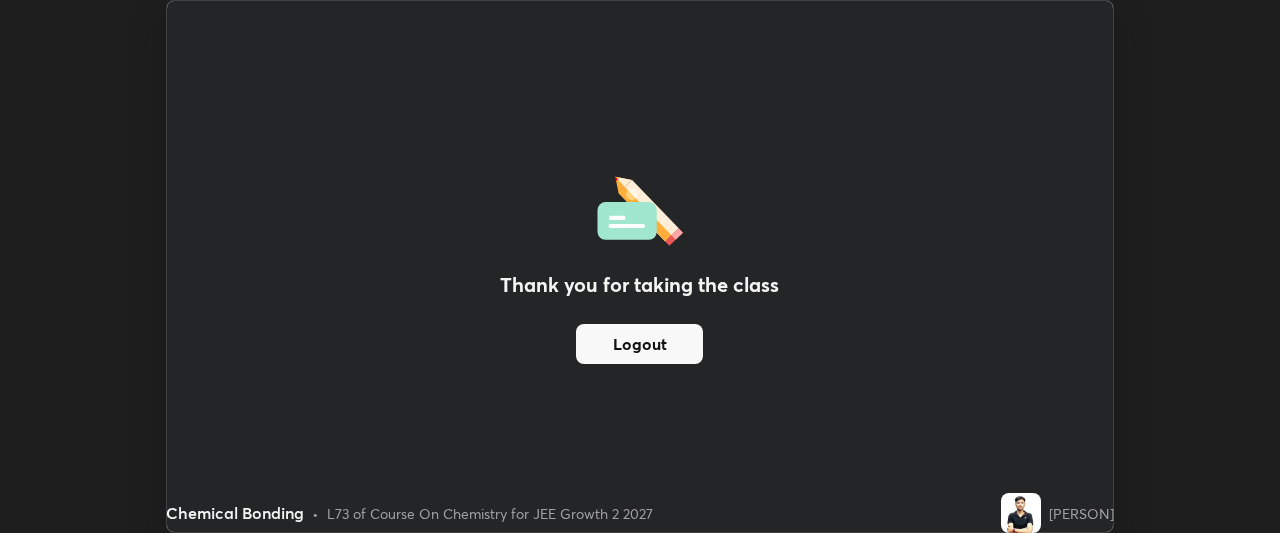 scroll, scrollTop: 533, scrollLeft: 1280, axis: both 